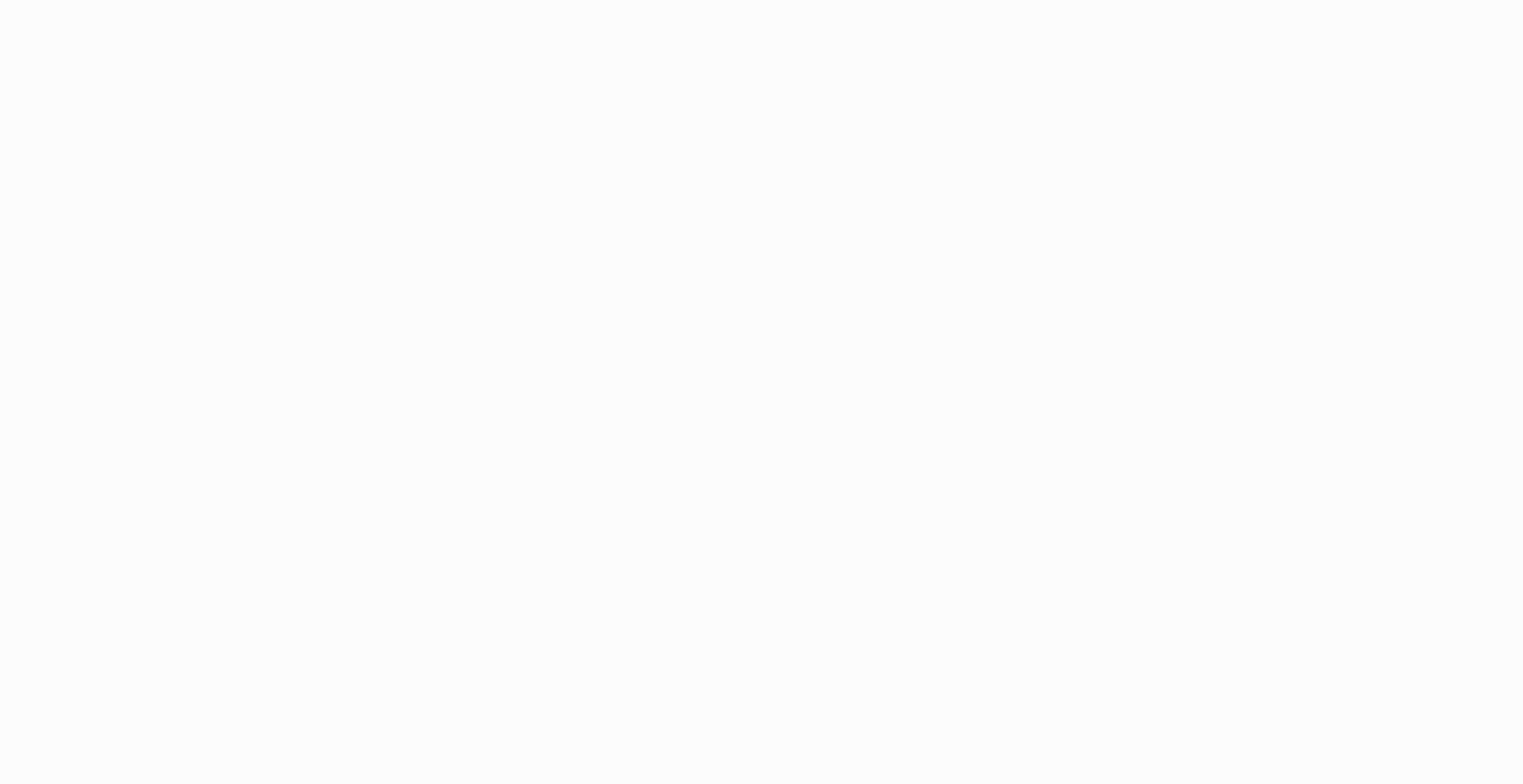 scroll, scrollTop: 0, scrollLeft: 0, axis: both 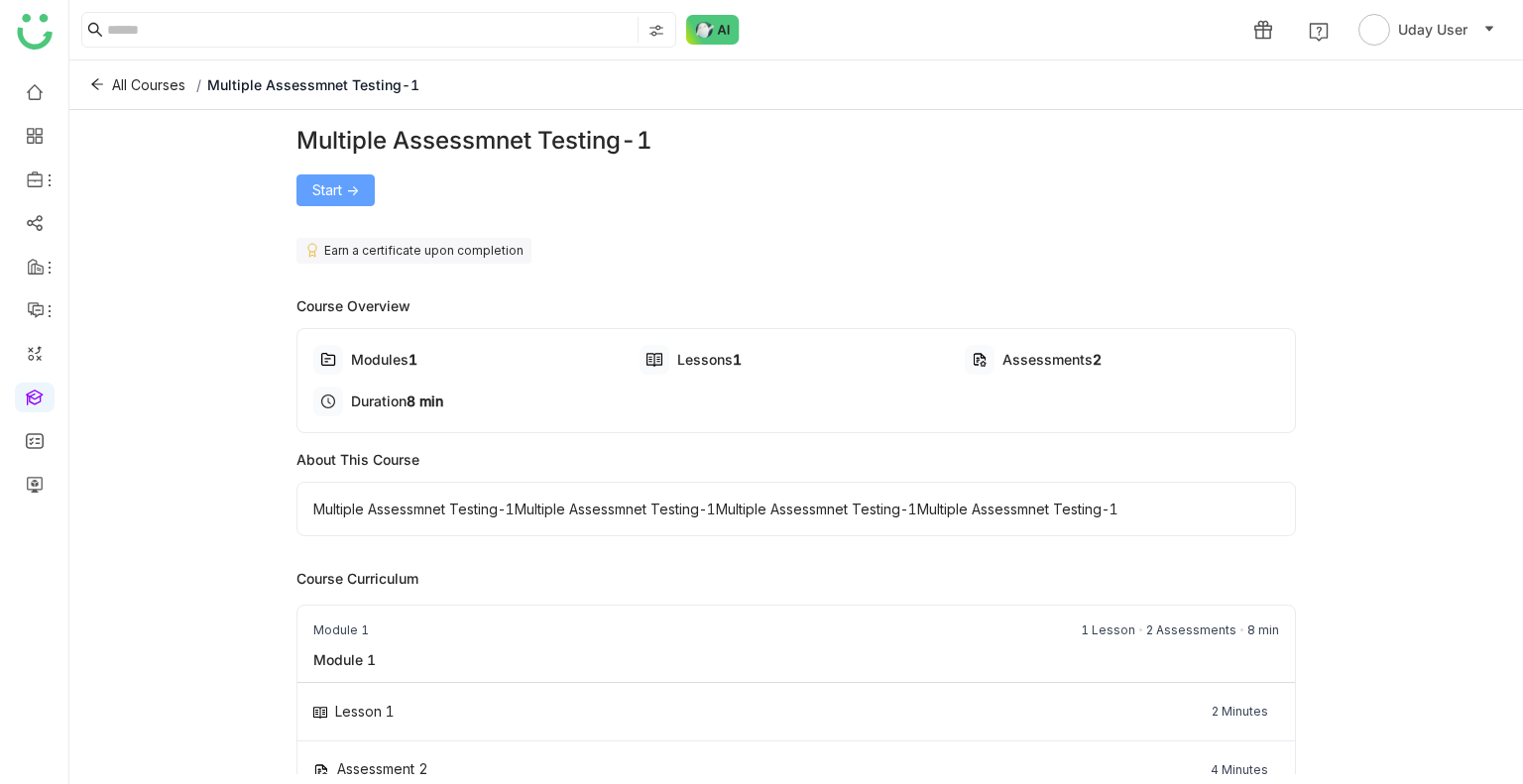 click on "Start ->" 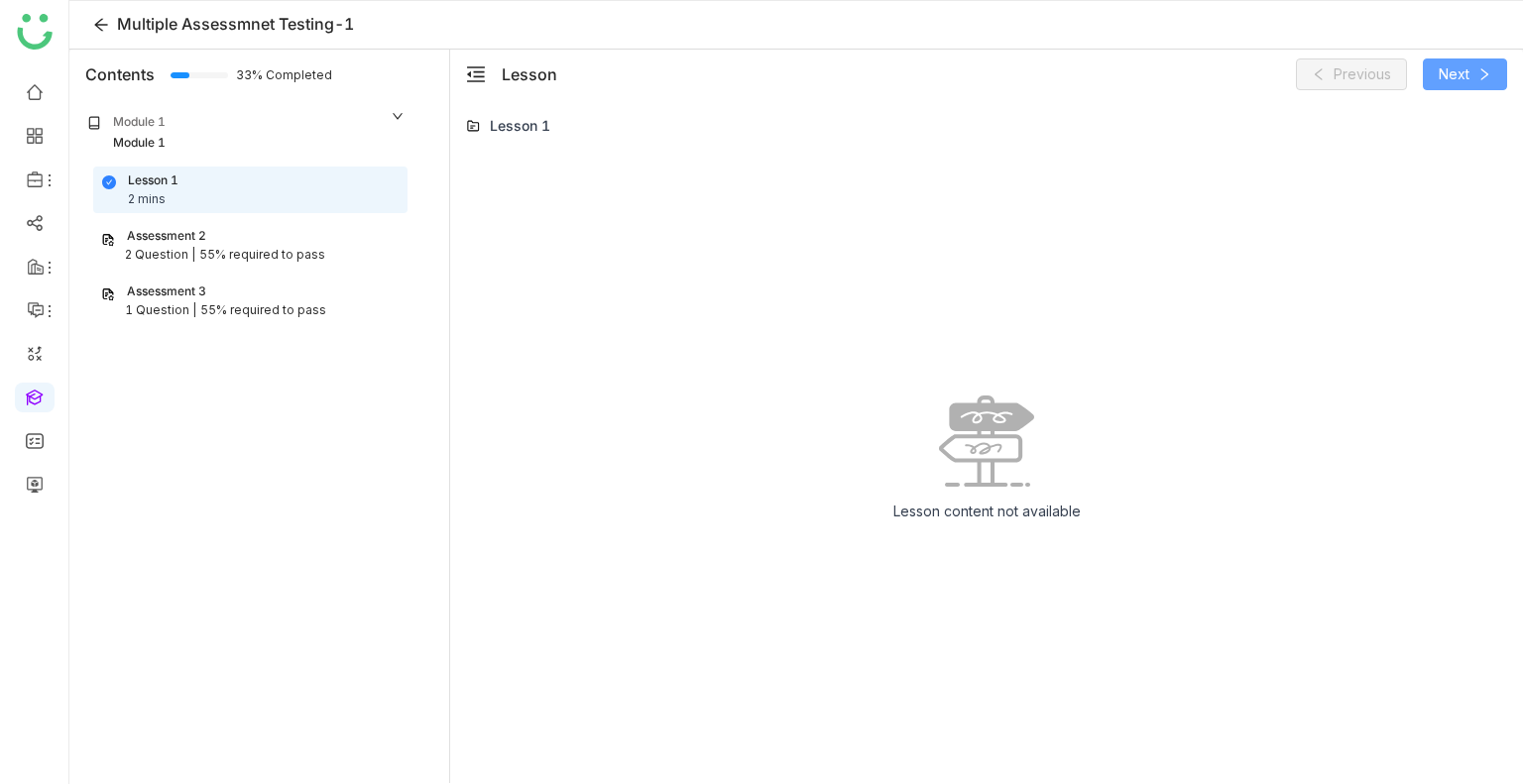 click on "Next" 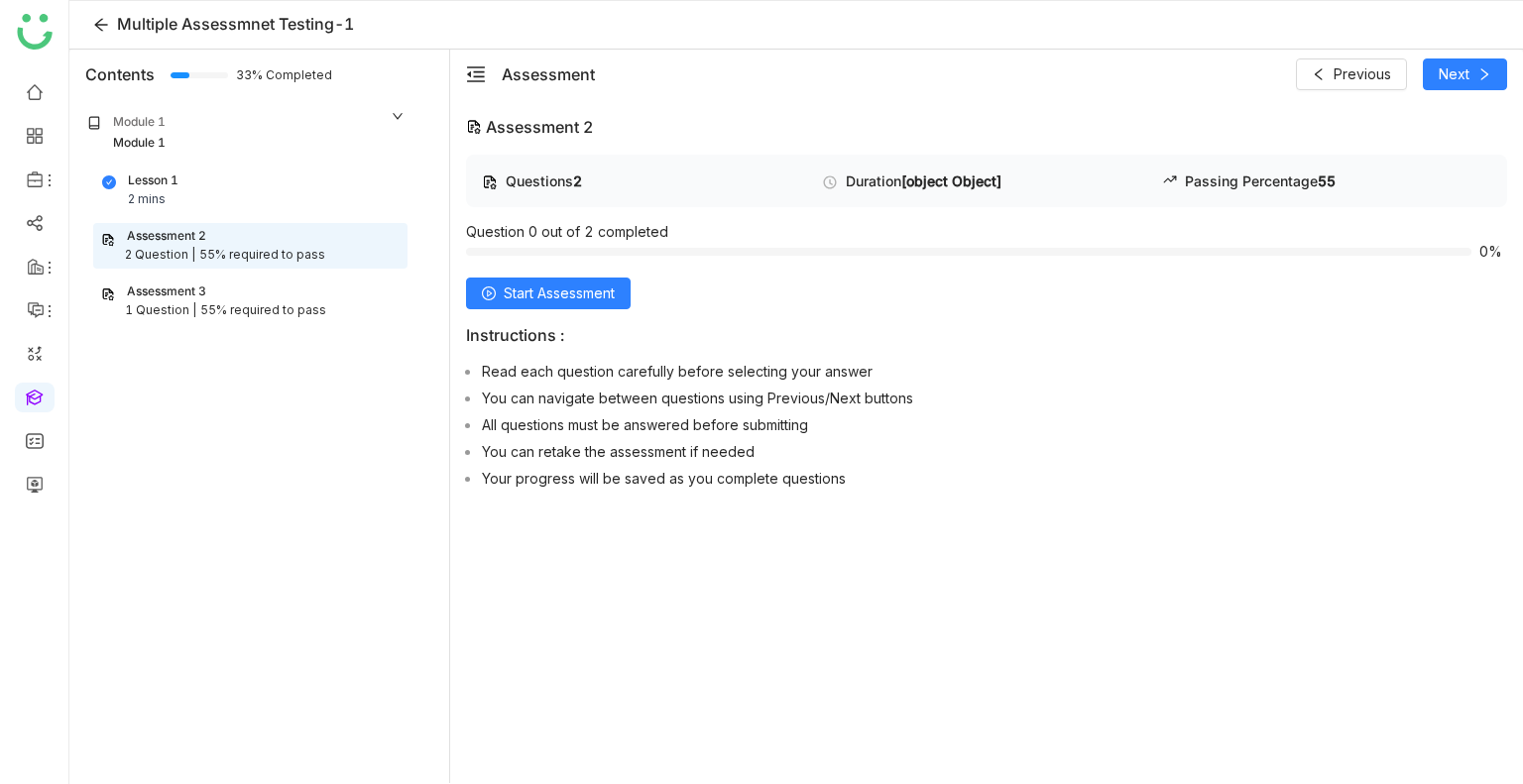 click on "Assessment 3   1 Question |   55% required to pass" at bounding box center [250, 301] 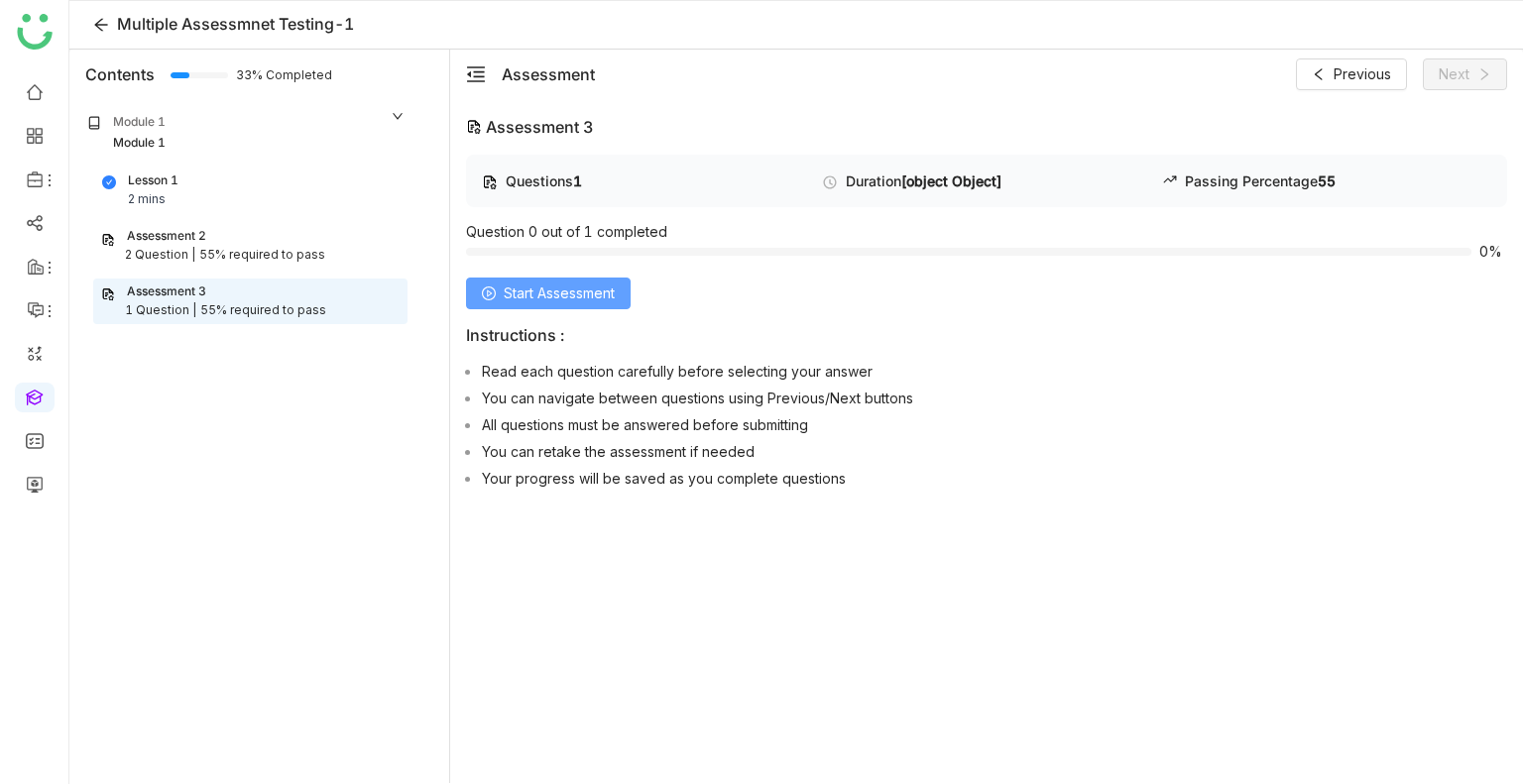 click on "Start Assessment" 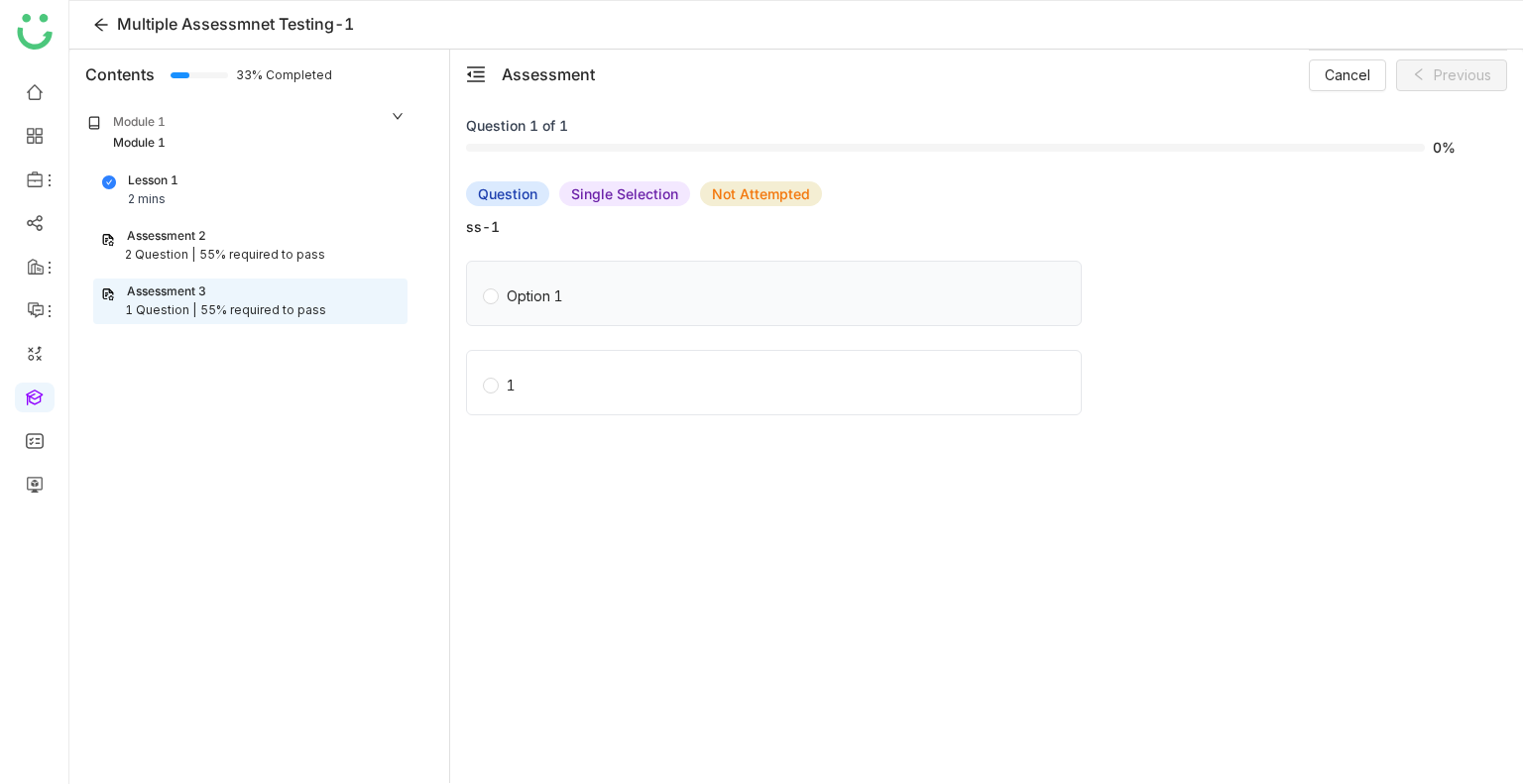 click on "Option 1" 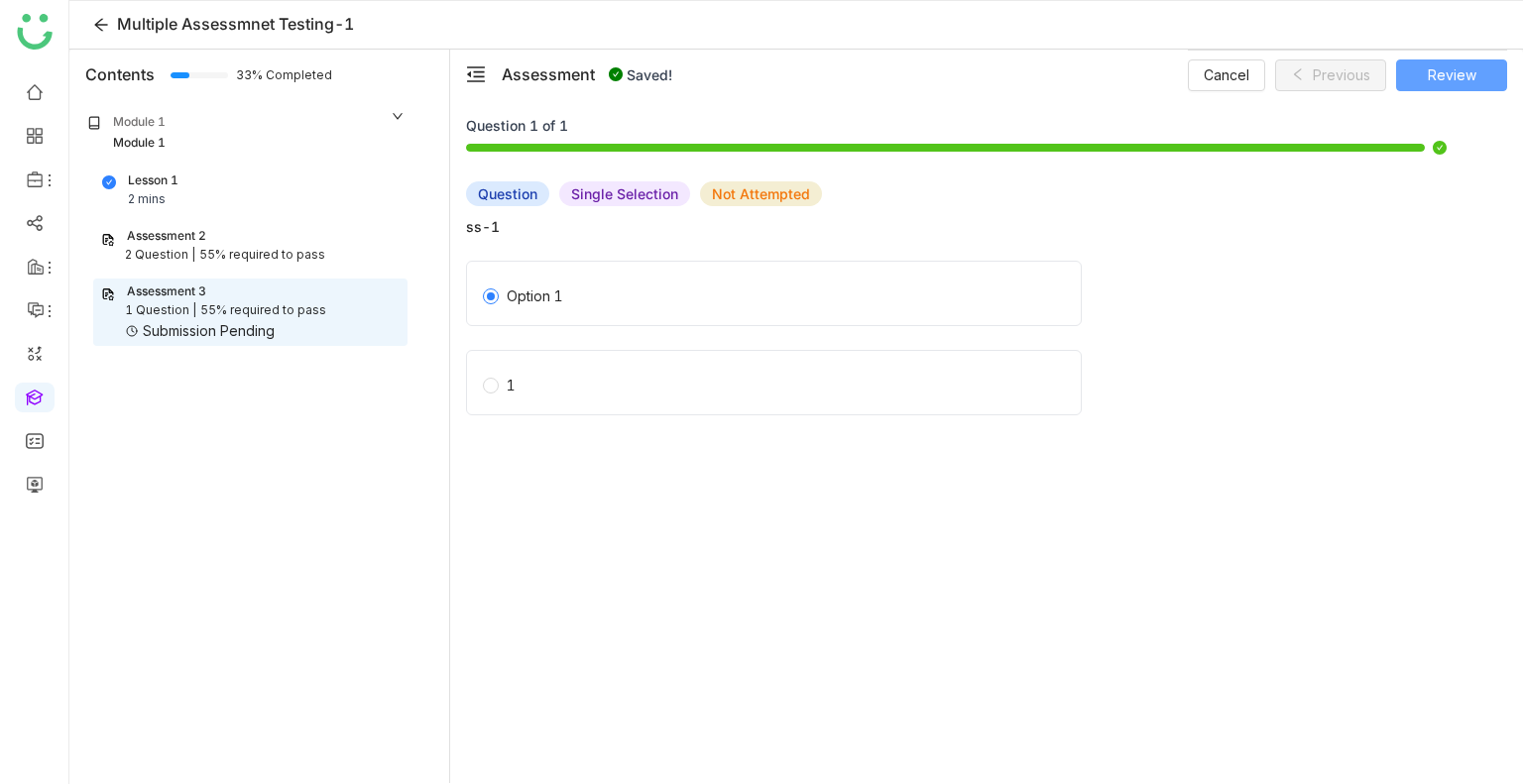 click on "Review" at bounding box center [1452, 75] 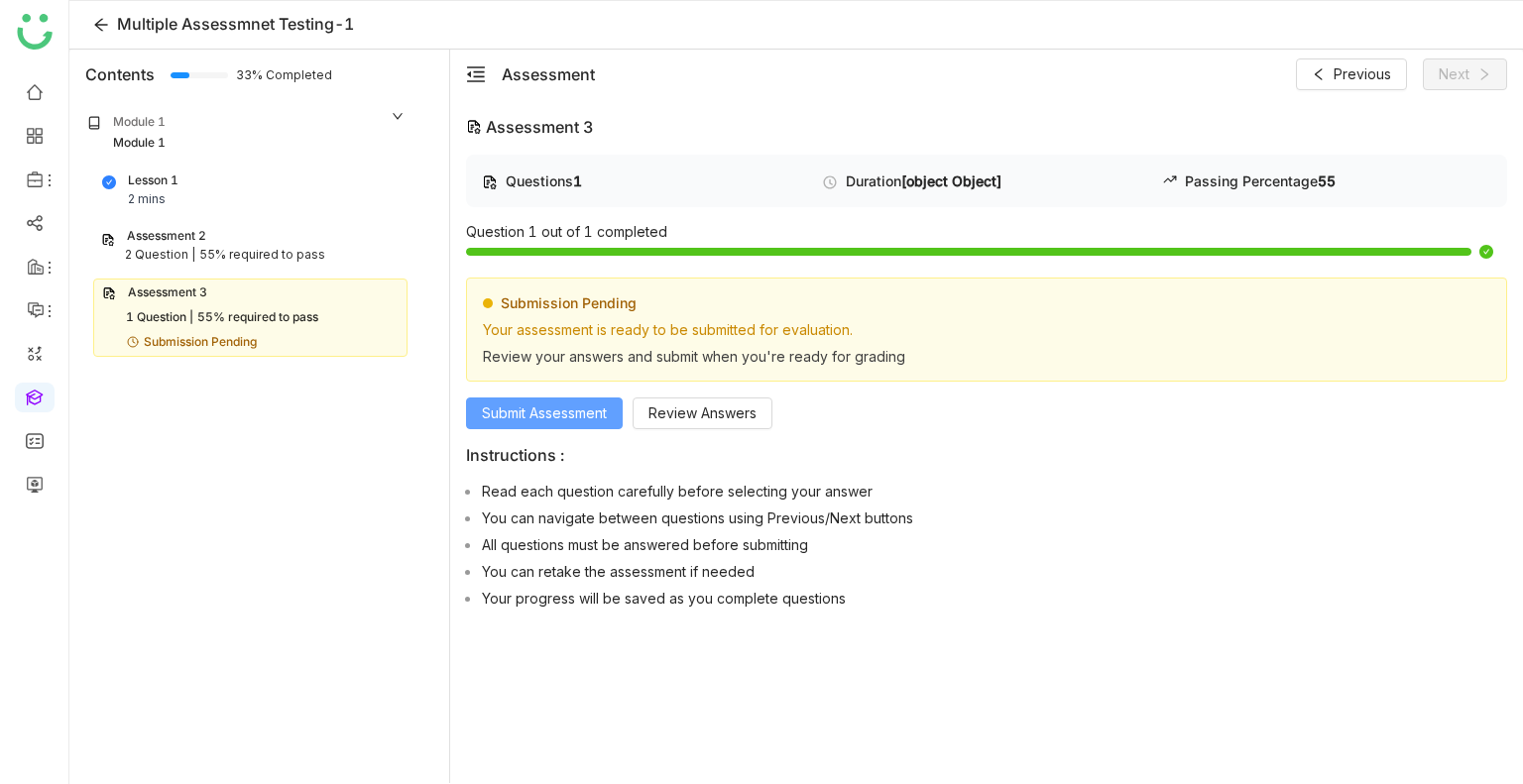 click on "Submit Assessment" 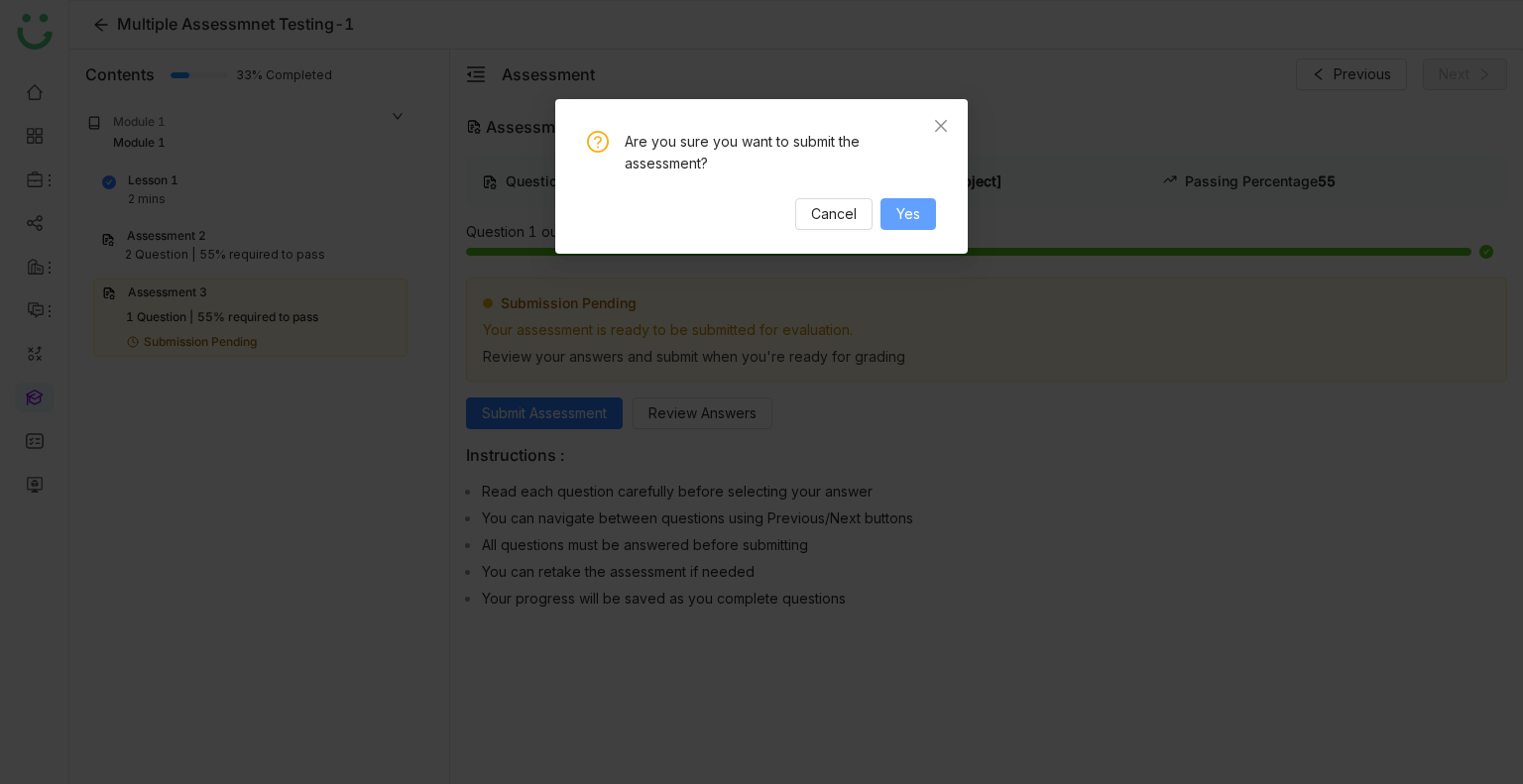 click on "Yes" at bounding box center (908, 214) 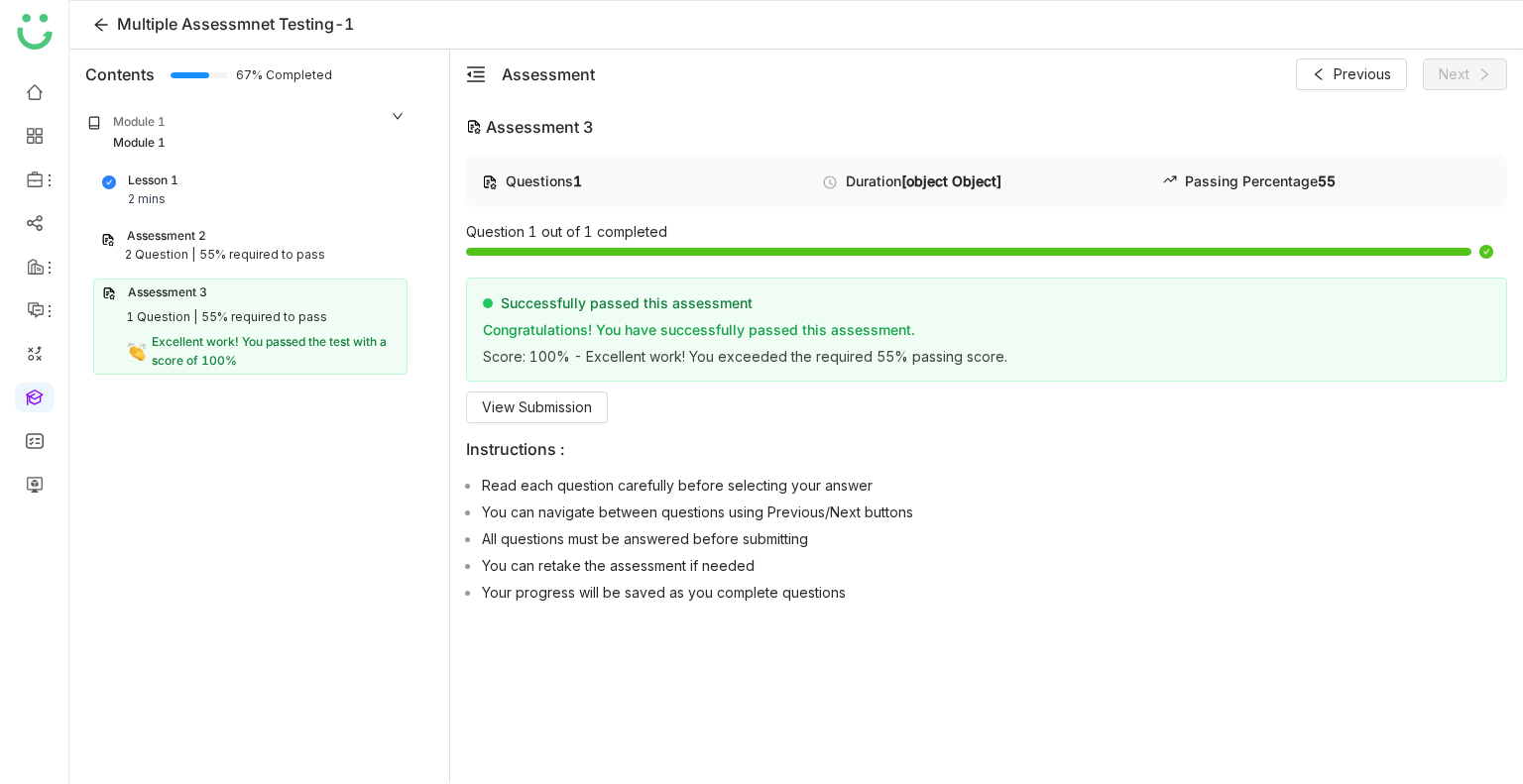 click on "Assessment 2" at bounding box center (250, 236) 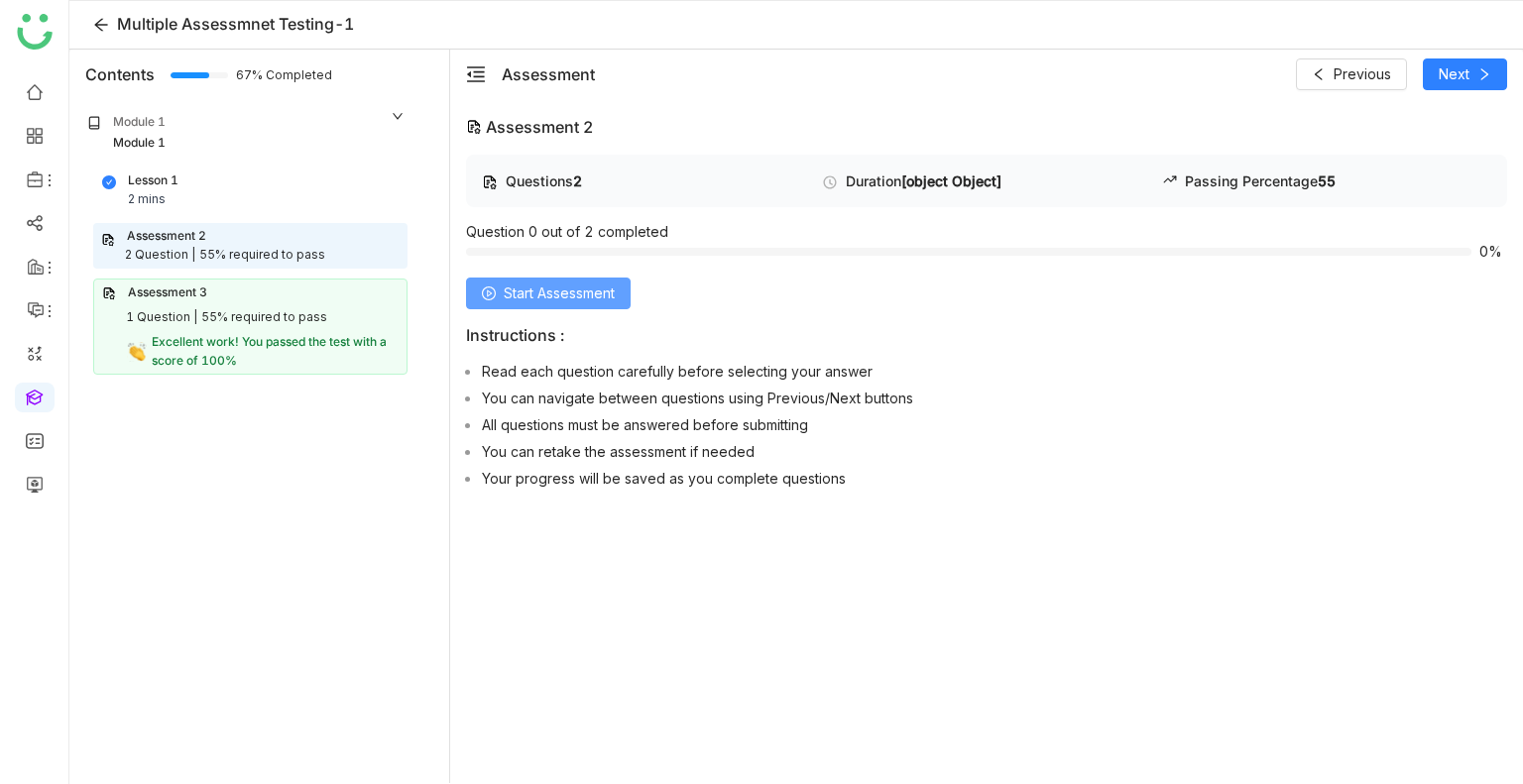 click on "Start Assessment" 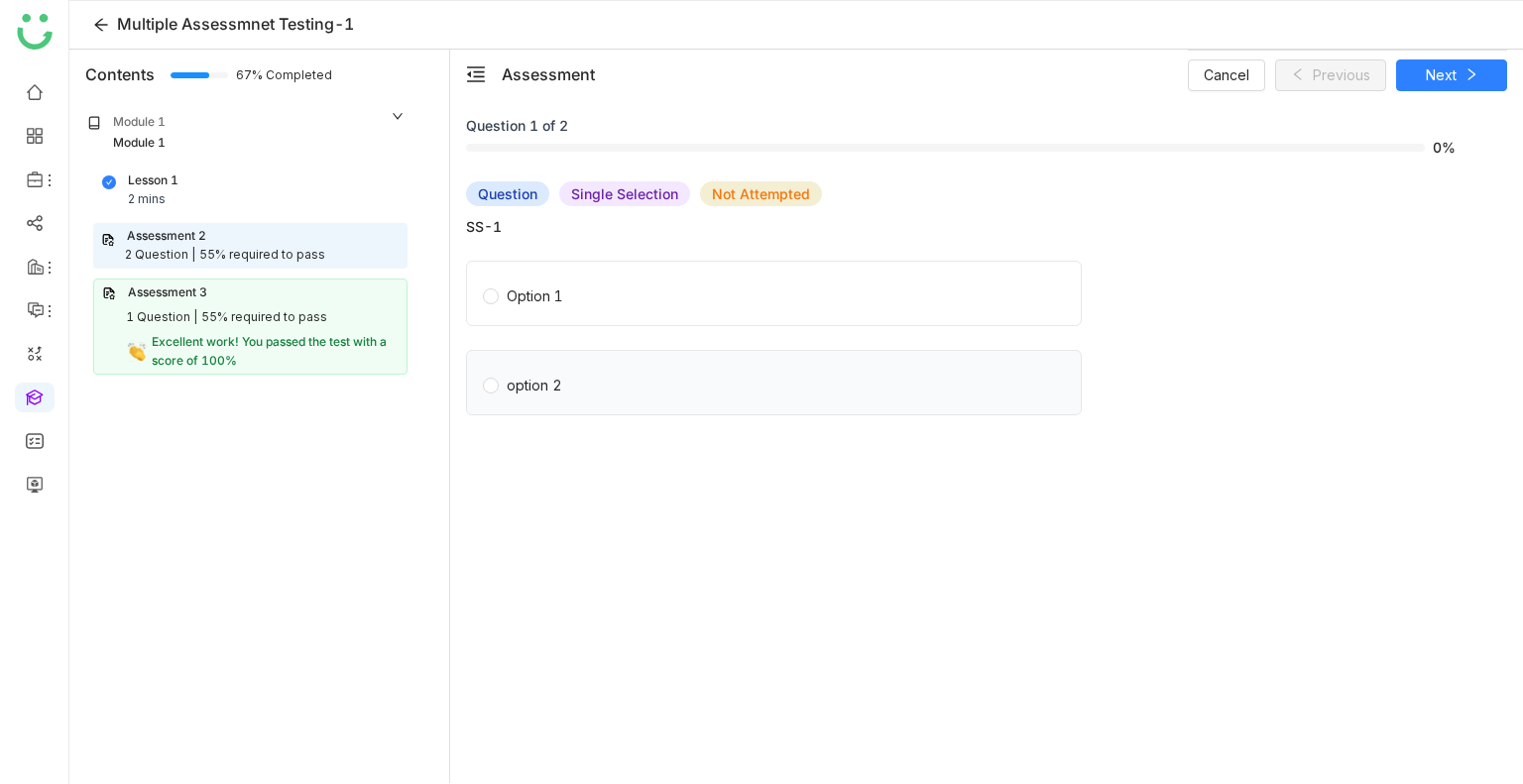 click on "option 2" 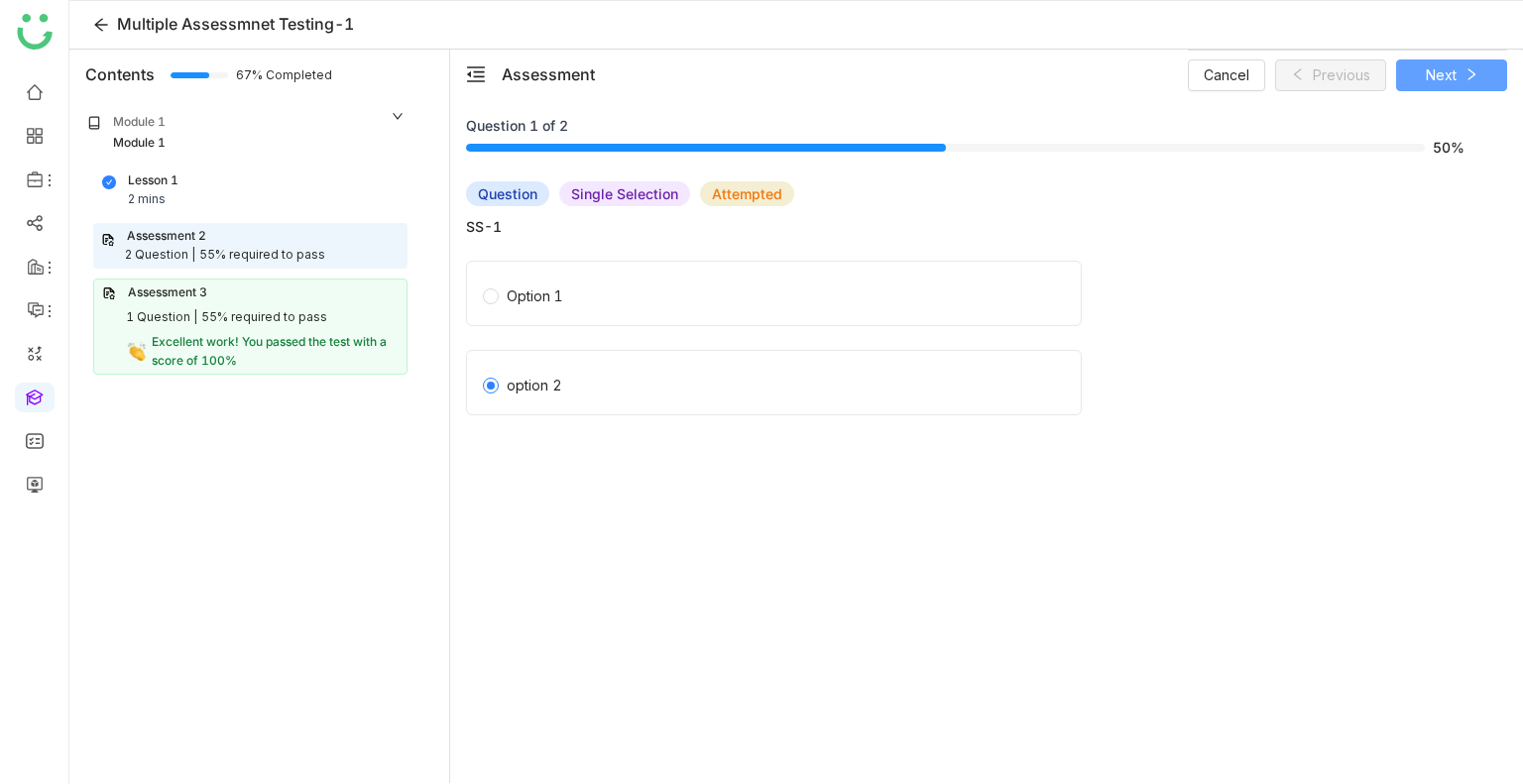 click on "Next" at bounding box center [1441, 75] 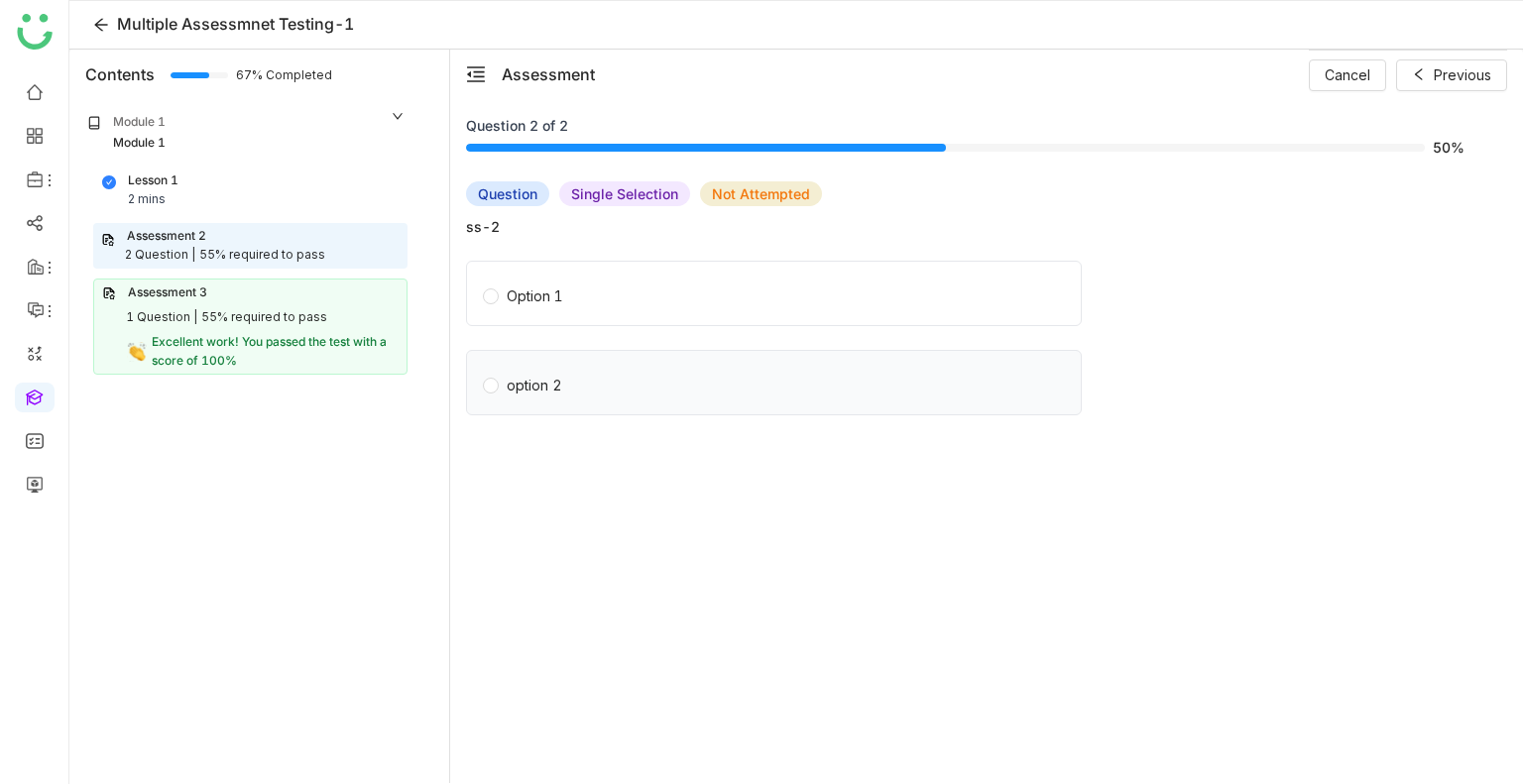 click on "option 2" 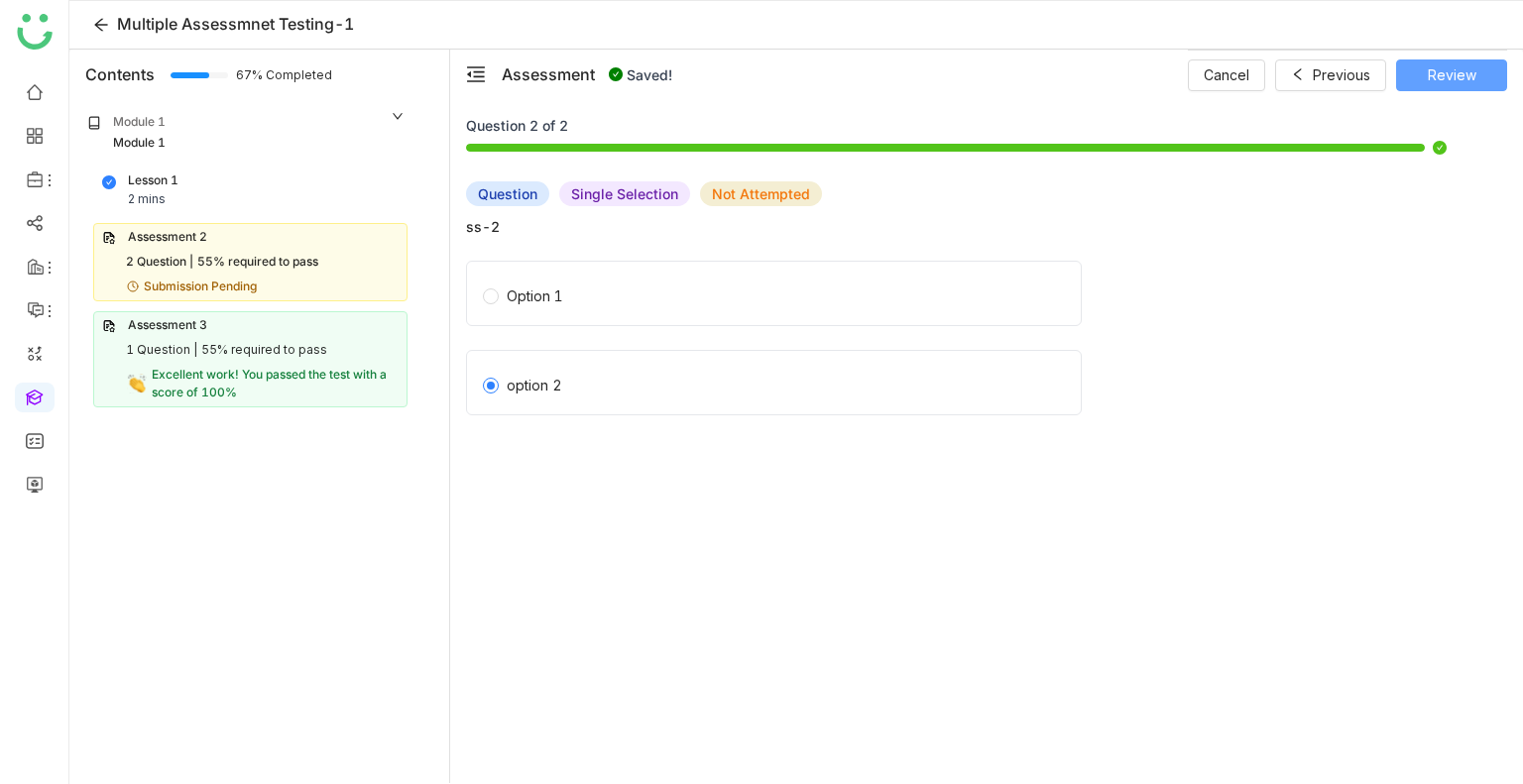 click on "Review" at bounding box center [1452, 75] 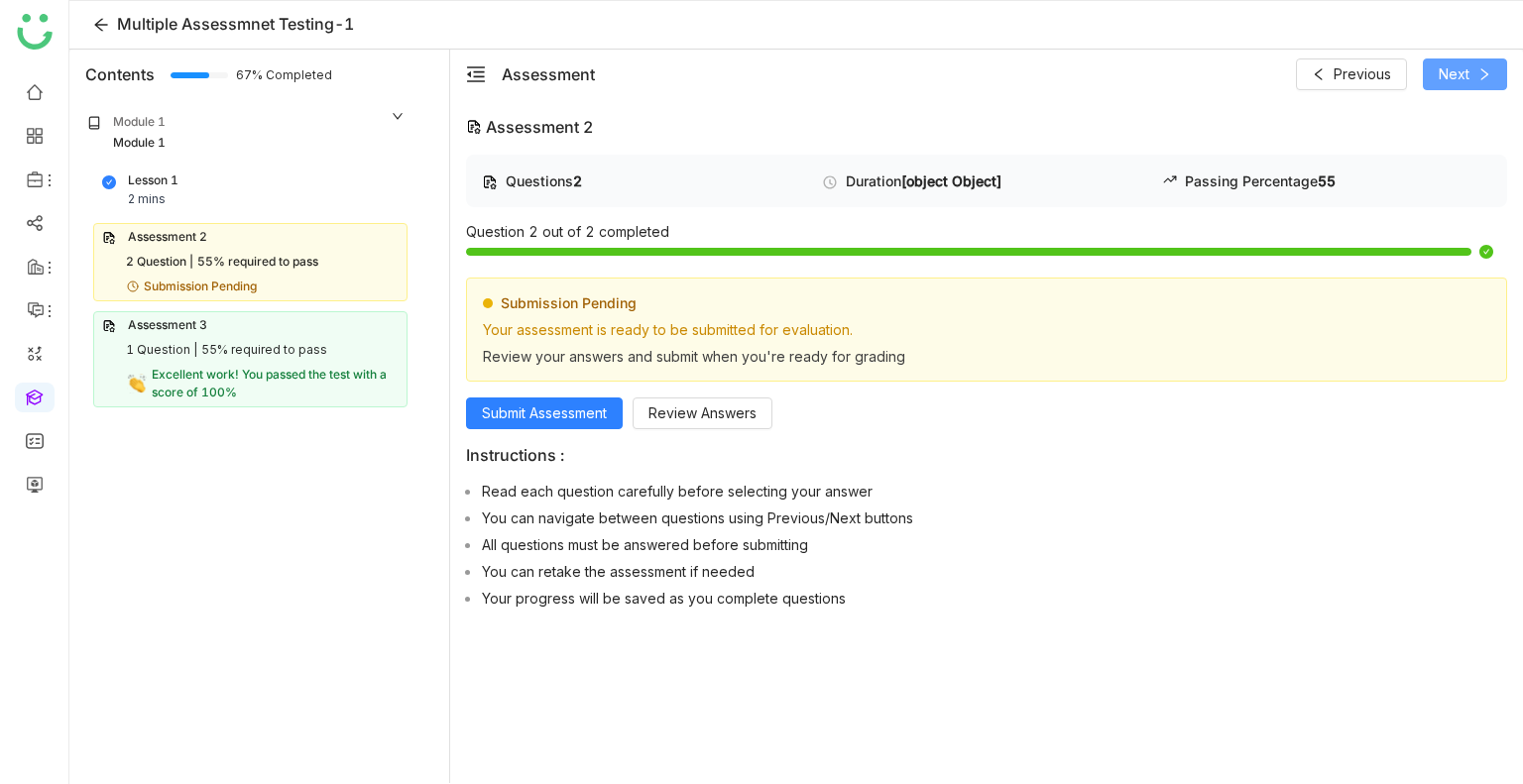 click on "Next" 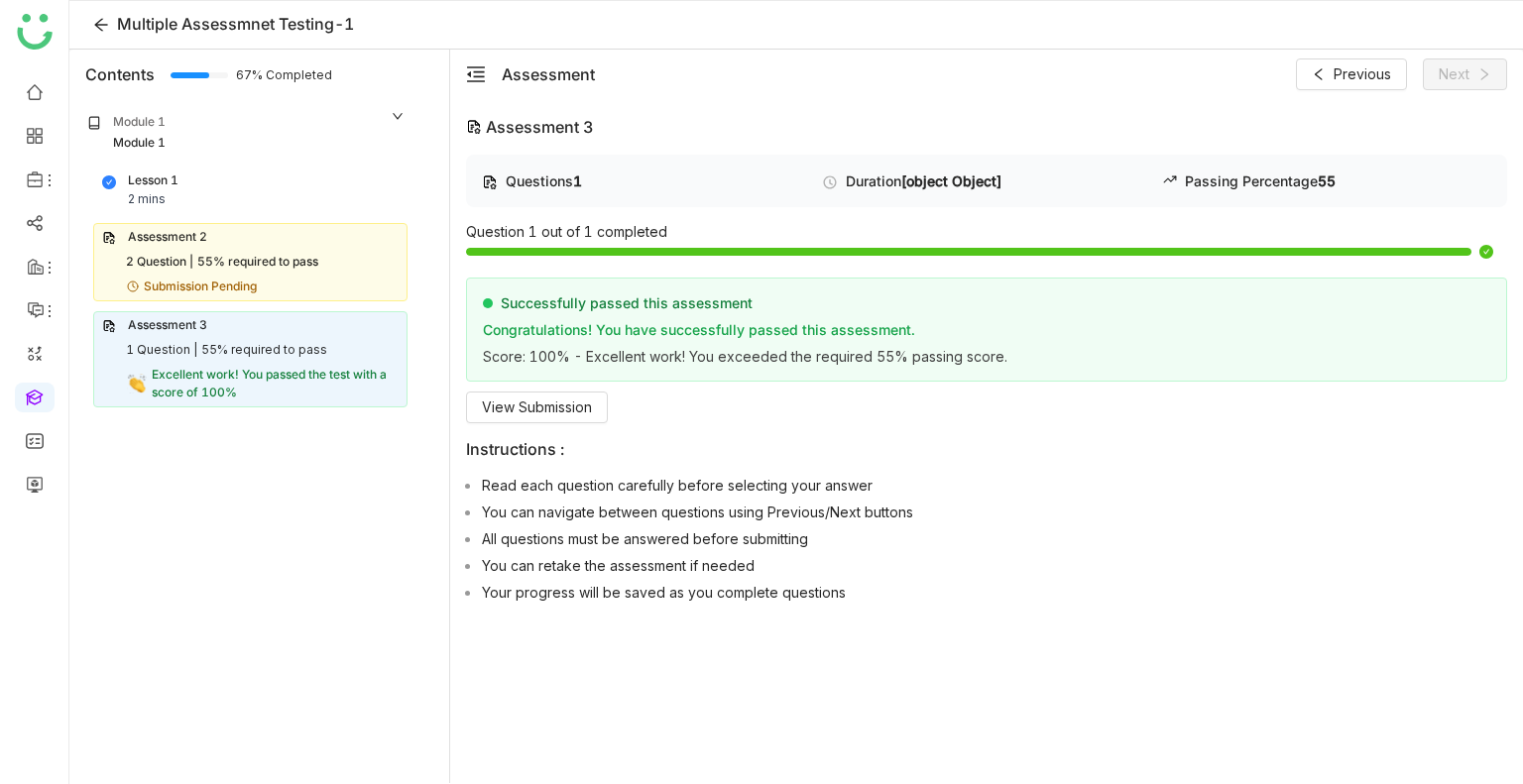 click on "55% required to pass" at bounding box center [258, 262] 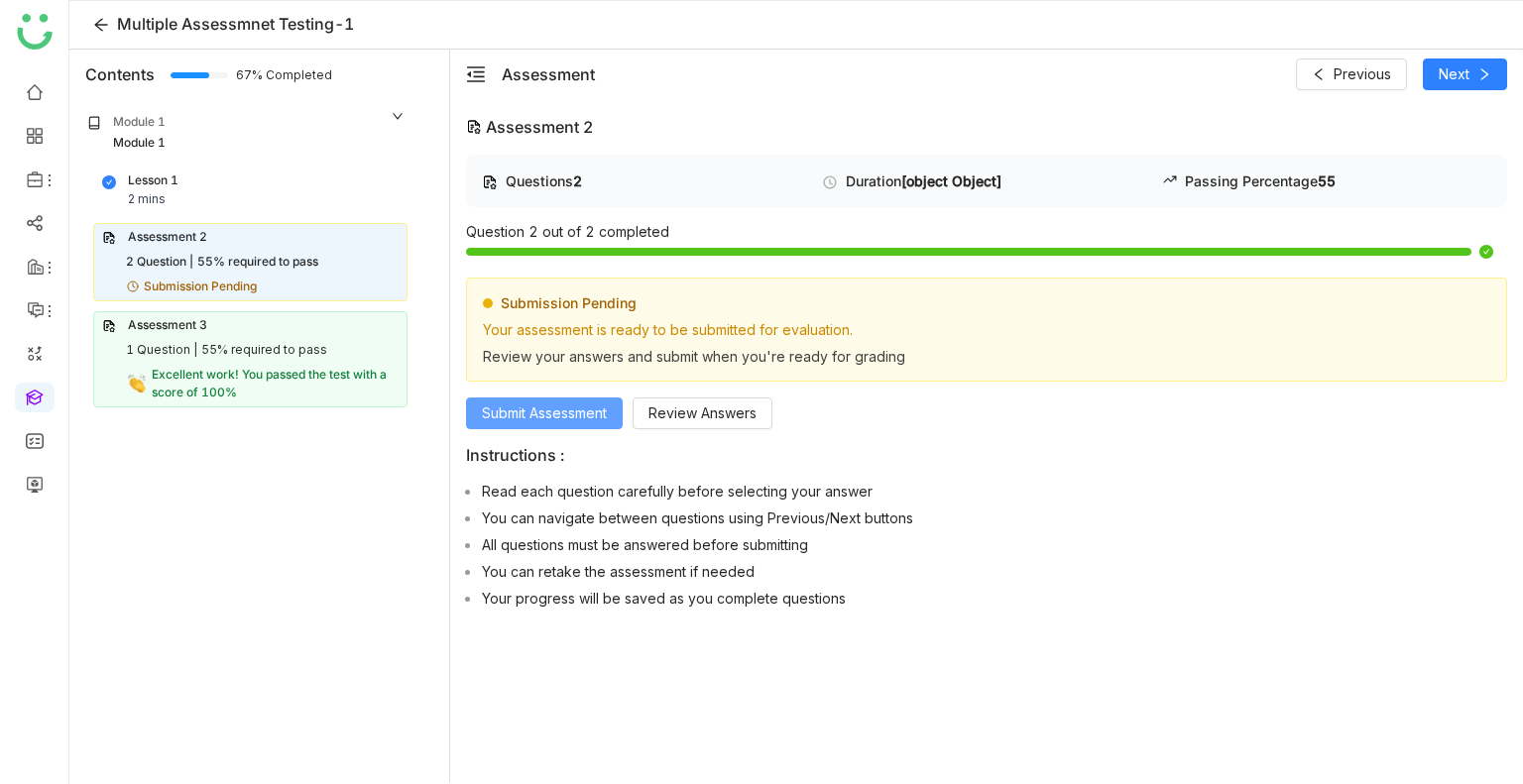 click on "Submit Assessment" 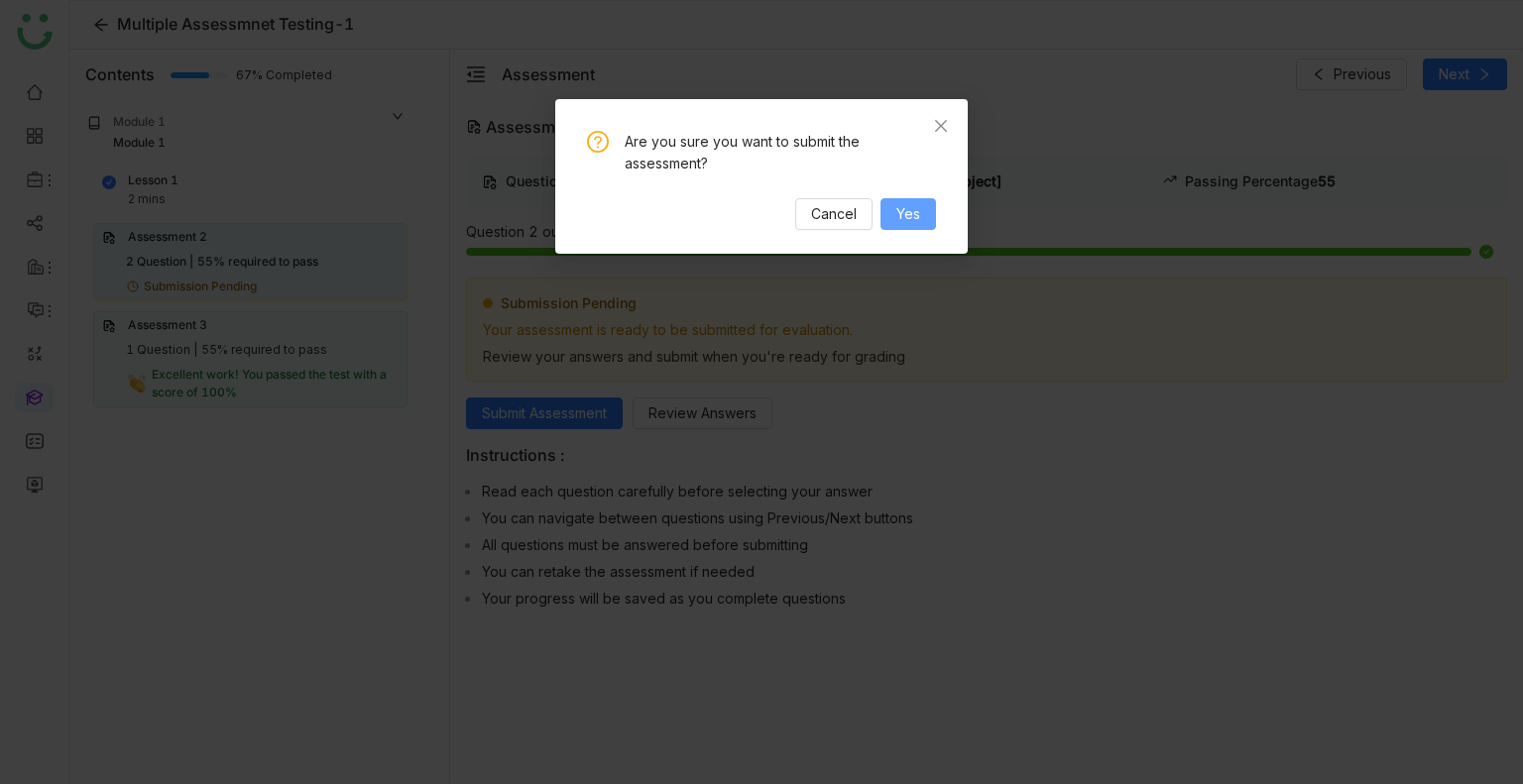 click on "Yes" at bounding box center (908, 214) 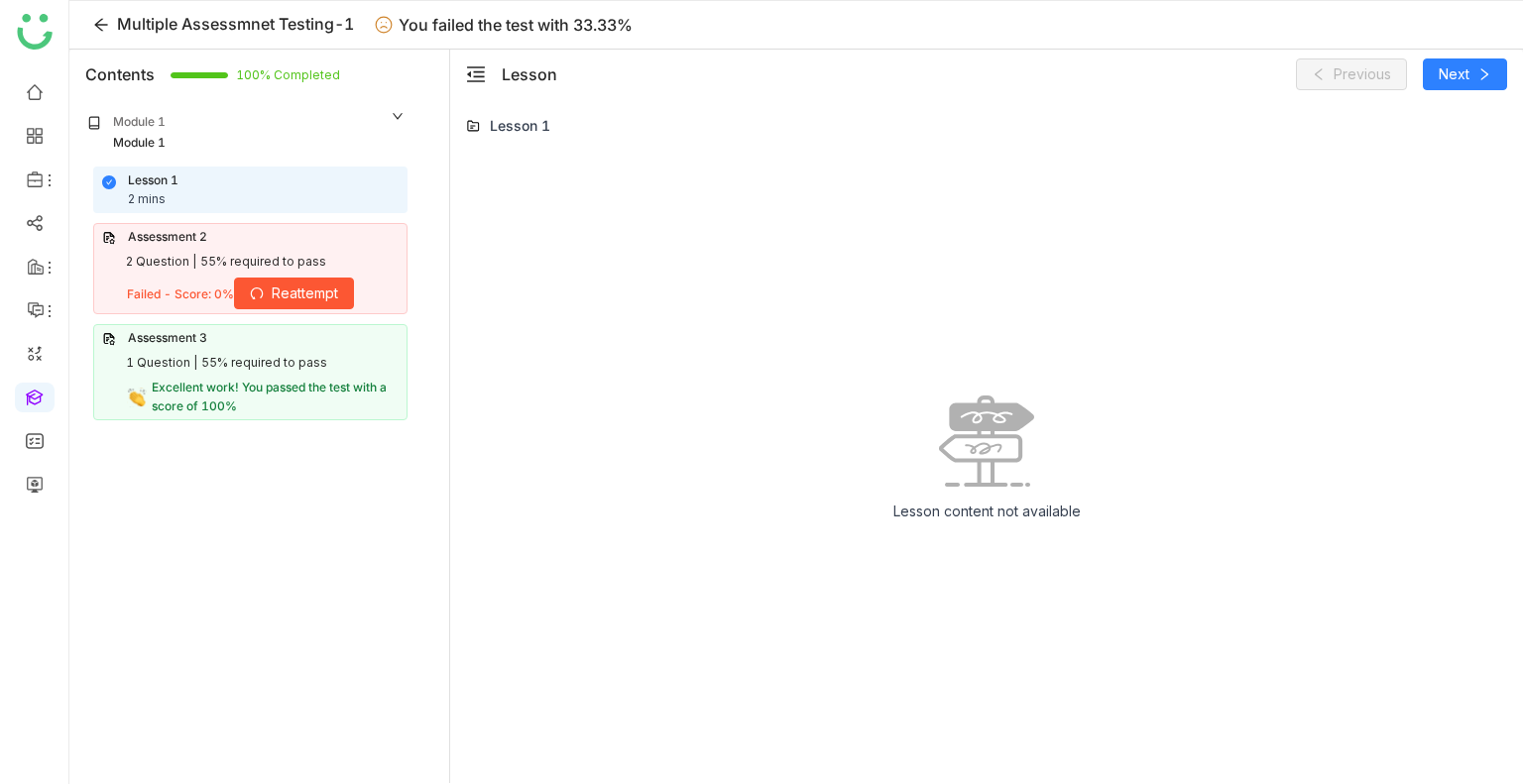 click on "Reattempt" at bounding box center [293, 293] 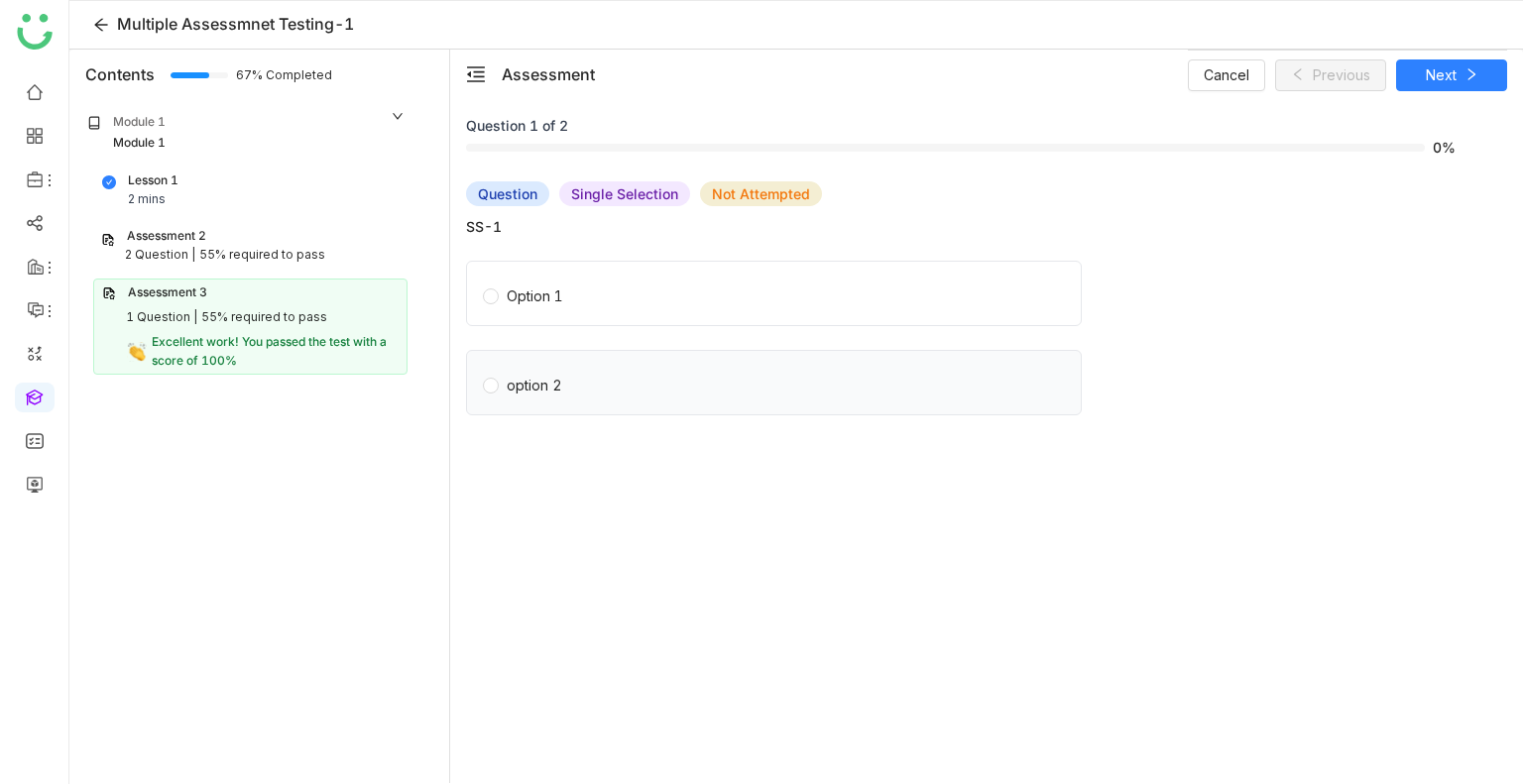 click on "option 2" 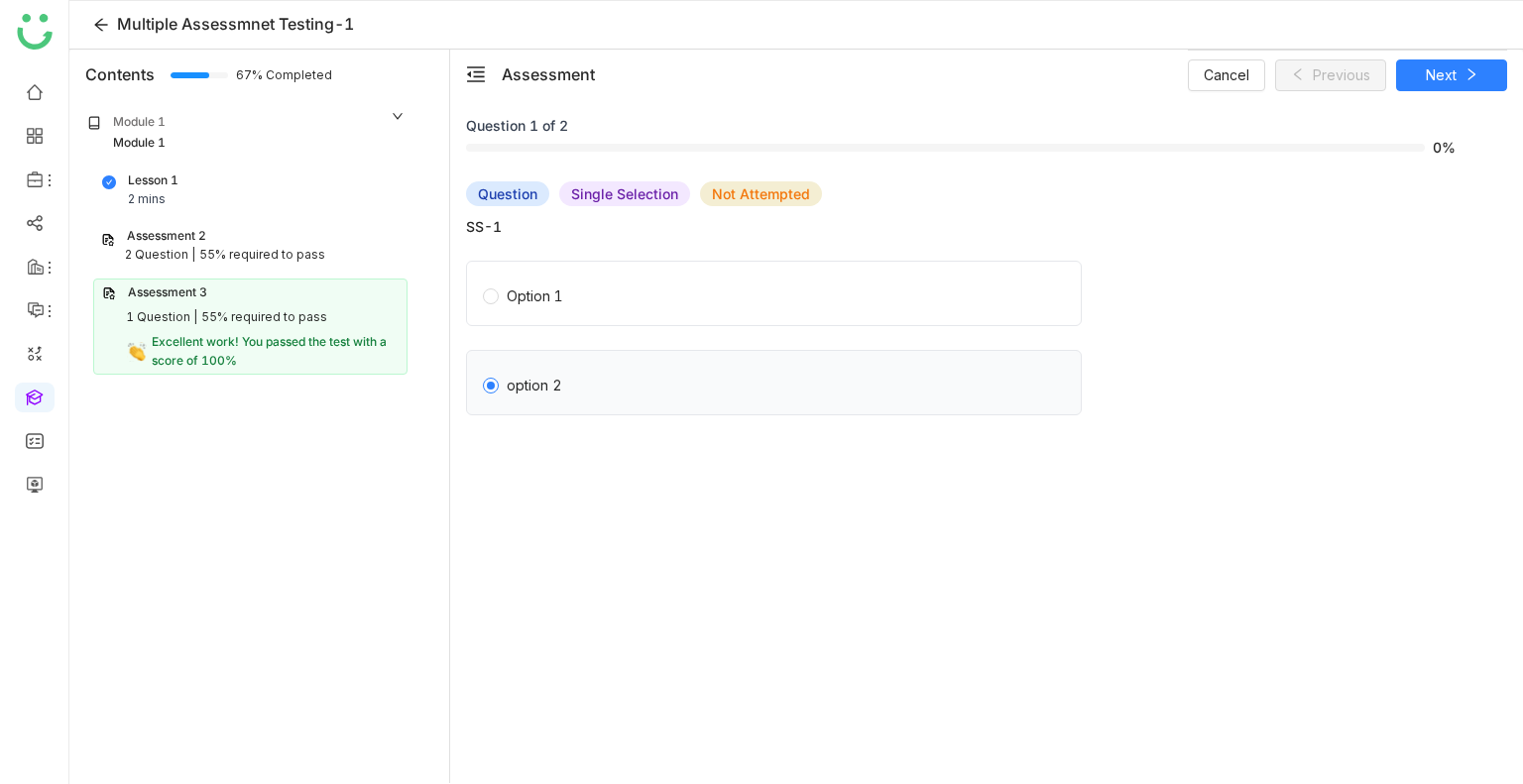 click on "option 2" 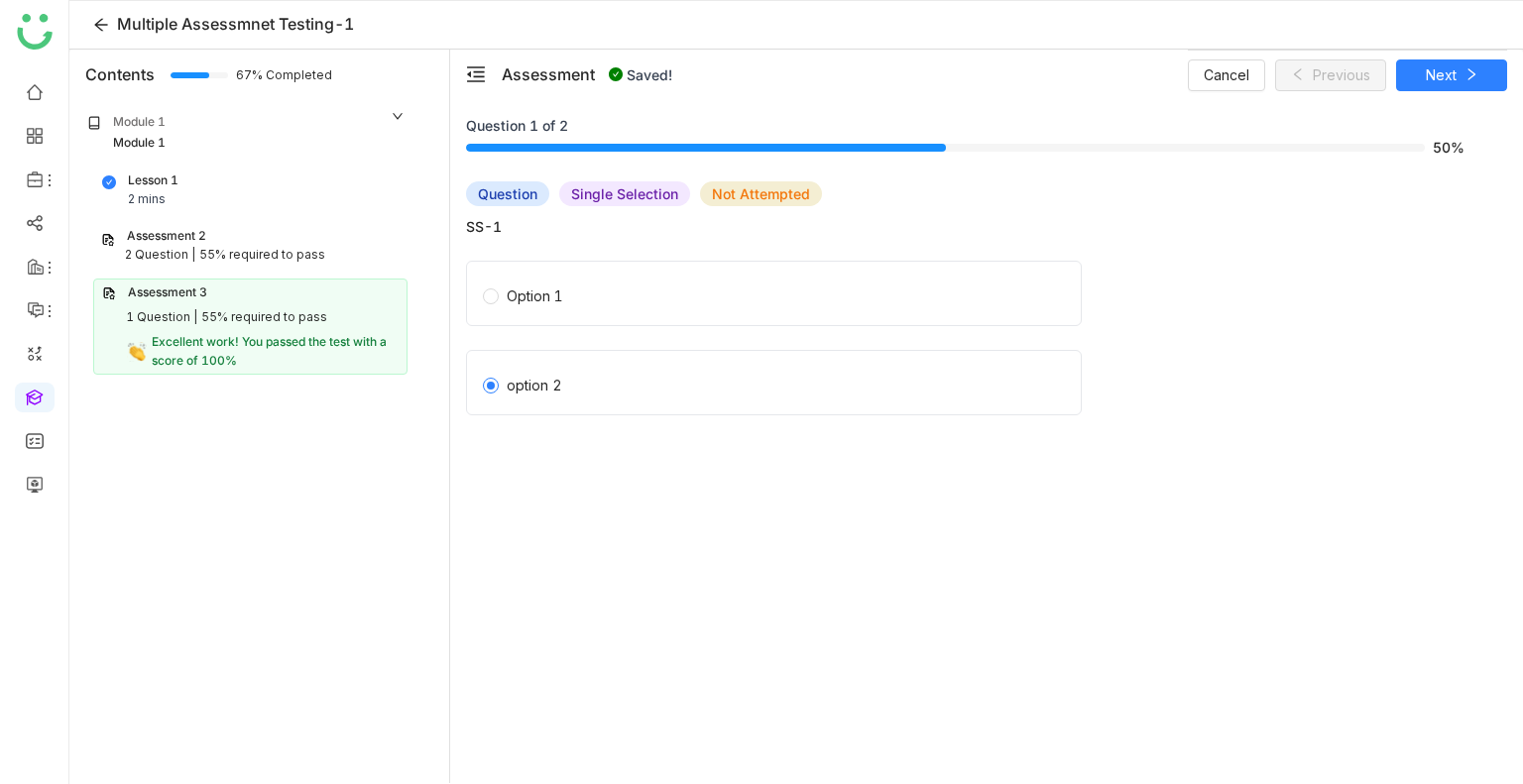 click on "Option 1" 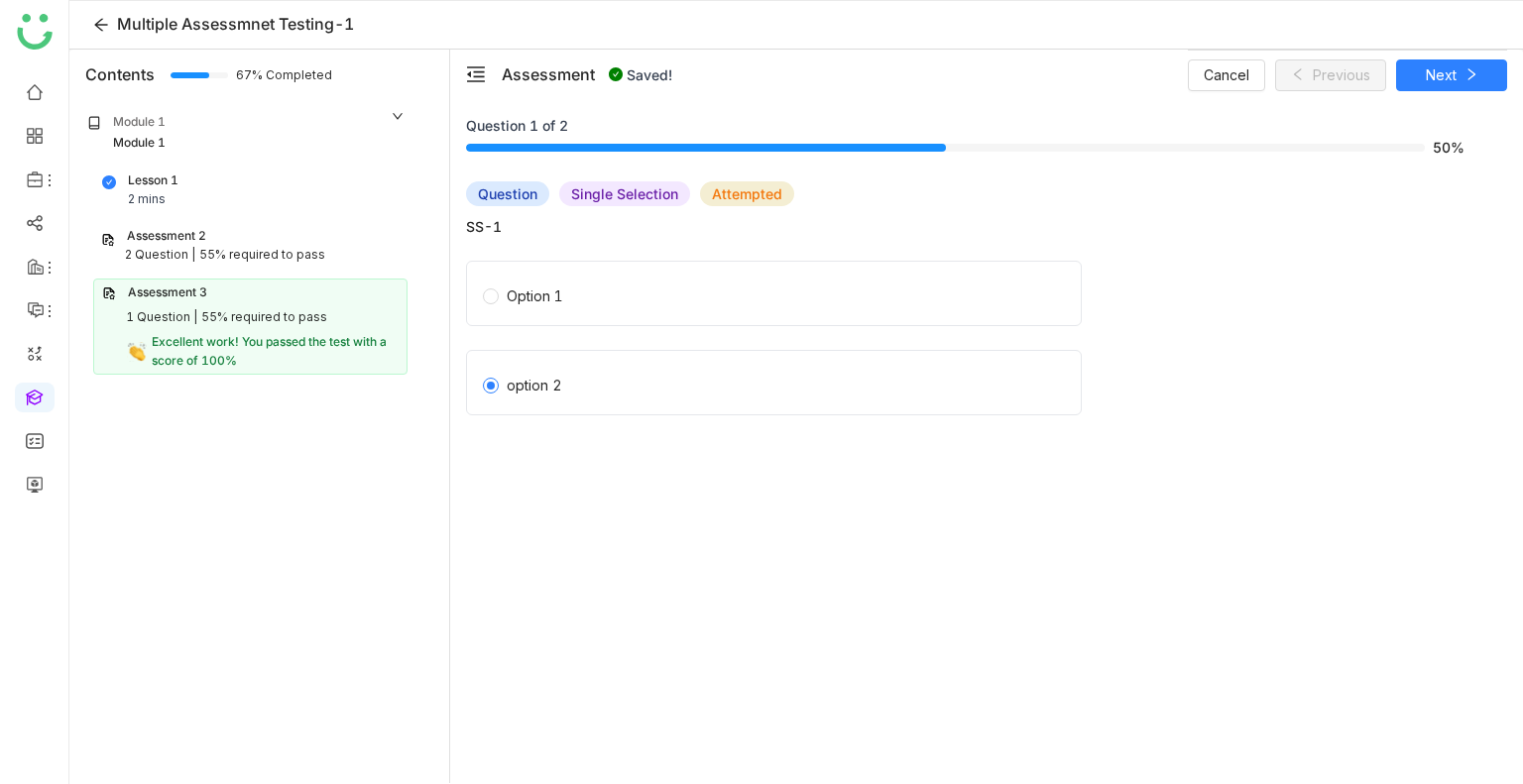 click on "Option 1" 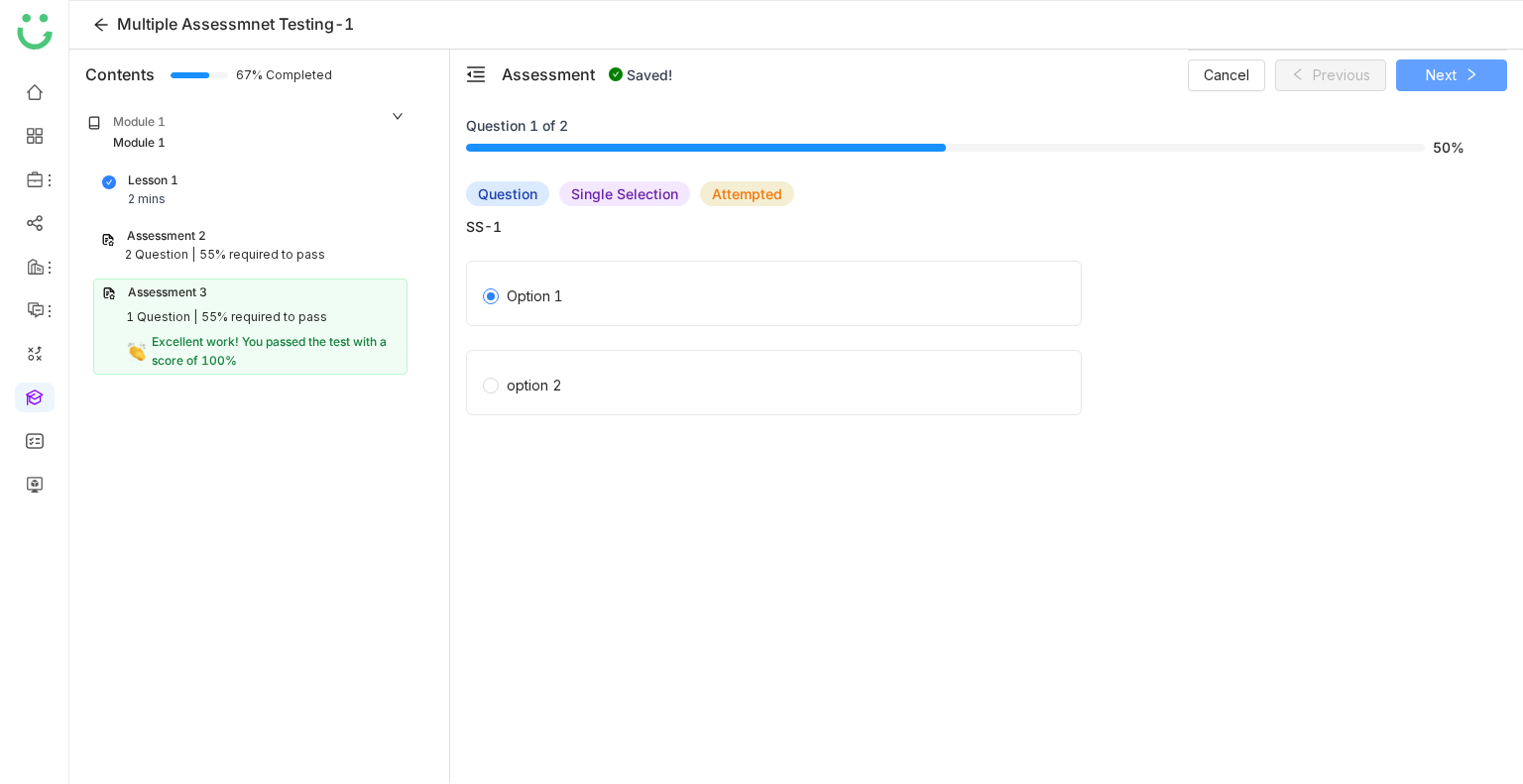 click on "Next" at bounding box center (1441, 75) 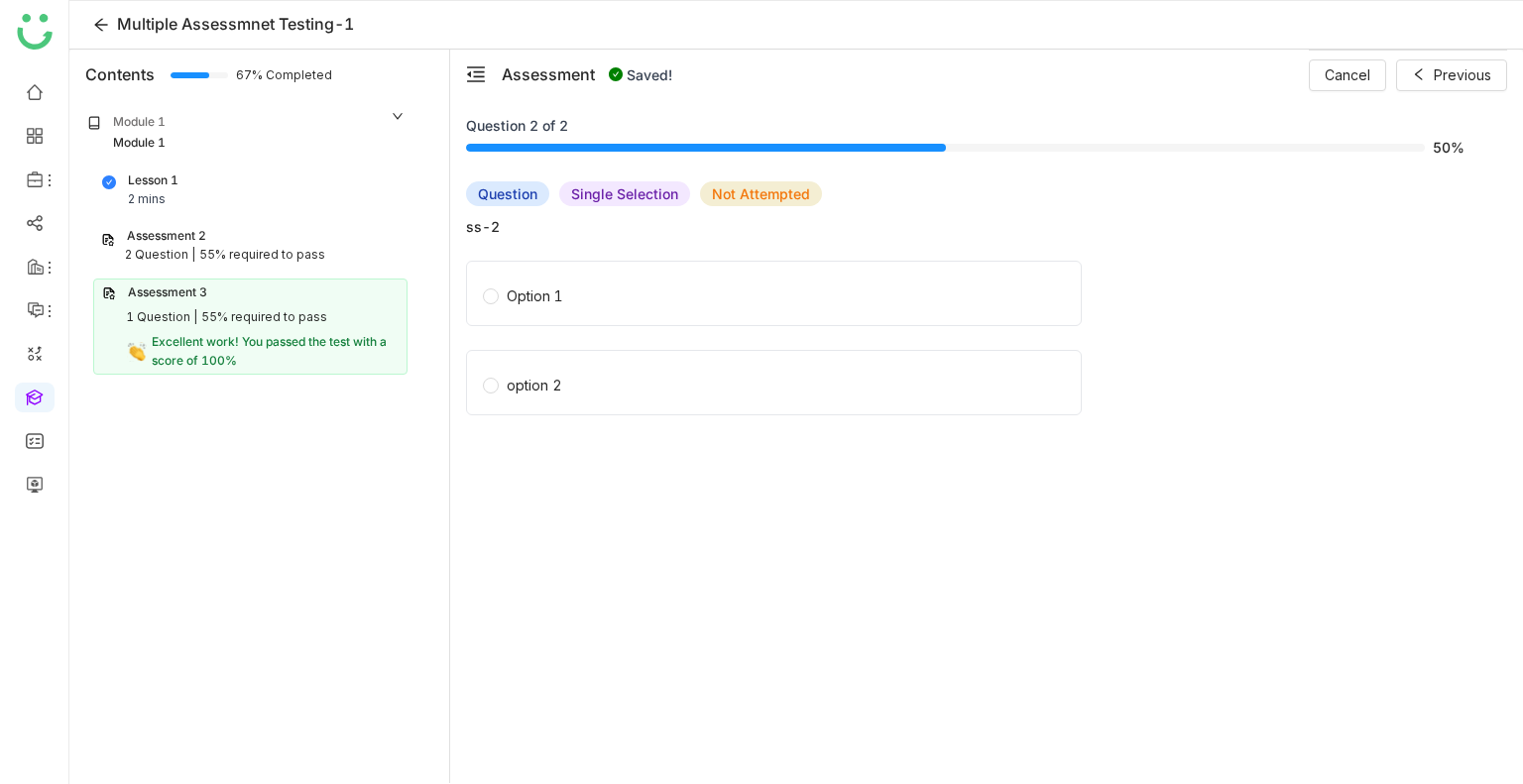 click on "Option 1" 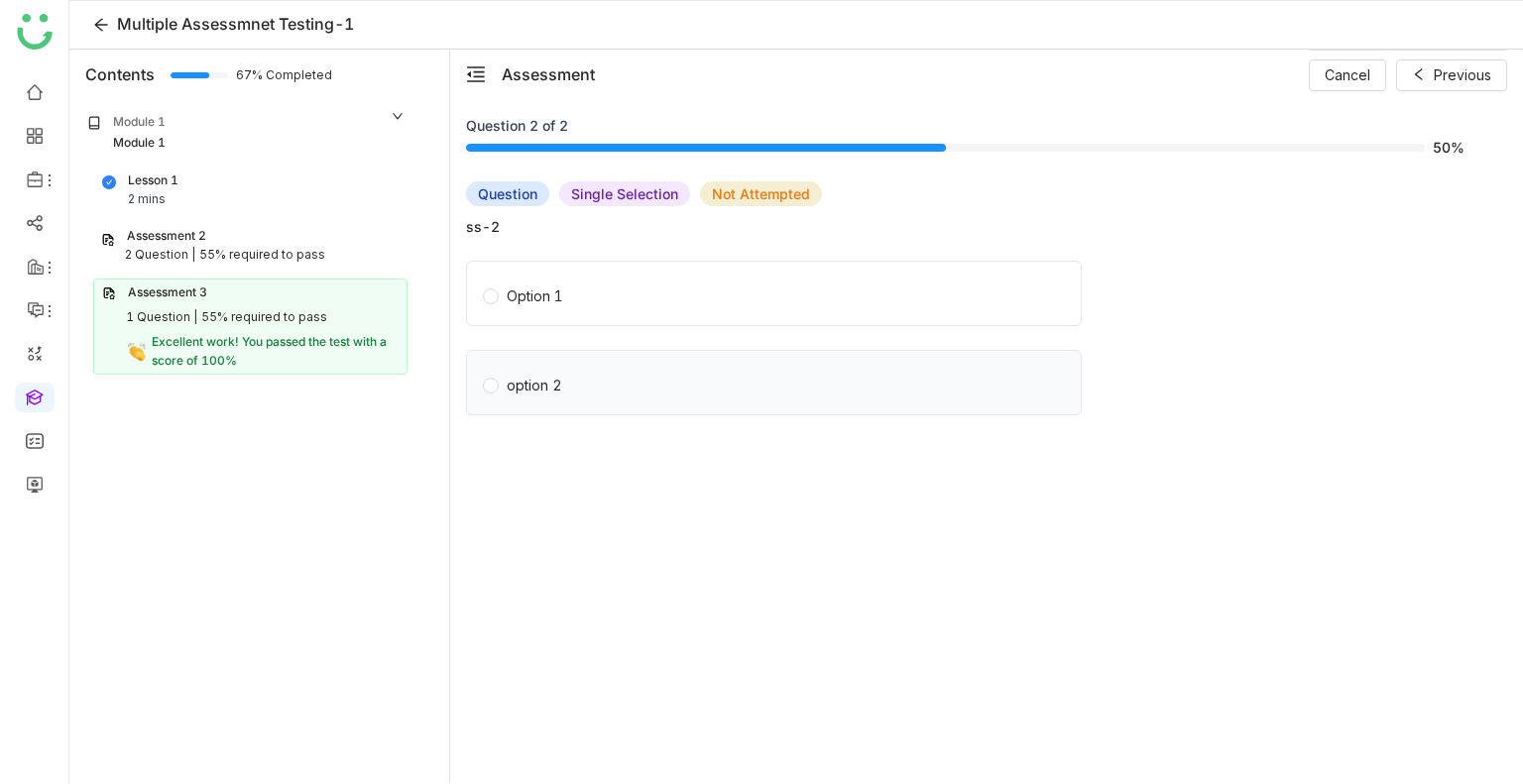 click on "option 2" 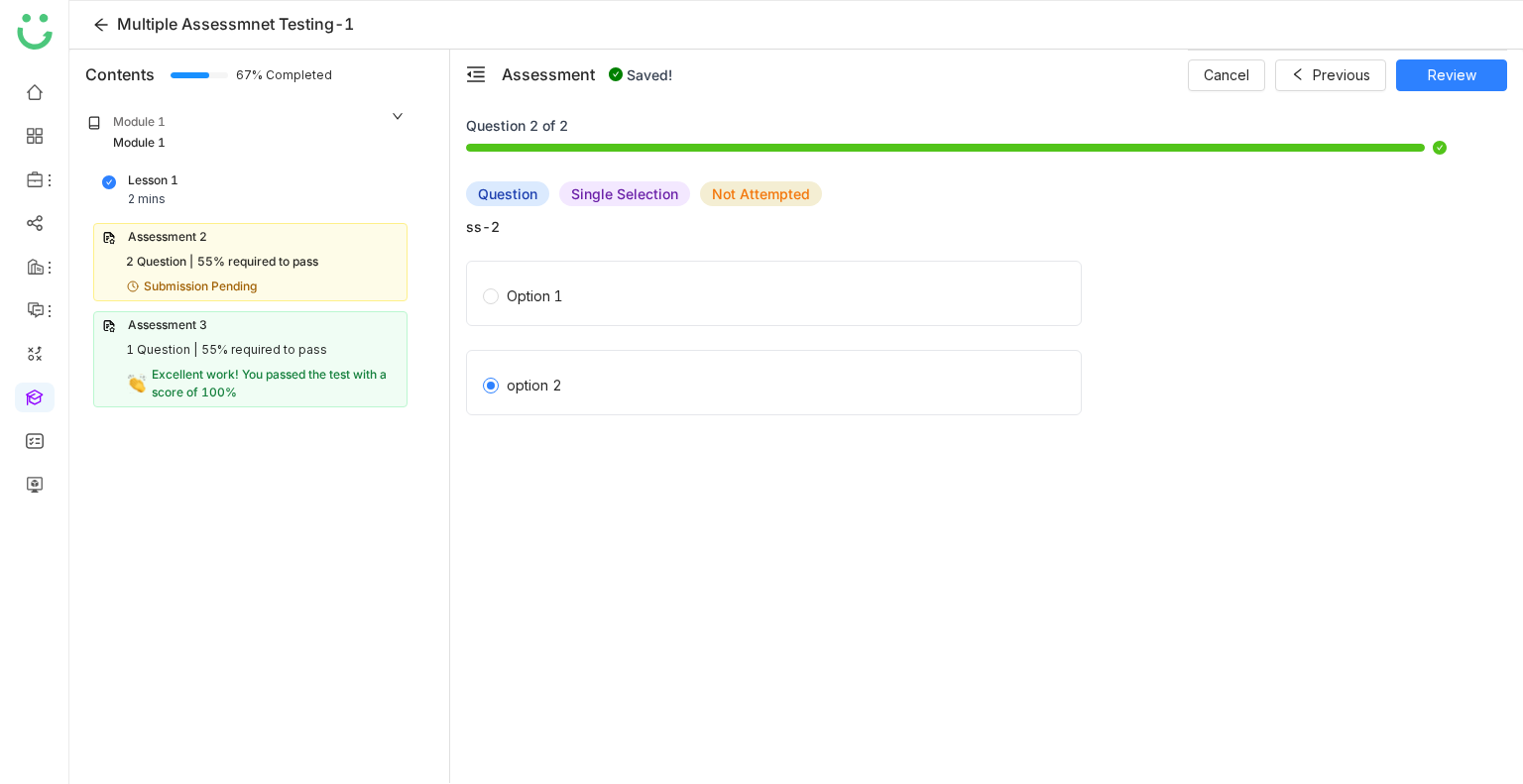 click on "Review" at bounding box center [1452, 75] 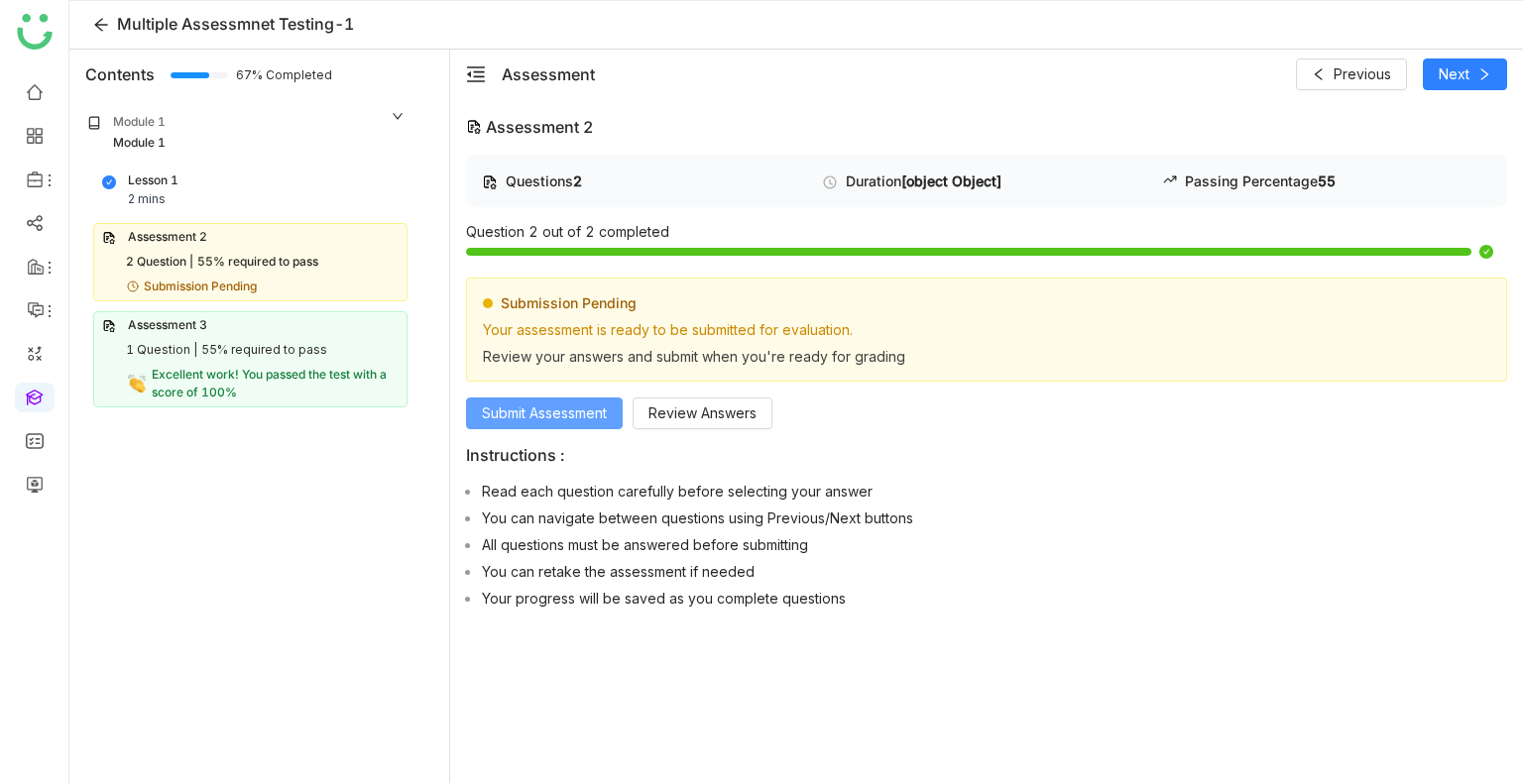 click on "Submit Assessment" 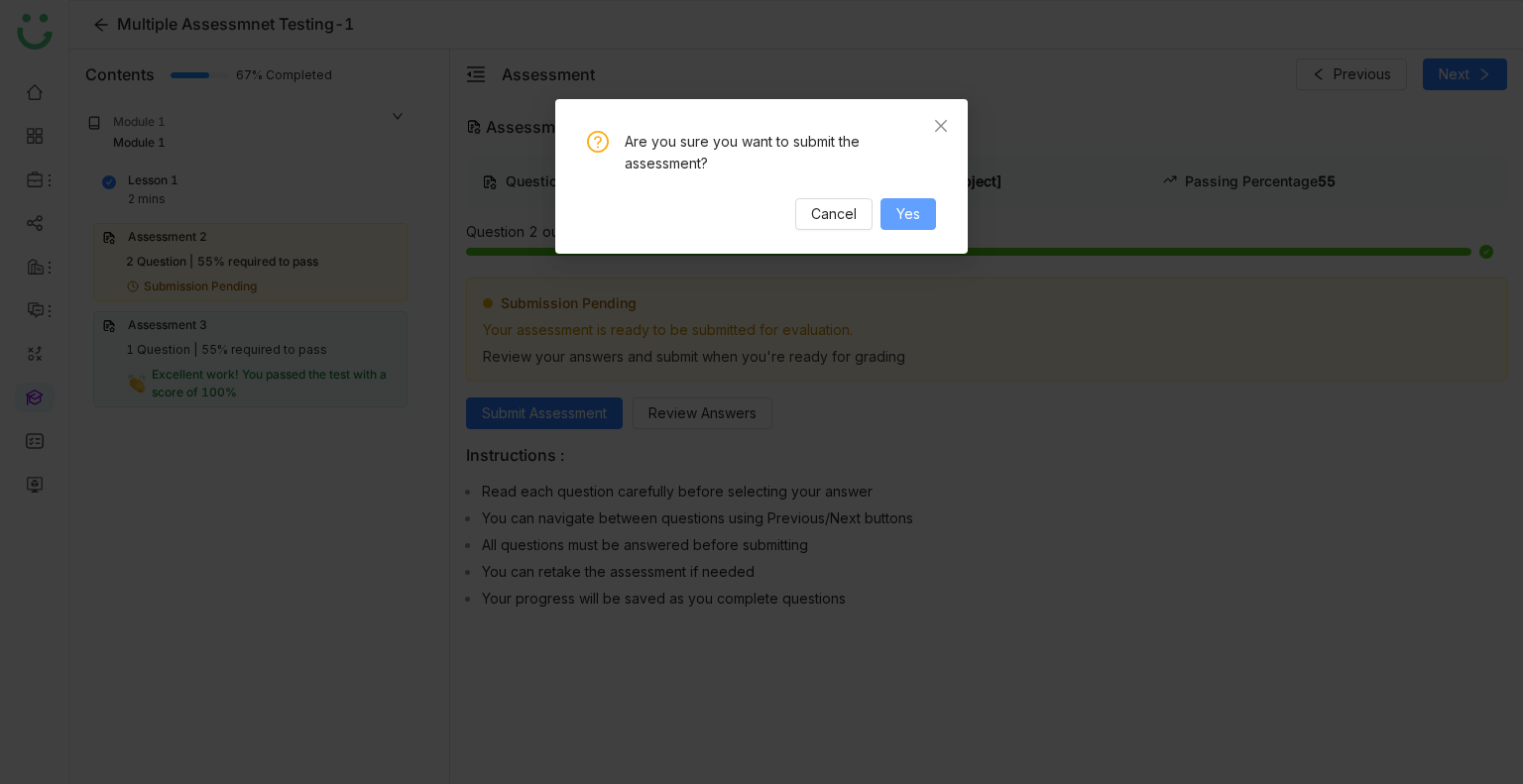 click on "Yes" at bounding box center (908, 214) 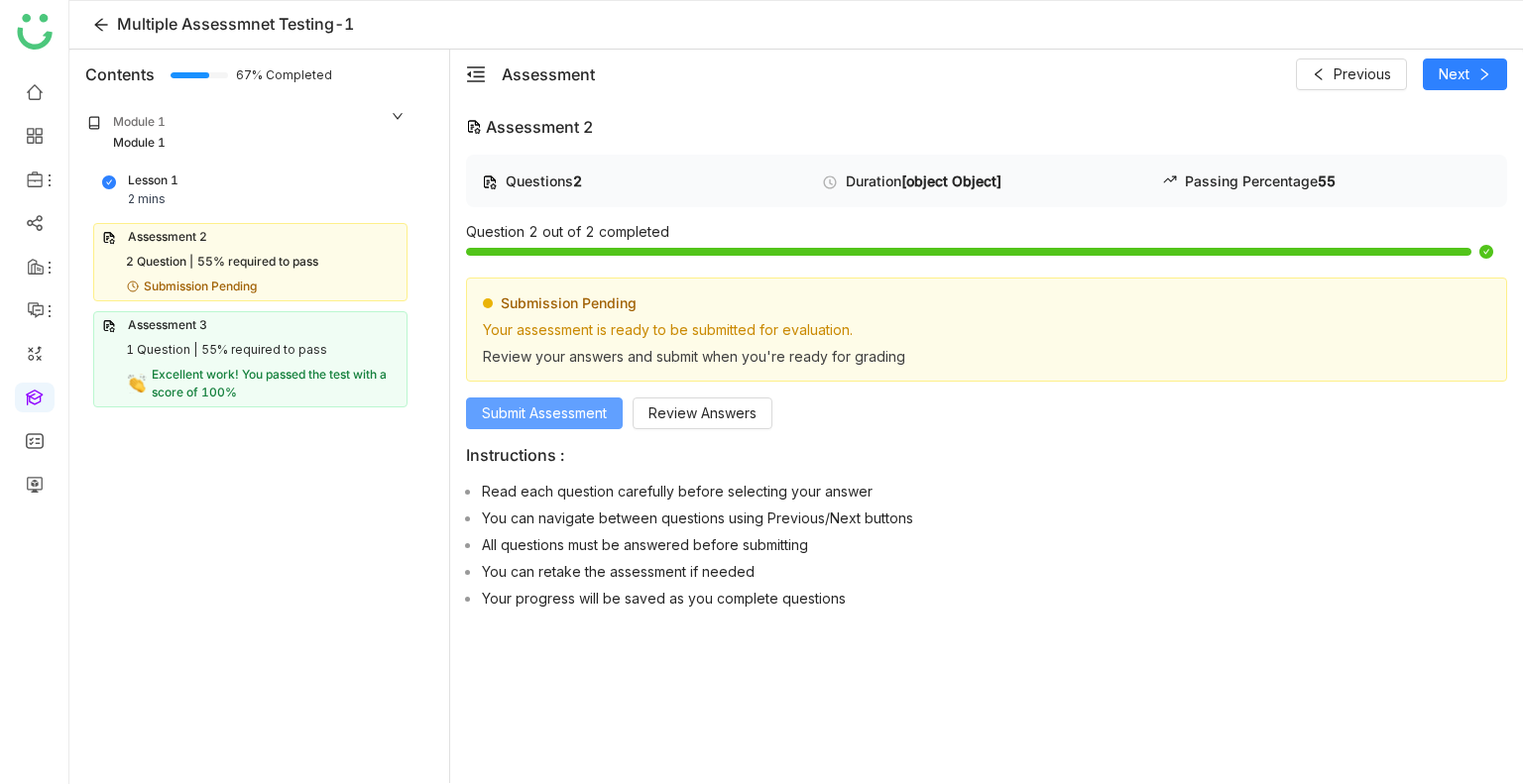click on "Submit Assessment" 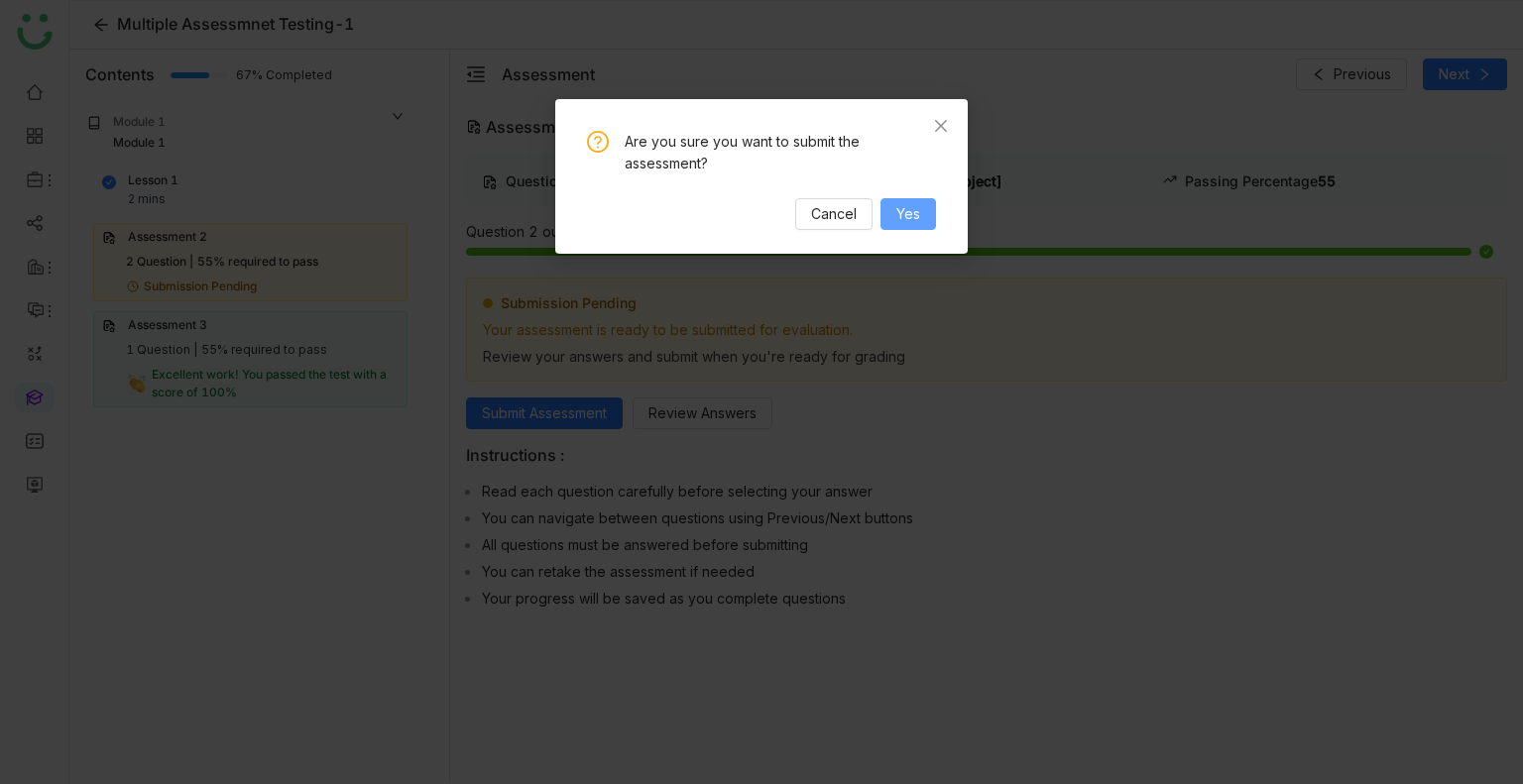 click on "Yes" at bounding box center (908, 214) 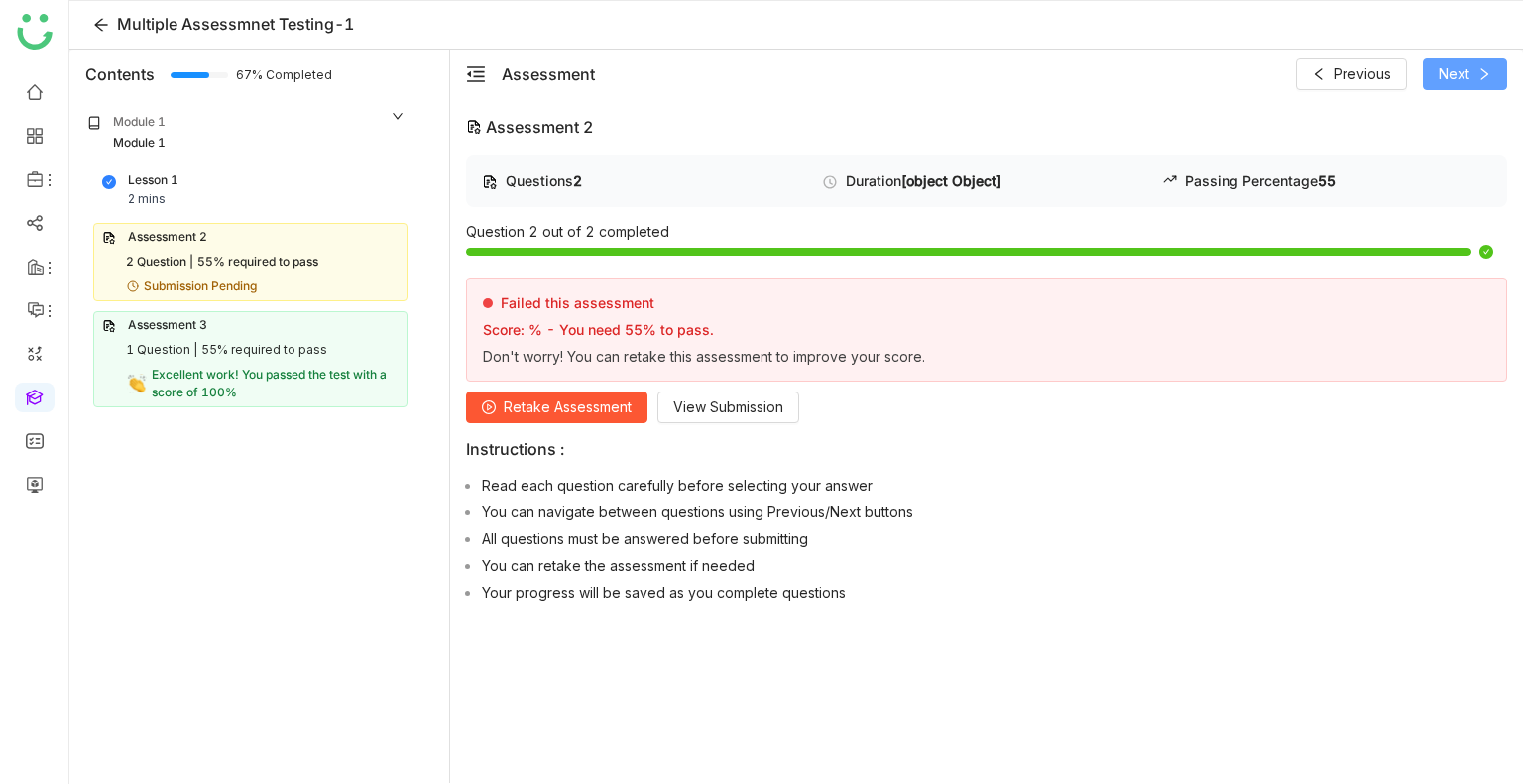 click on "Next" 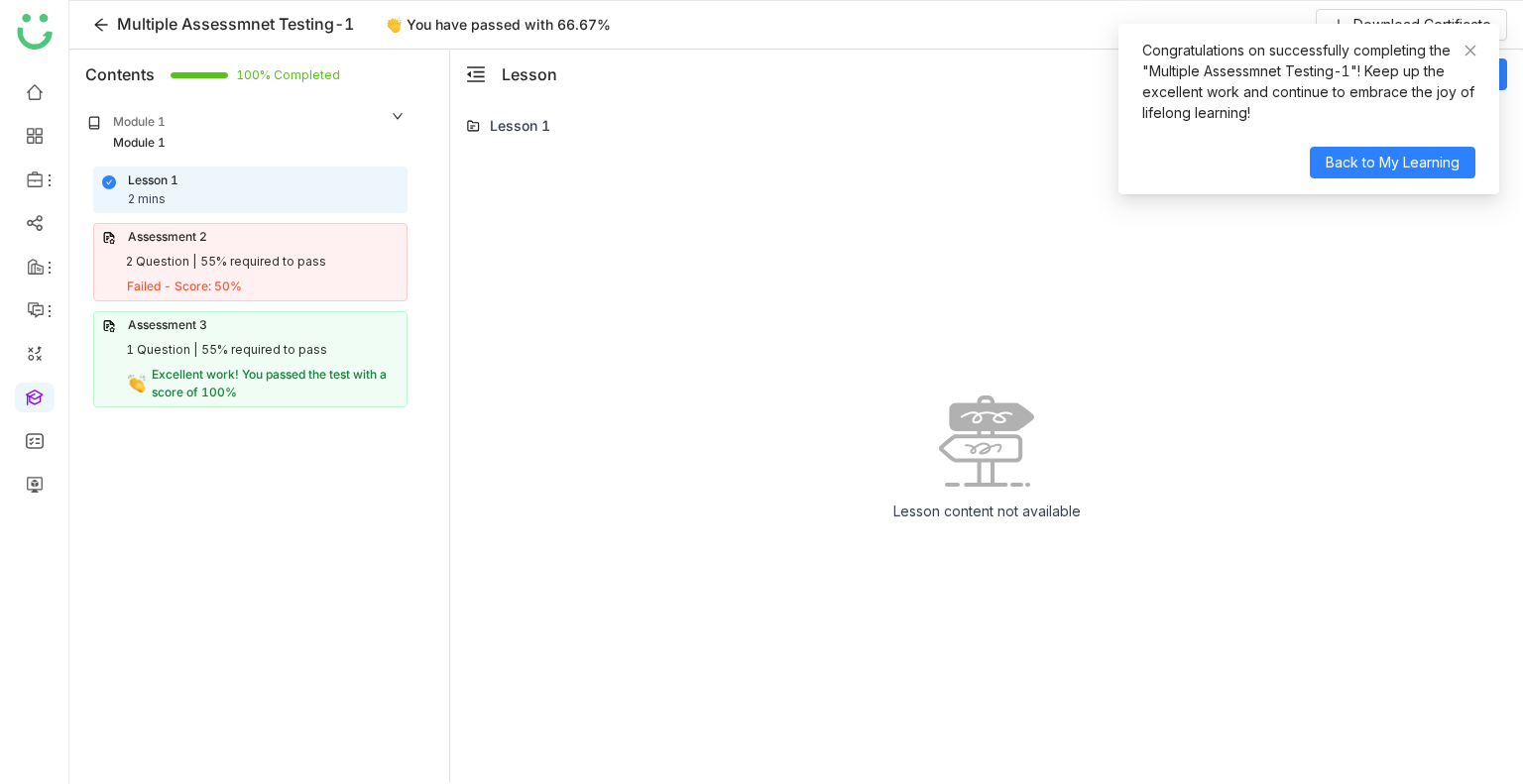 click on "55% required to pass" at bounding box center [263, 262] 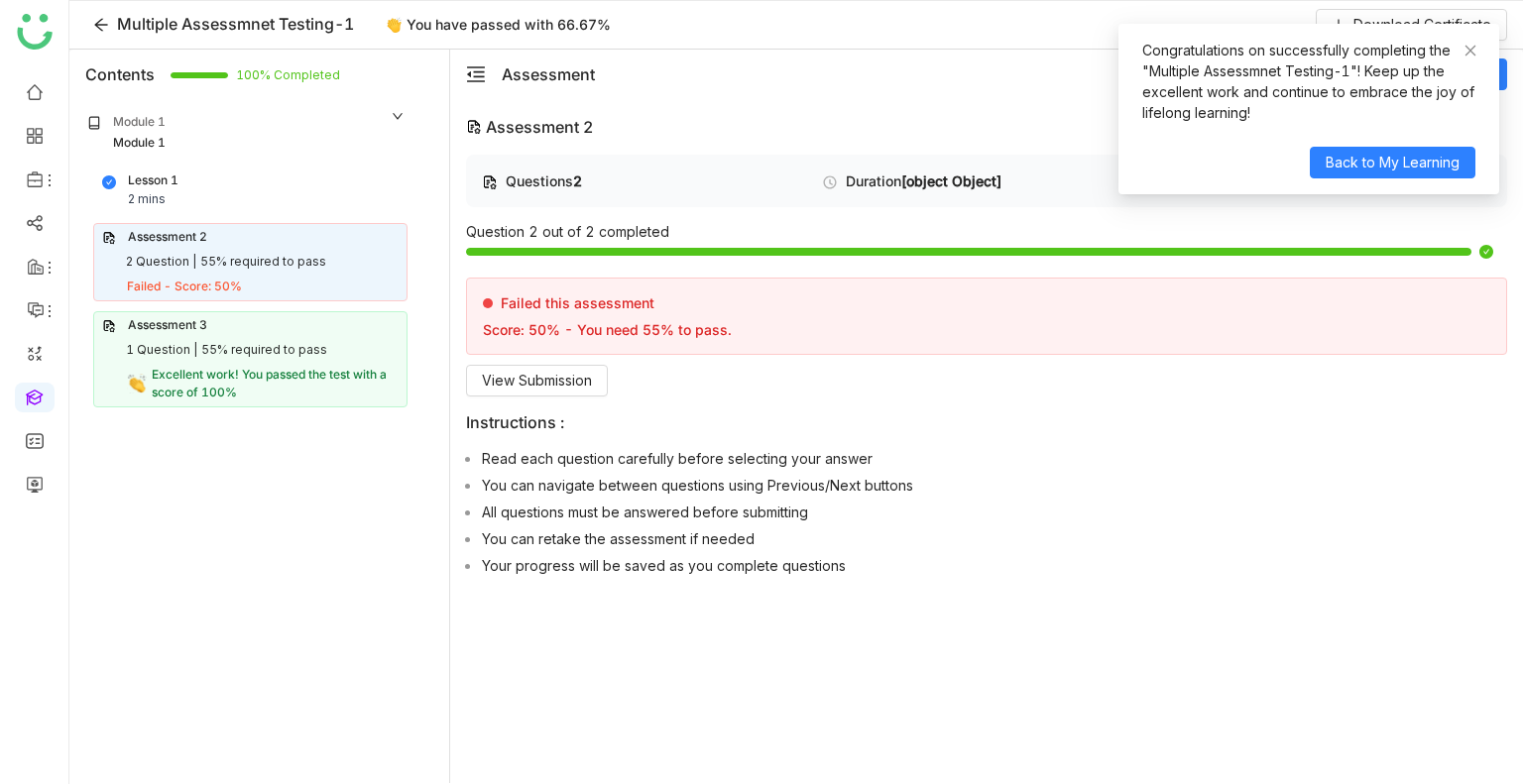 click on "55% required to pass" at bounding box center [263, 262] 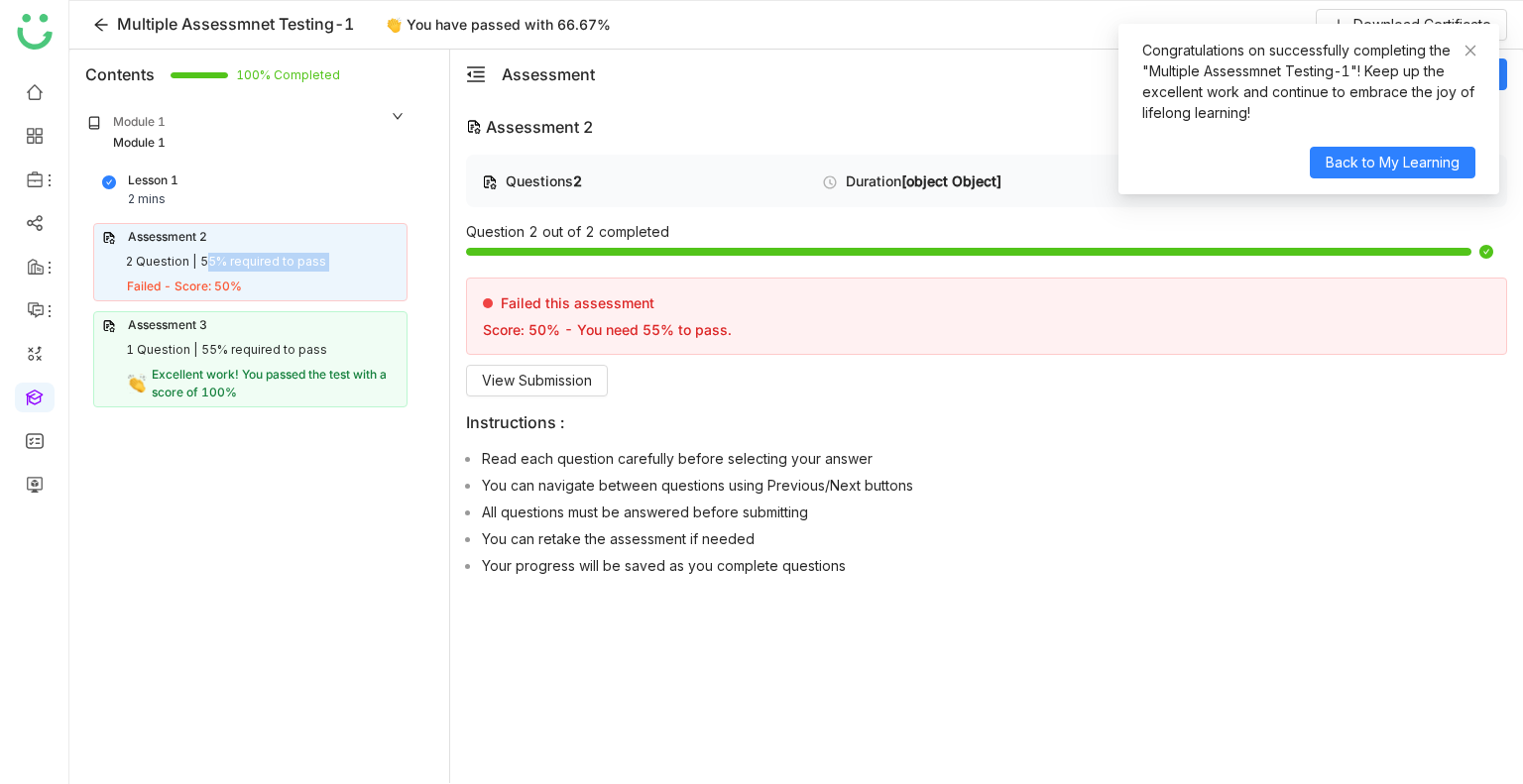 click on "55% required to pass" at bounding box center [263, 262] 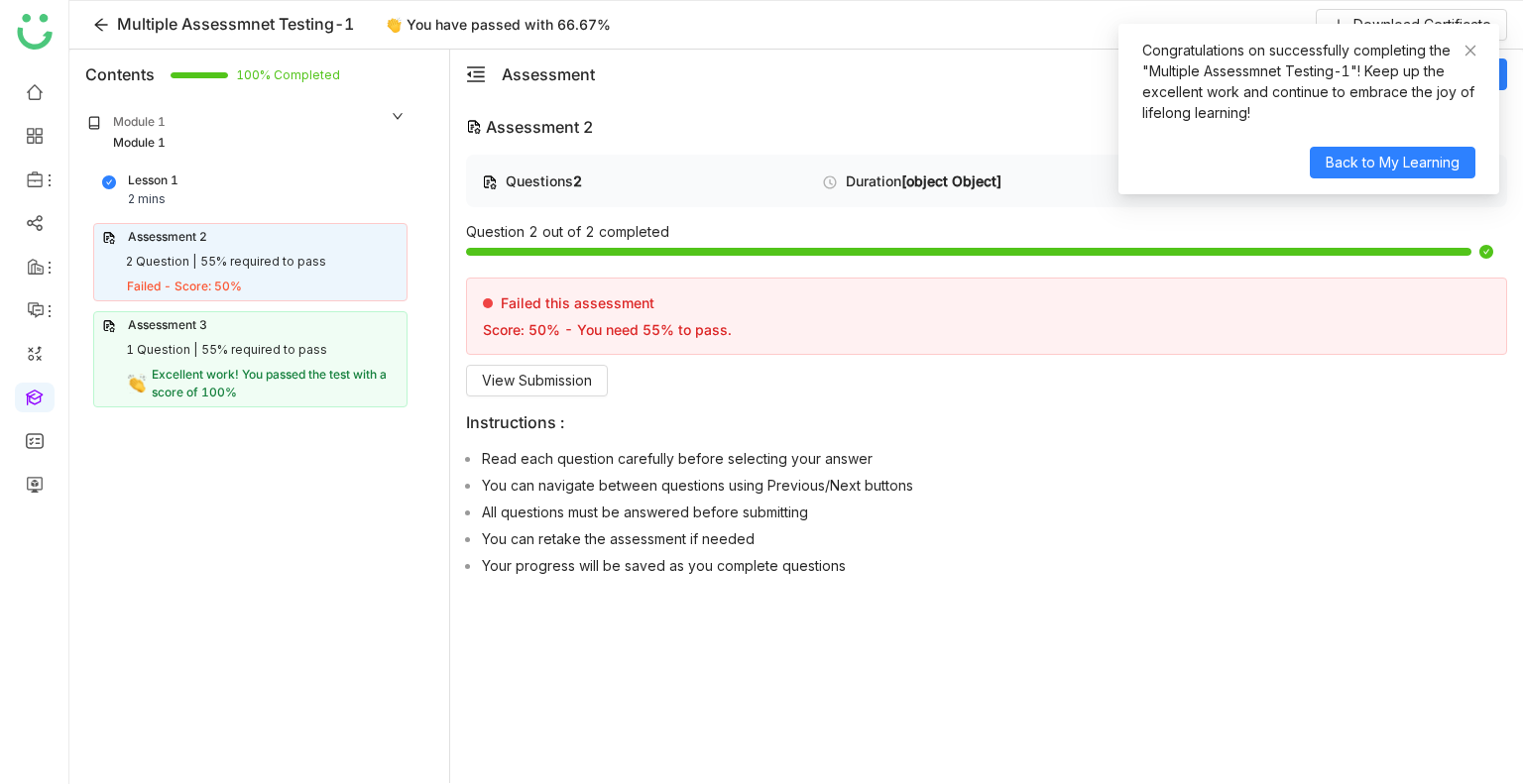 click on "Failed - Score: 50%" at bounding box center [263, 286] 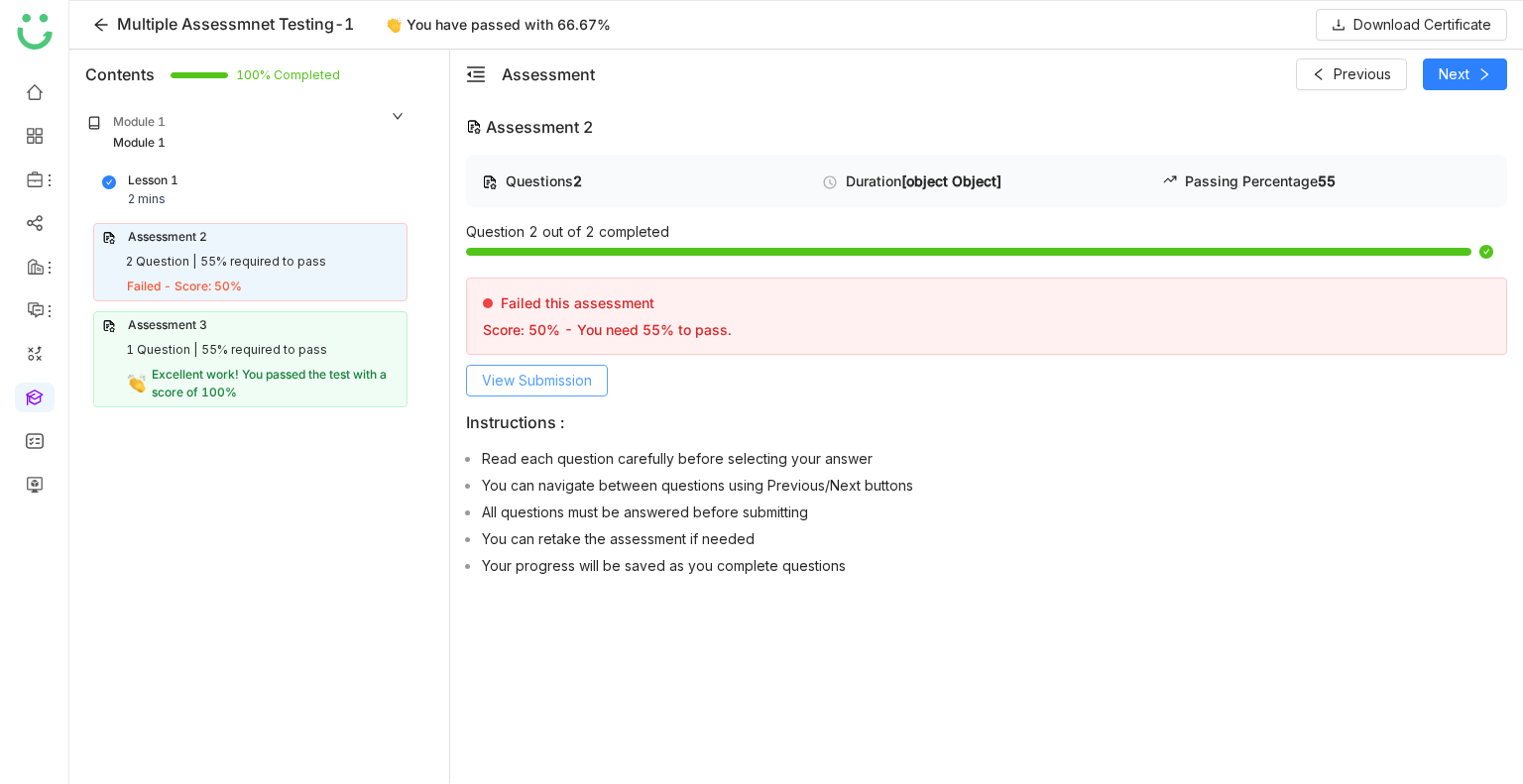 click on "View Submission" 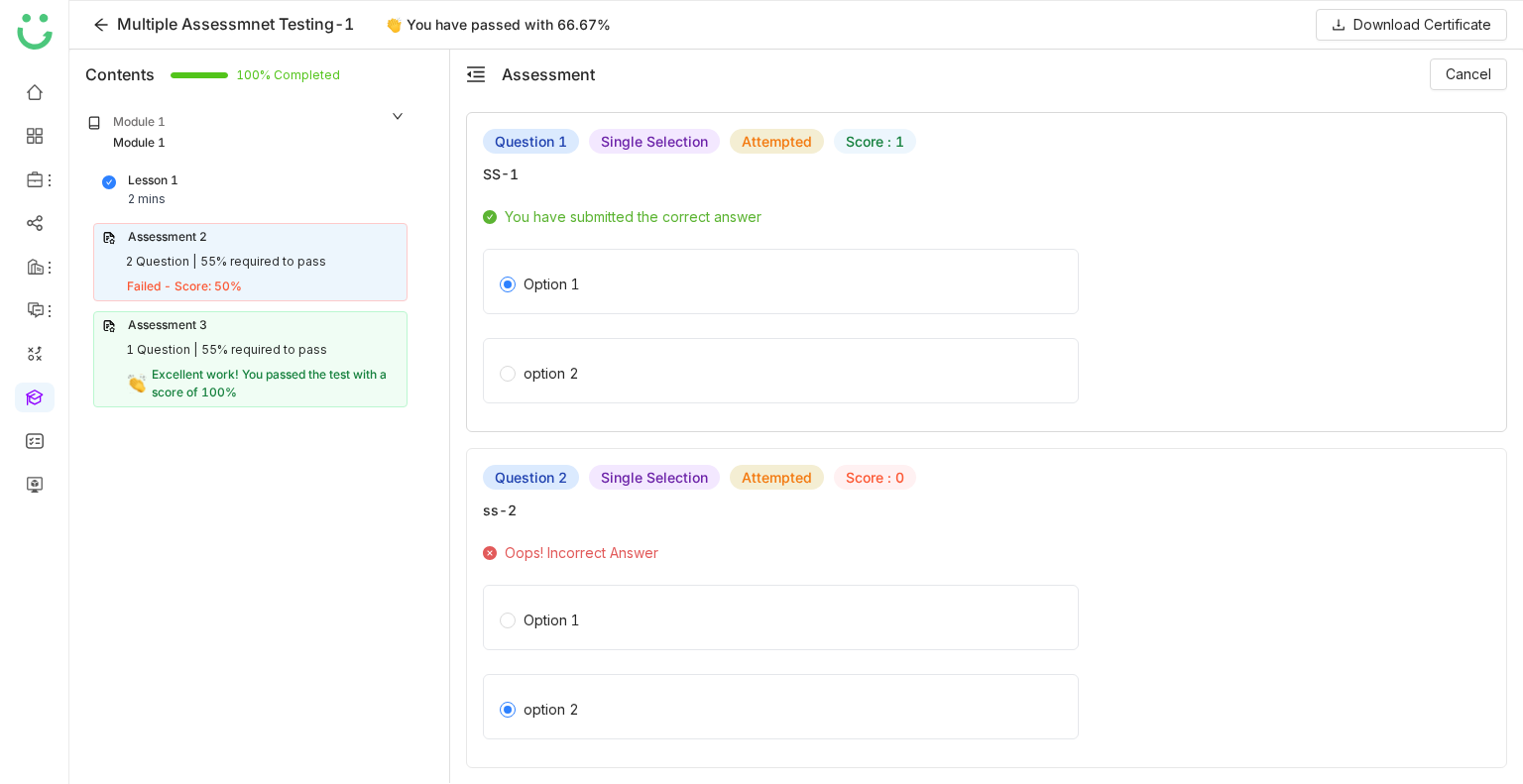 scroll, scrollTop: 0, scrollLeft: 0, axis: both 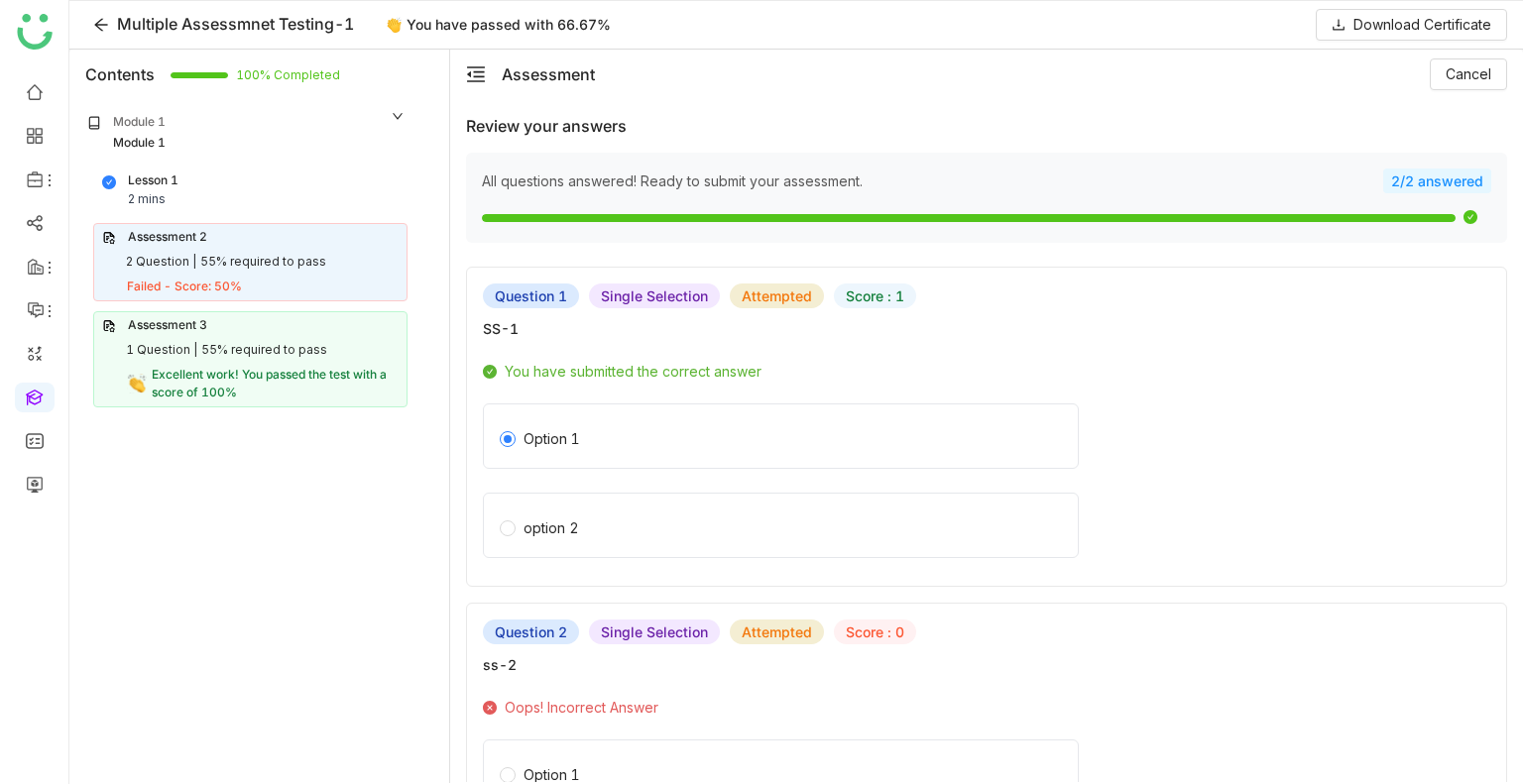 click on "Failed - Score: 50%" at bounding box center [263, 286] 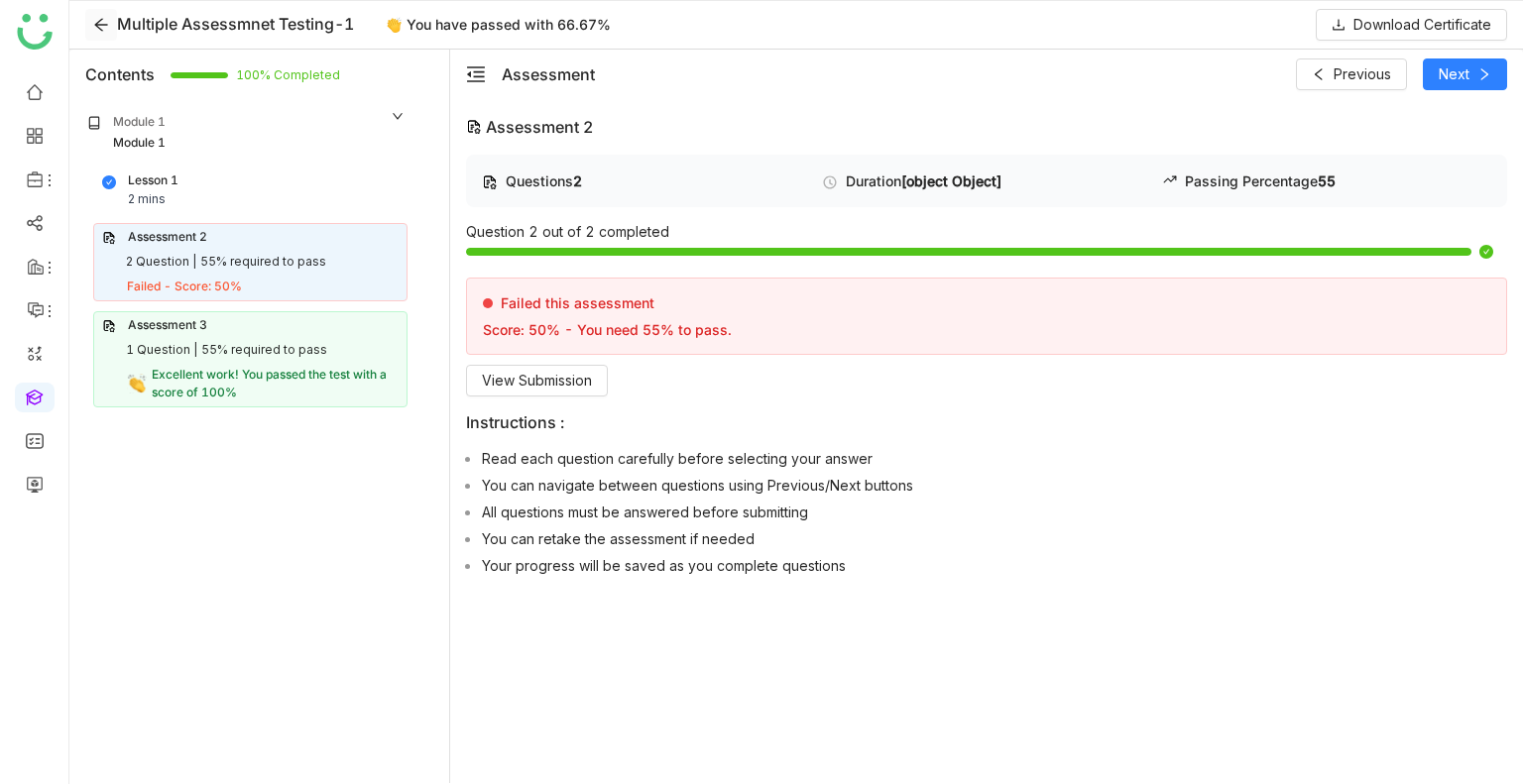 click 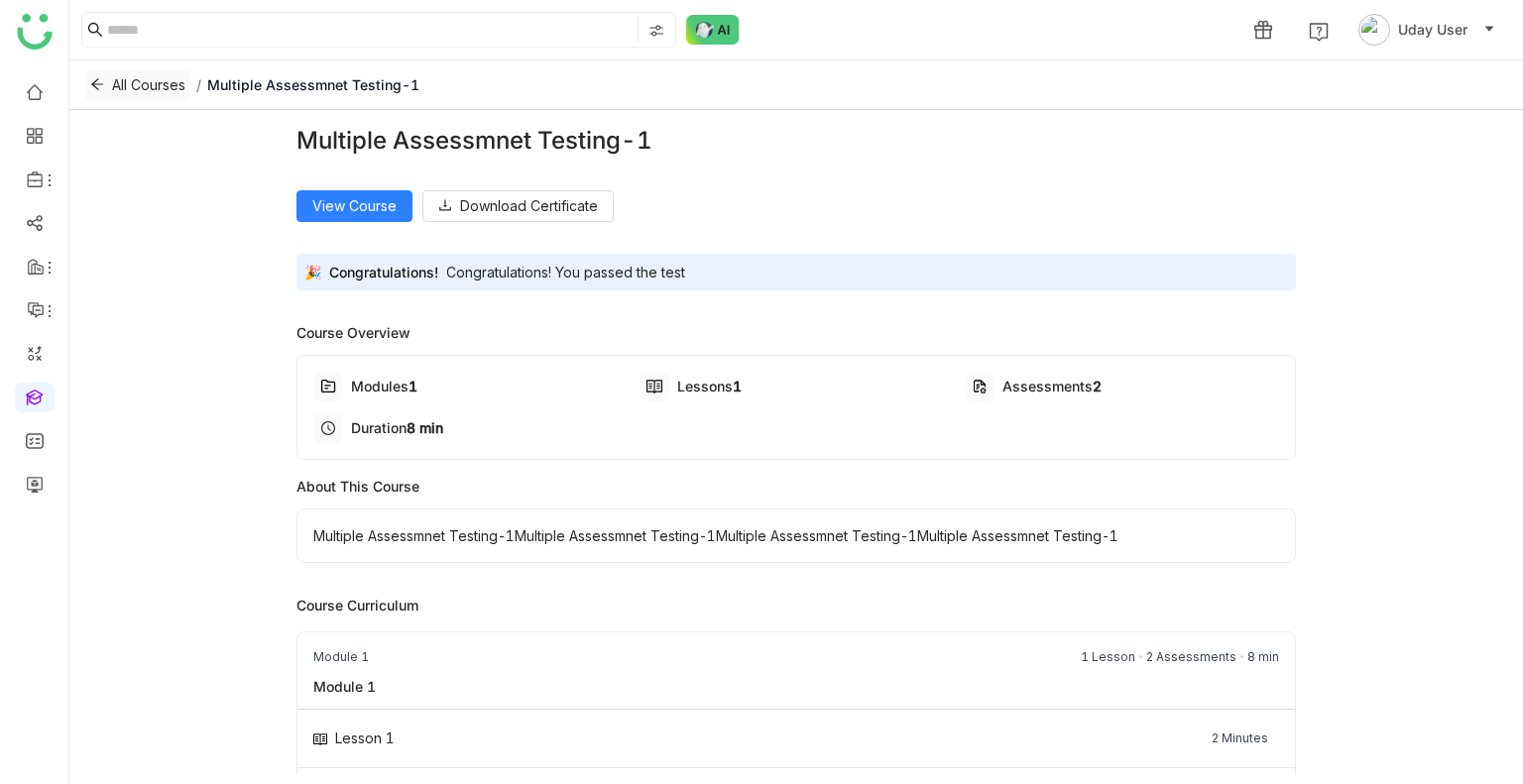 click on "All Courses" 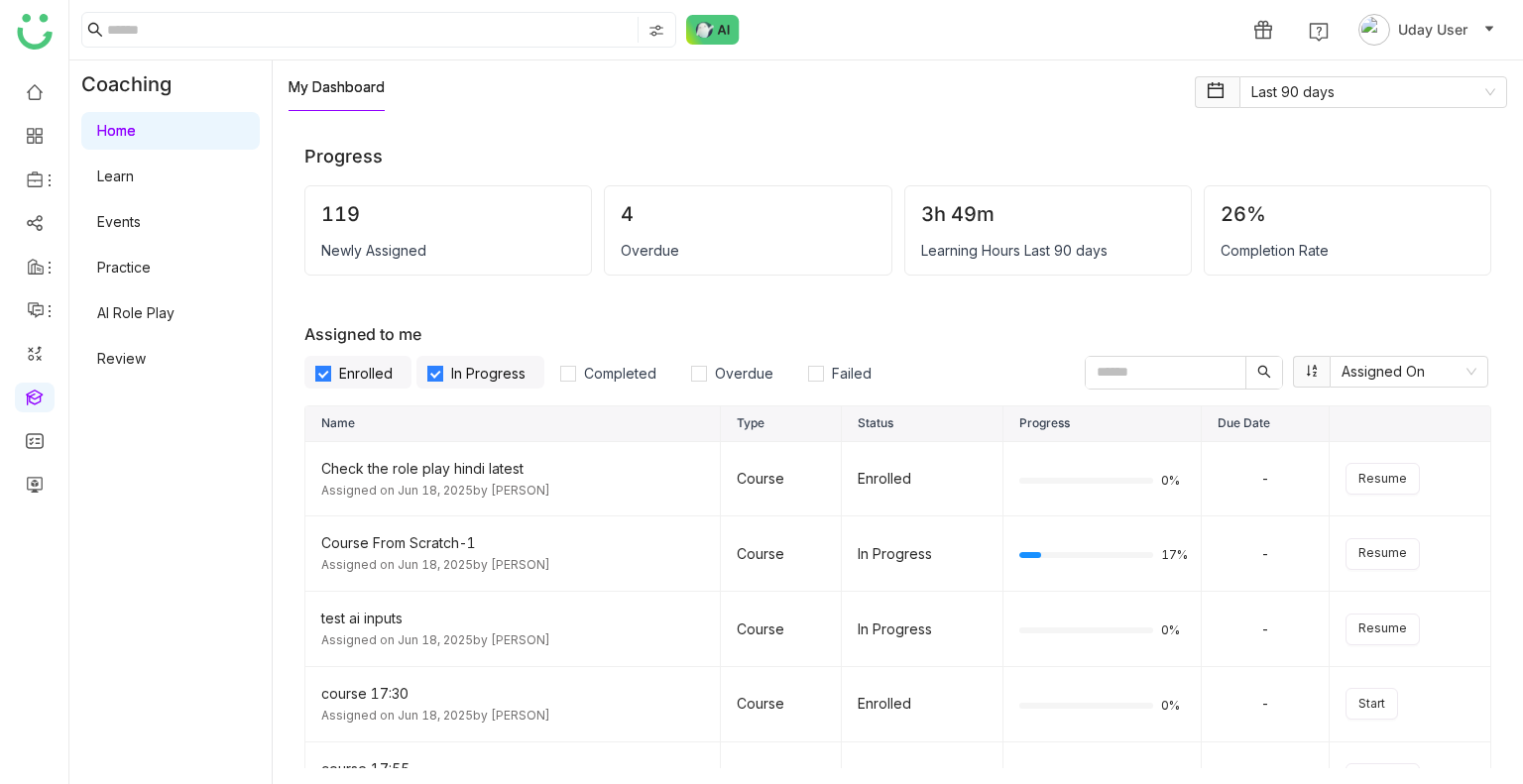 click on "Learn" at bounding box center [115, 175] 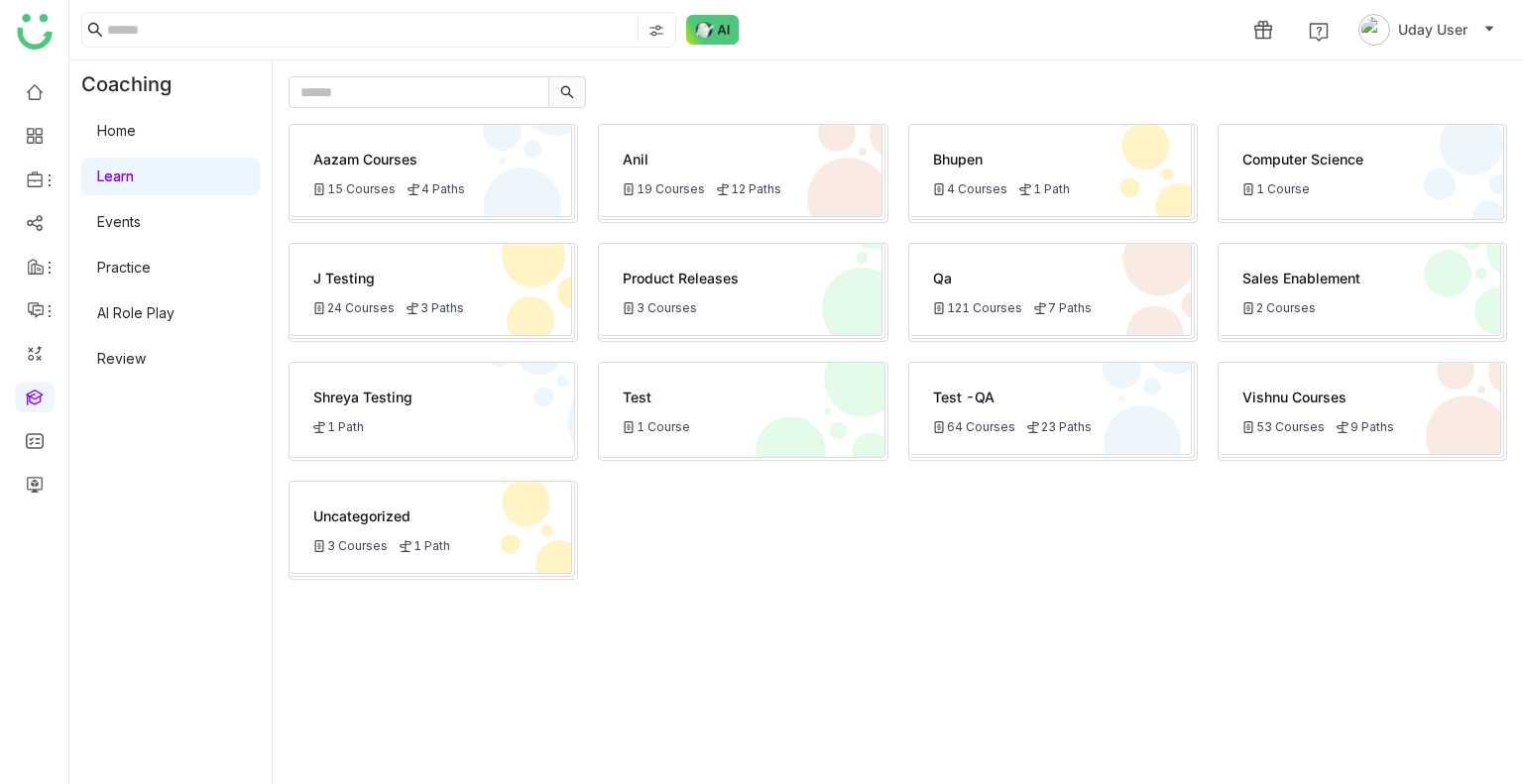 click on "Vishnu Courses
53 Courses
9 Paths" 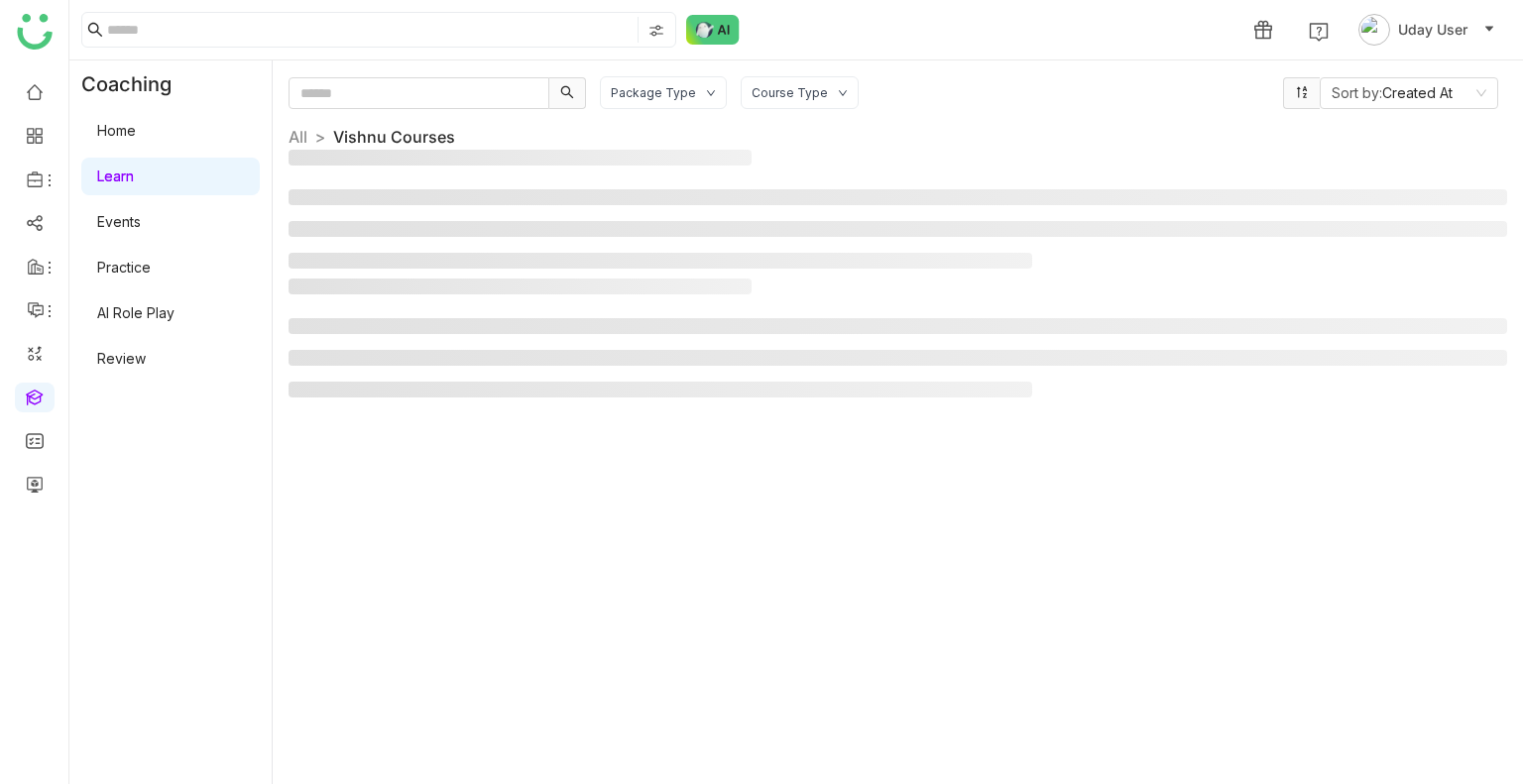 click on "Package Type Course Type Sort by:  Created At  All  >   Vishnu Courses    >" 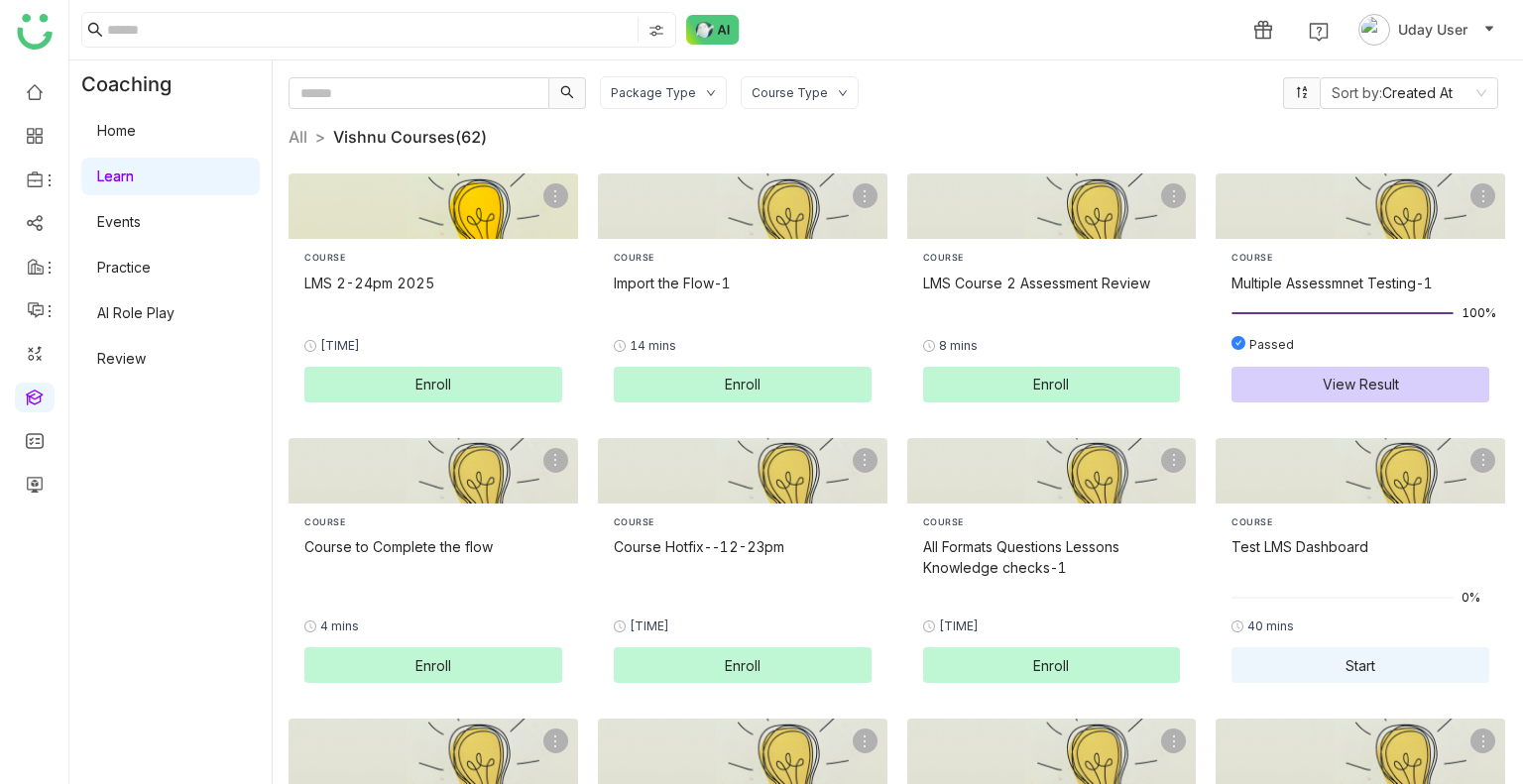 click on "LMS 2-24pm 2025" 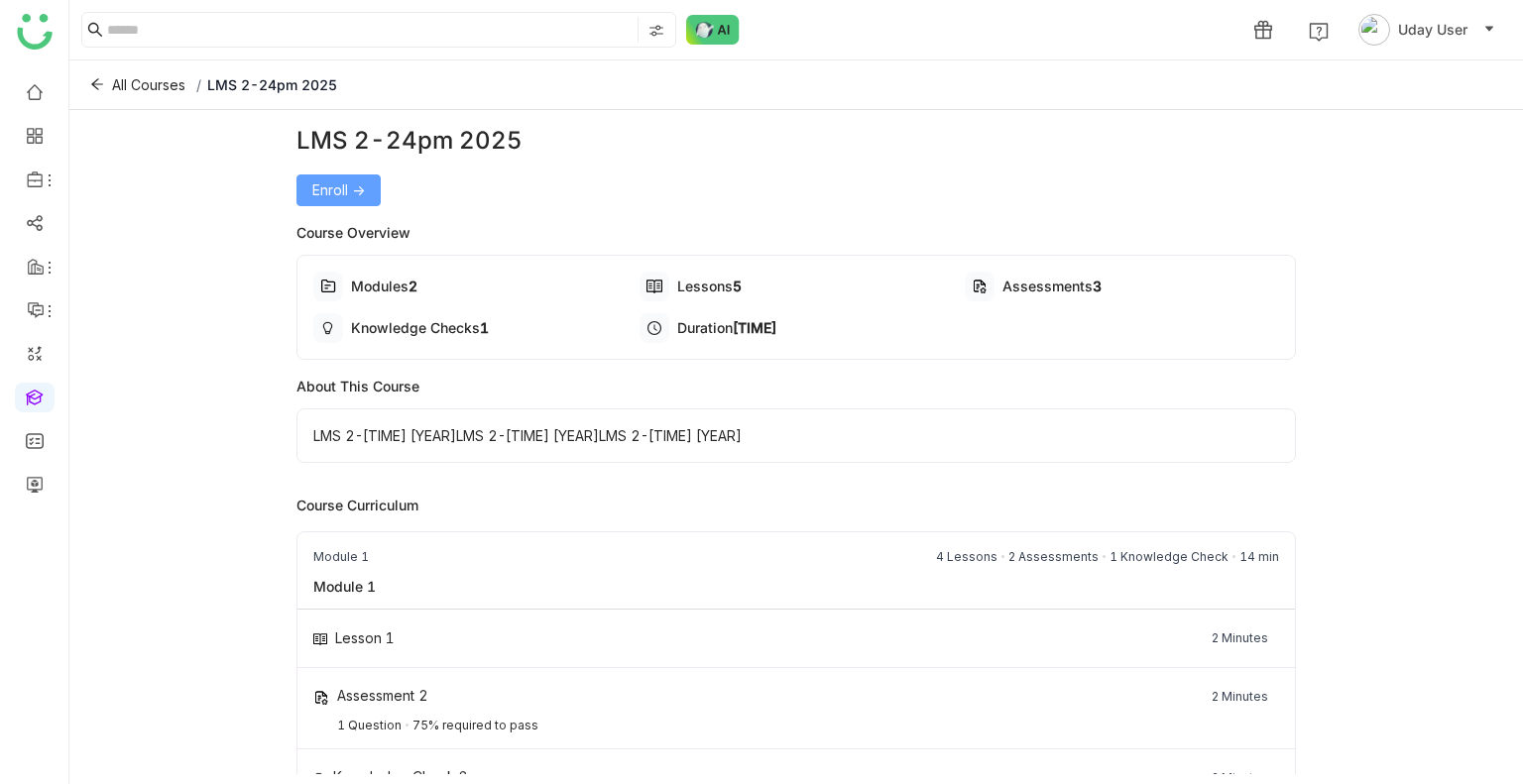 click on "Enroll ->" 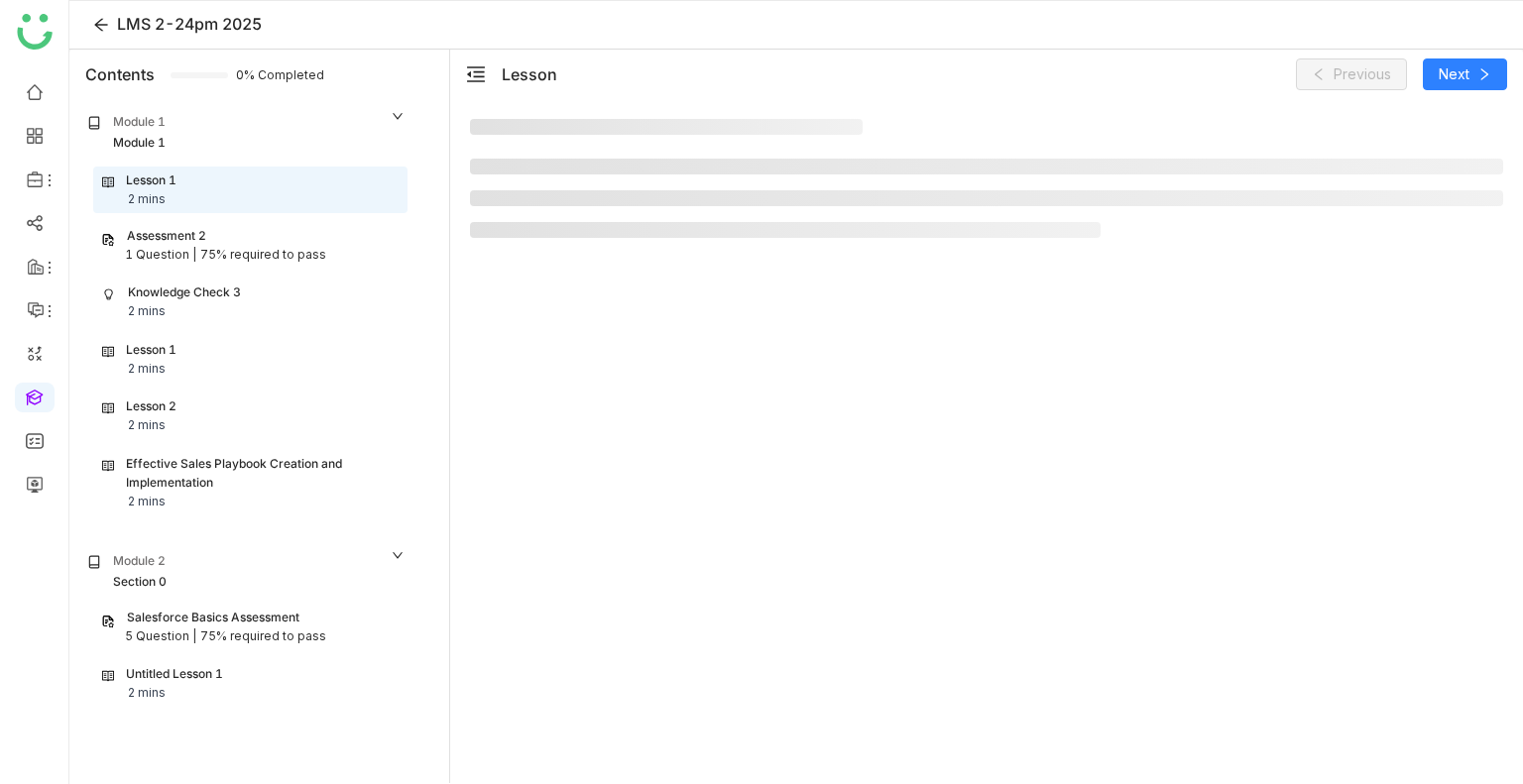 scroll, scrollTop: 2, scrollLeft: 0, axis: vertical 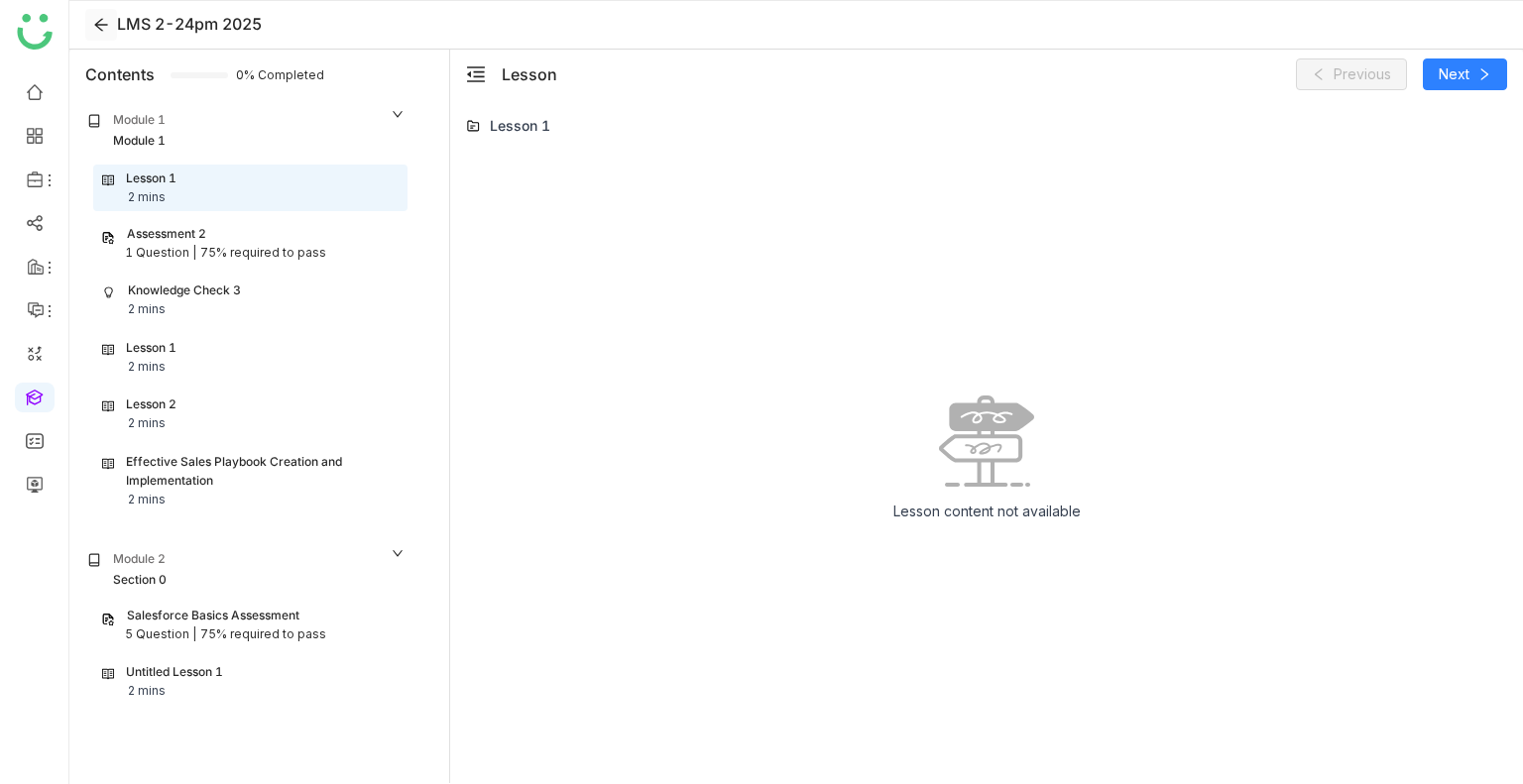 click 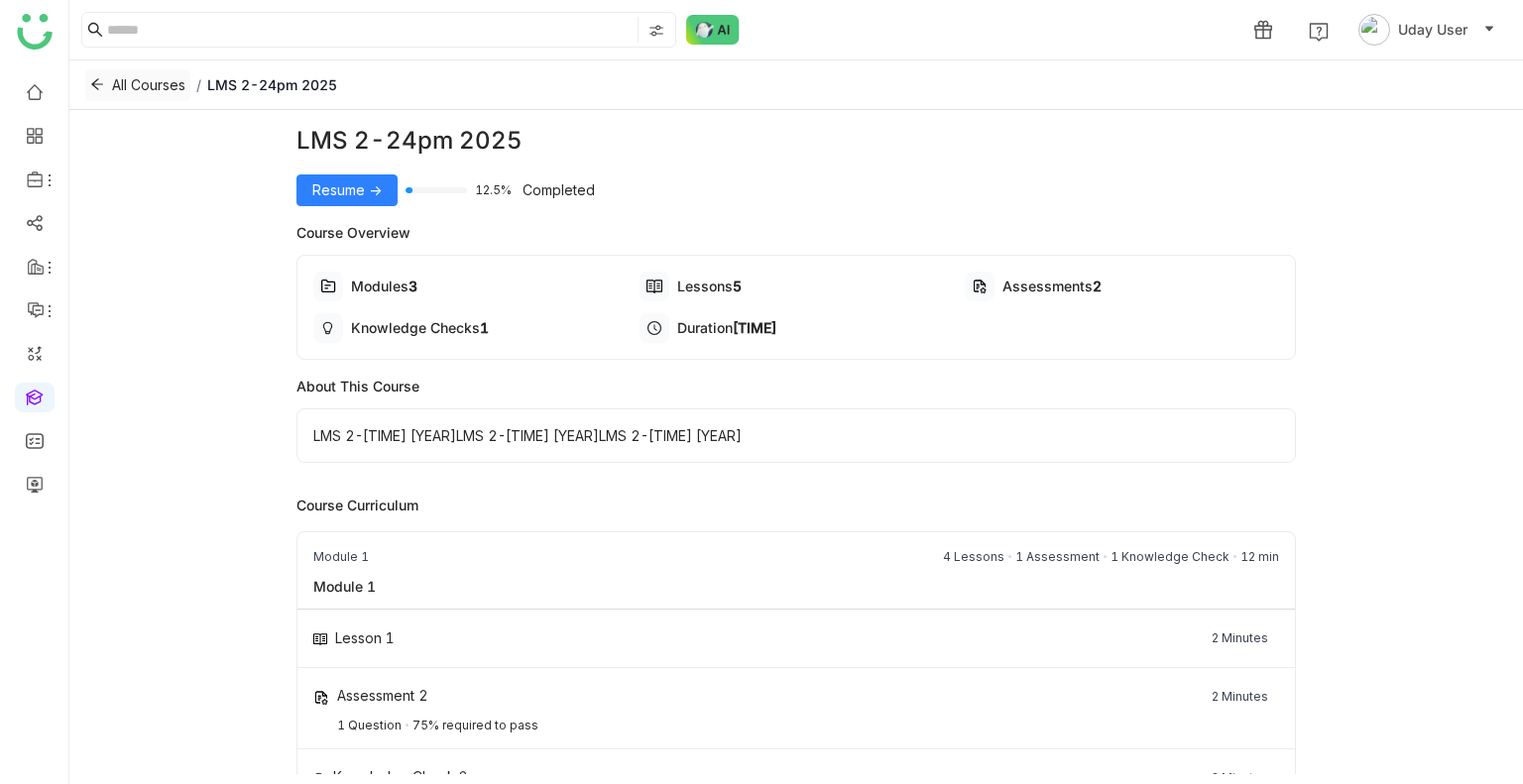 click on "All Courses" 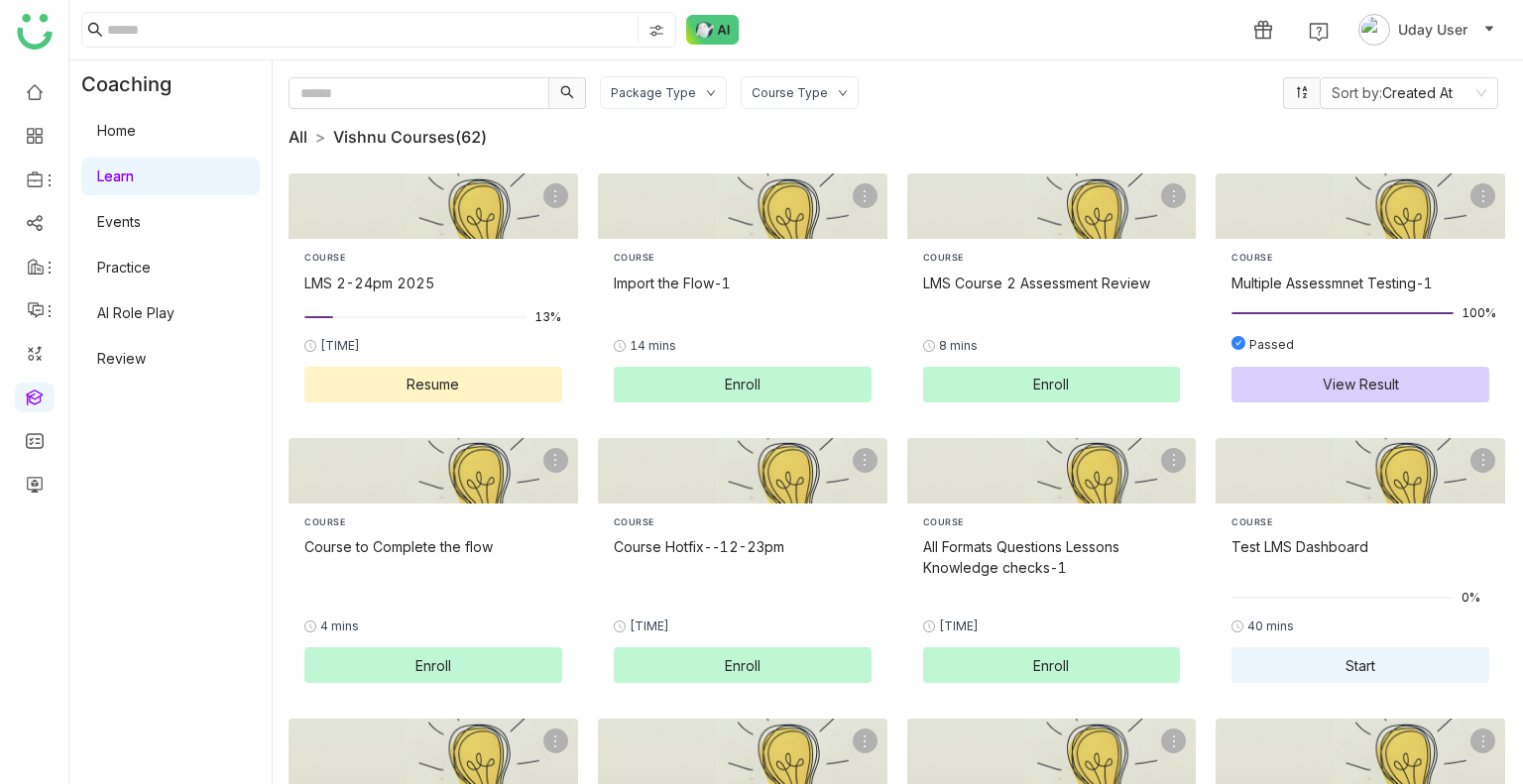click on "All" 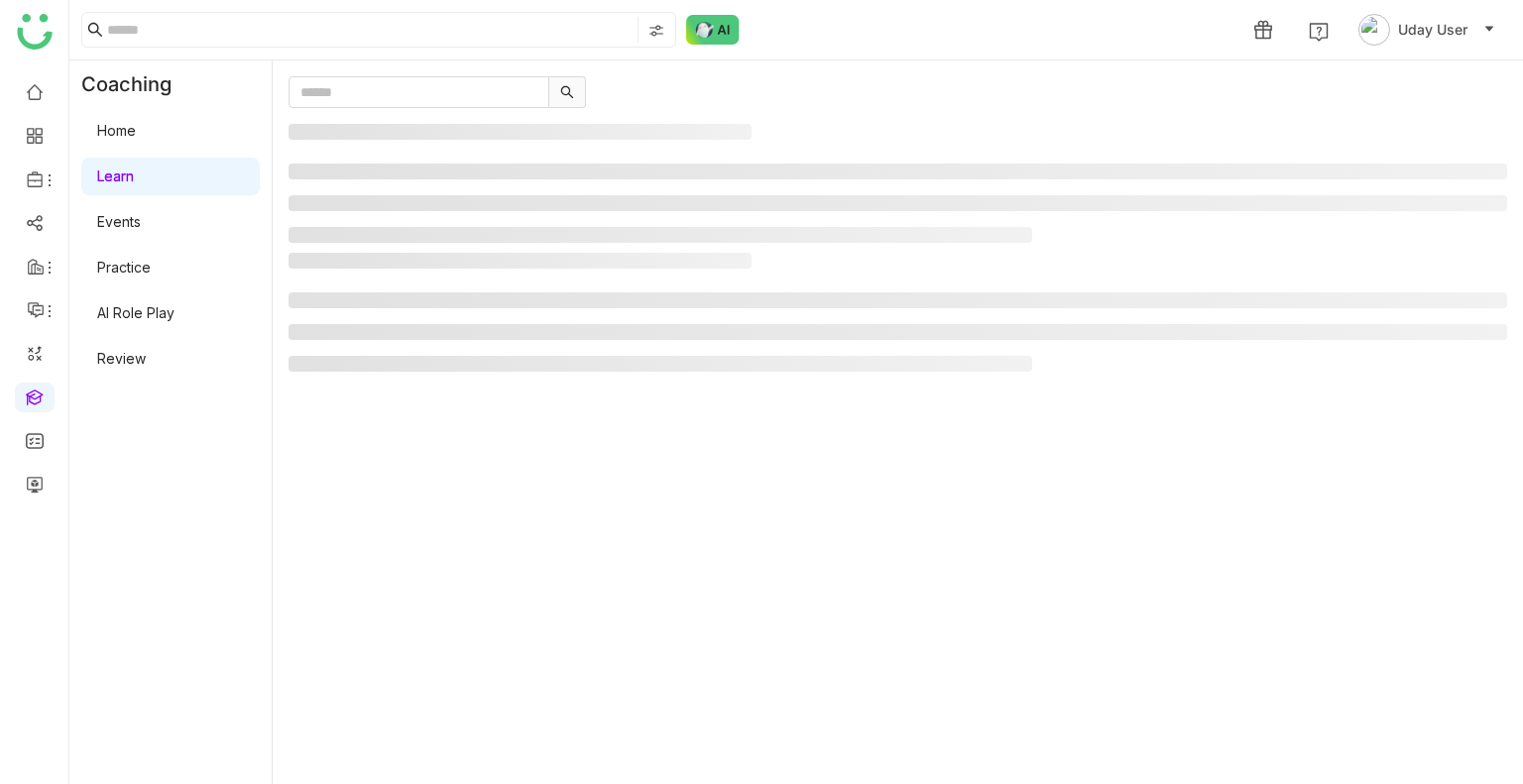 click 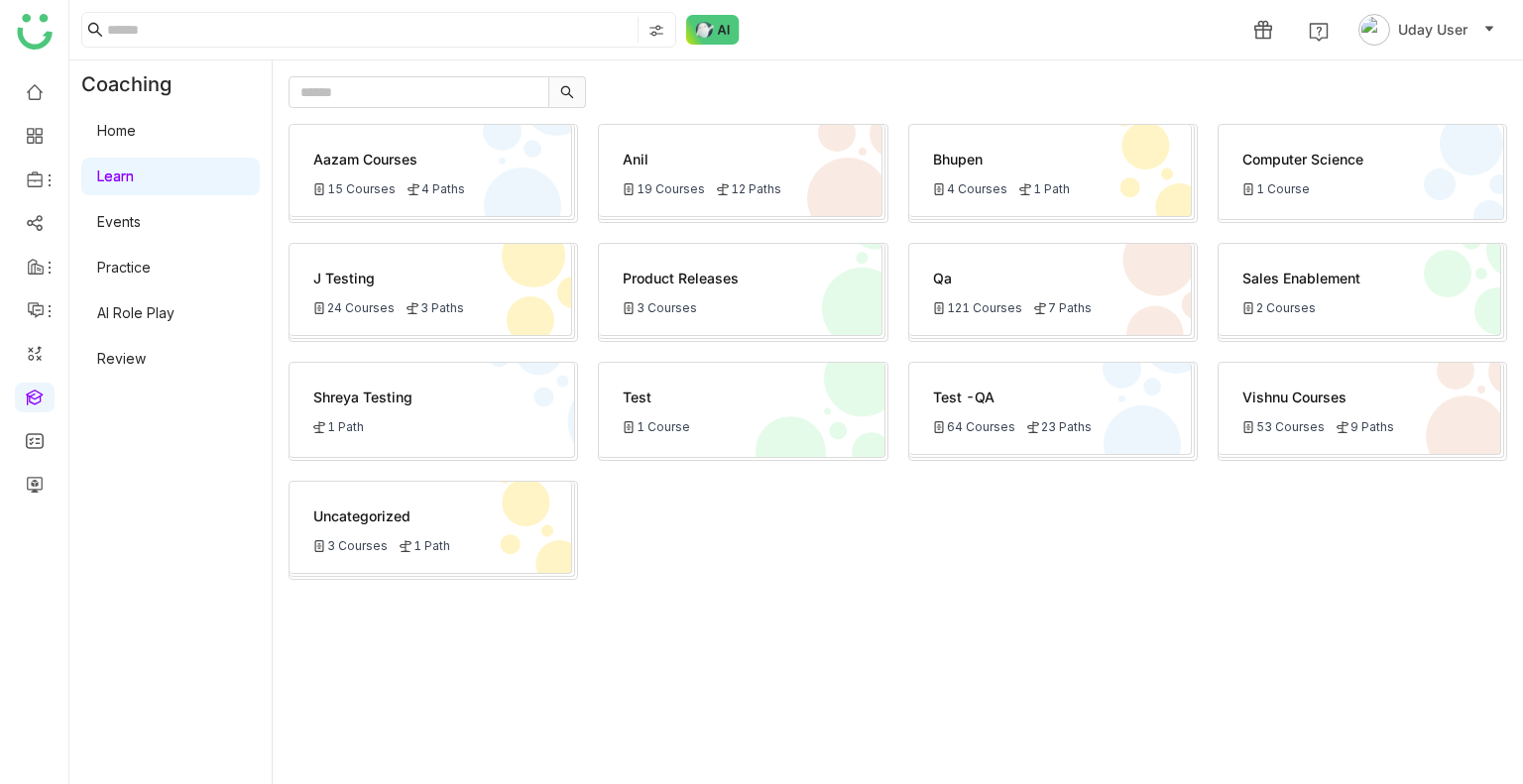 click on "Test -QA
64 Courses
23 Paths" 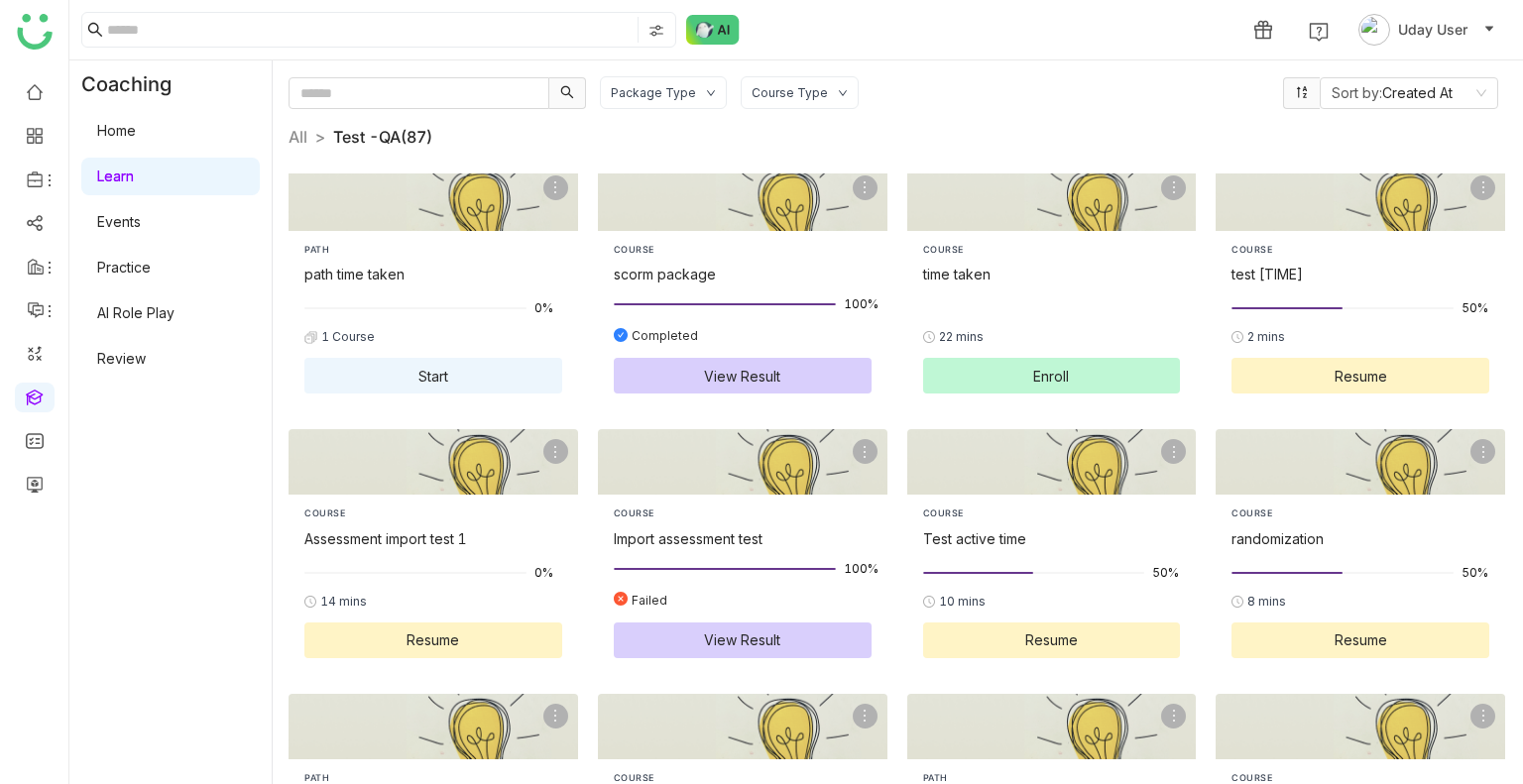 scroll, scrollTop: 852, scrollLeft: 0, axis: vertical 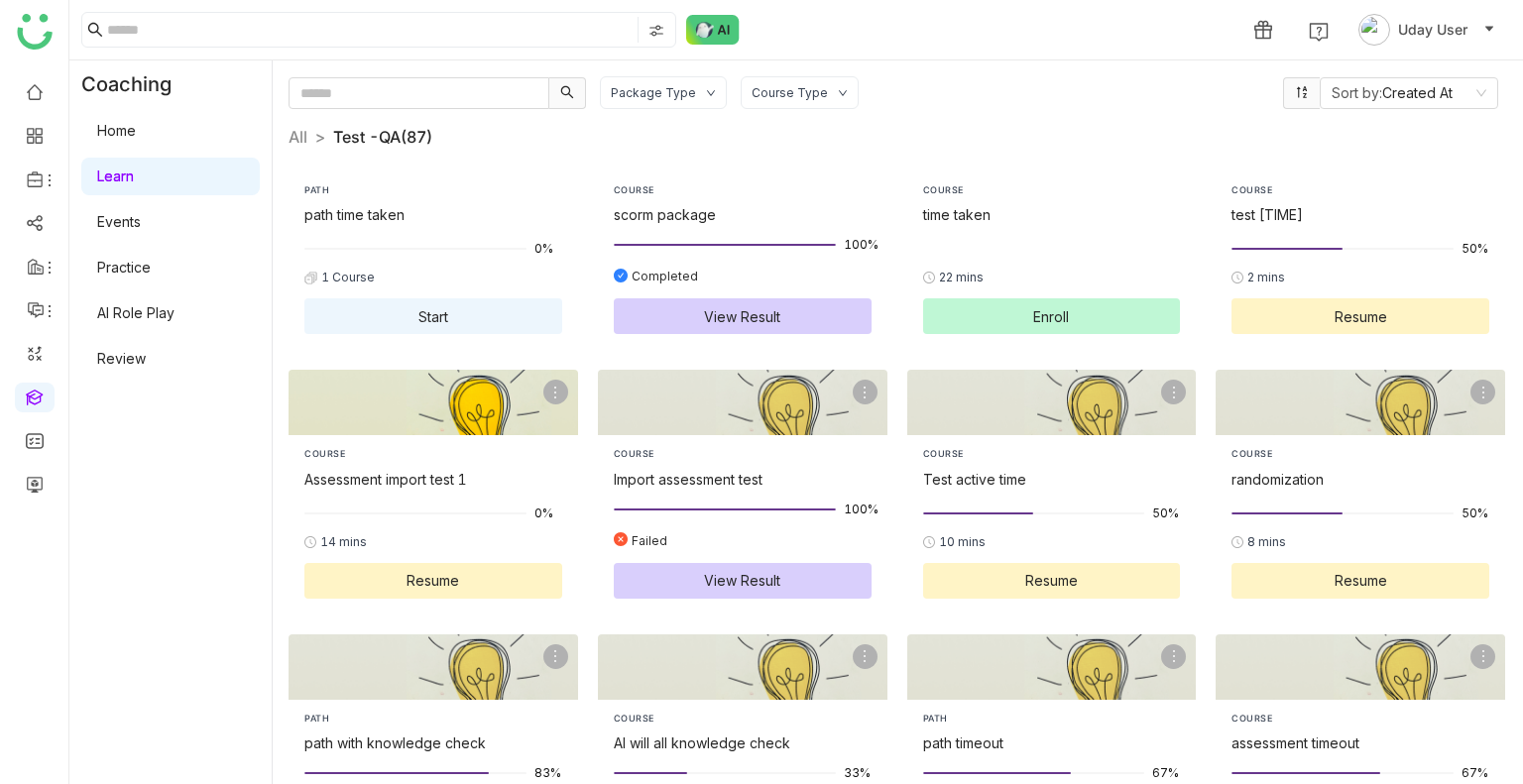 click on "Assessment import test 1" 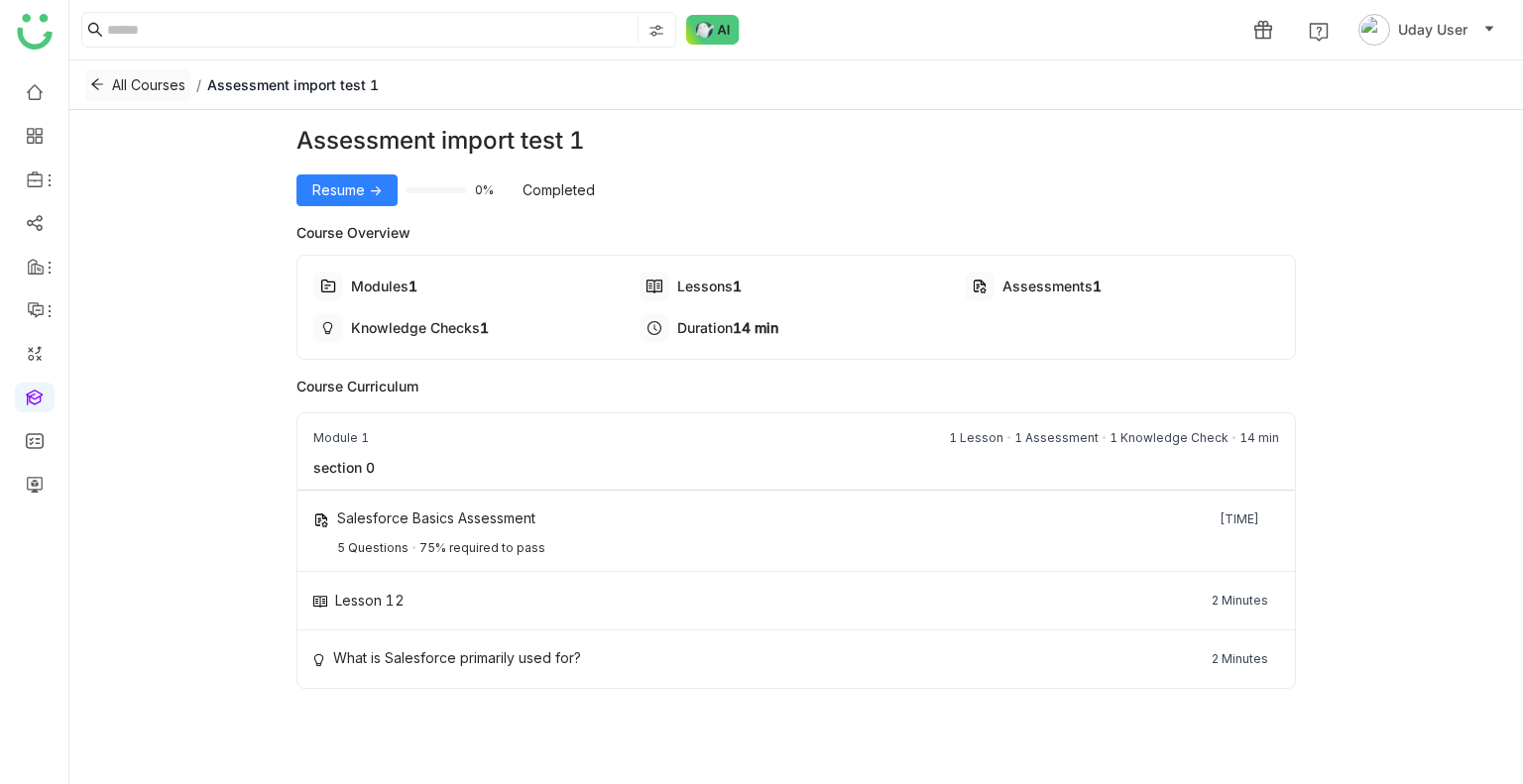click on "All Courses" 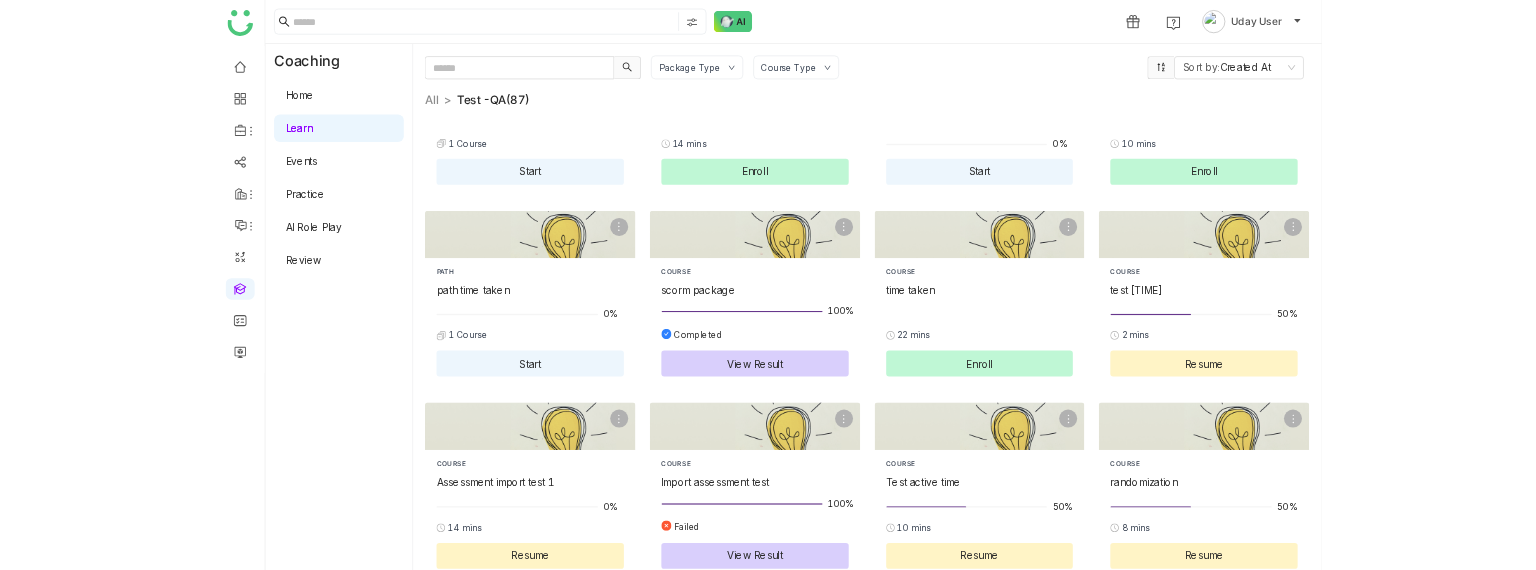 scroll, scrollTop: 0, scrollLeft: 0, axis: both 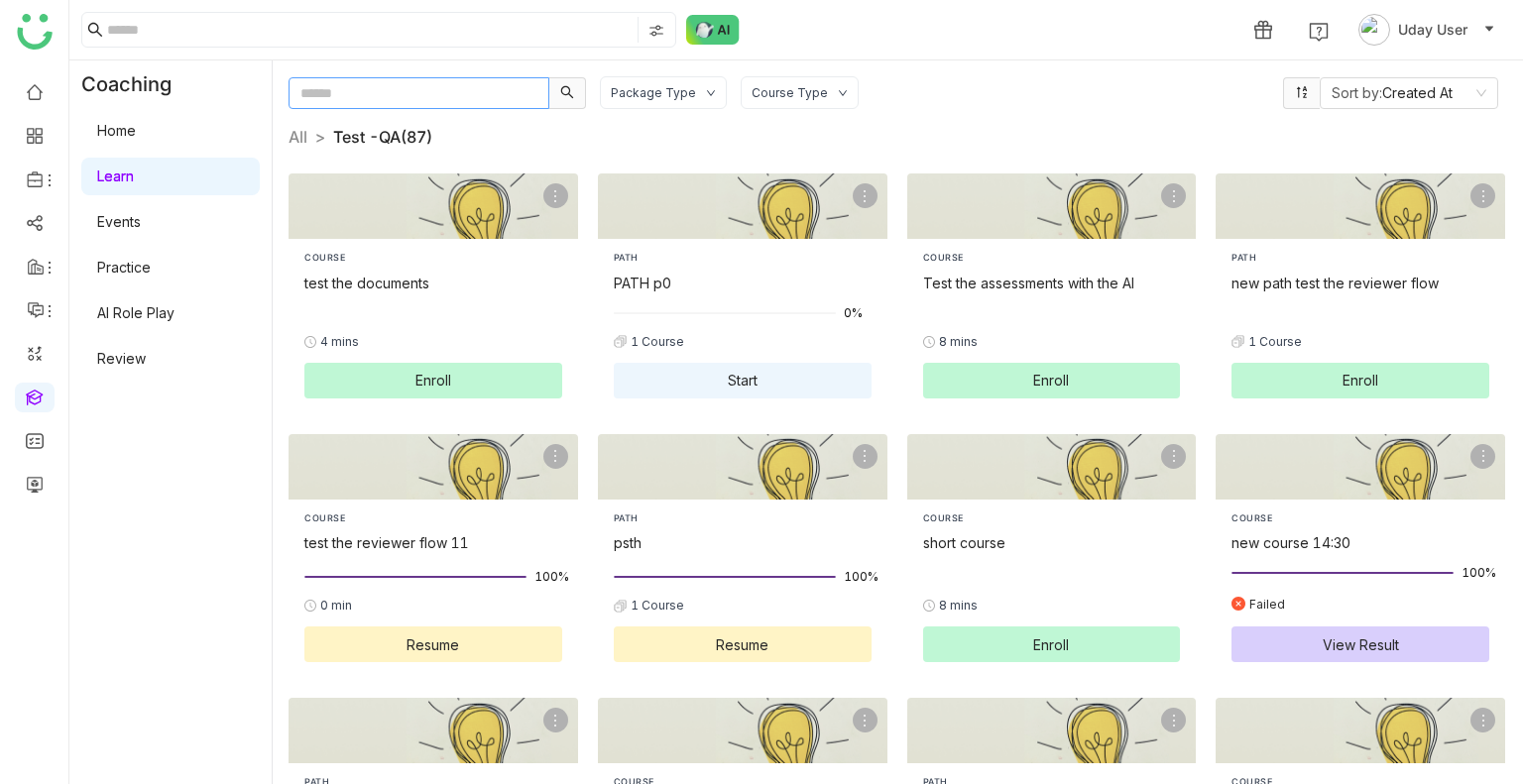 click 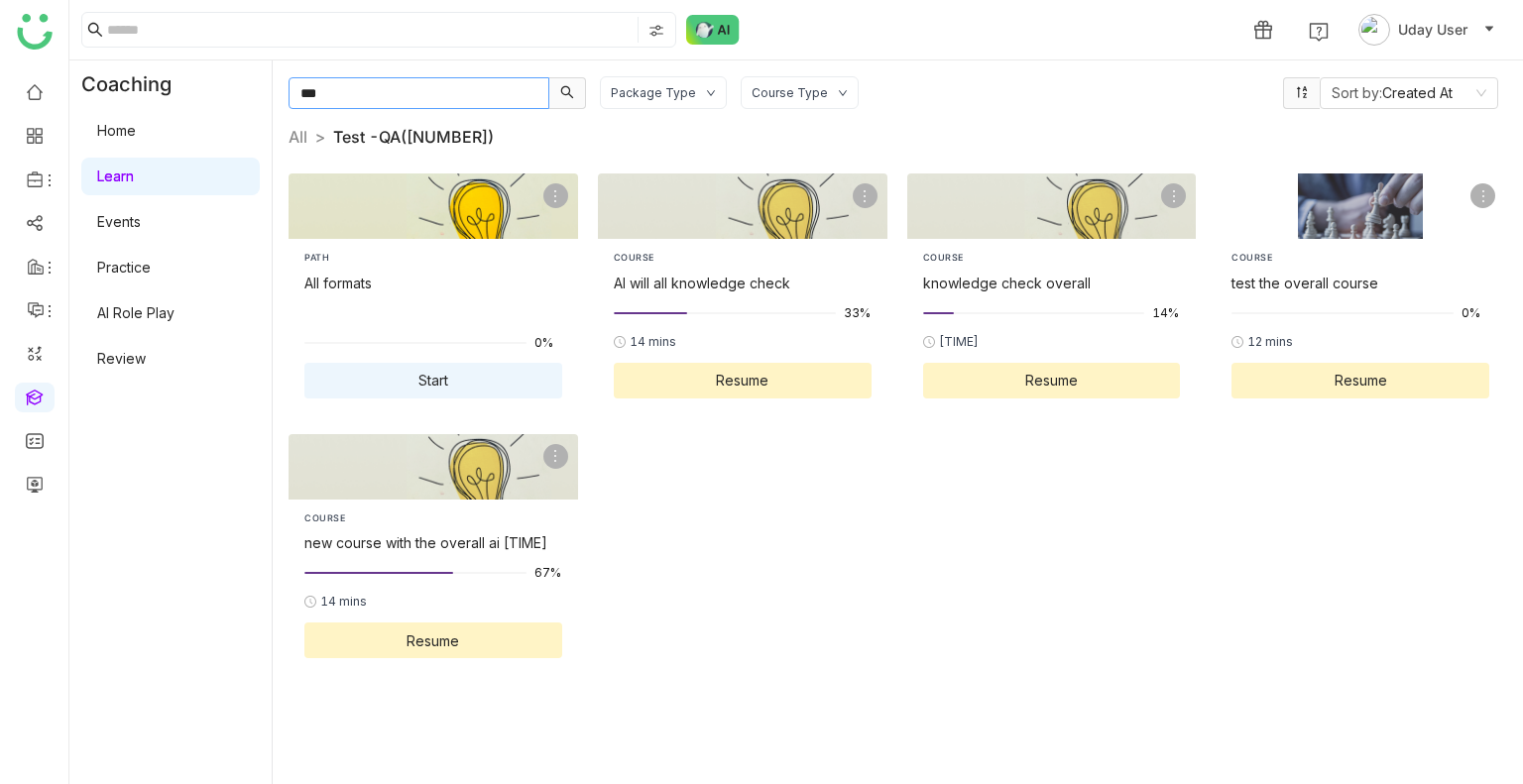 type on "***" 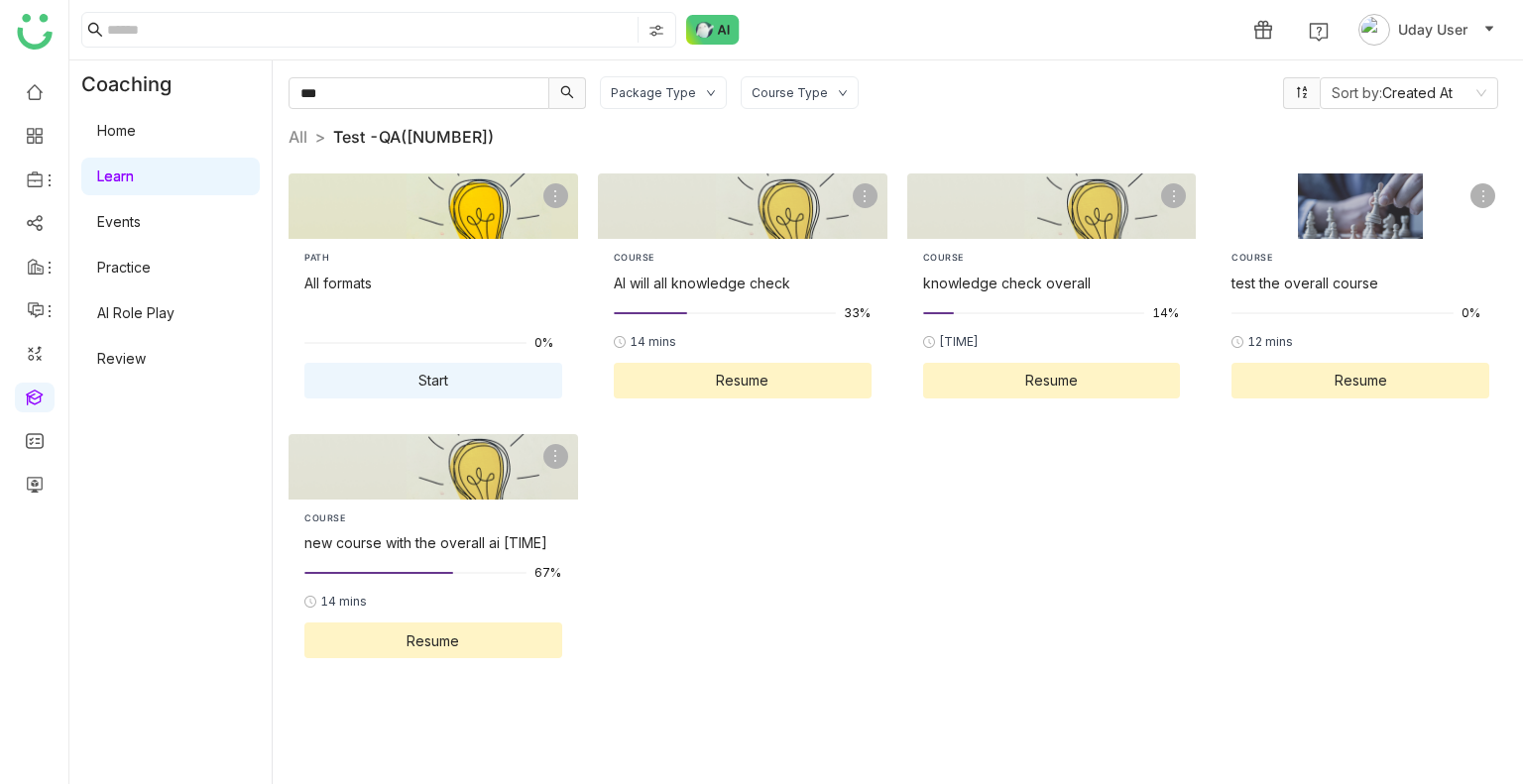 click on "All formats" 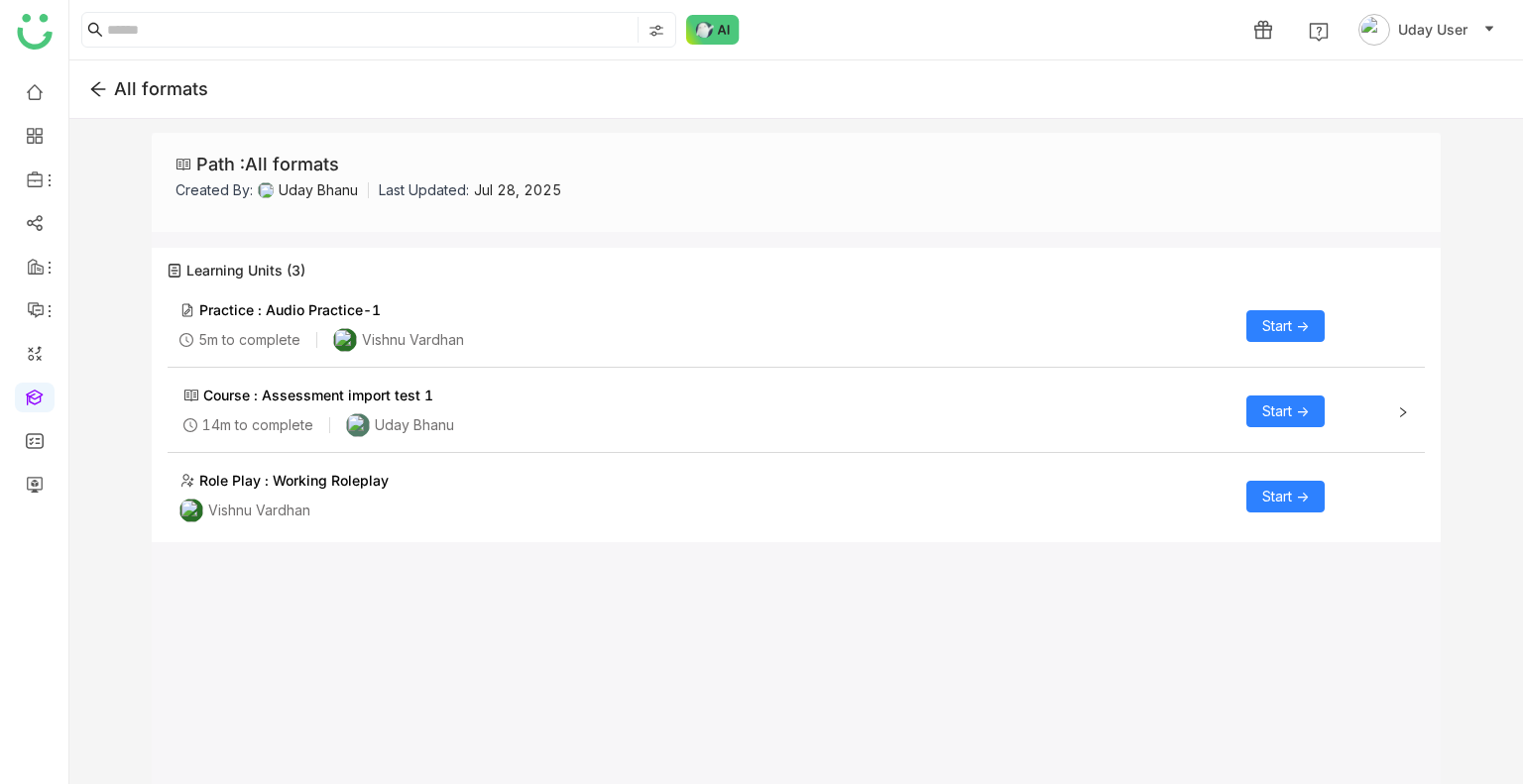click on "Course :  Assessment import test 1 14m to complete Uday Bhanu  Start ->" 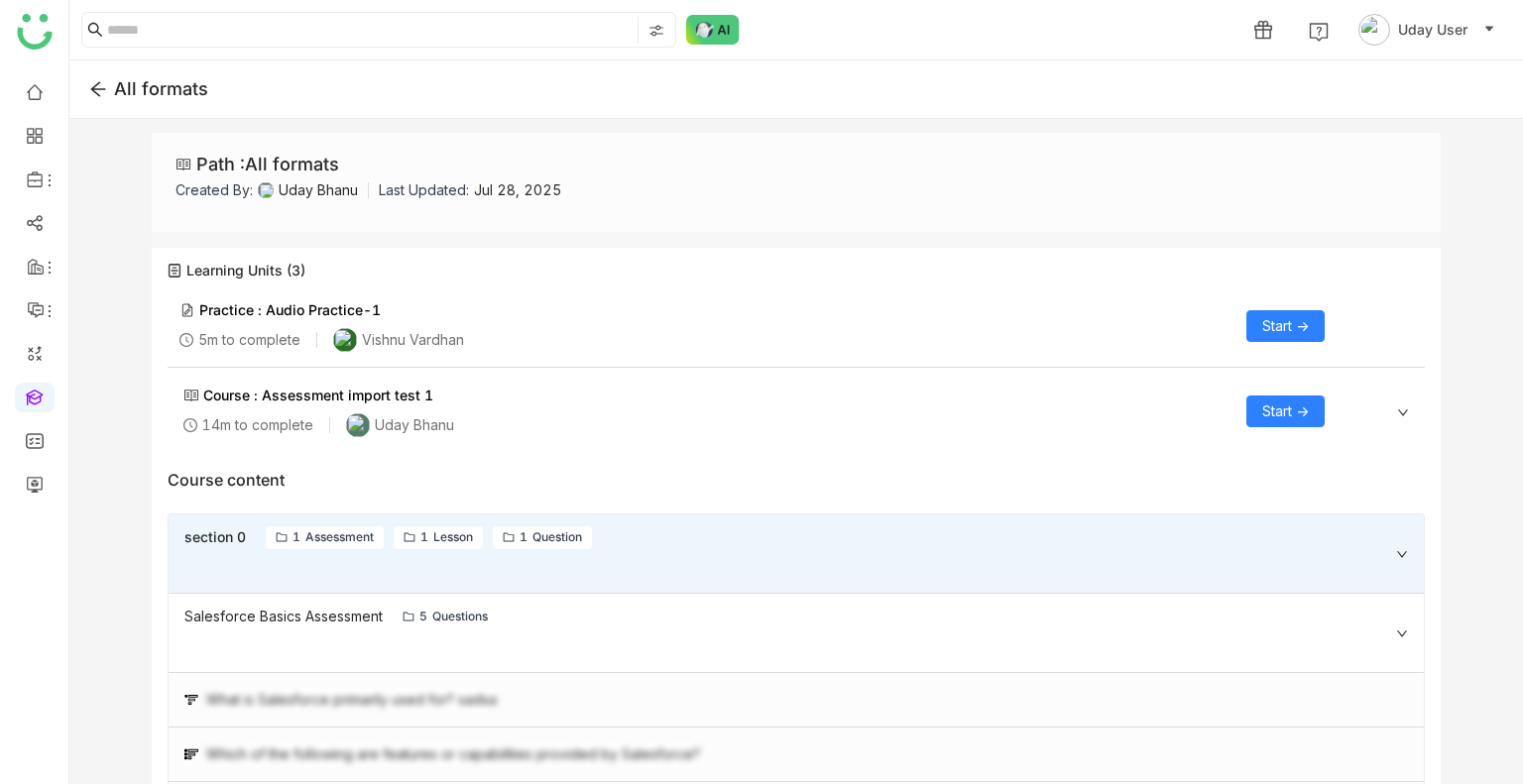 click on "Start ->" 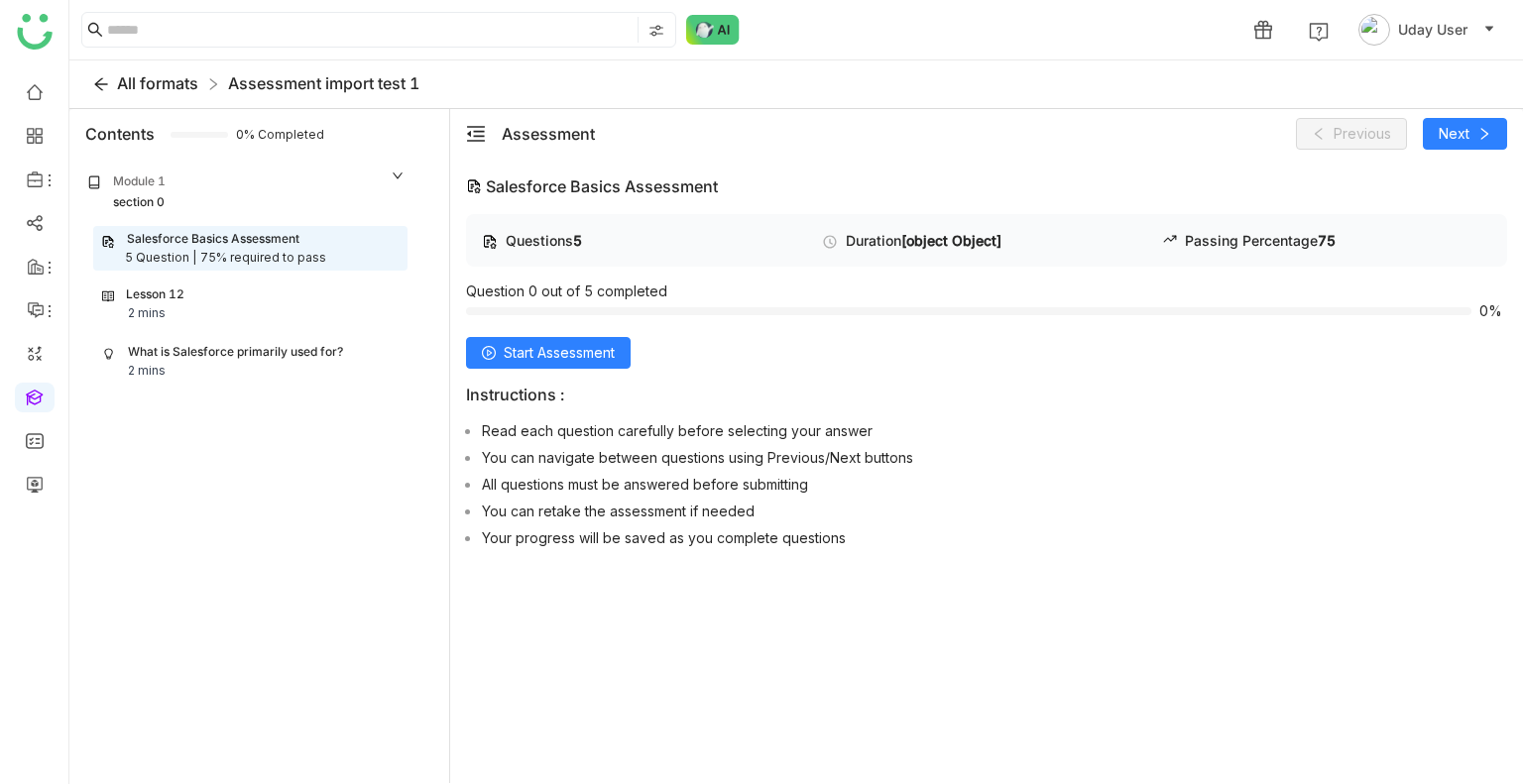 click on "All formats" 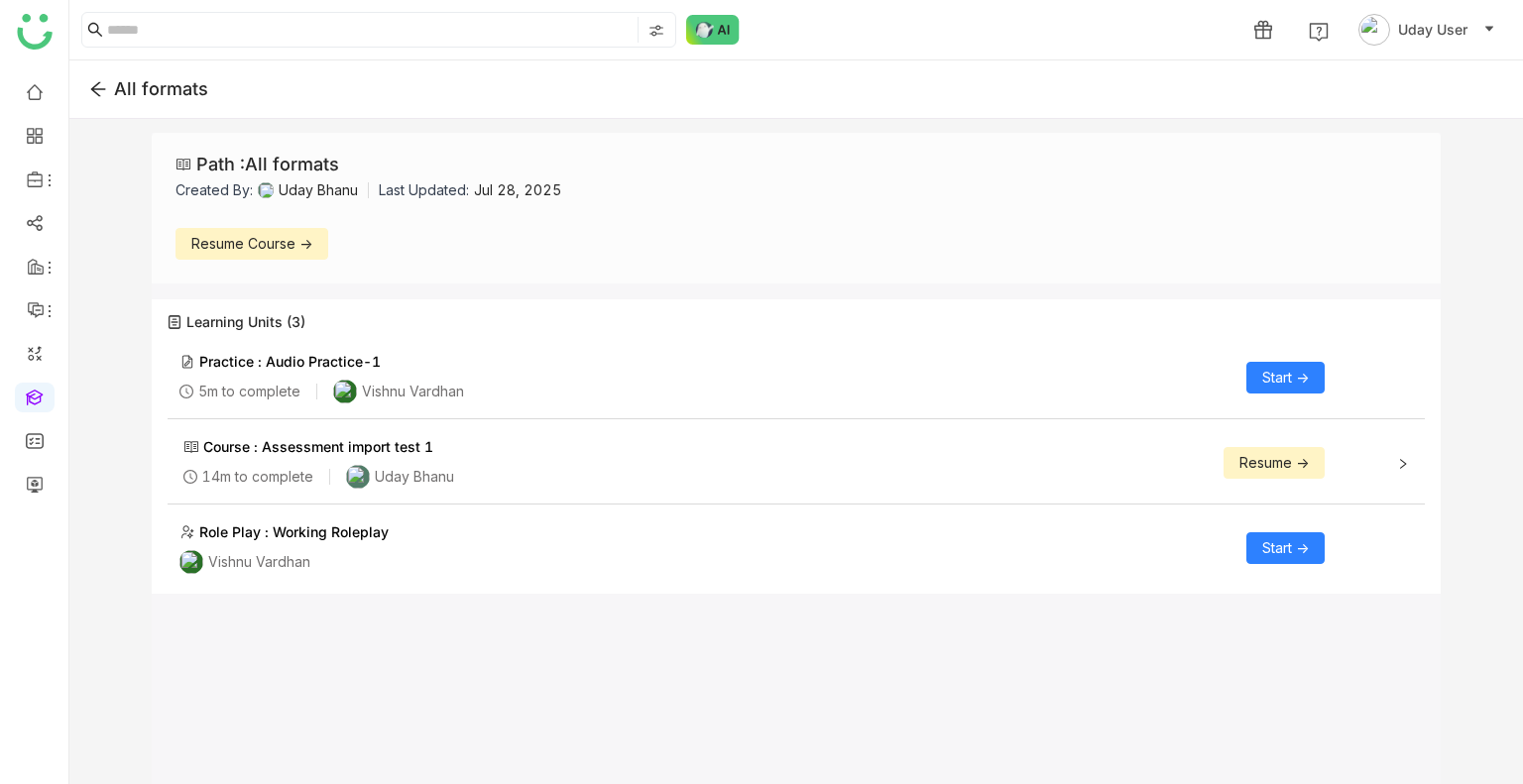click on "Practice :  Audio Practice-1 5m to complete Vishnu Vardhan  Start ->" 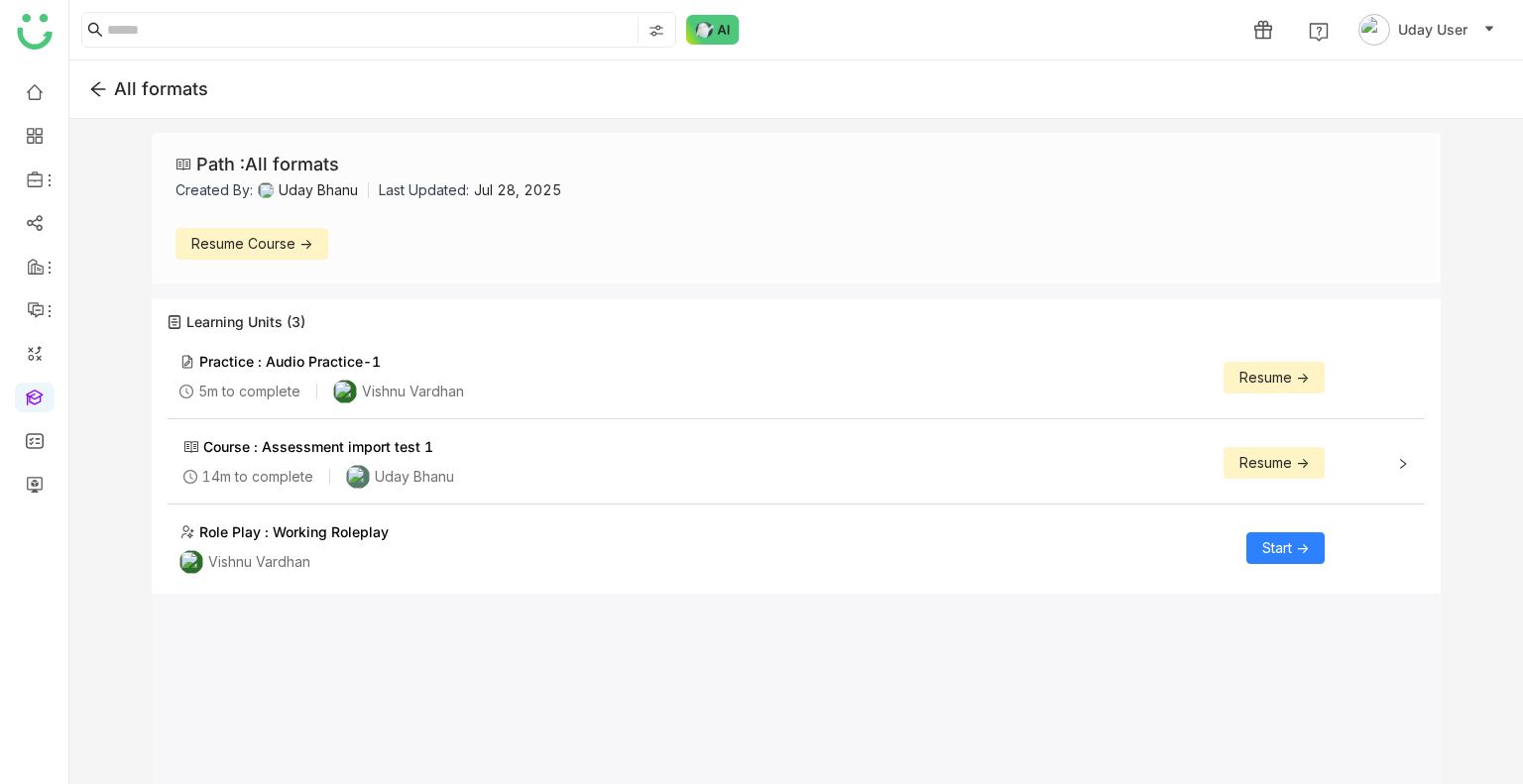 click on "Resume ->" 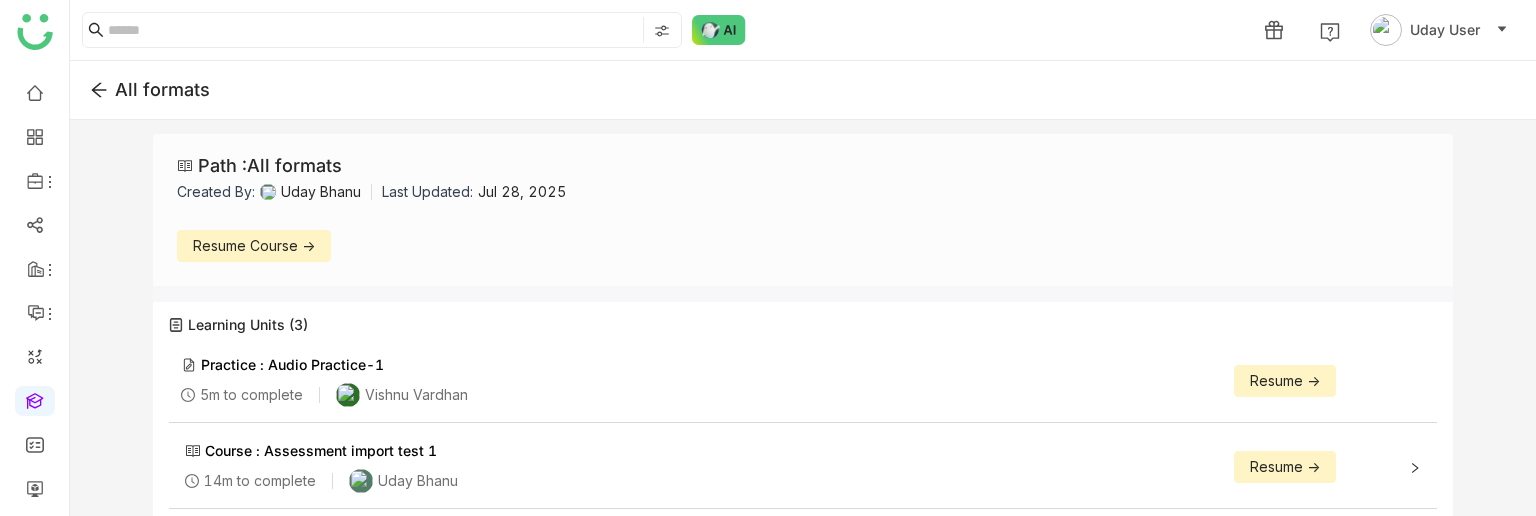 click on "Resume ->" 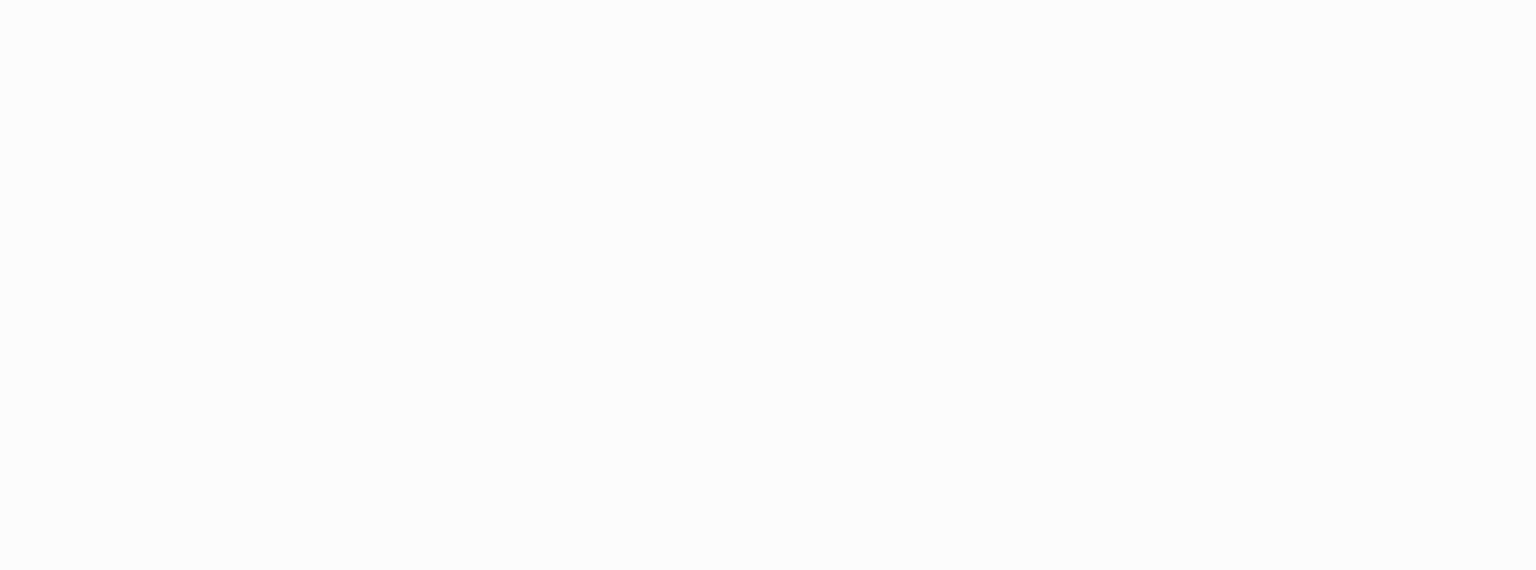 scroll, scrollTop: 0, scrollLeft: 0, axis: both 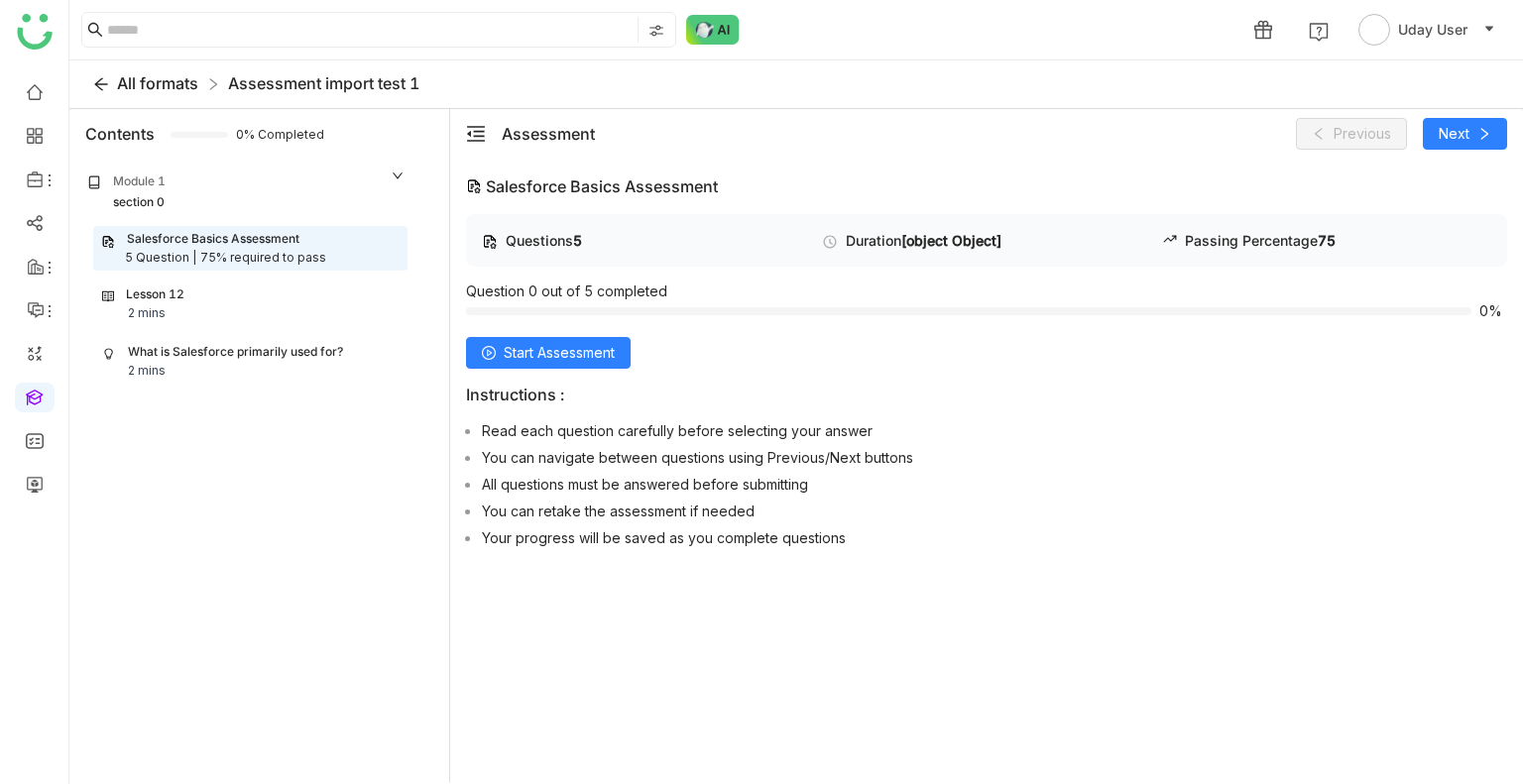 click on "All formats" 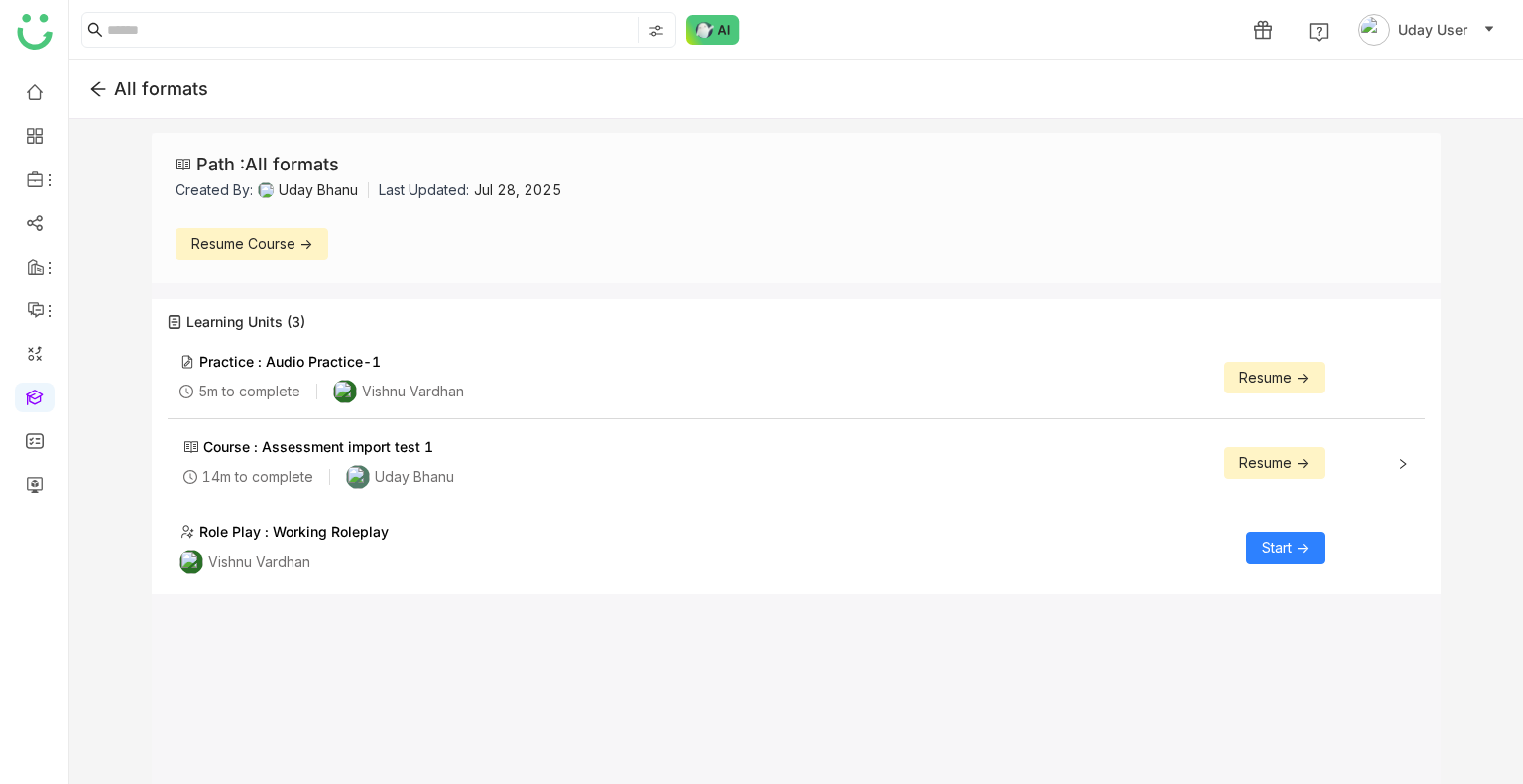 click on "Start ->" 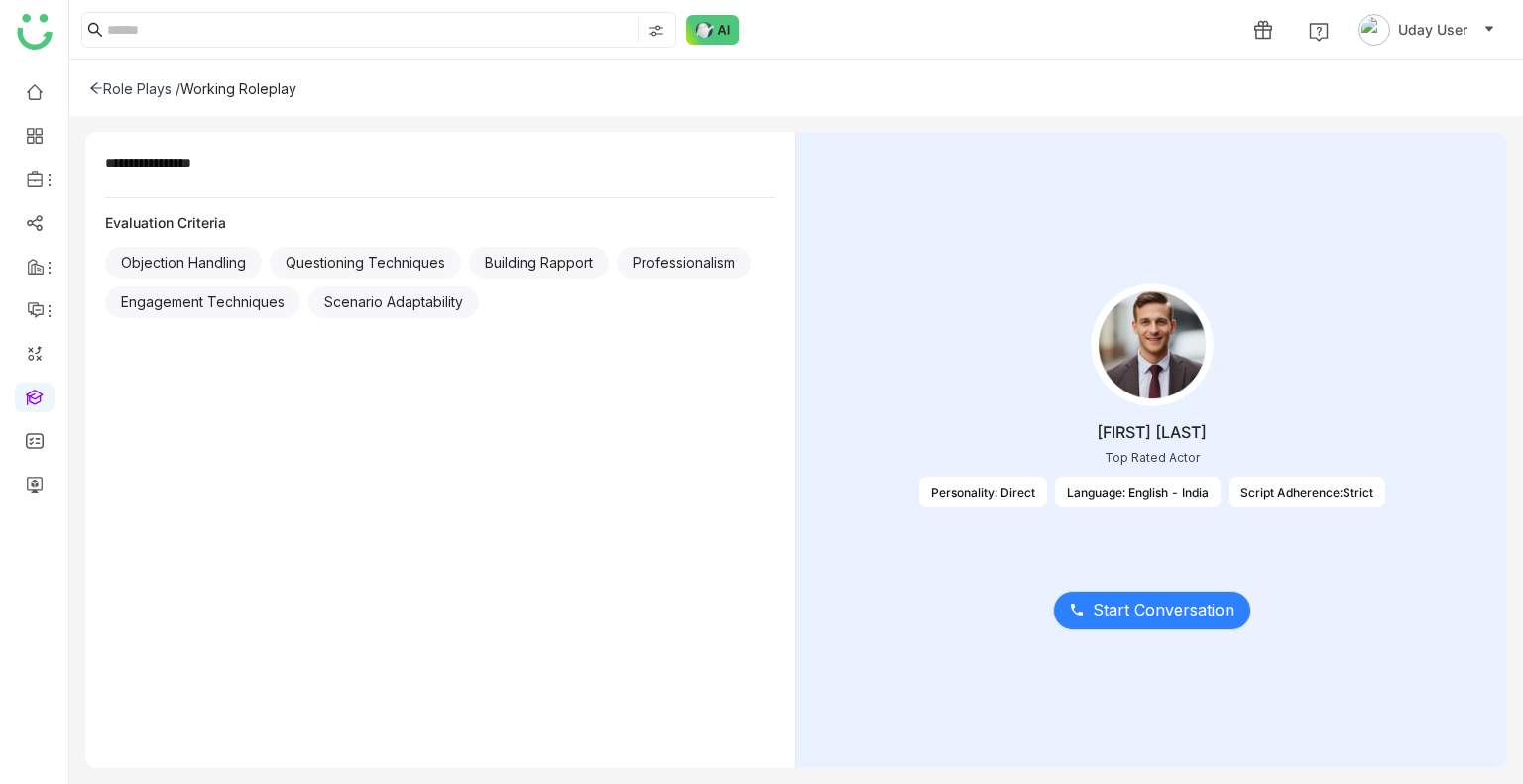 click on "Role Plays /" 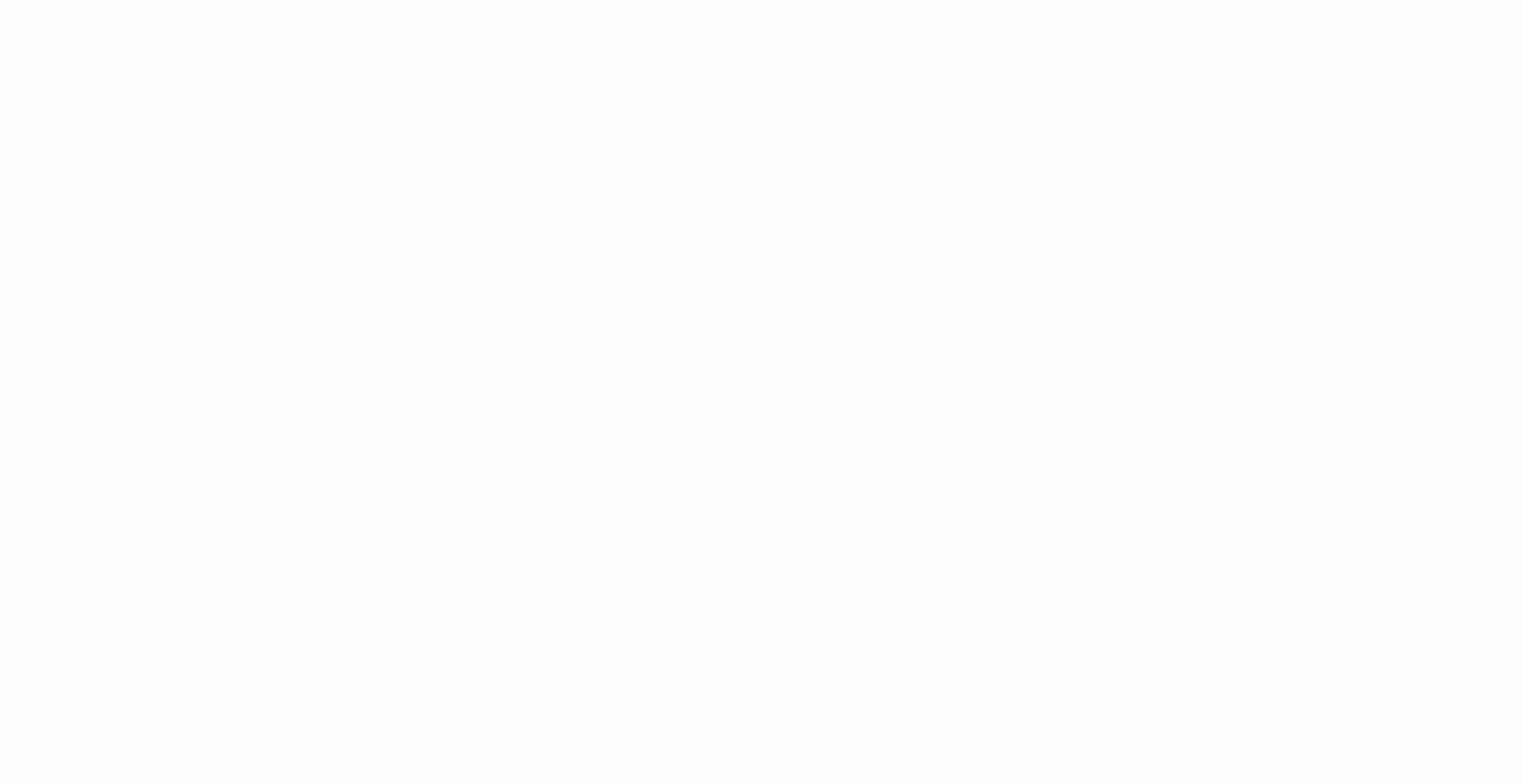 scroll, scrollTop: 0, scrollLeft: 0, axis: both 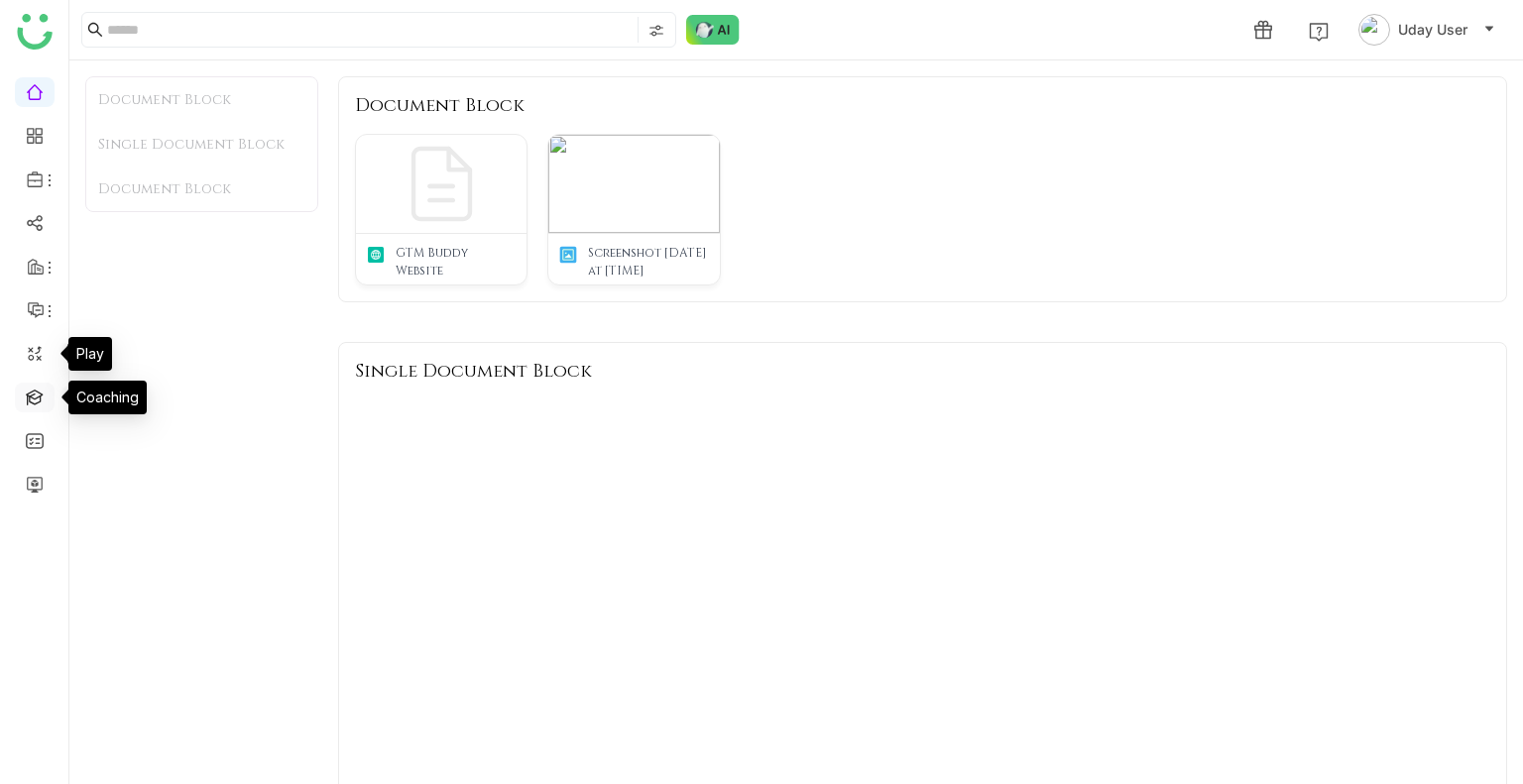 click at bounding box center [35, 395] 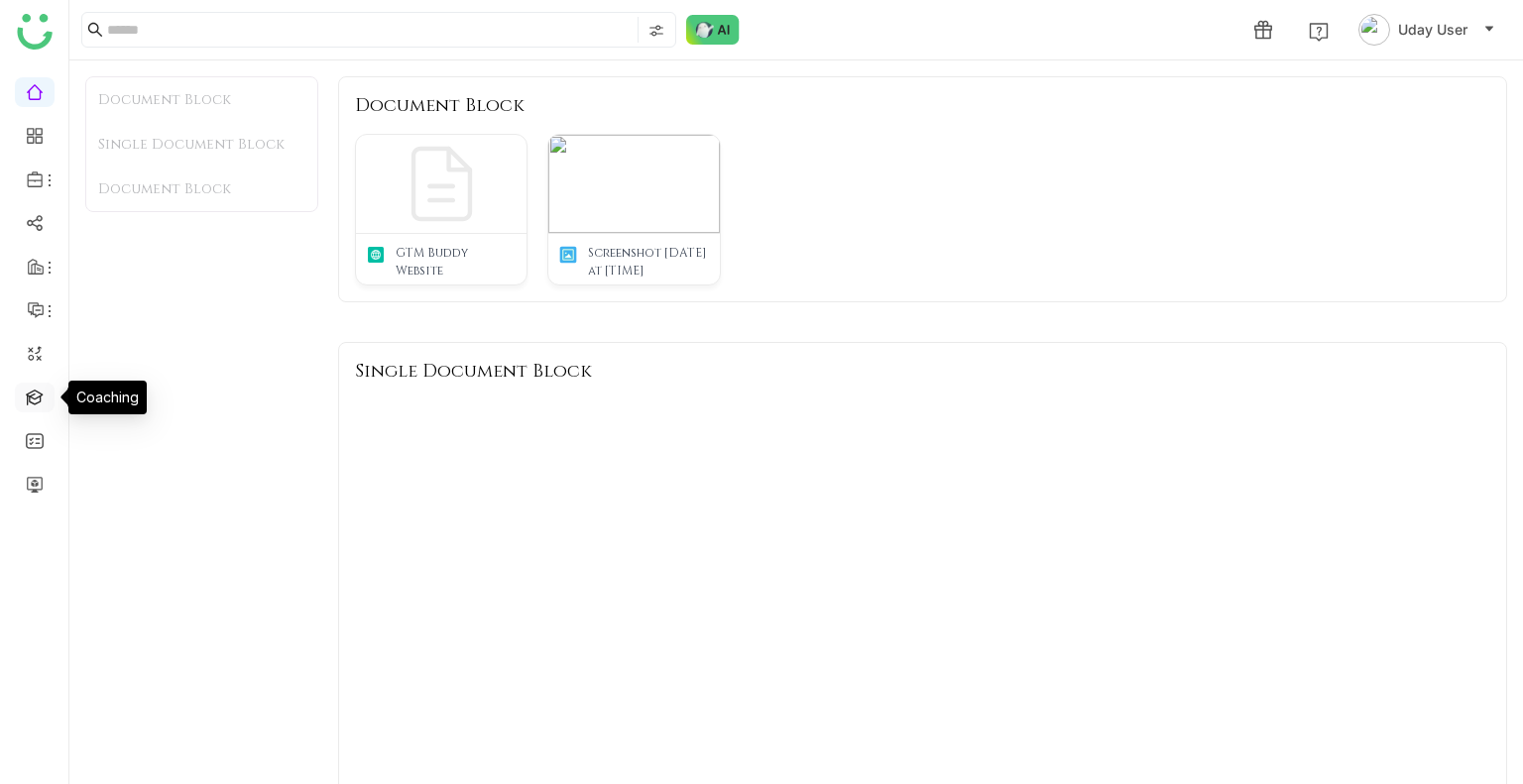 click at bounding box center [35, 395] 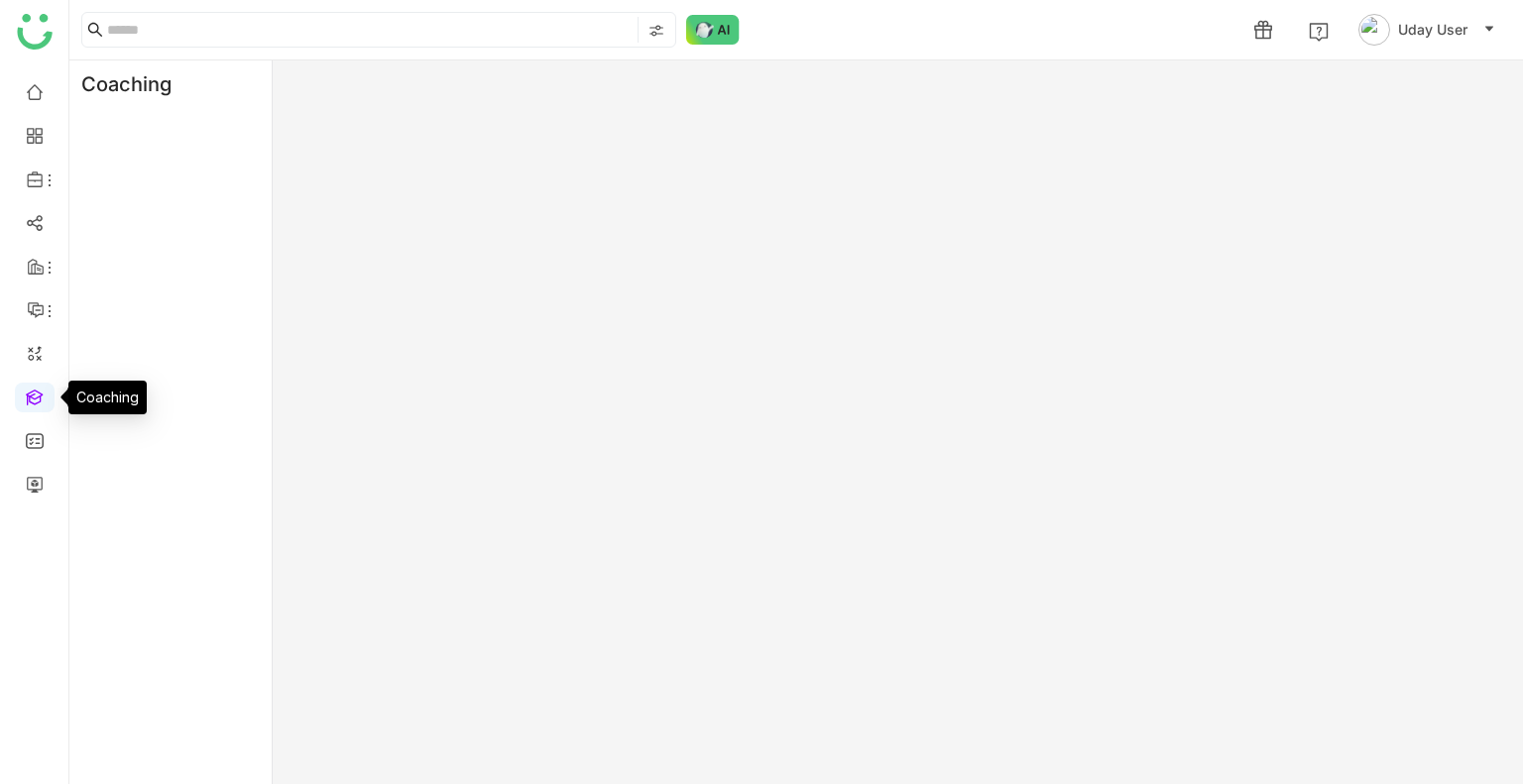 click at bounding box center [35, 395] 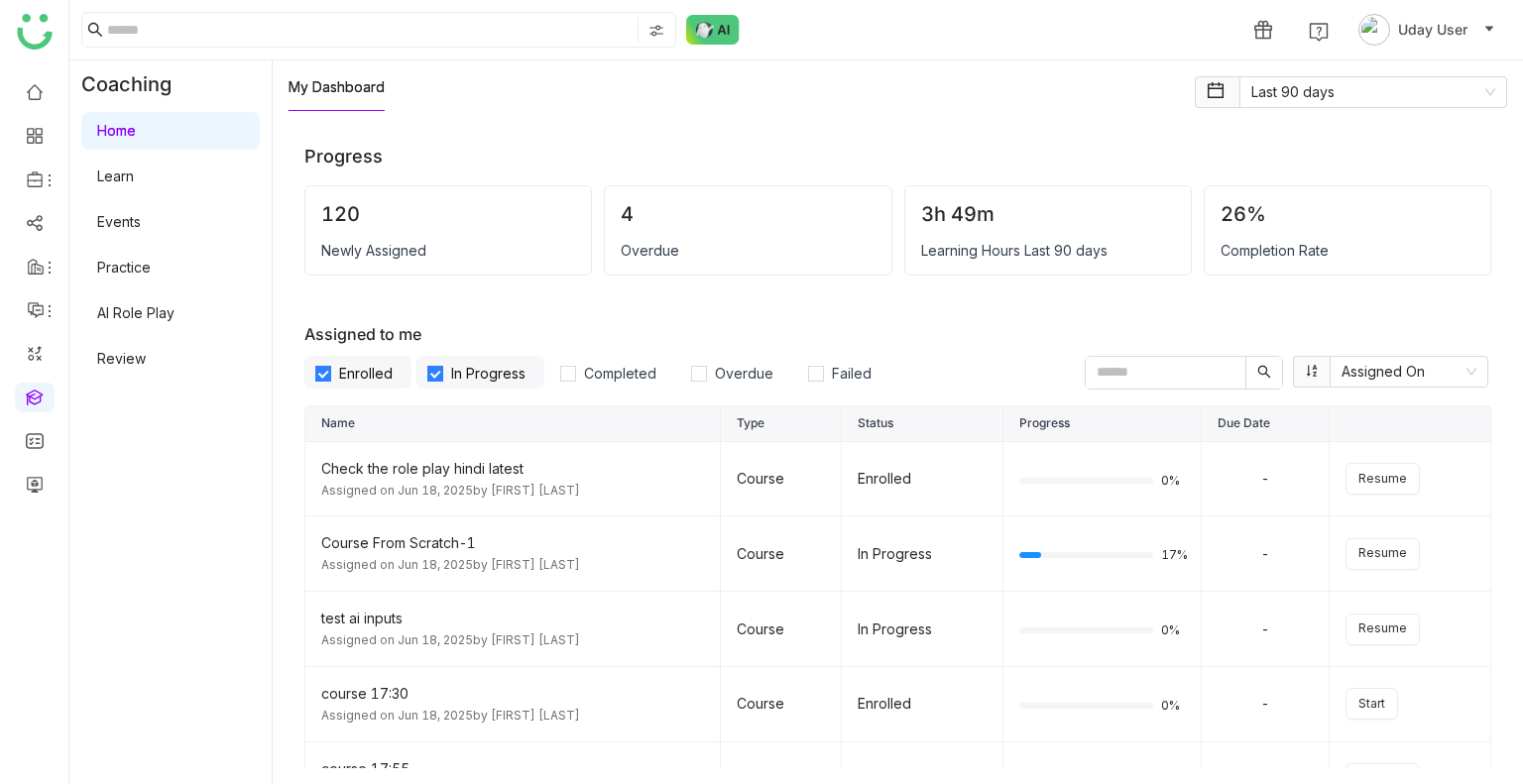 click on "Learn" at bounding box center [115, 175] 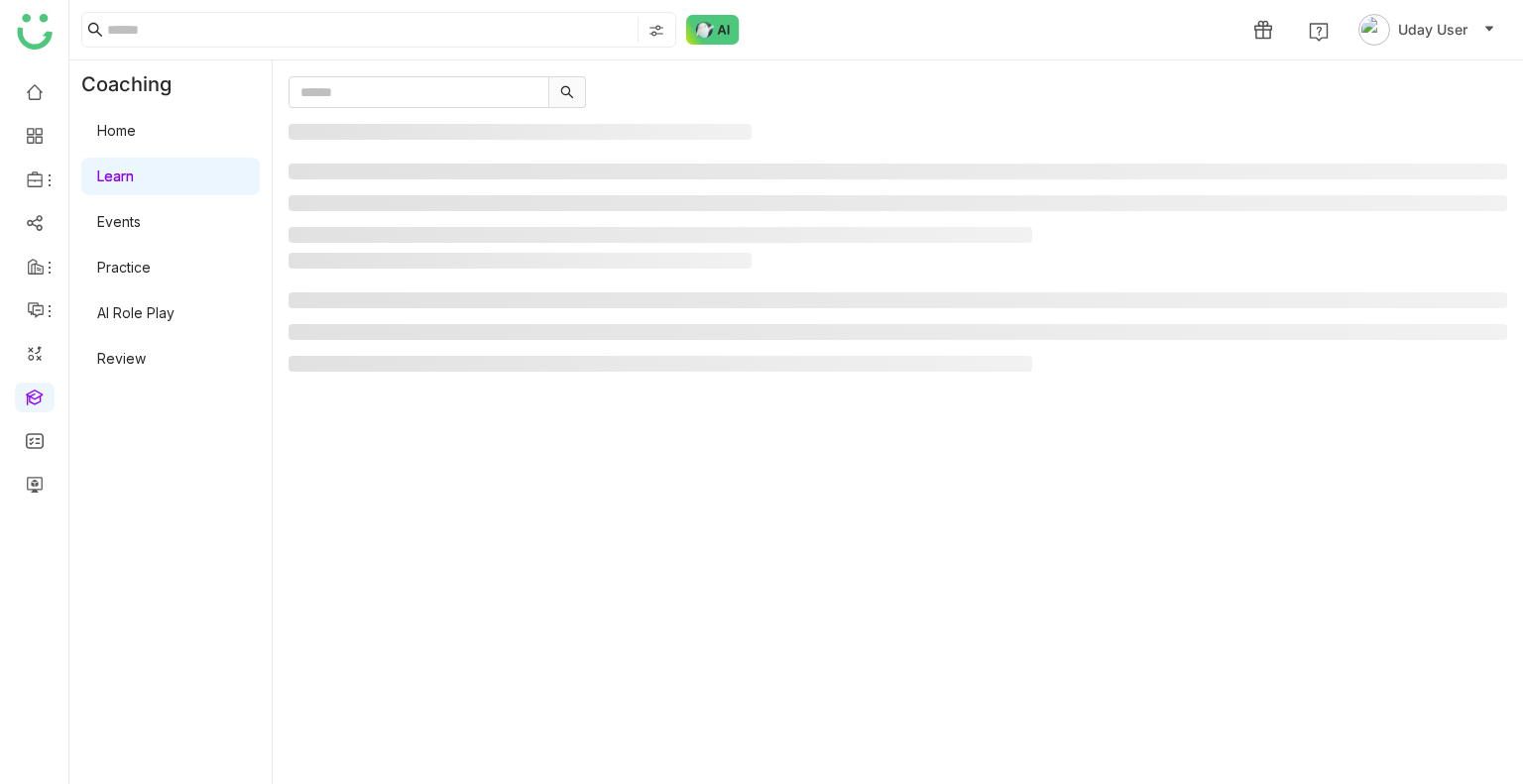 click on "Learn" at bounding box center [115, 175] 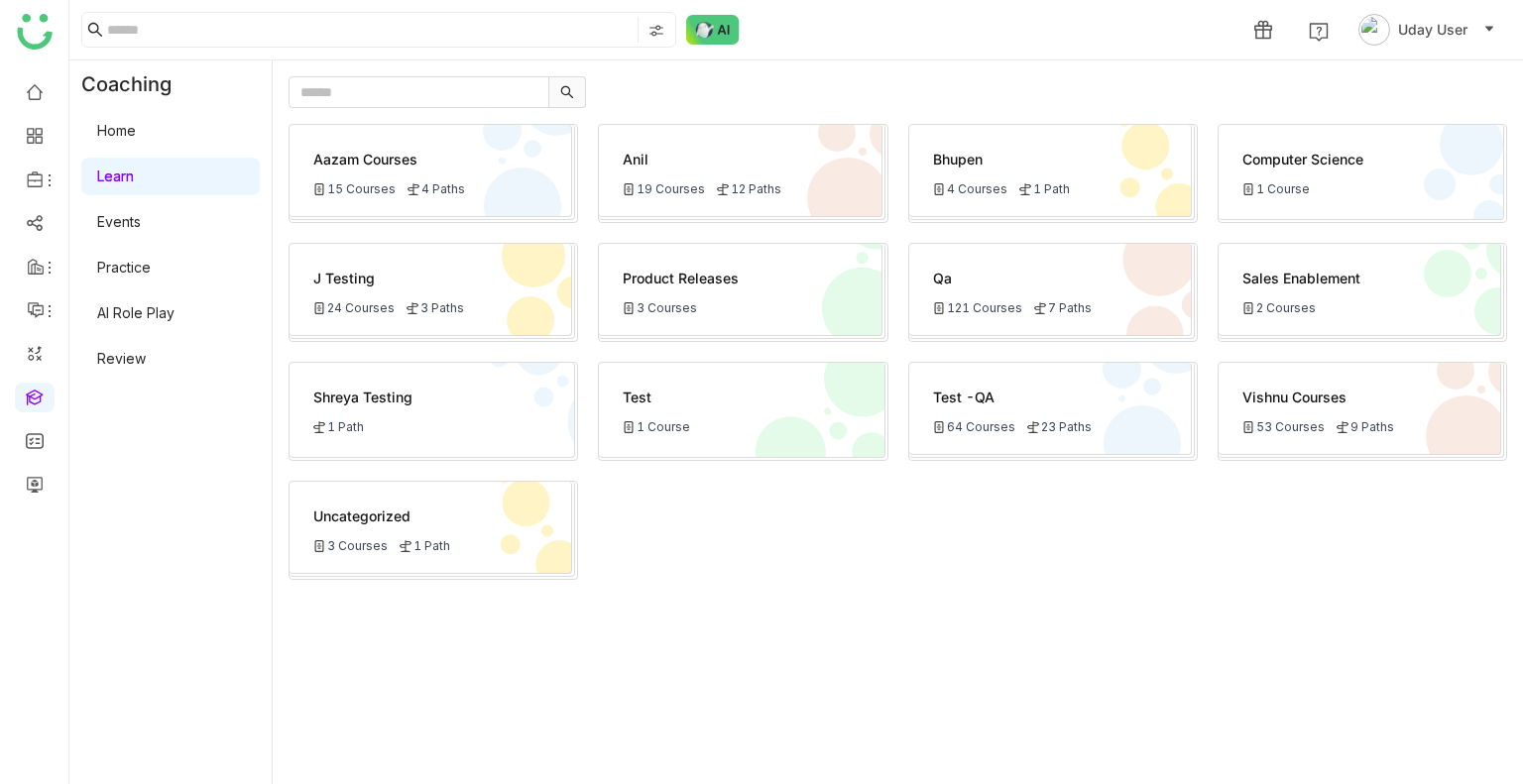 click on "Test -QA
64 Courses
23 Paths" 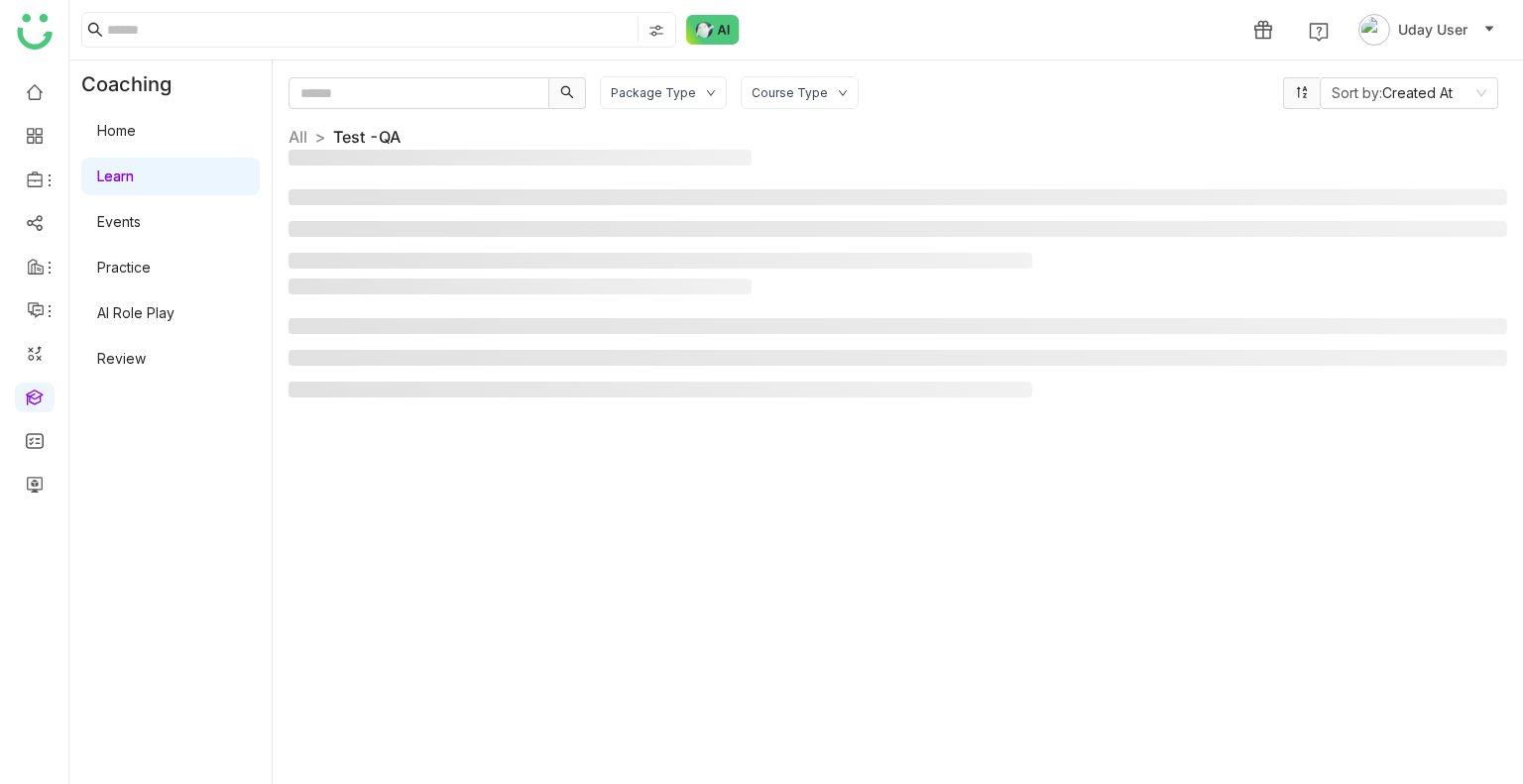 click on "Package Type Course Type Sort by:  Created At  All  >   Test -QA   >" 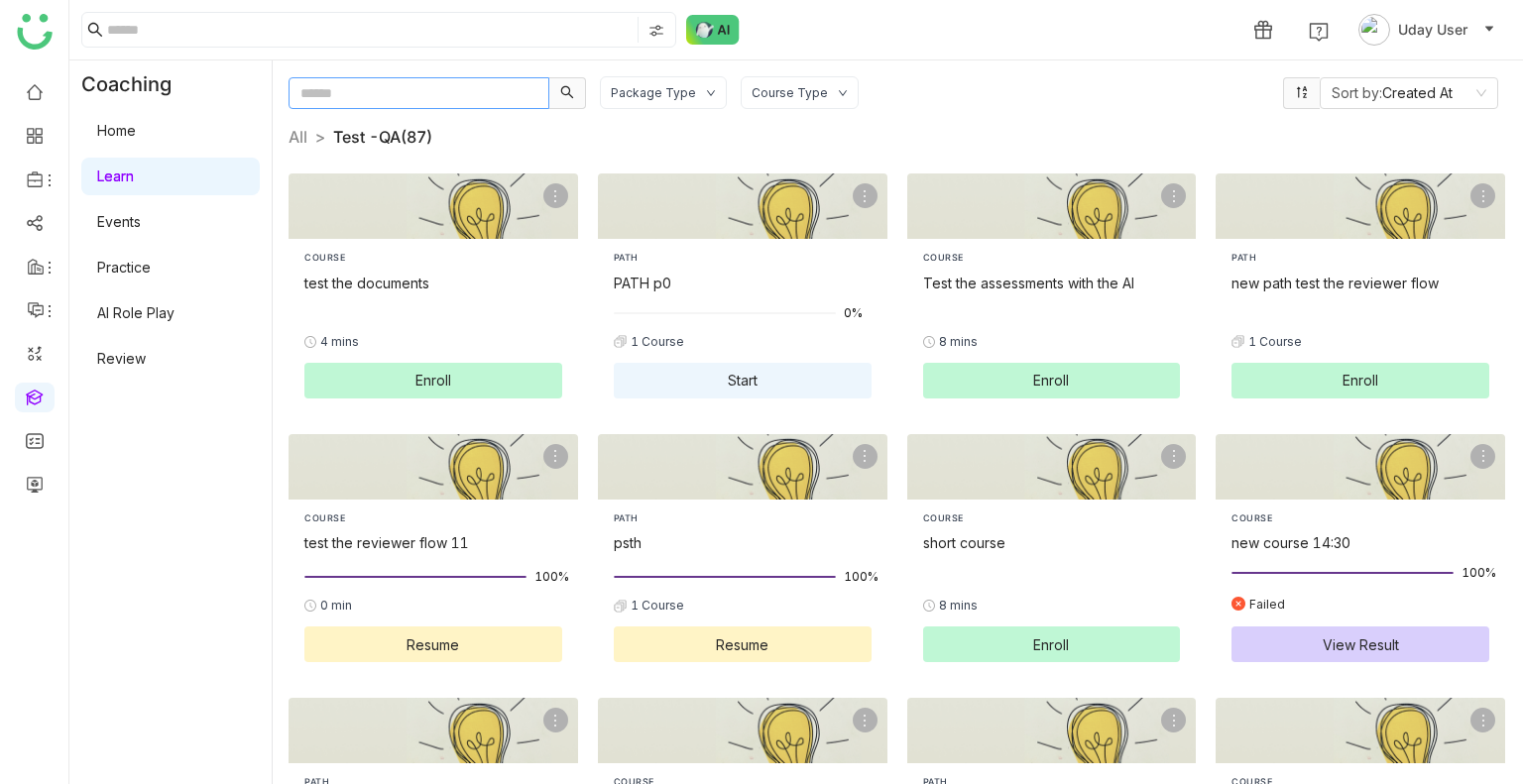 click 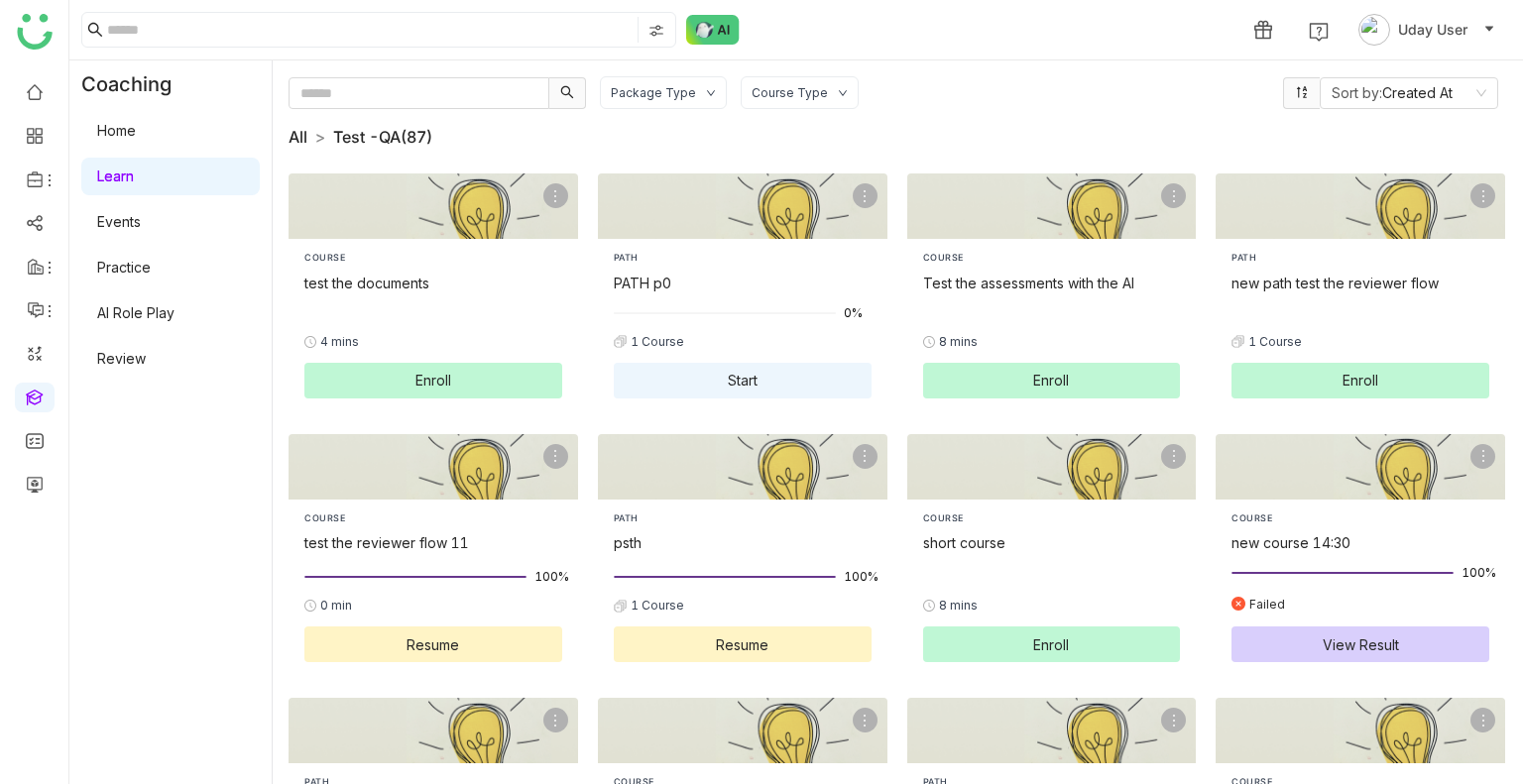 click on "All" 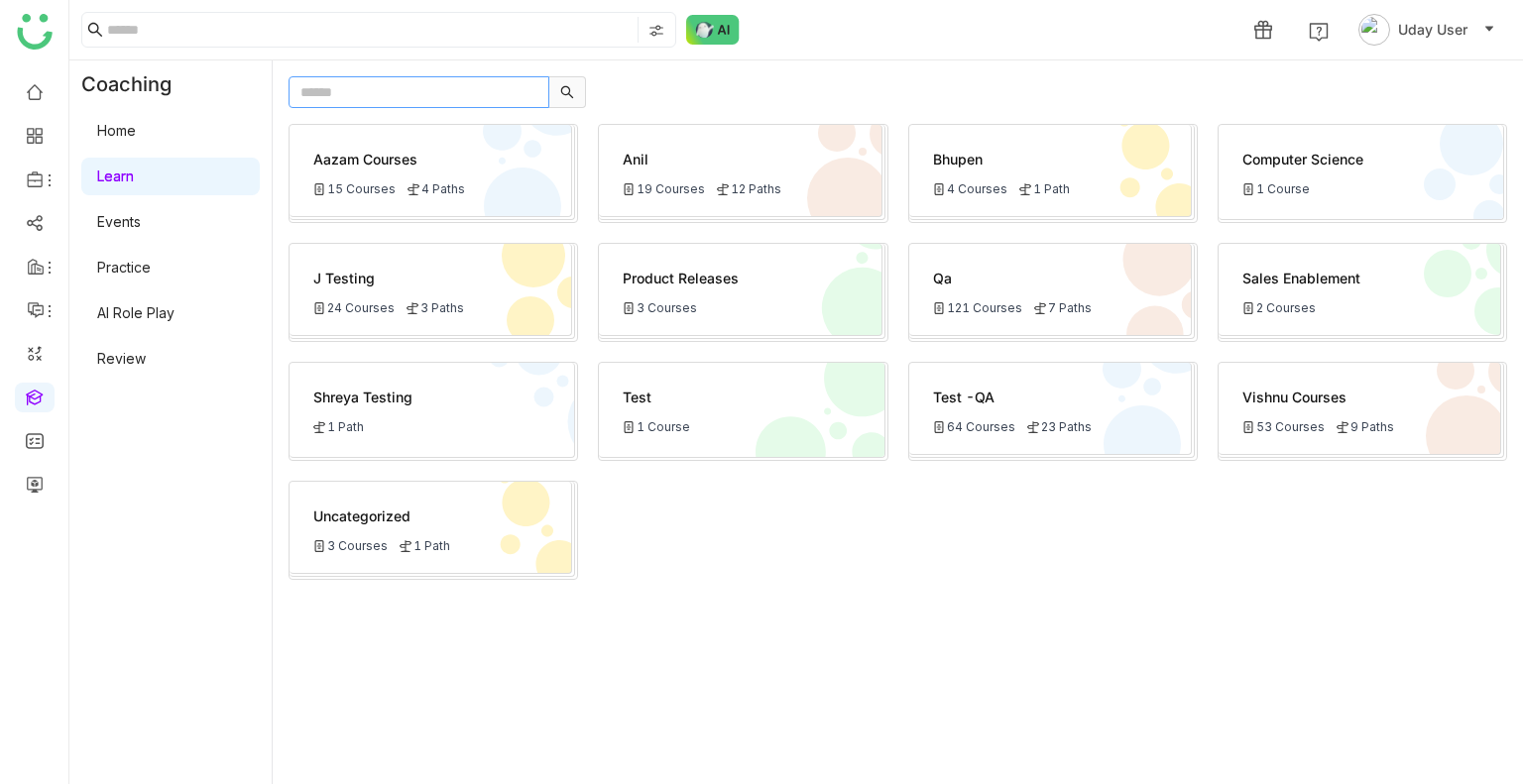 click 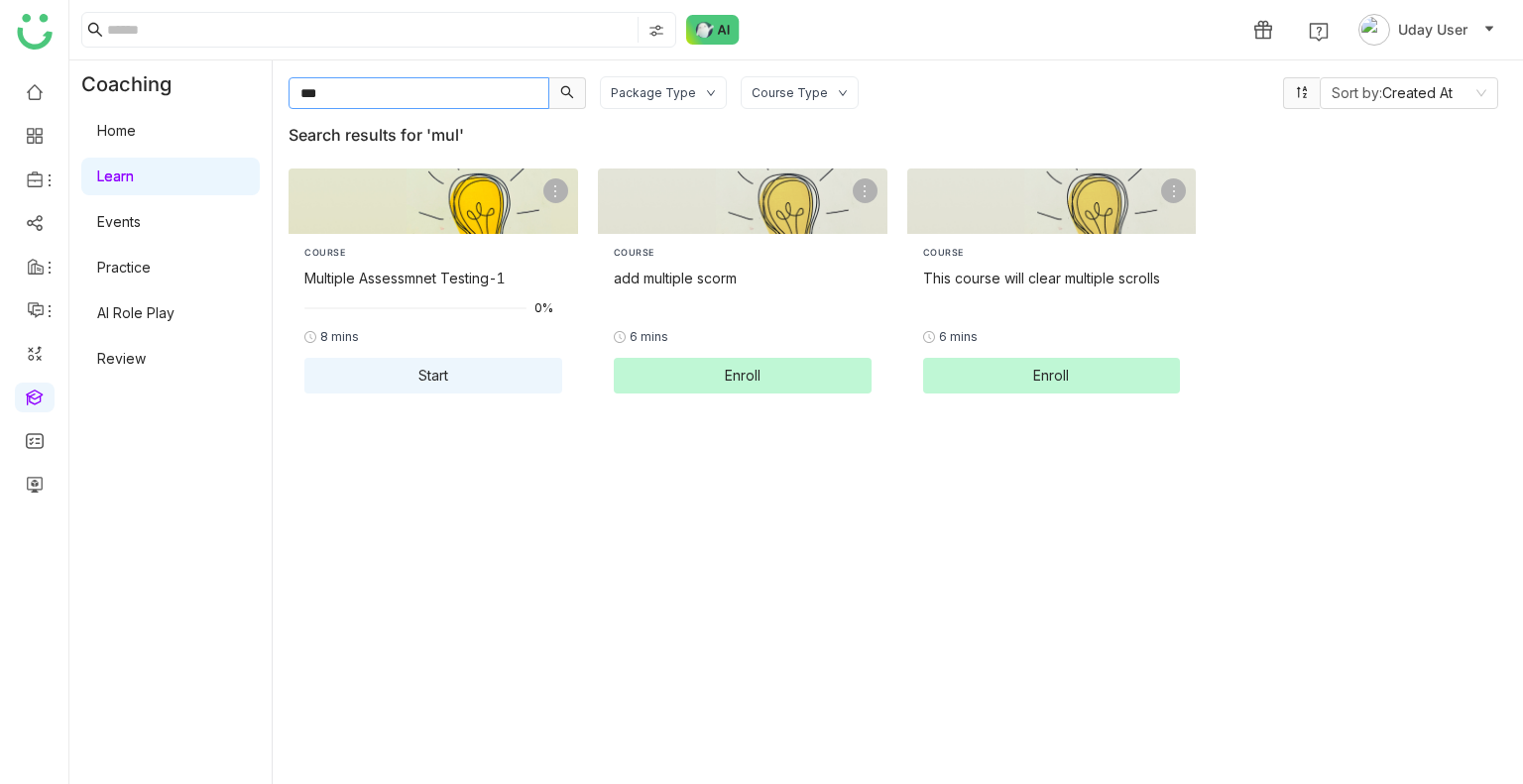 type on "***" 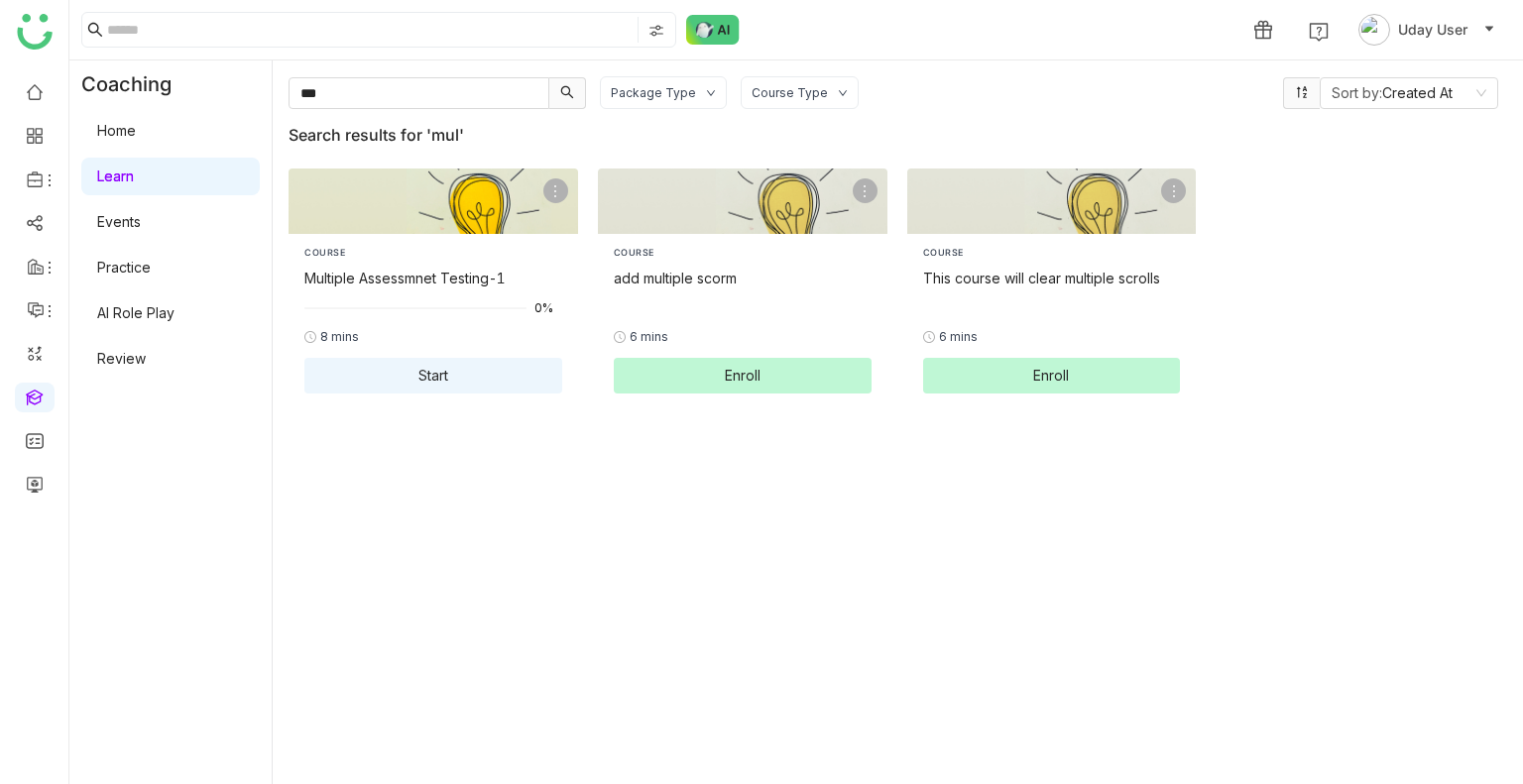 click on "Multiple Assessmnet Testing-1" 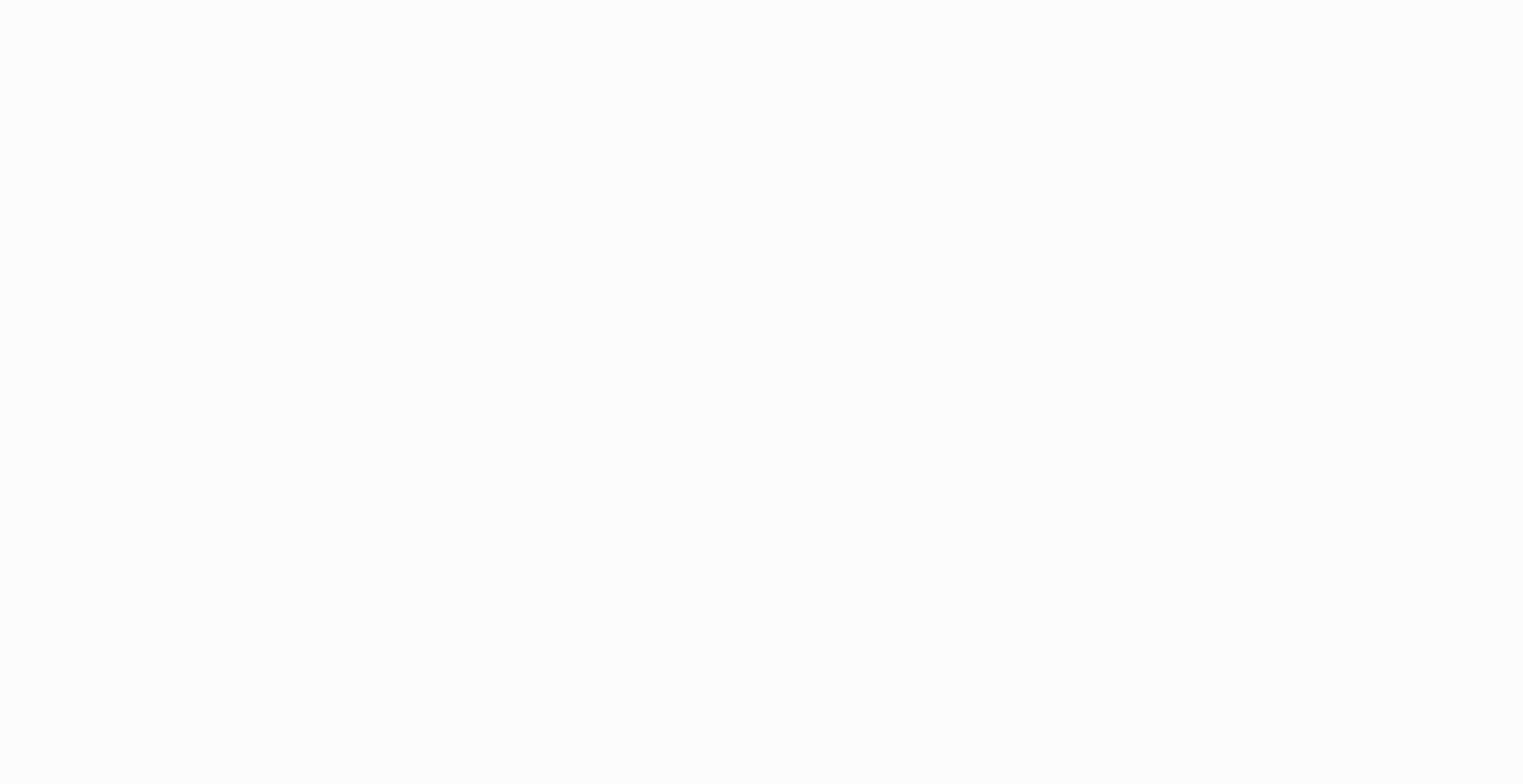 scroll, scrollTop: 0, scrollLeft: 0, axis: both 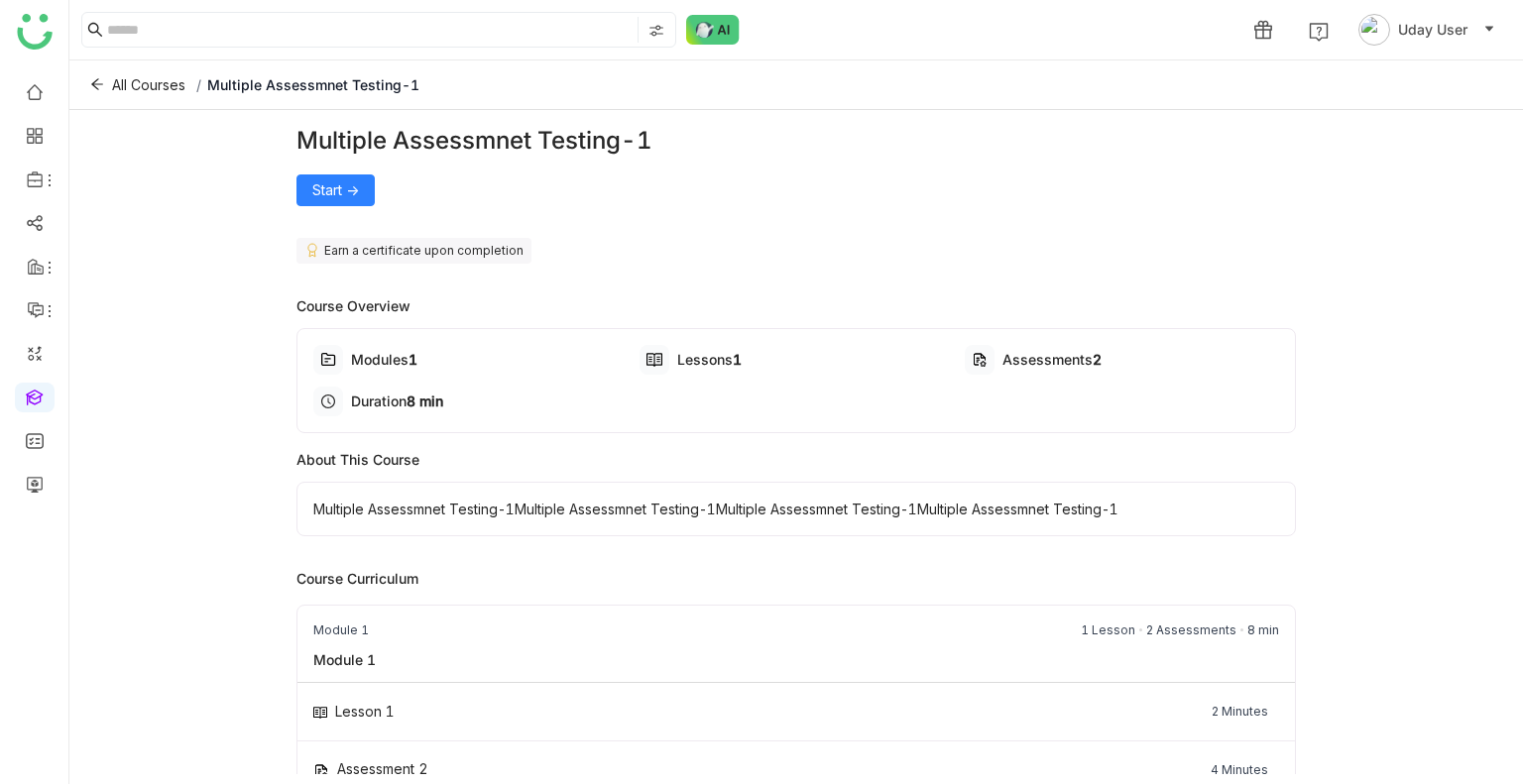 click on "Earn a certificate upon completion" 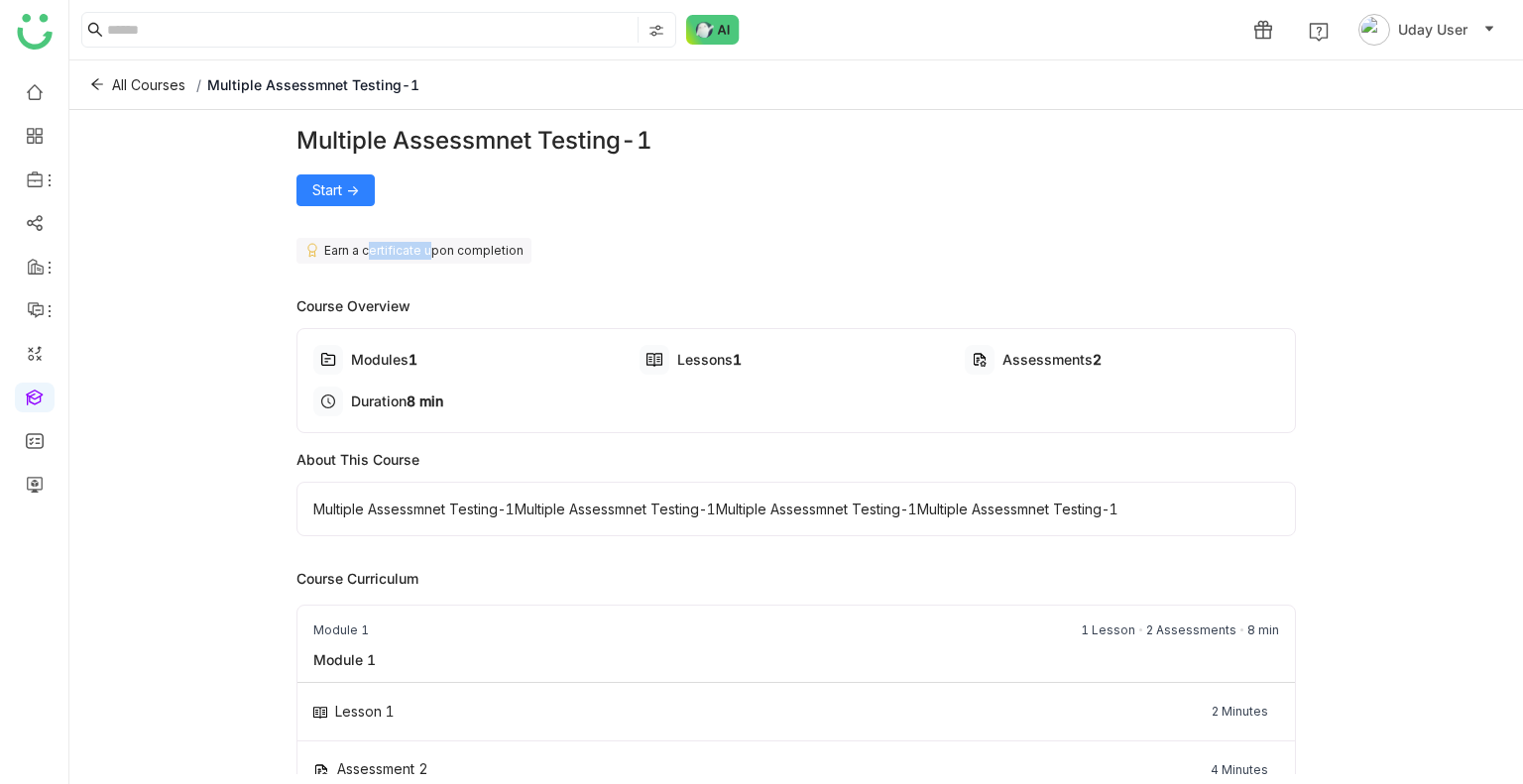 click on "Earn a certificate upon completion" 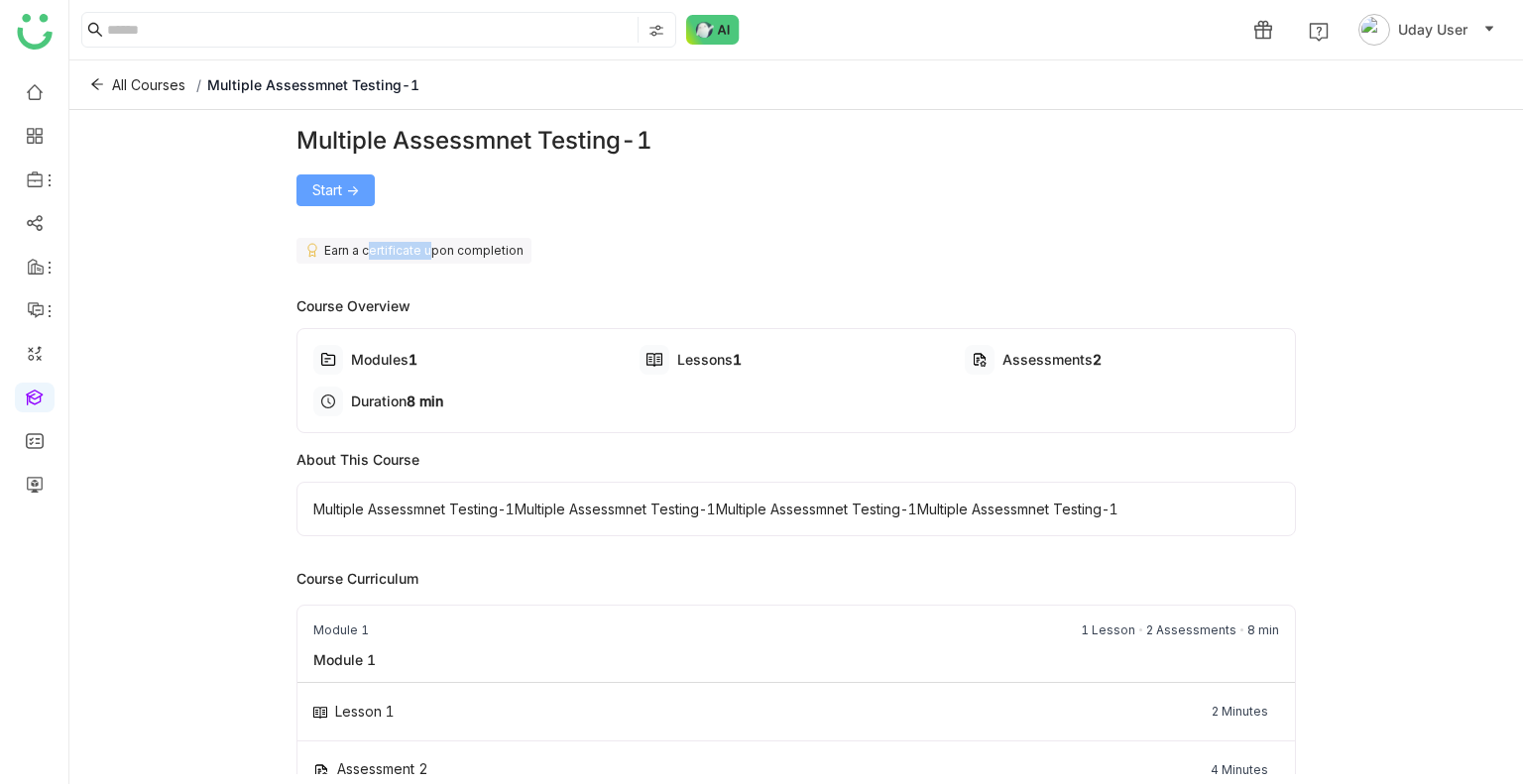click on "Start ->" 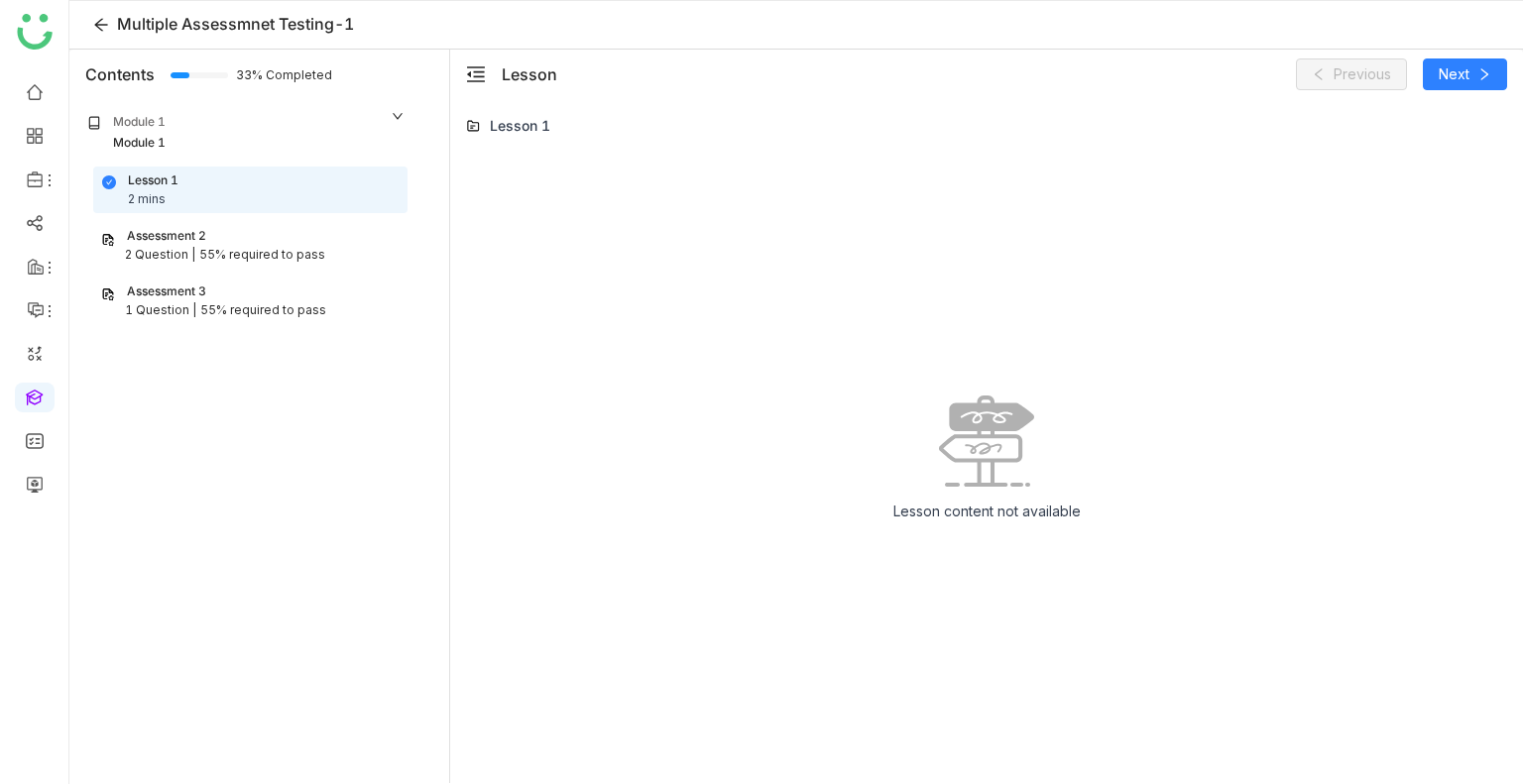 click on "2 Question |   55% required to pass" at bounding box center (250, 255) 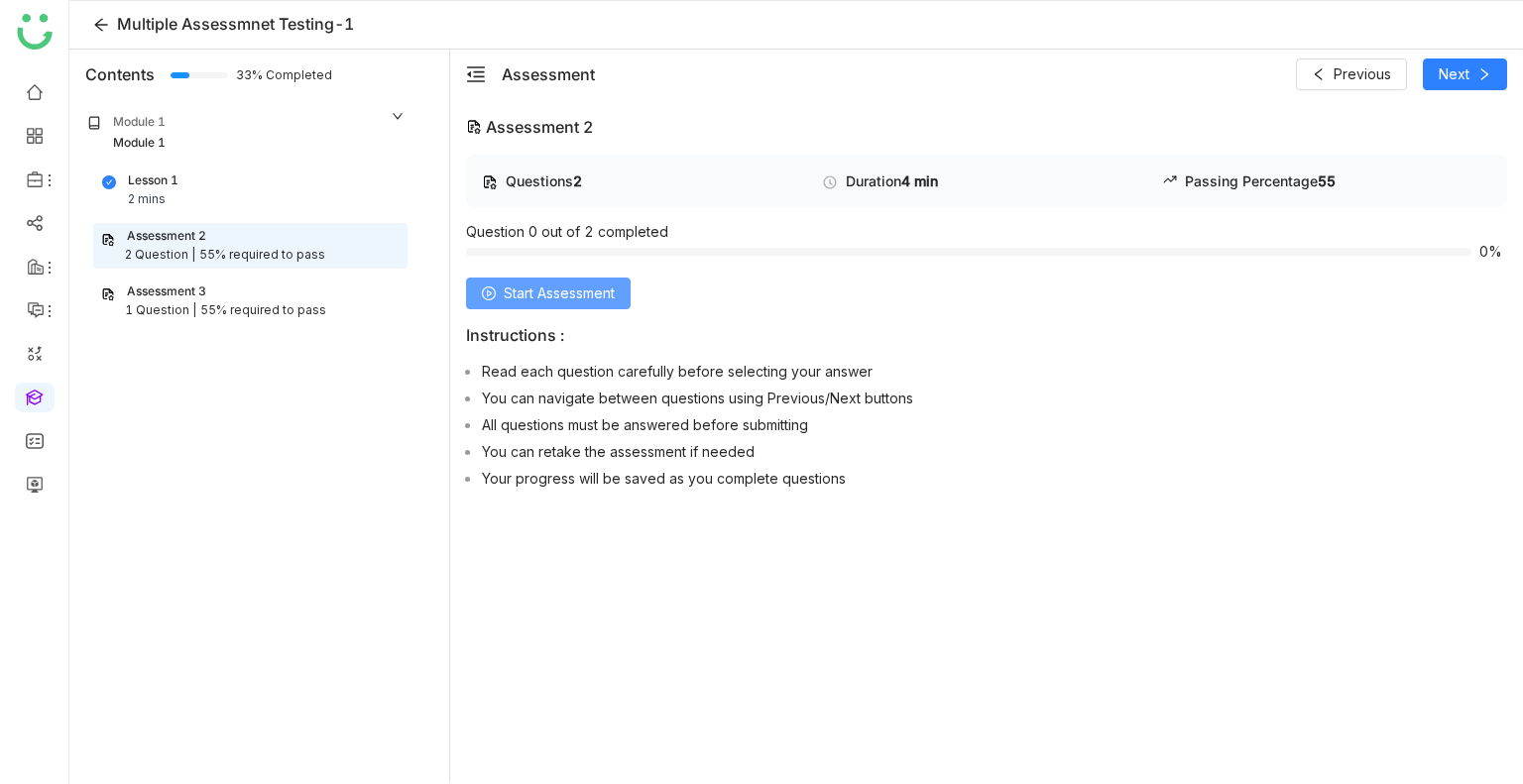 click on "Start Assessment" 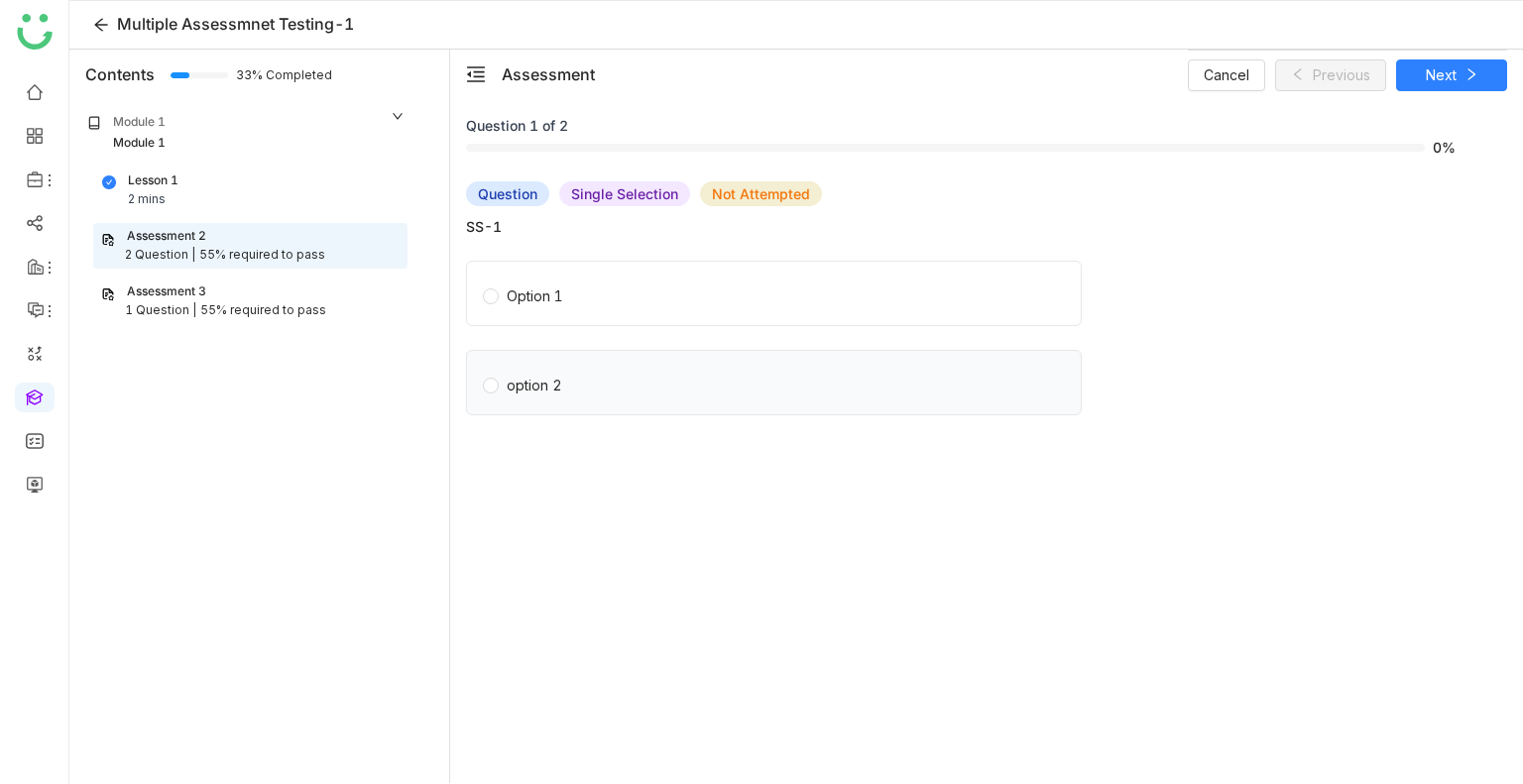 click on "option 2" 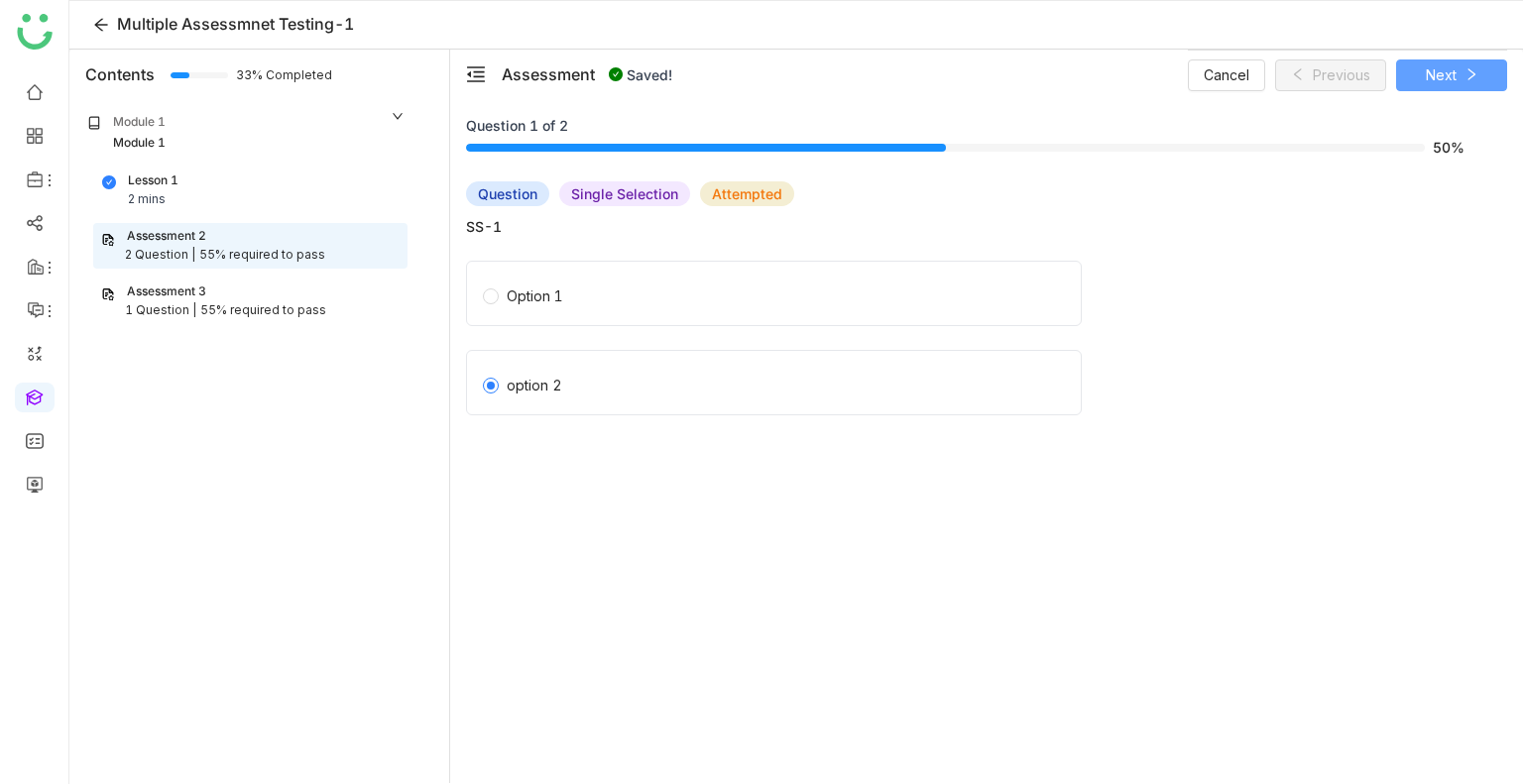 click on "Next" at bounding box center [1441, 75] 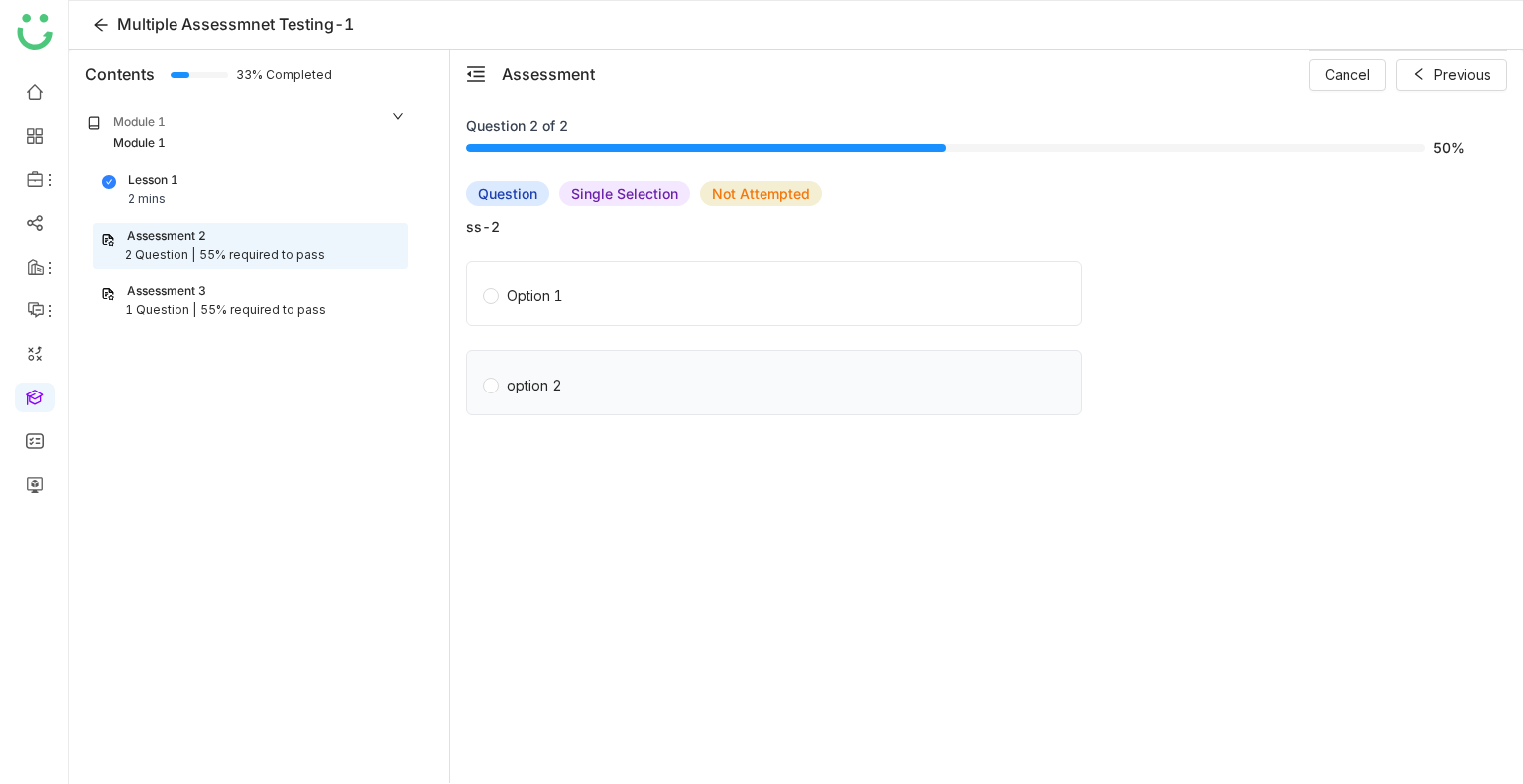 click on "option 2" 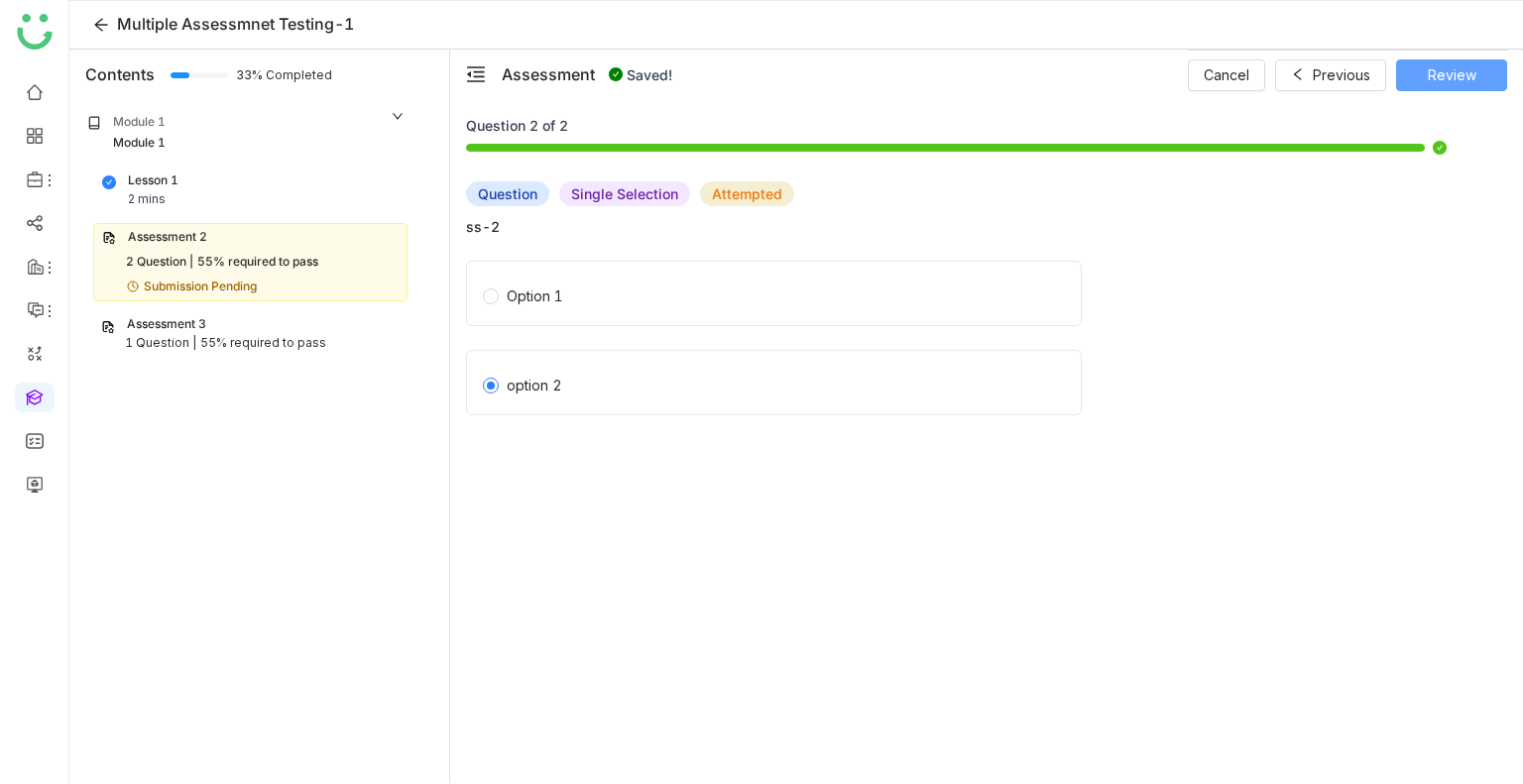 click on "Review" at bounding box center (1452, 75) 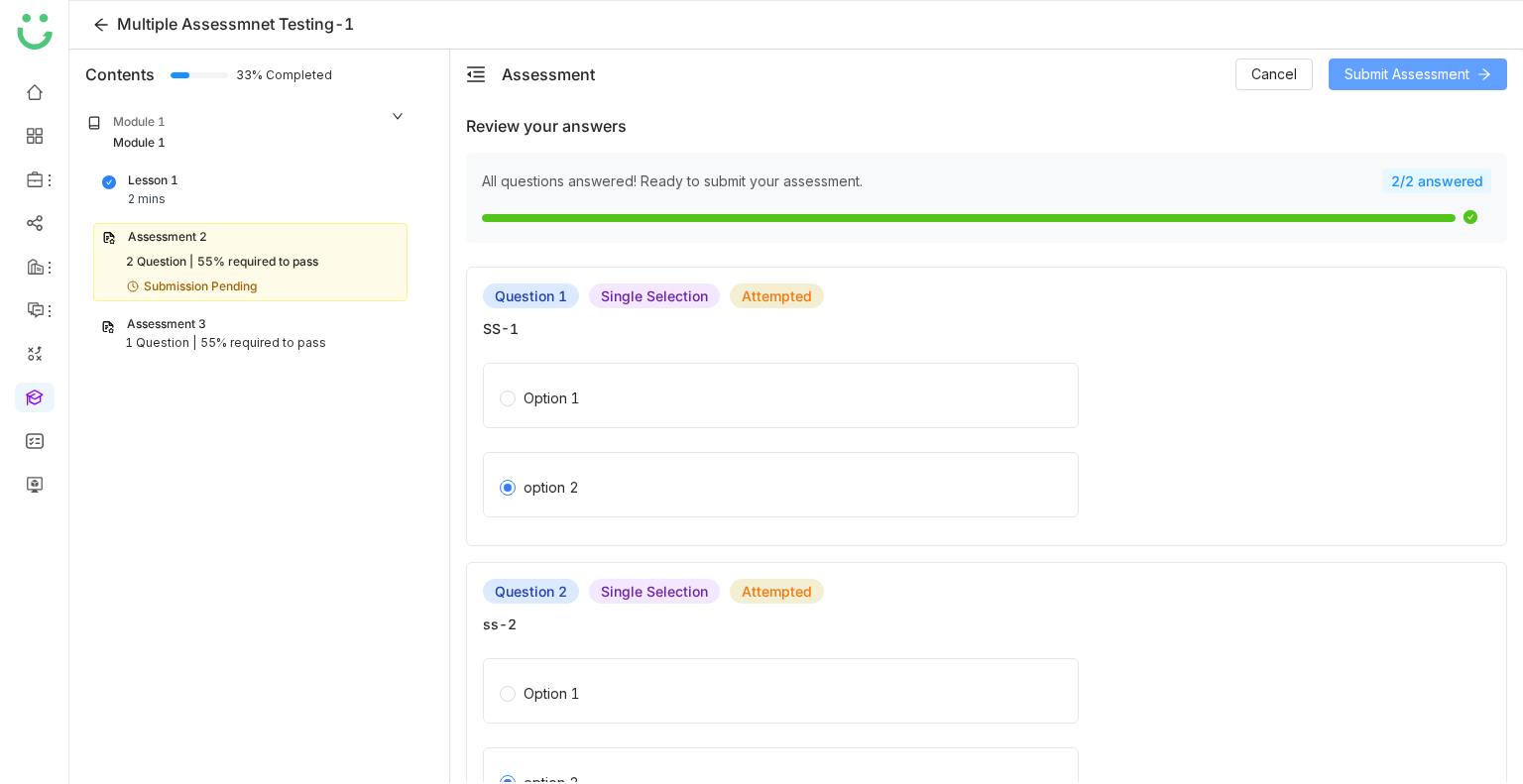 click on "Submit Assessment" at bounding box center (1407, 74) 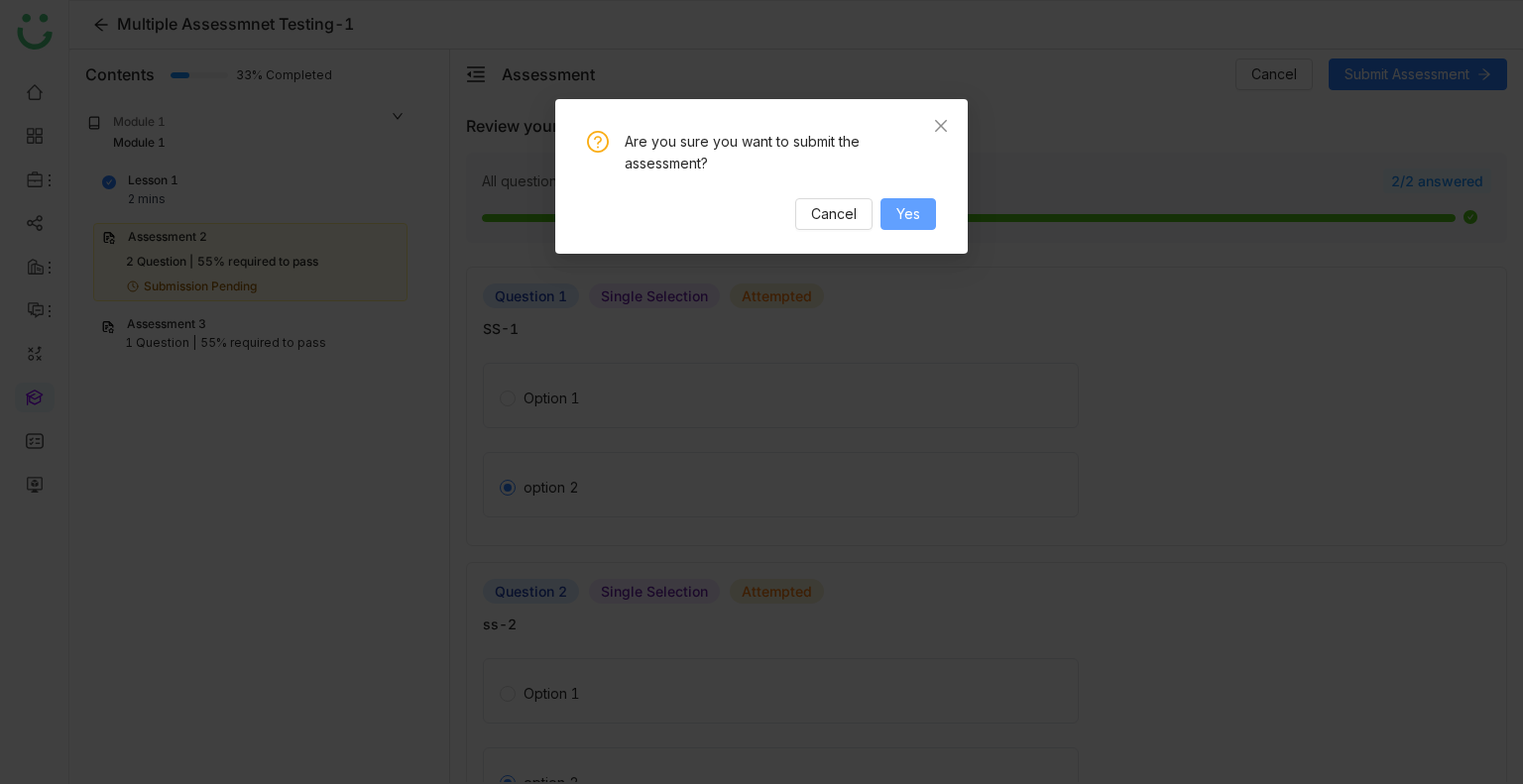 click on "Yes" at bounding box center (908, 214) 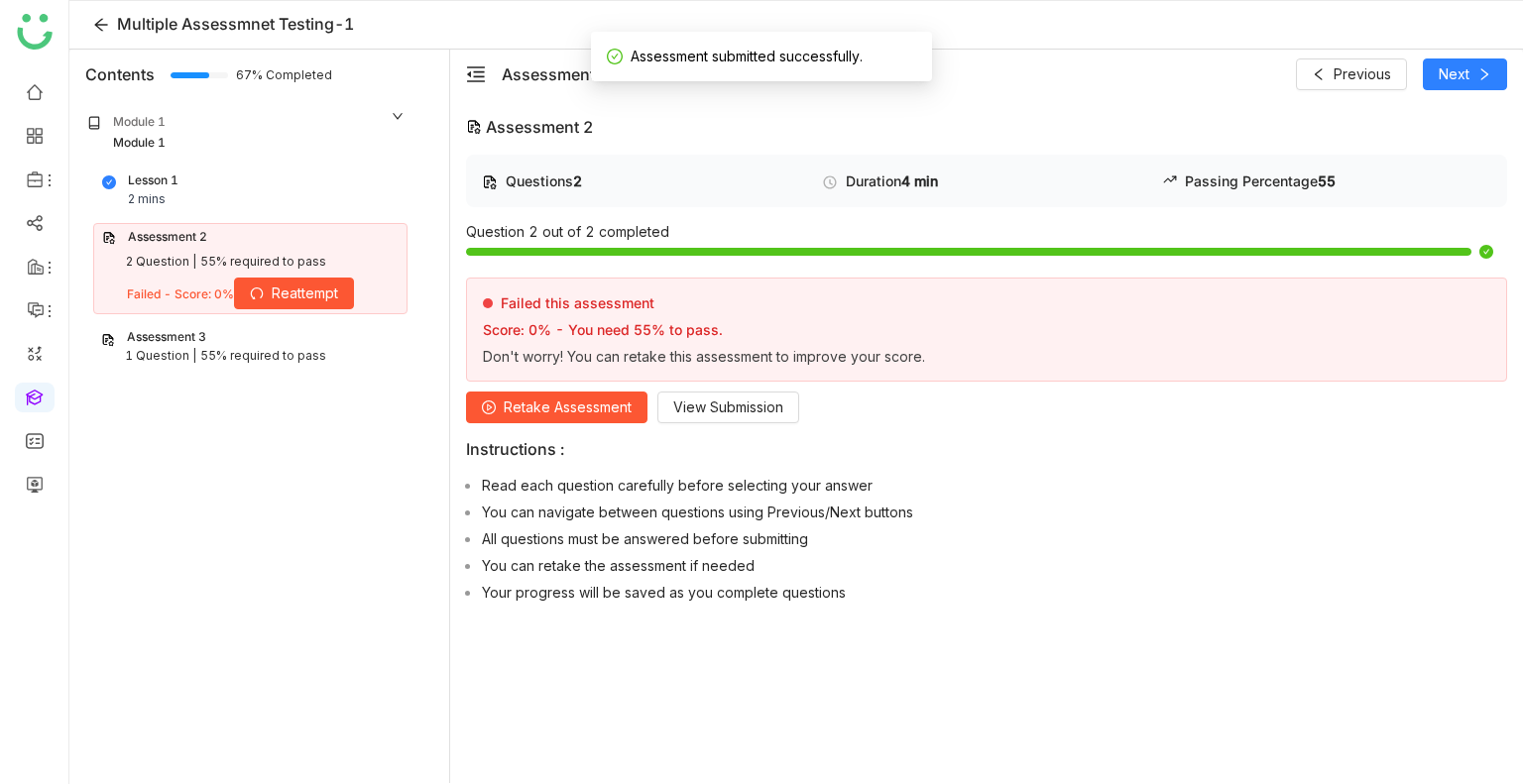 click on "55% required to pass" at bounding box center (263, 356) 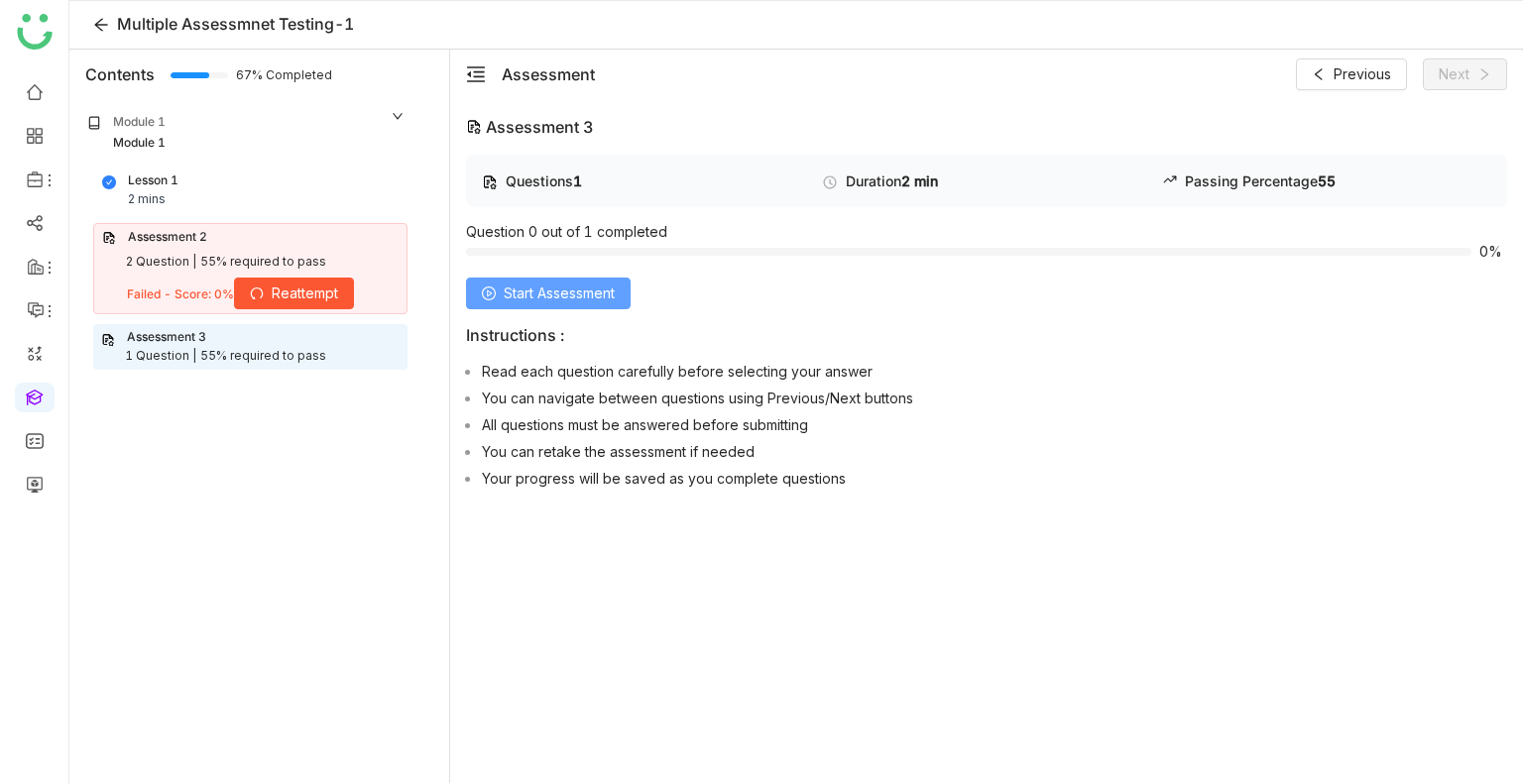 click on "Start Assessment" 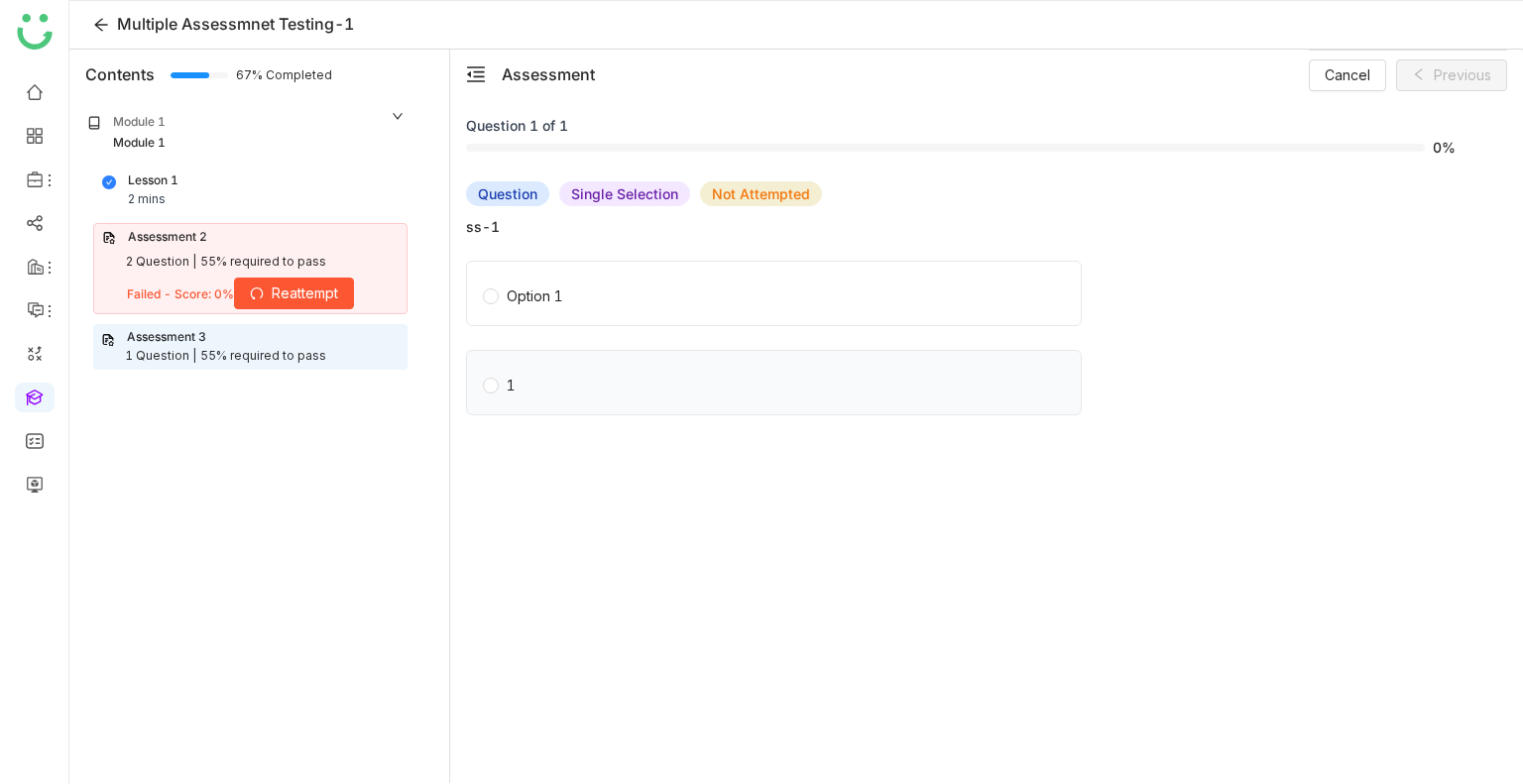 click on "1" 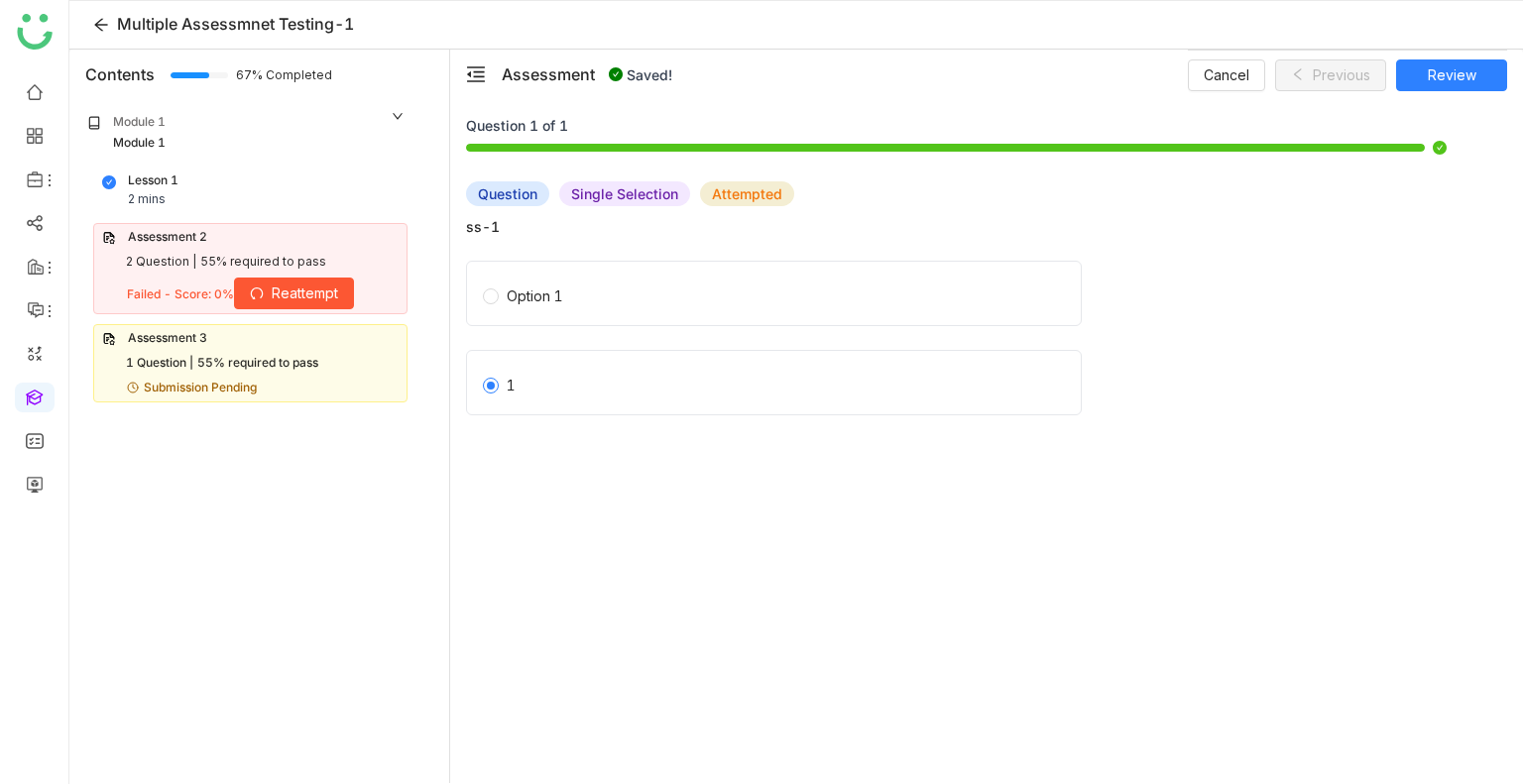 click on "1" 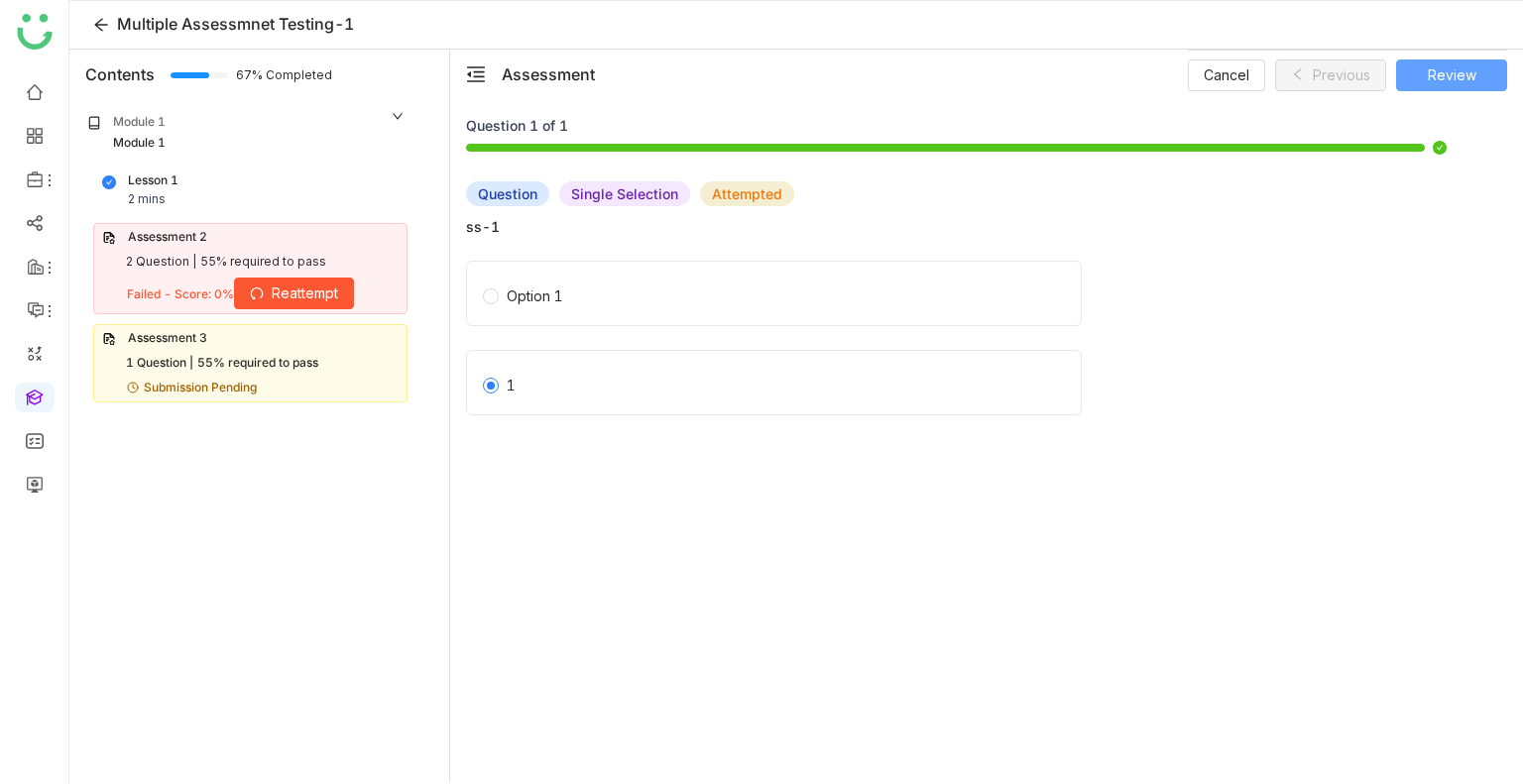 click on "Review" at bounding box center [1452, 75] 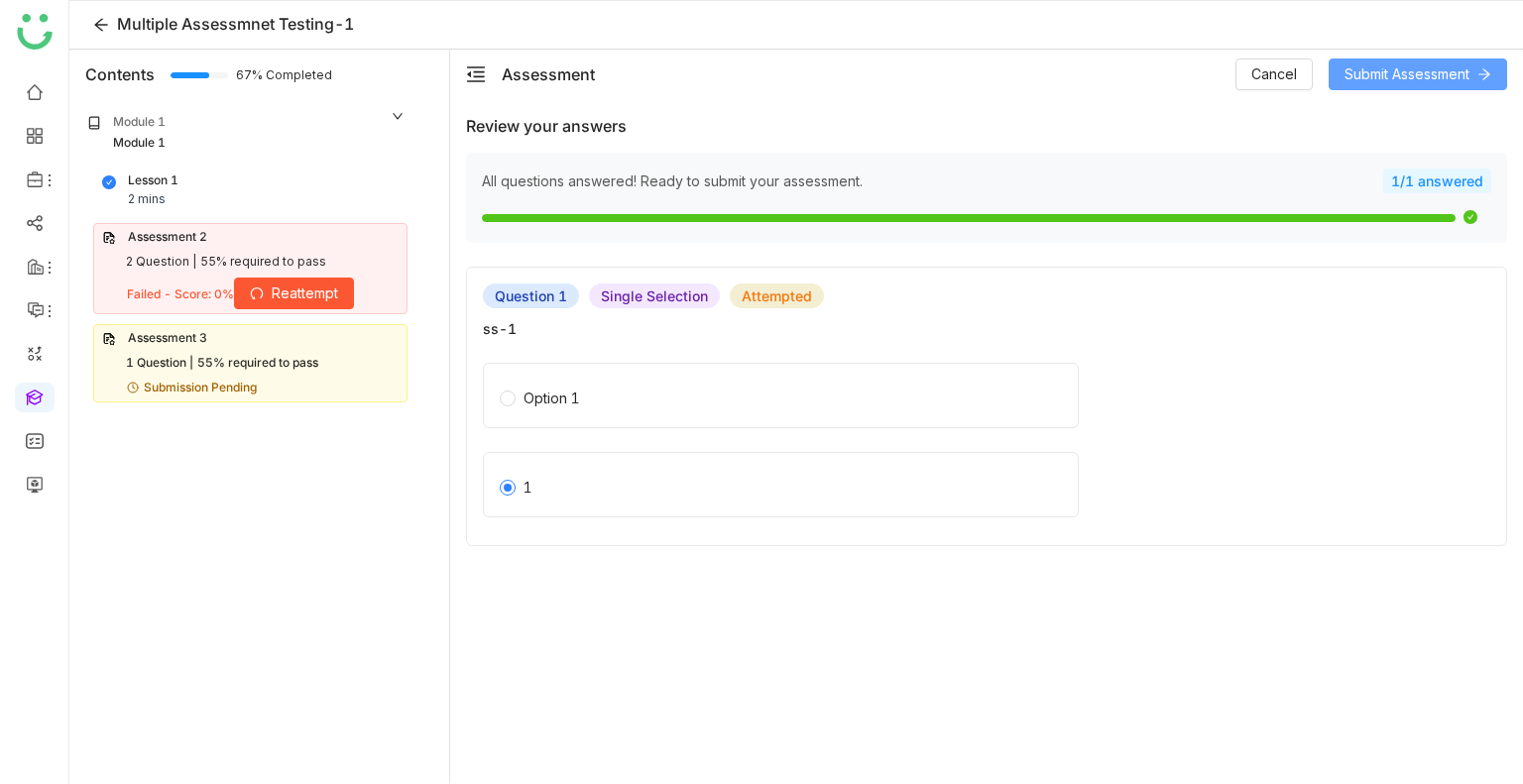 click on "Submit Assessment" at bounding box center (1407, 74) 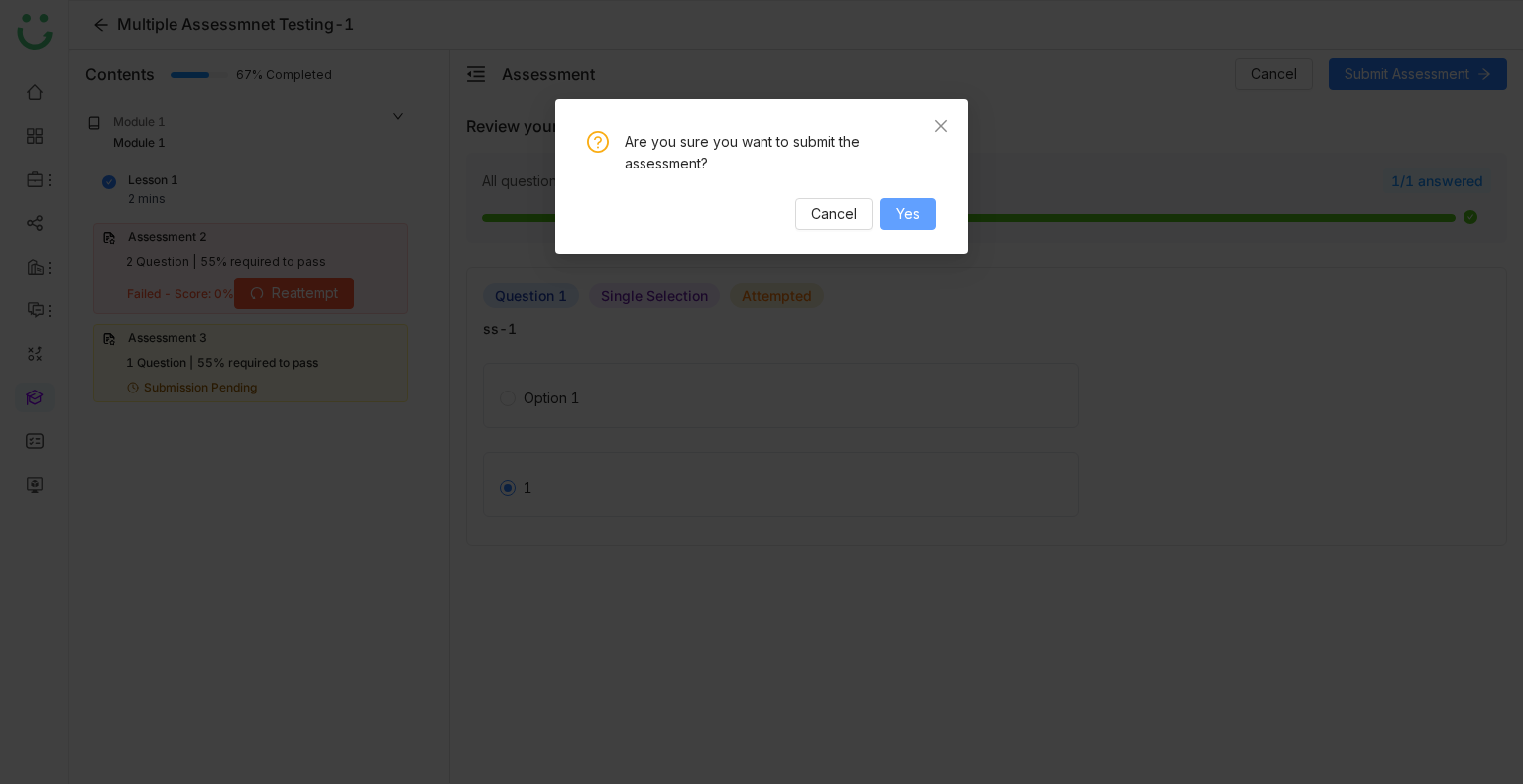 click on "Yes" at bounding box center (908, 214) 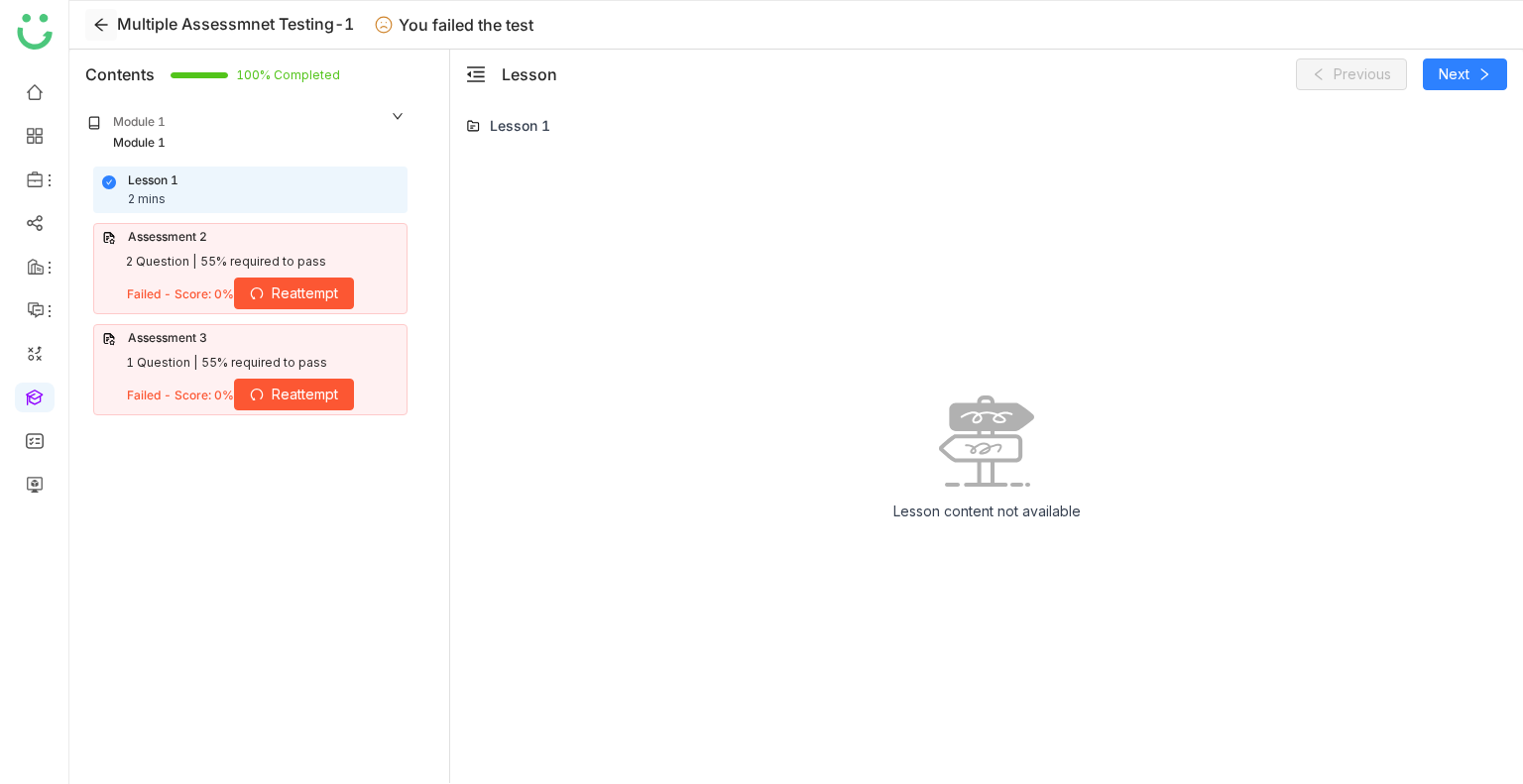 click 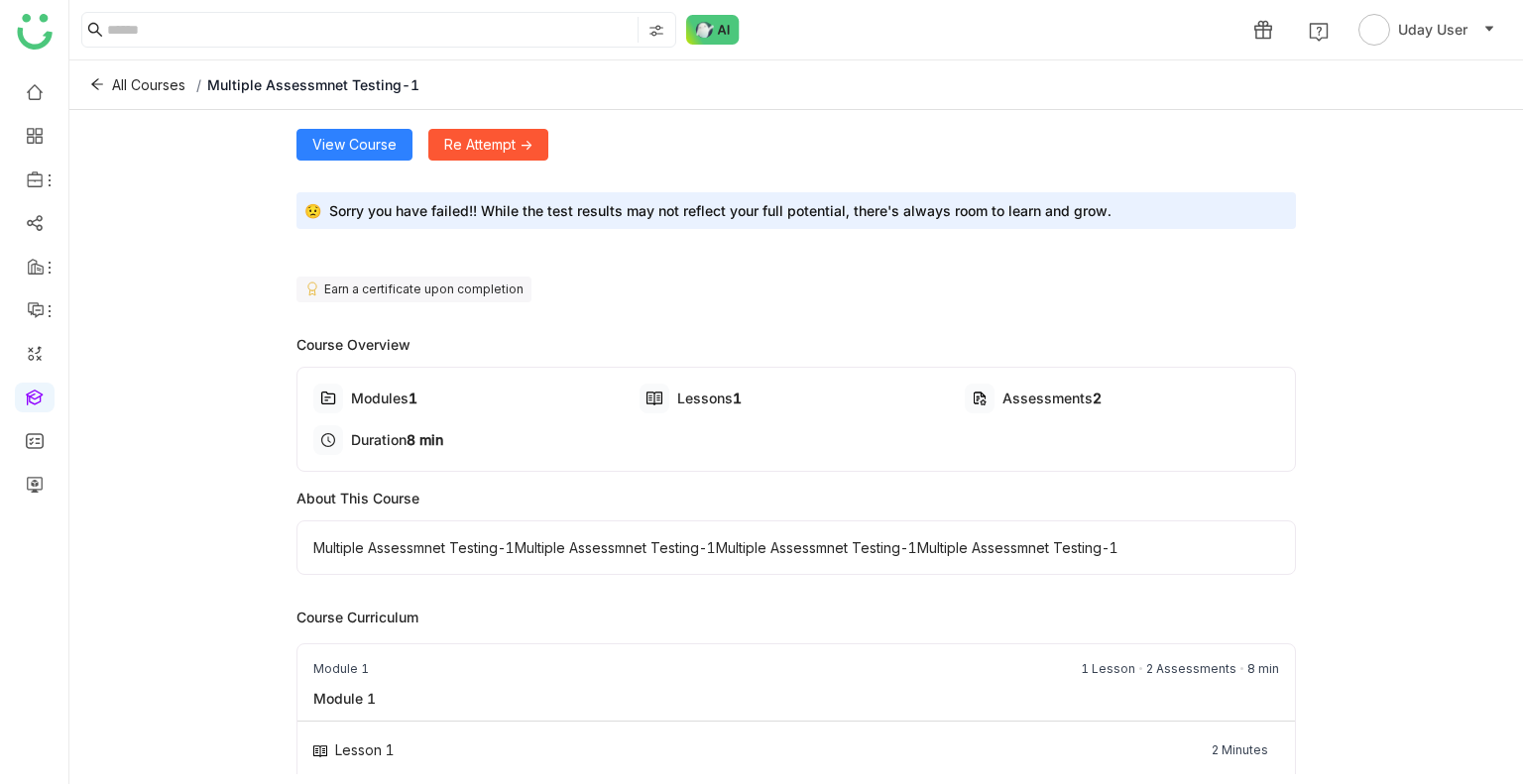 scroll, scrollTop: 60, scrollLeft: 0, axis: vertical 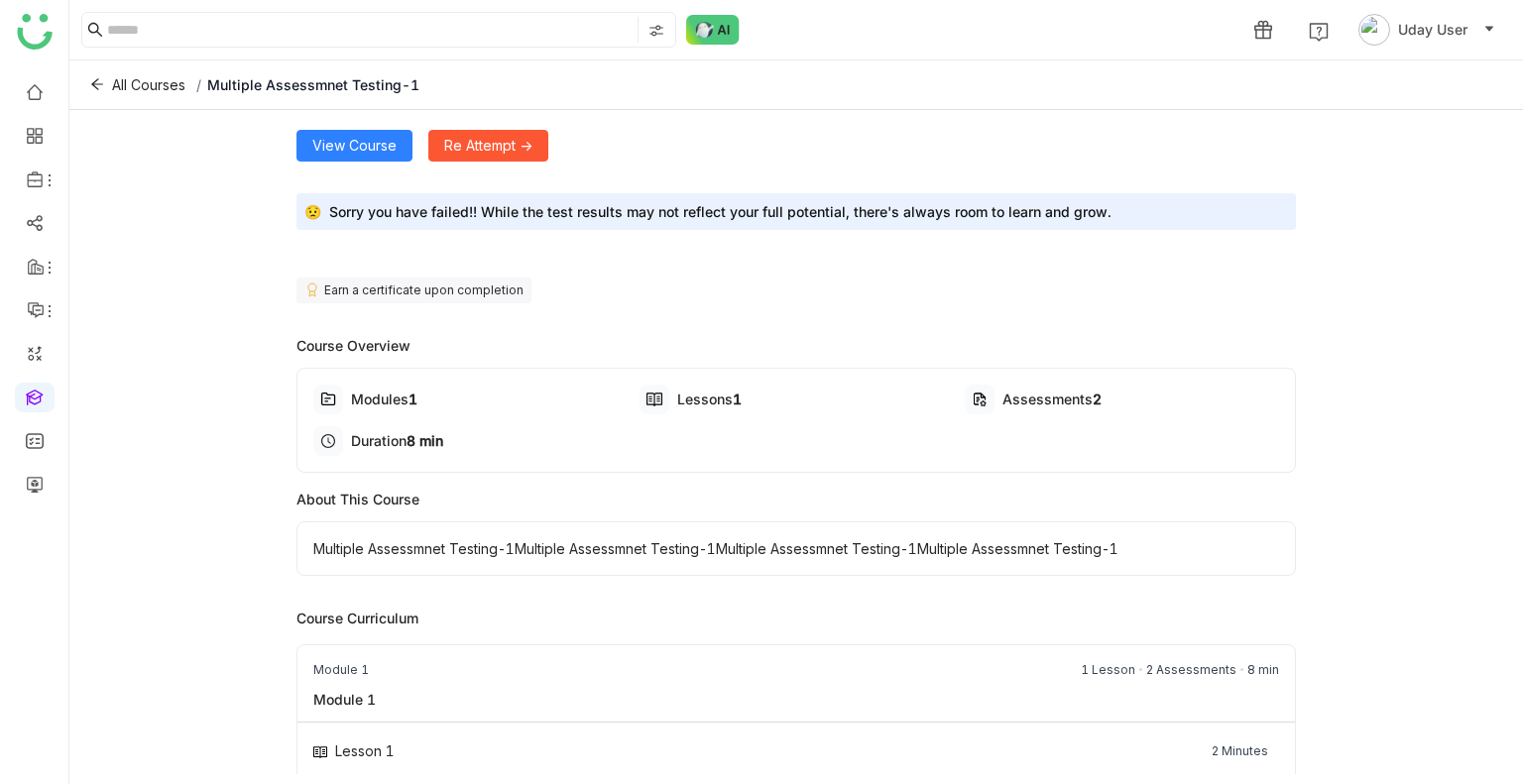 click on "Re Attempt ->" 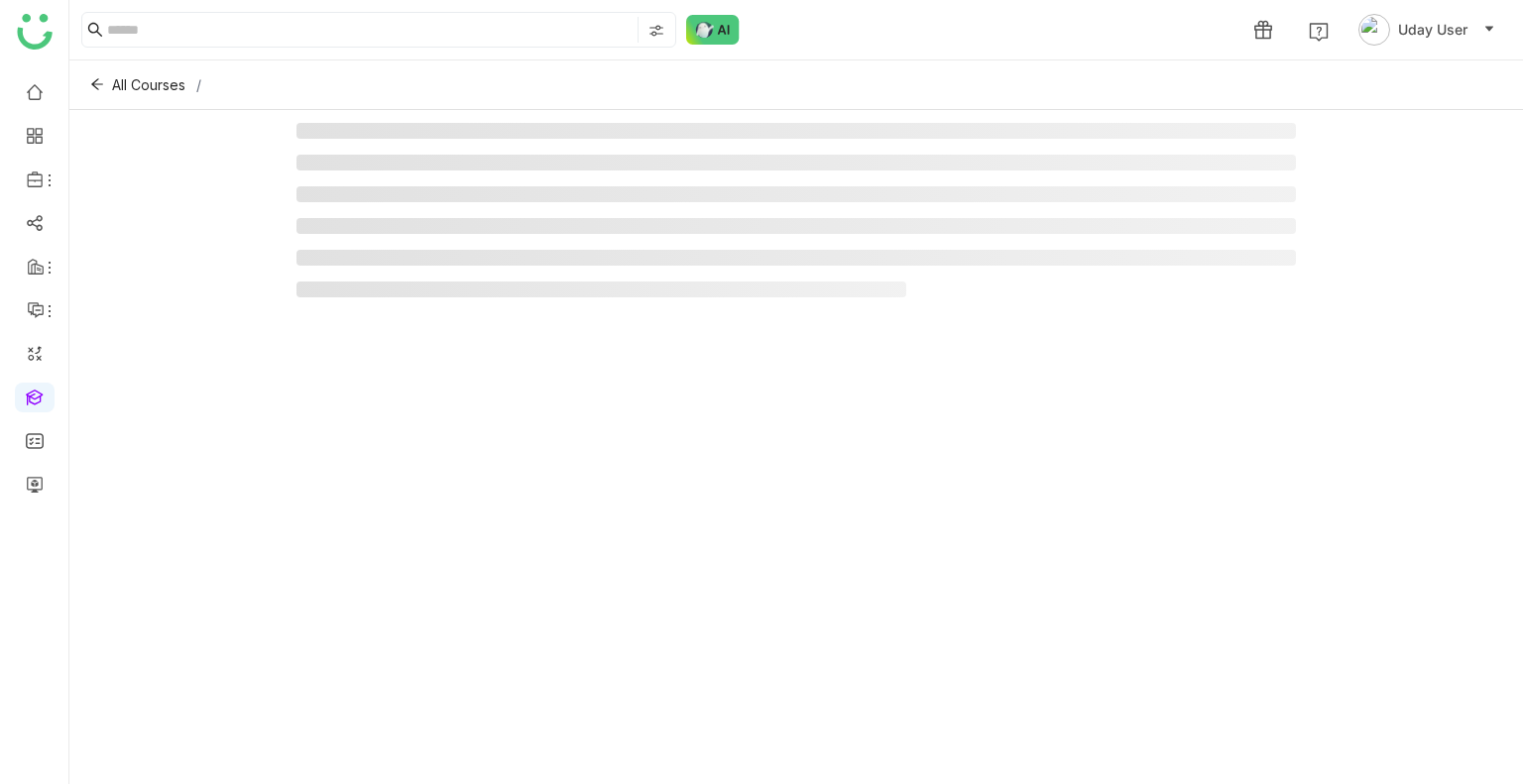 scroll, scrollTop: 0, scrollLeft: 0, axis: both 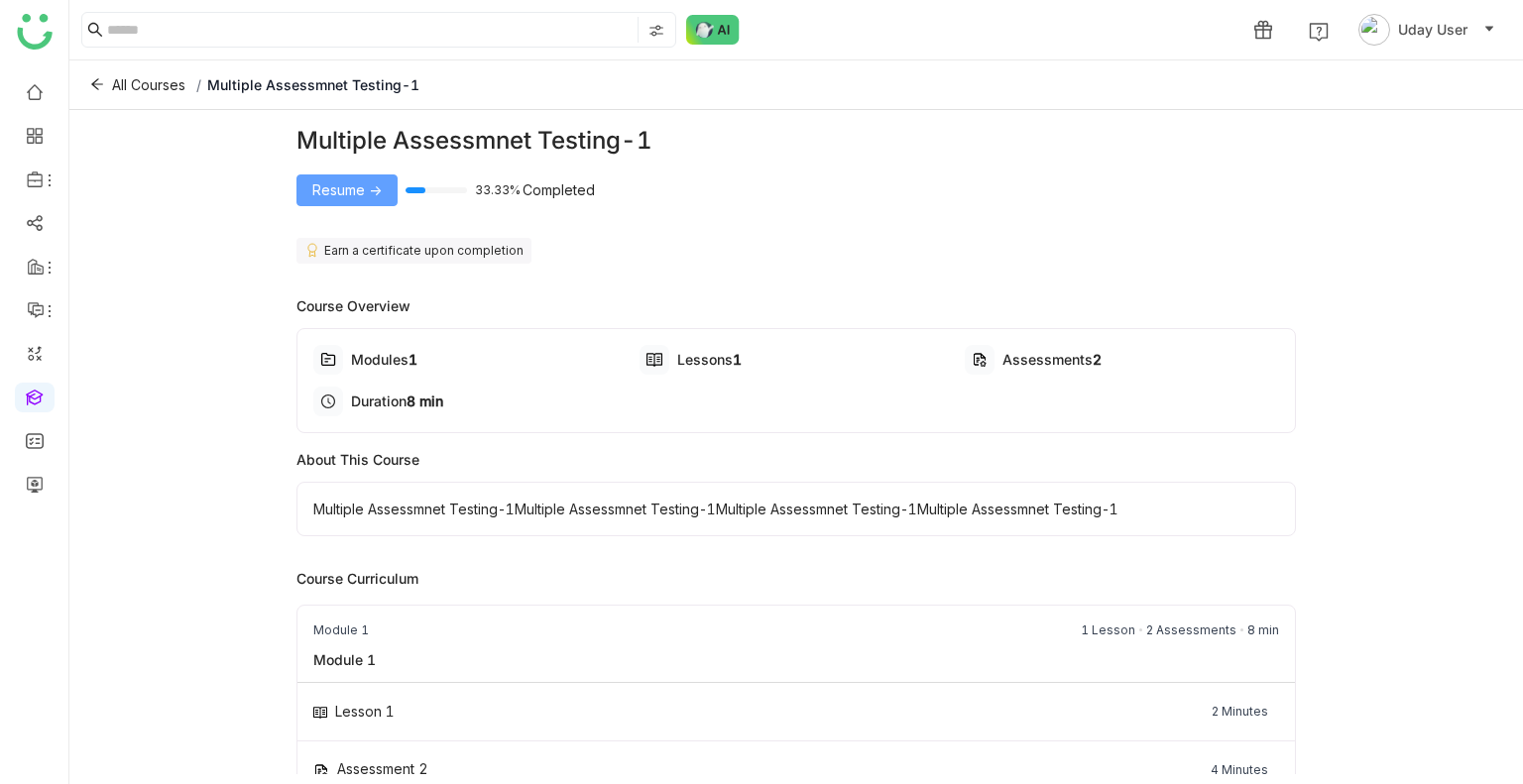 click on "Resume ->" 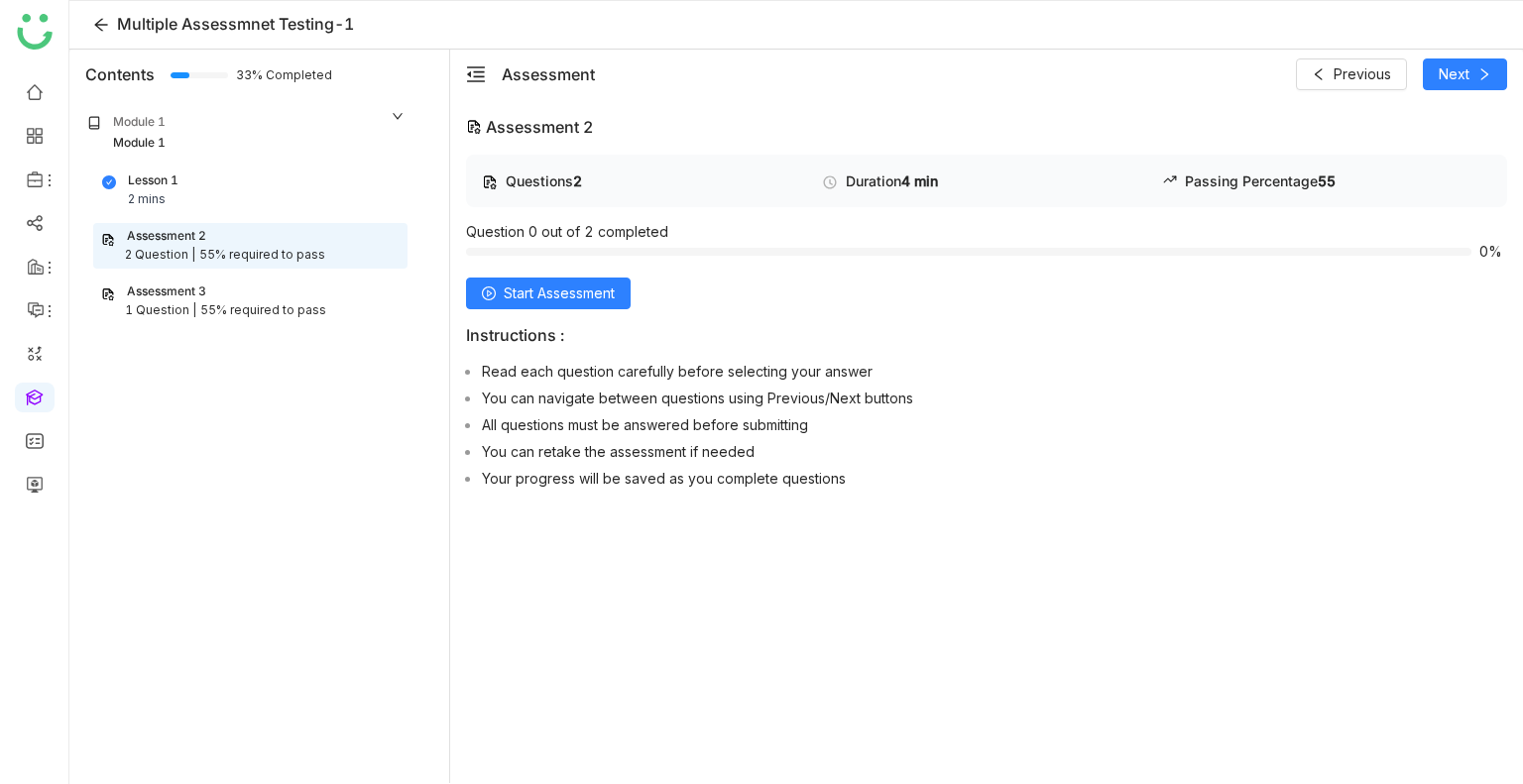 click on "Module 1 Module 1 Lesson 1 2 mins   Assessment 2   2 Question |   55% required to pass   Assessment 3   1 Question |   55% required to pass" 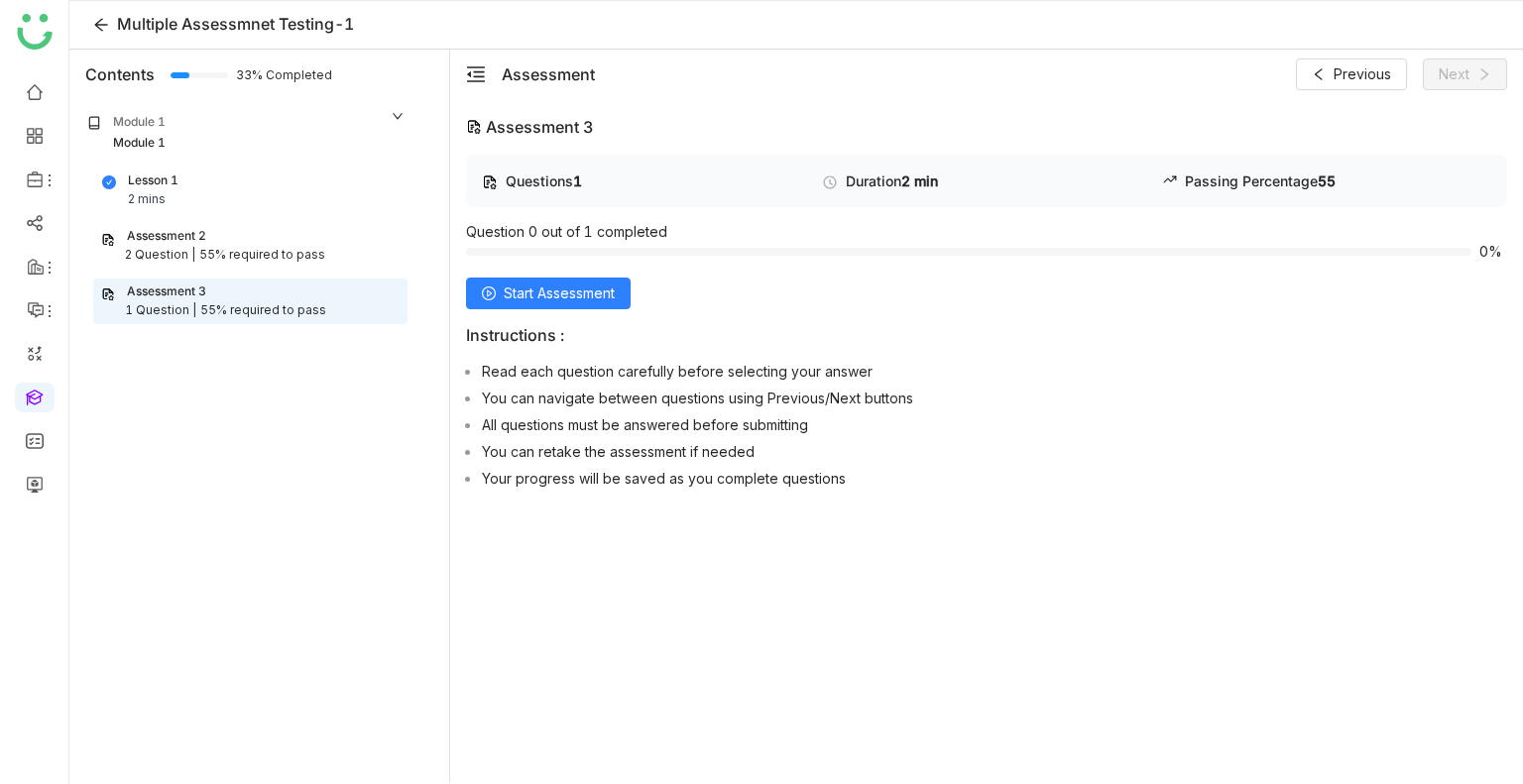 click on "55% required to pass" at bounding box center (263, 310) 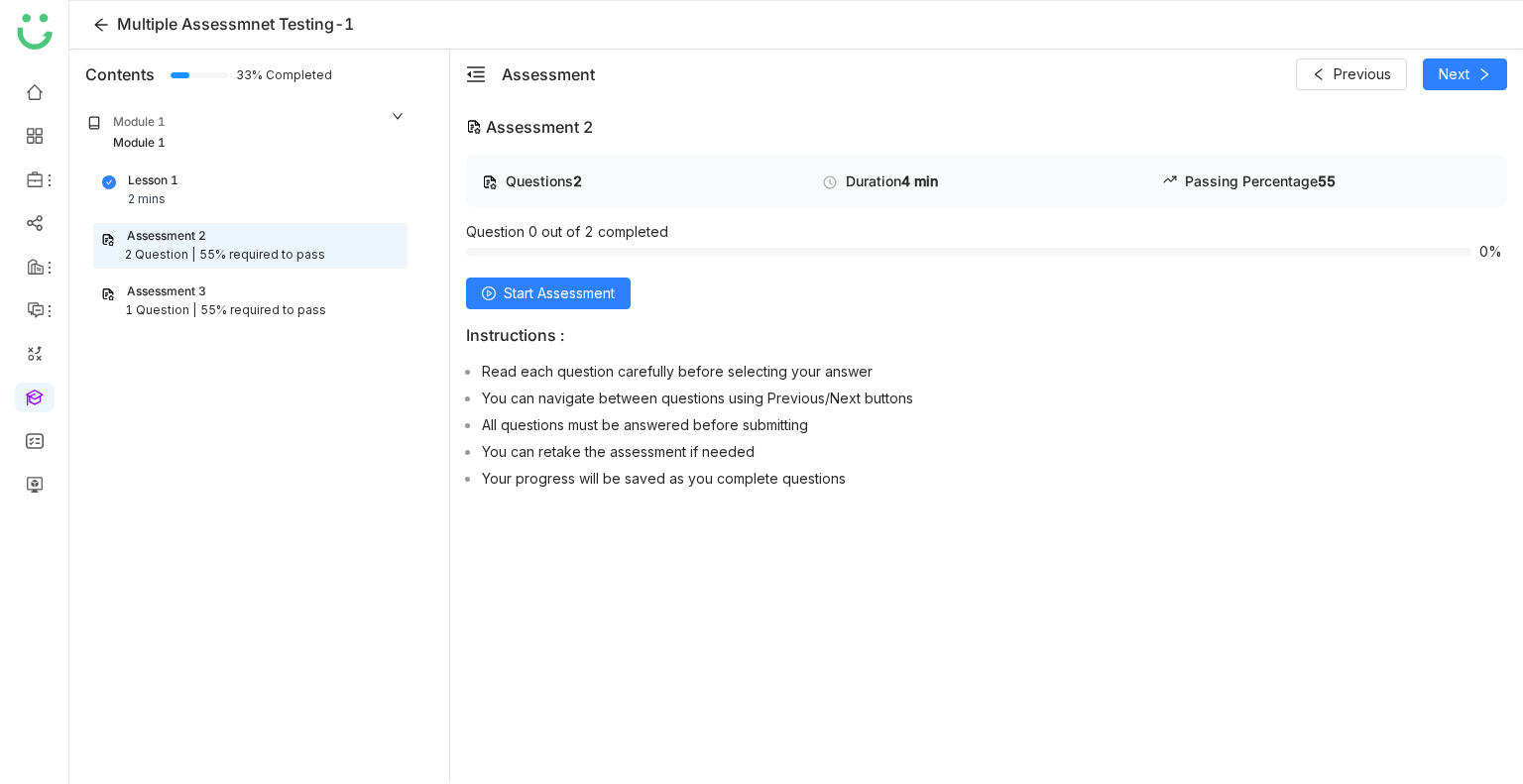 click on "Assessment 3" at bounding box center (250, 291) 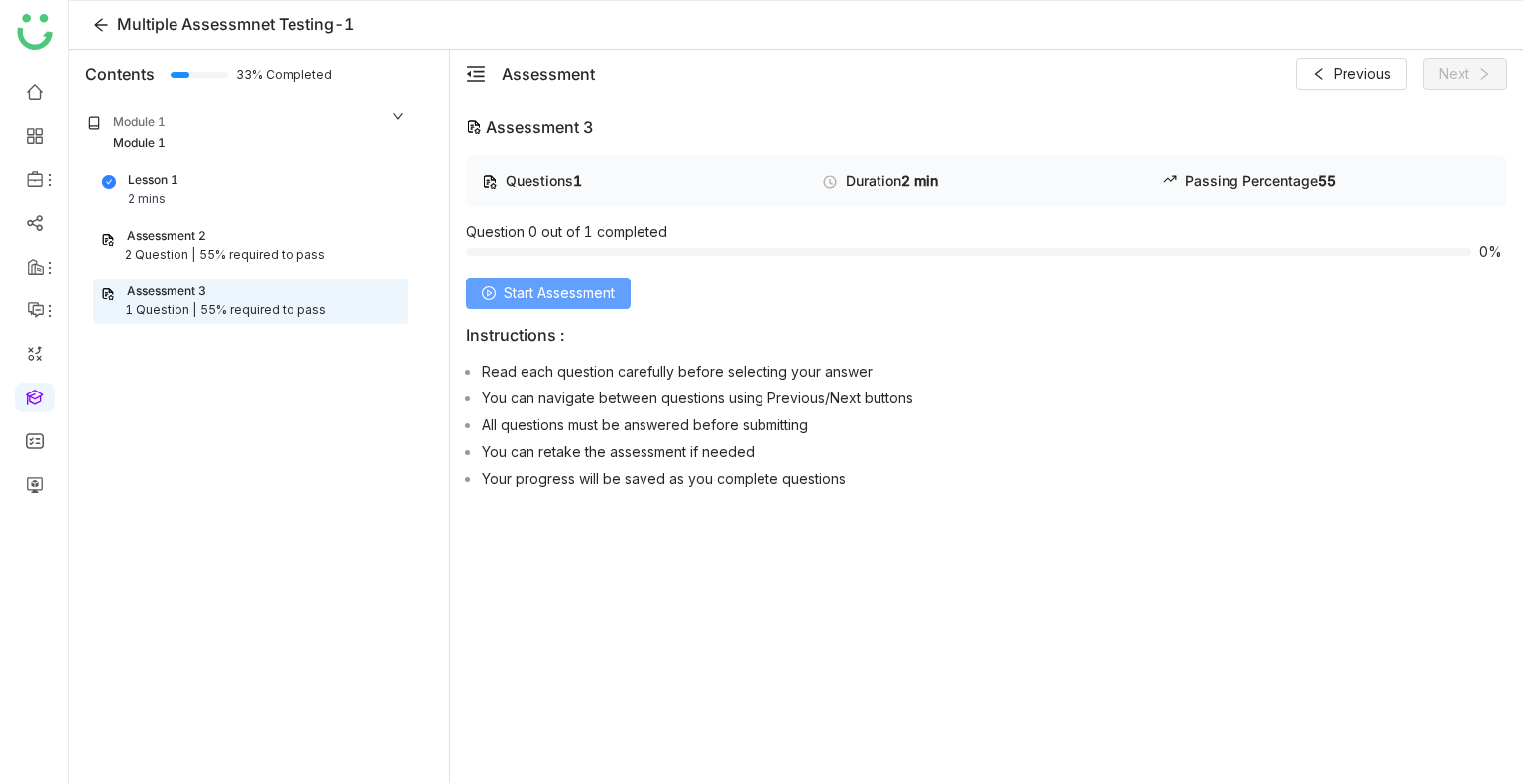 click on "Start Assessment" 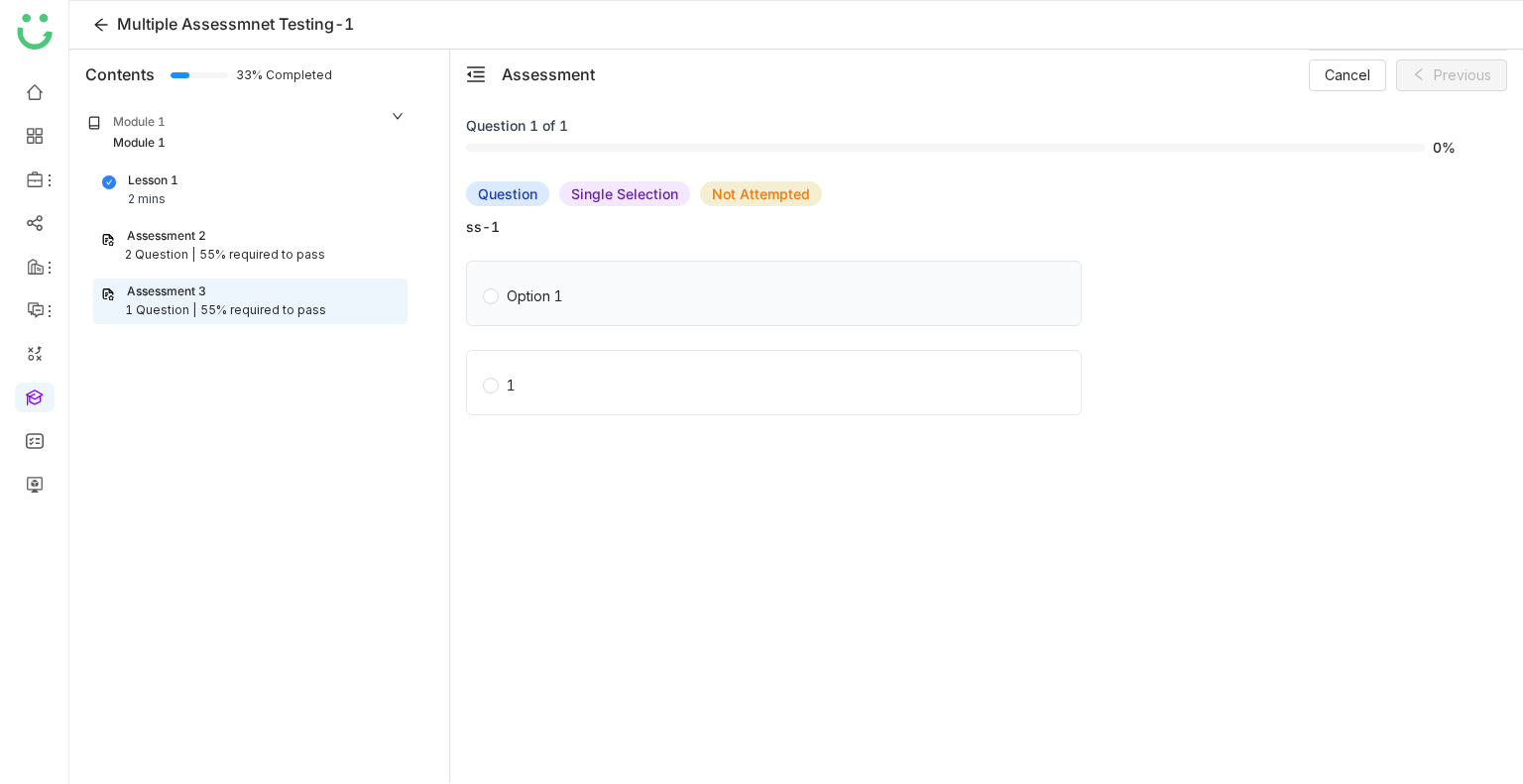 click on "Option 1" 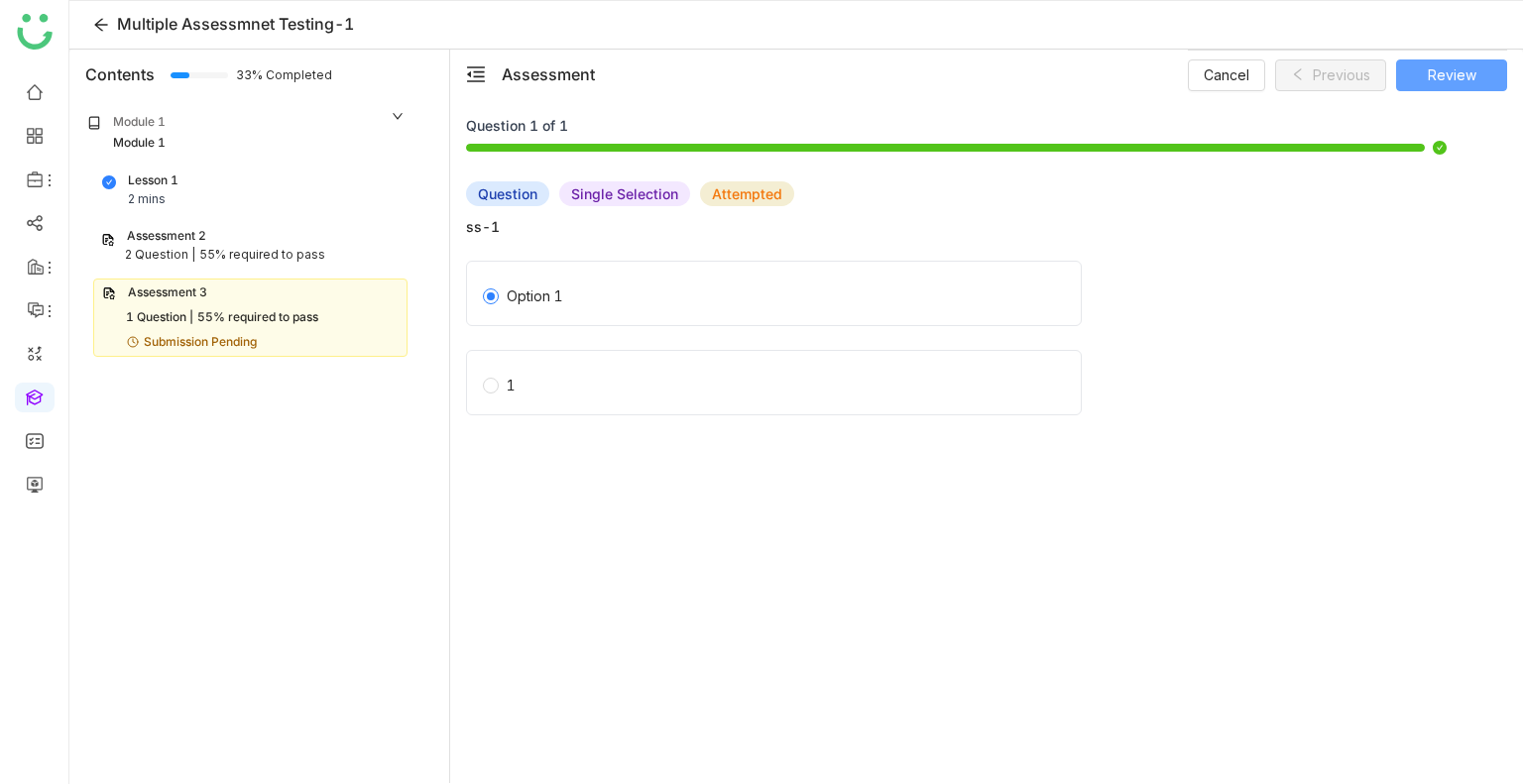 click on "Review" at bounding box center (1452, 75) 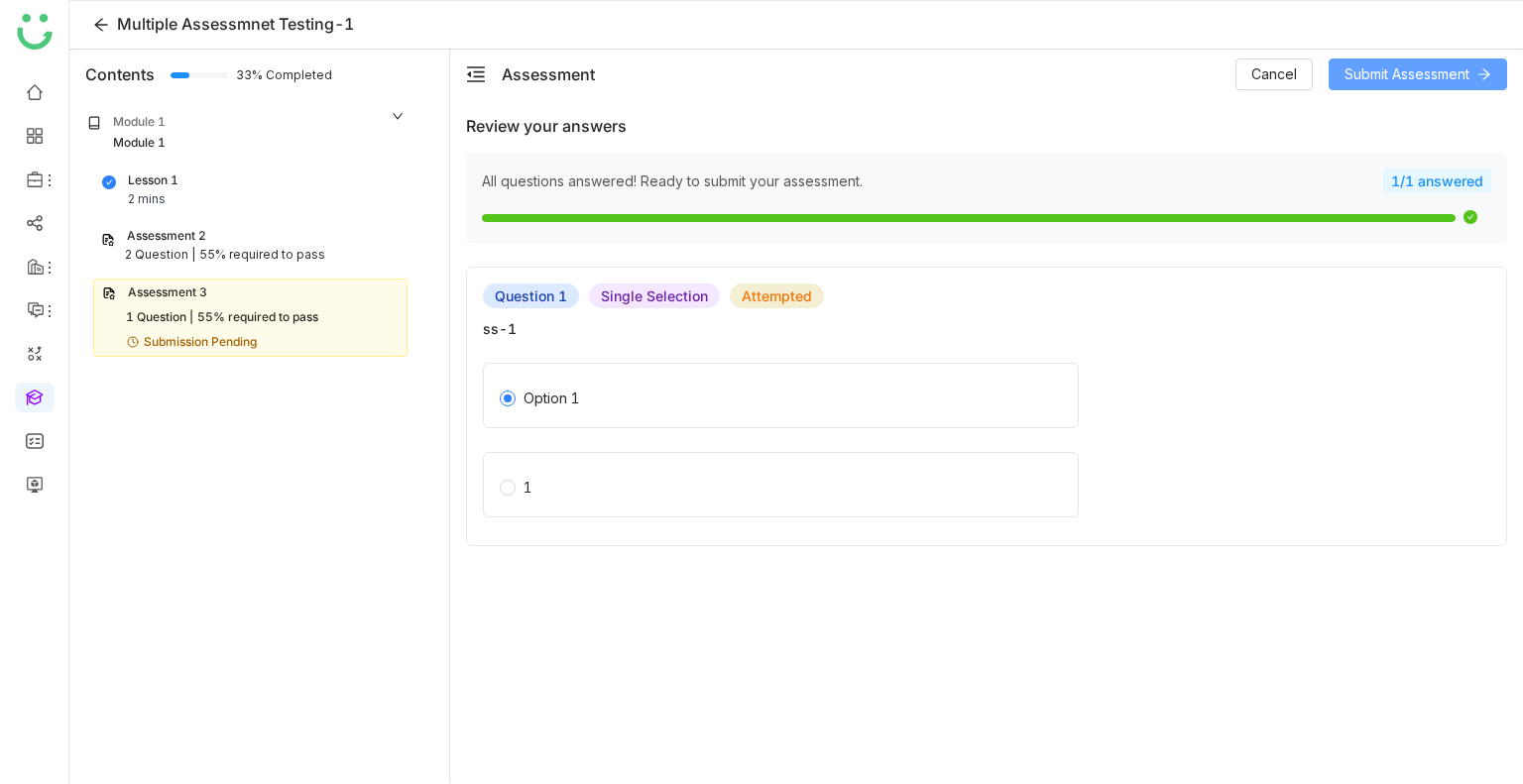 click on "Submit Assessment" at bounding box center (1407, 74) 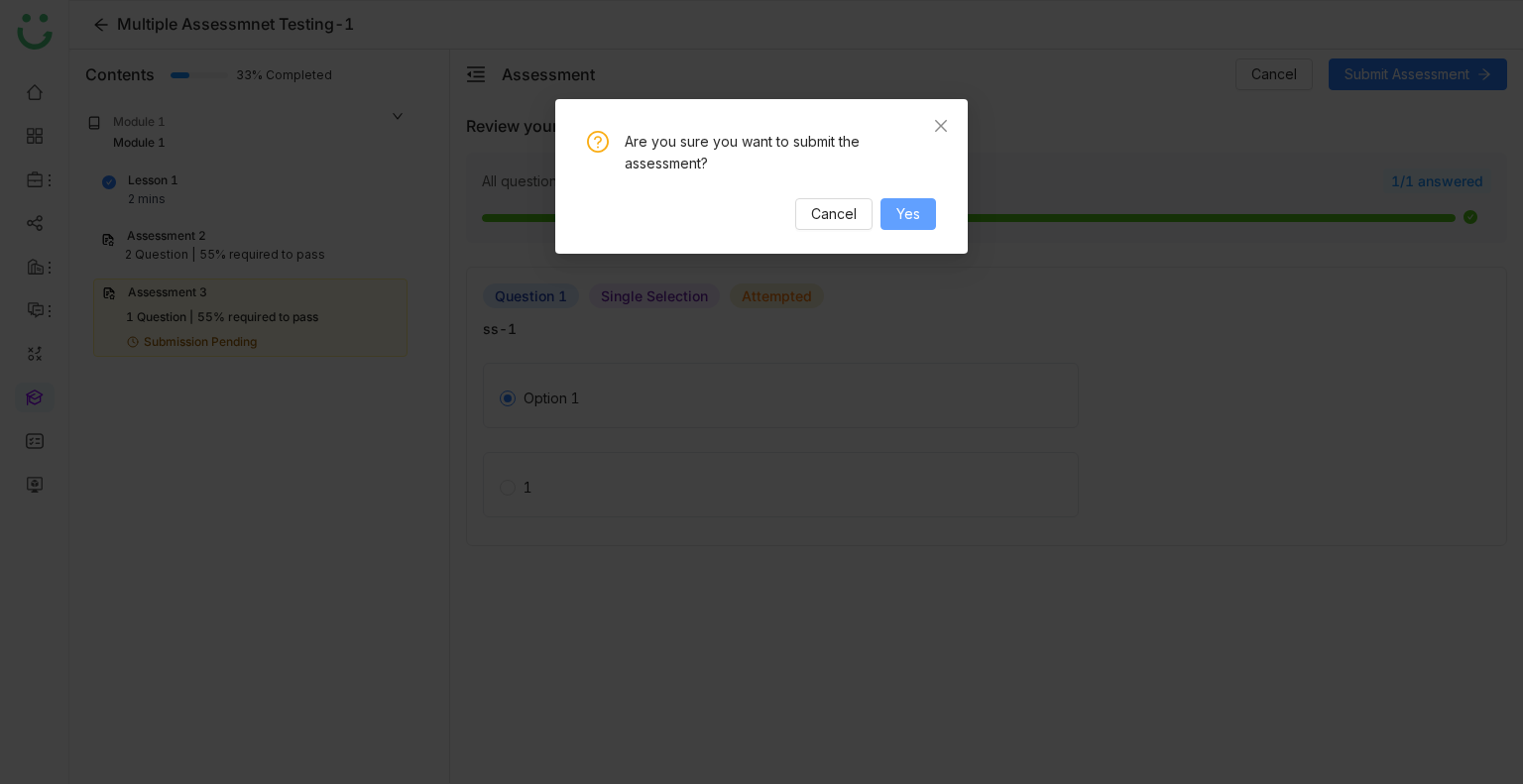 click on "Yes" at bounding box center (908, 214) 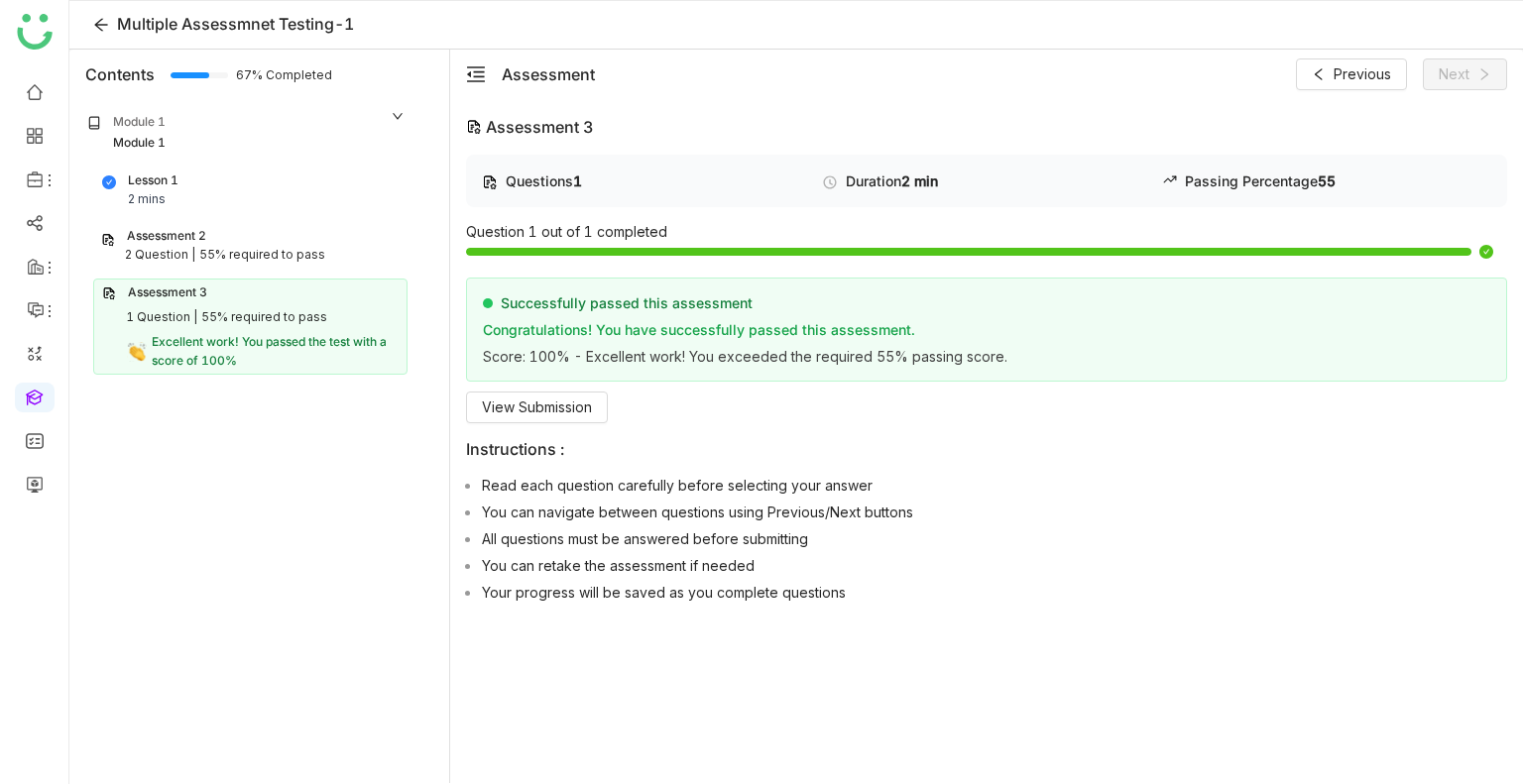 click on "55% required to pass" at bounding box center [262, 255] 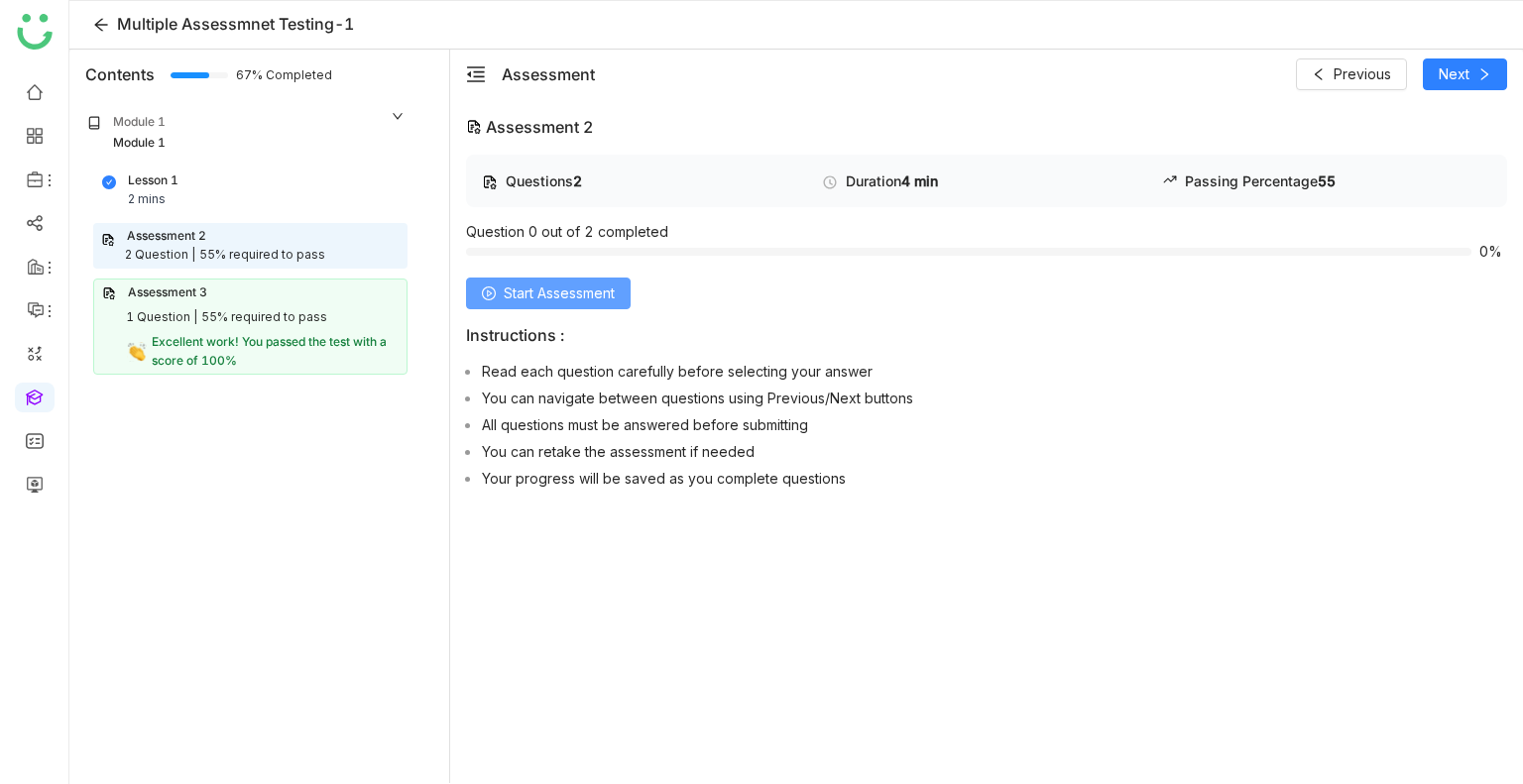 click on "Start Assessment" 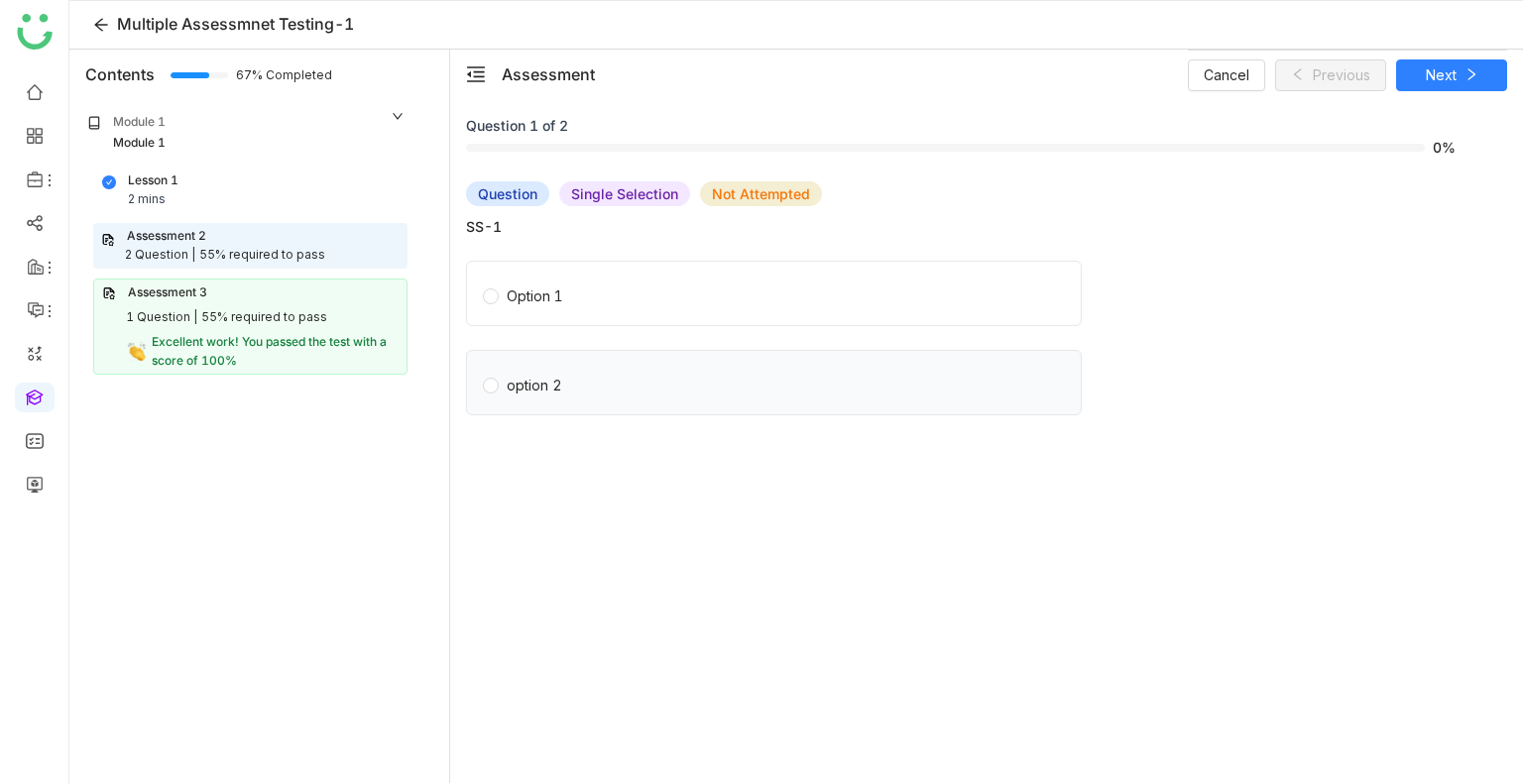click on "option 2" 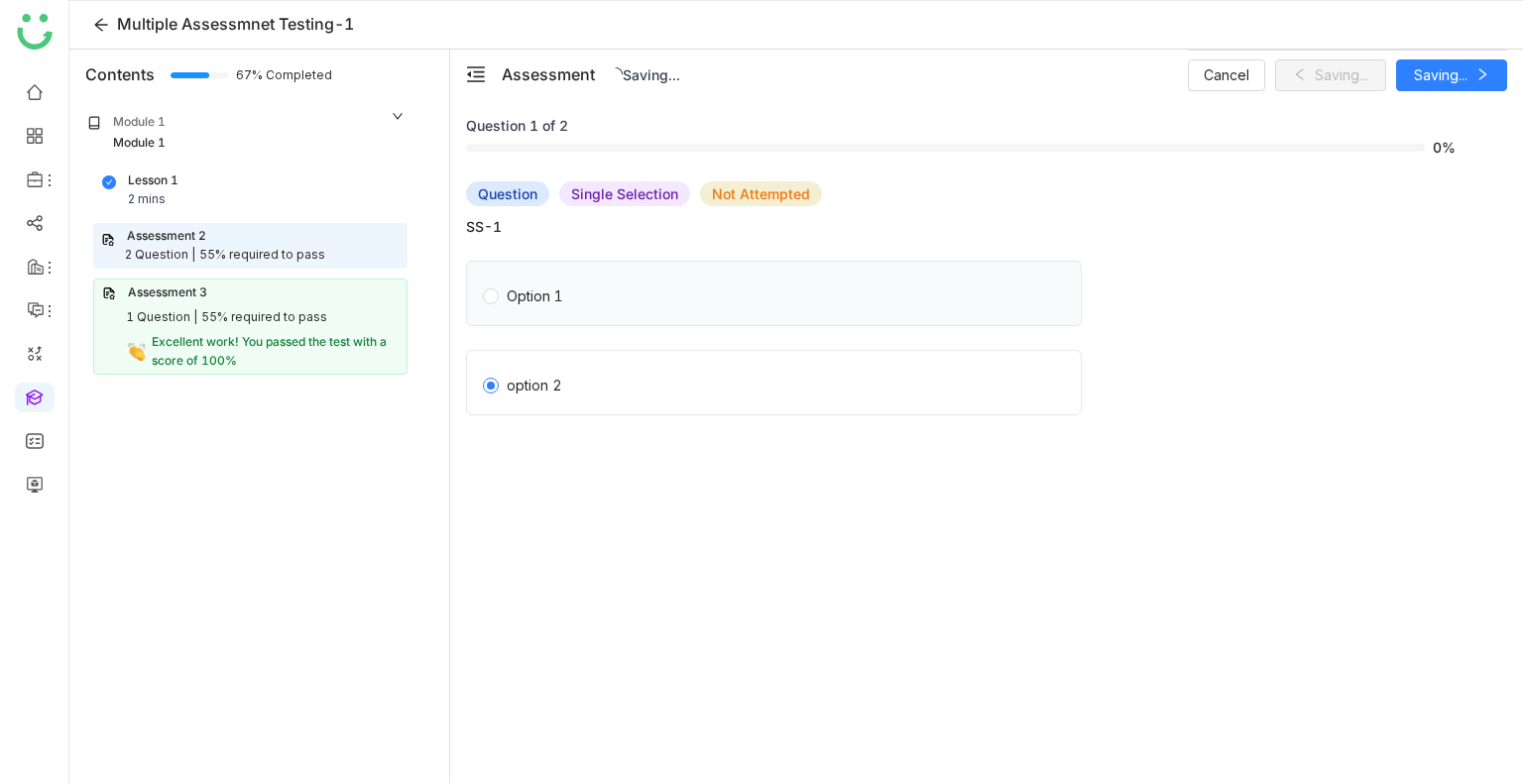 click on "Option 1" 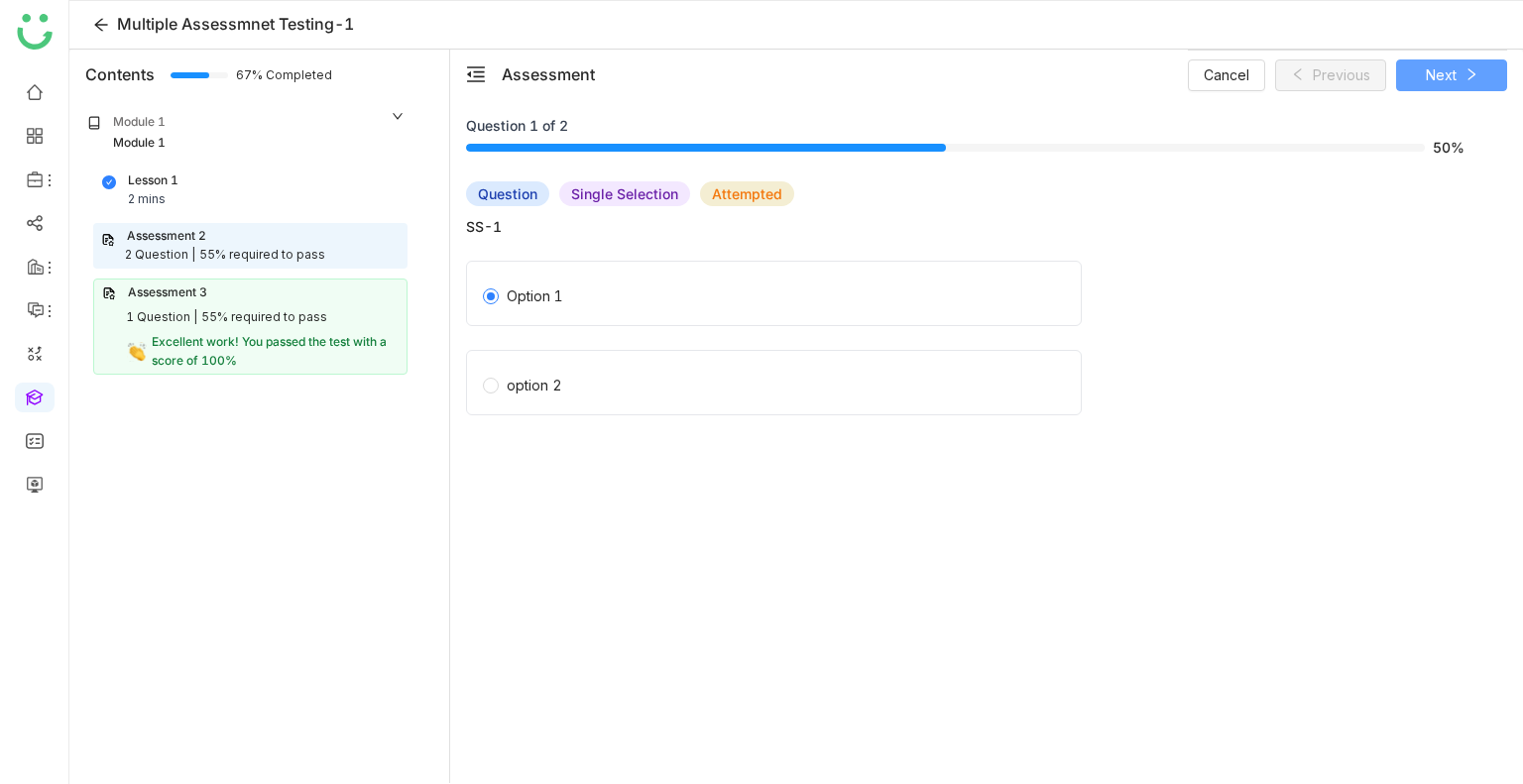 click on "Next" at bounding box center (1441, 75) 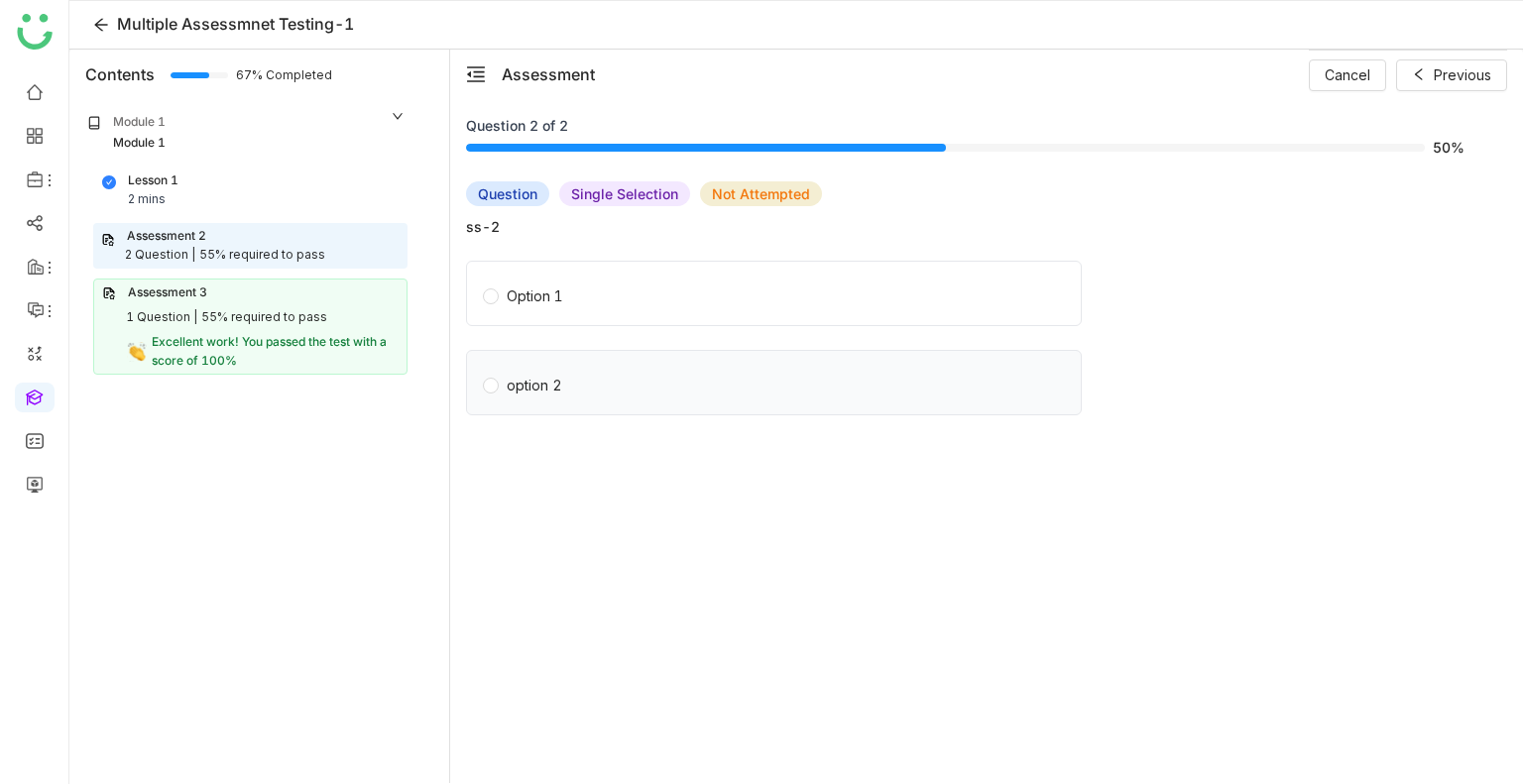 drag, startPoint x: 743, startPoint y: 313, endPoint x: 711, endPoint y: 367, distance: 62.76942 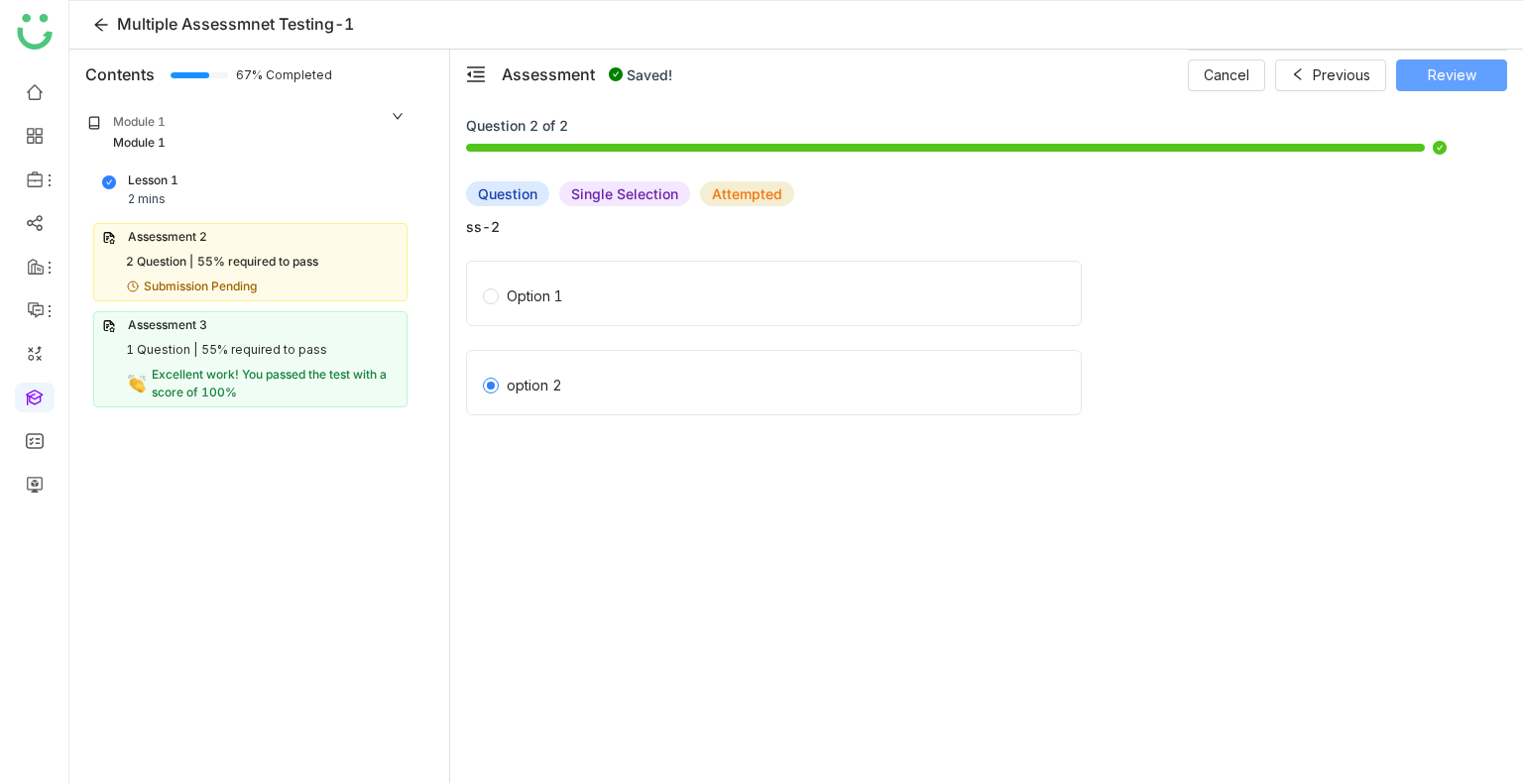 click on "Review" at bounding box center [1452, 75] 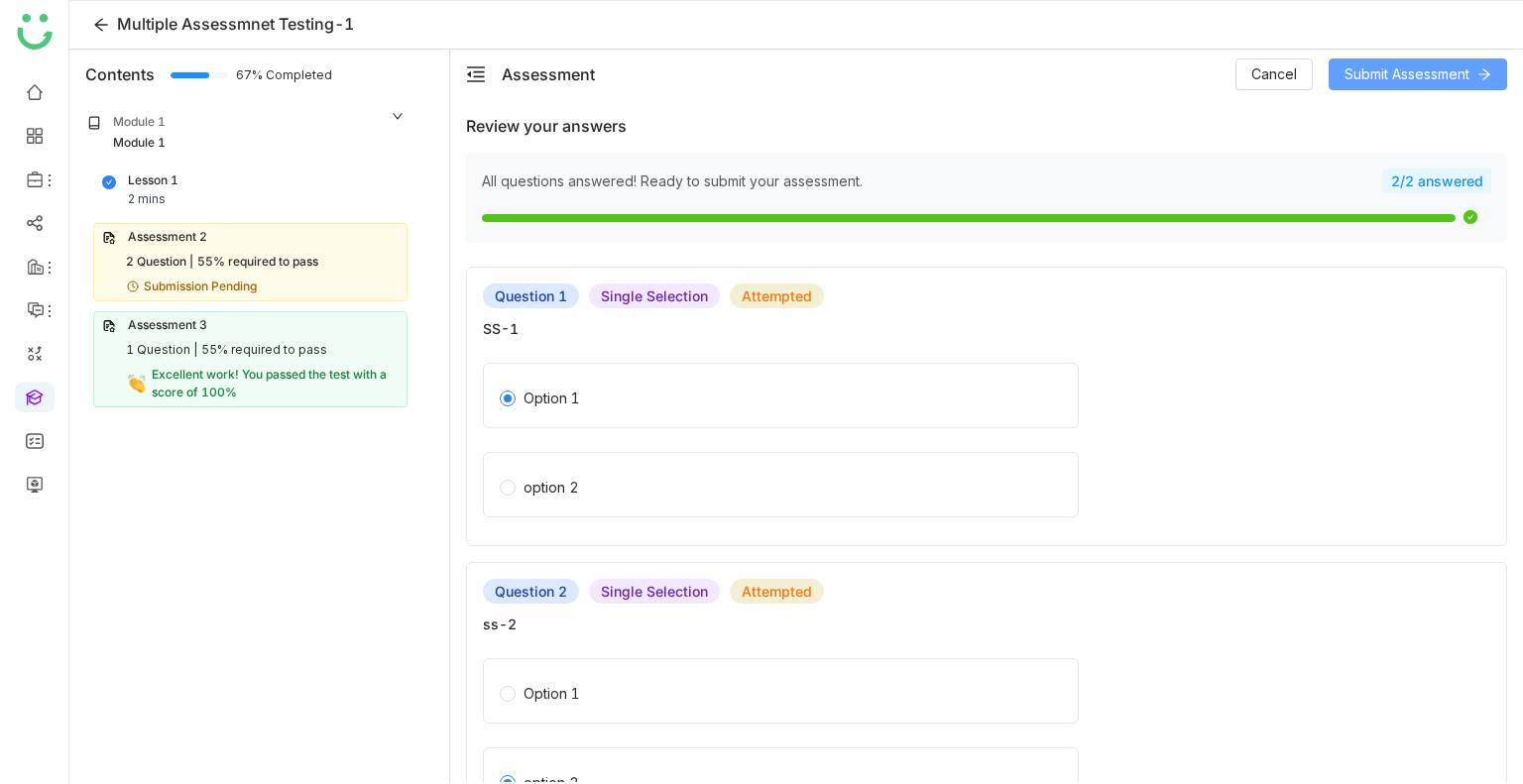 click on "Submit Assessment" at bounding box center [1407, 74] 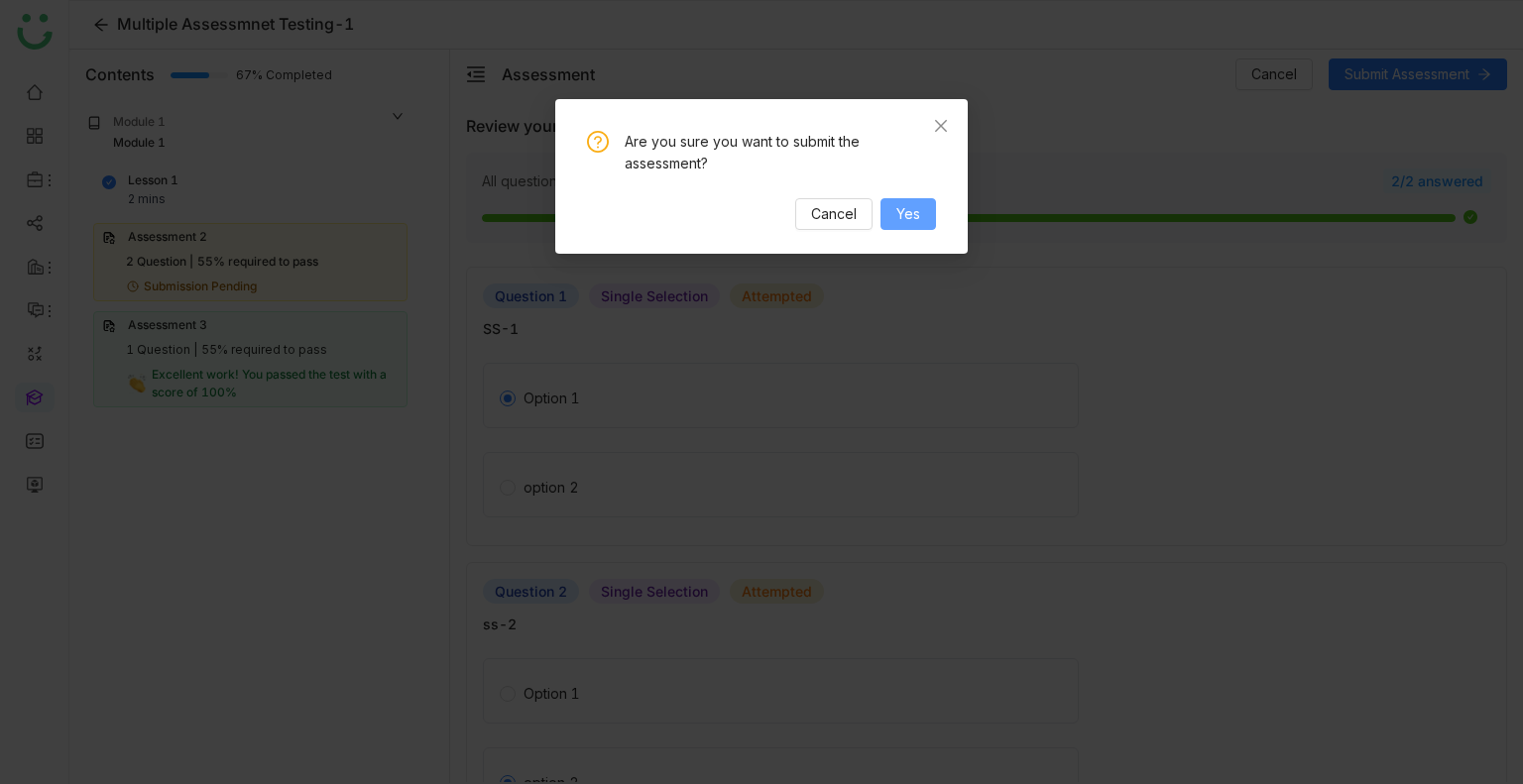 click on "Yes" at bounding box center [908, 214] 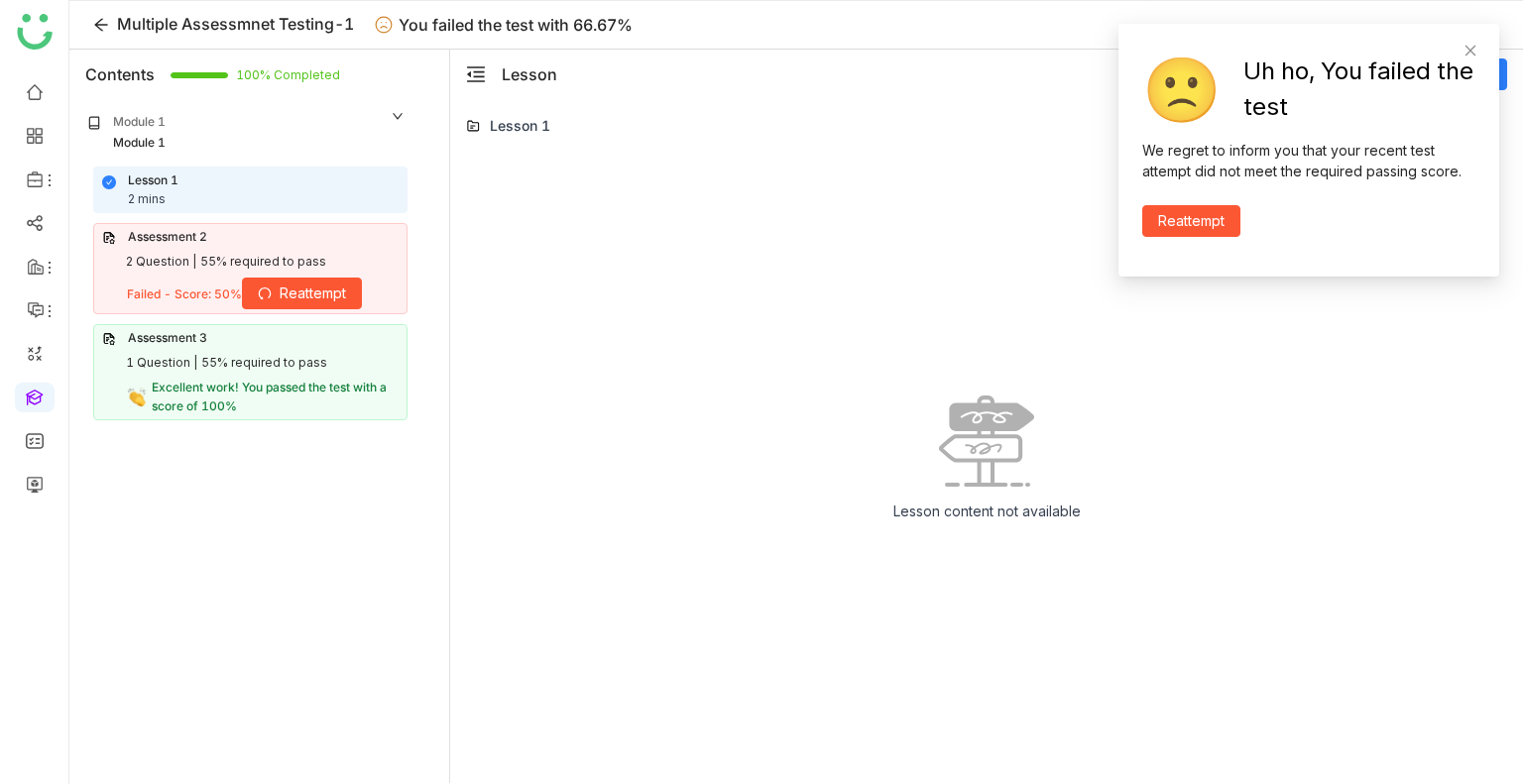 click on "Reattempt" at bounding box center (1191, 221) 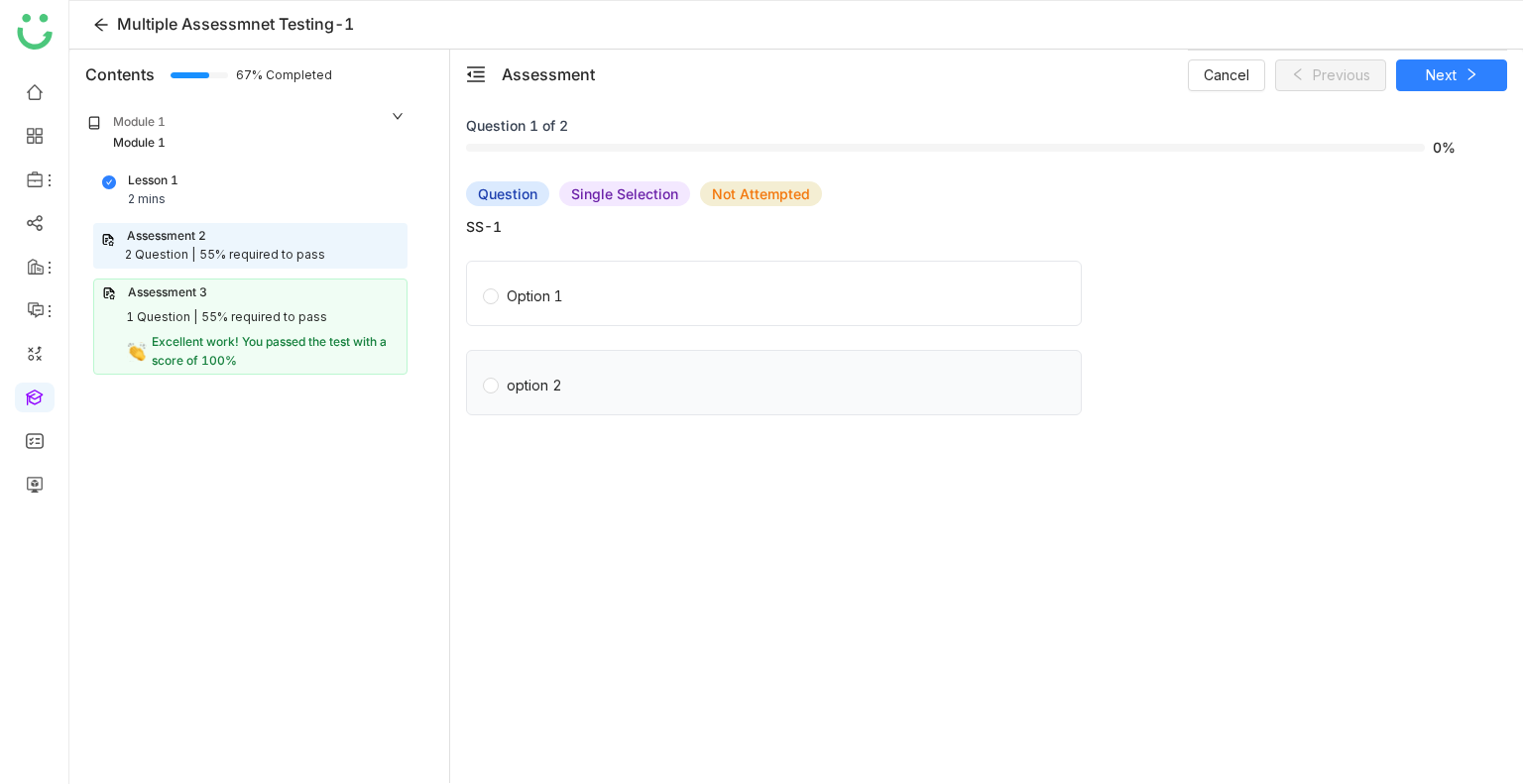 click on "option 2" 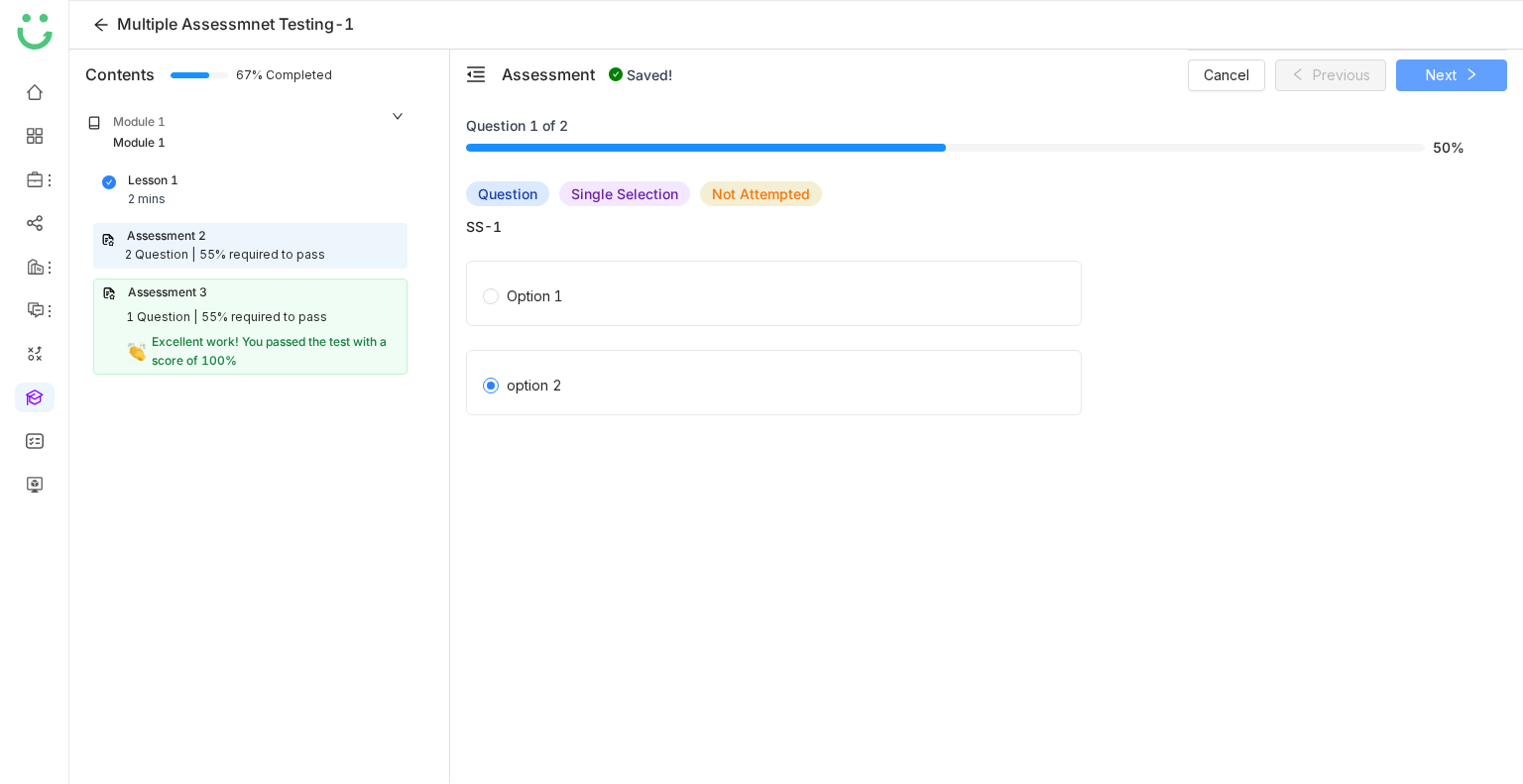click on "Next" at bounding box center [1441, 75] 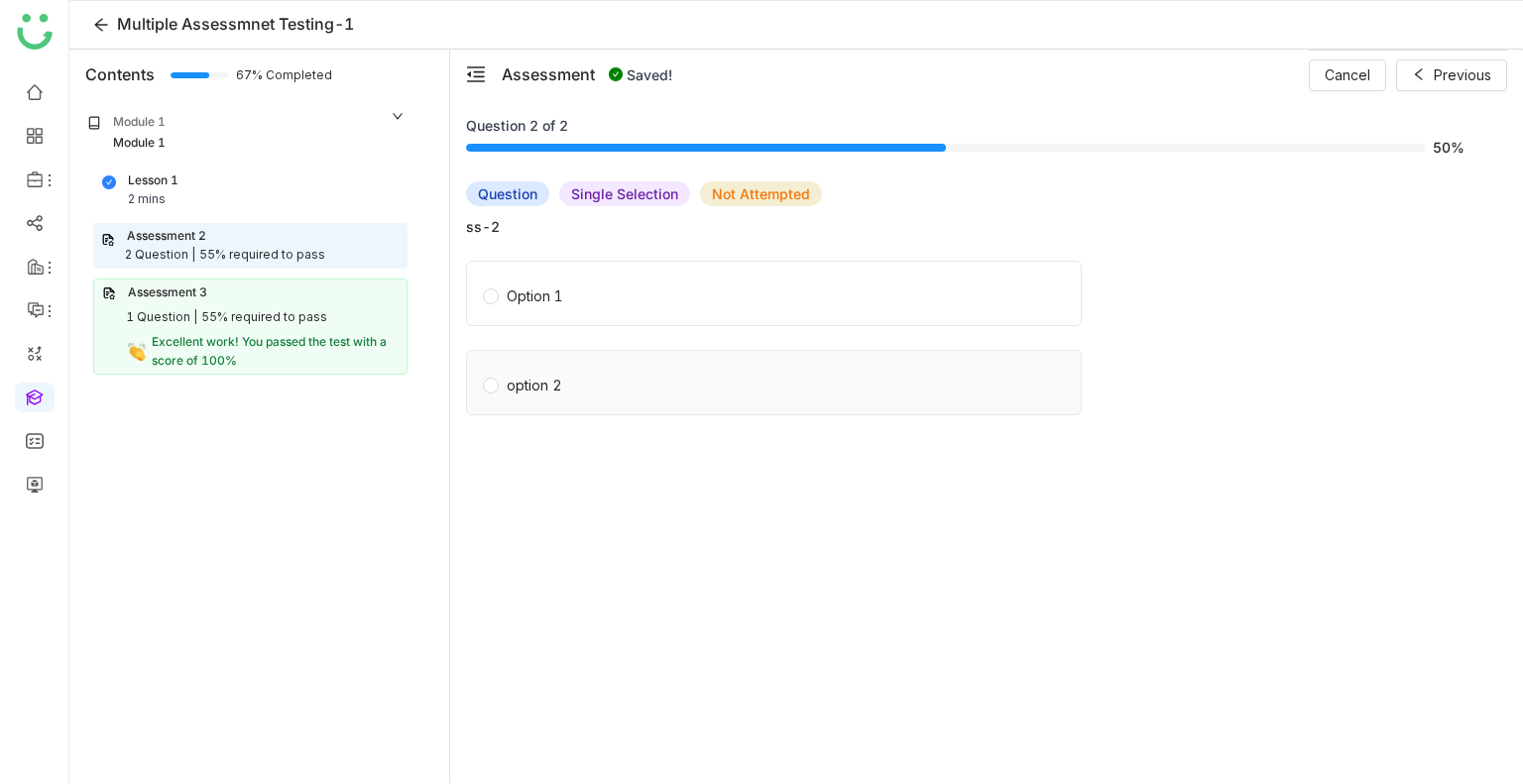 click on "option 2" 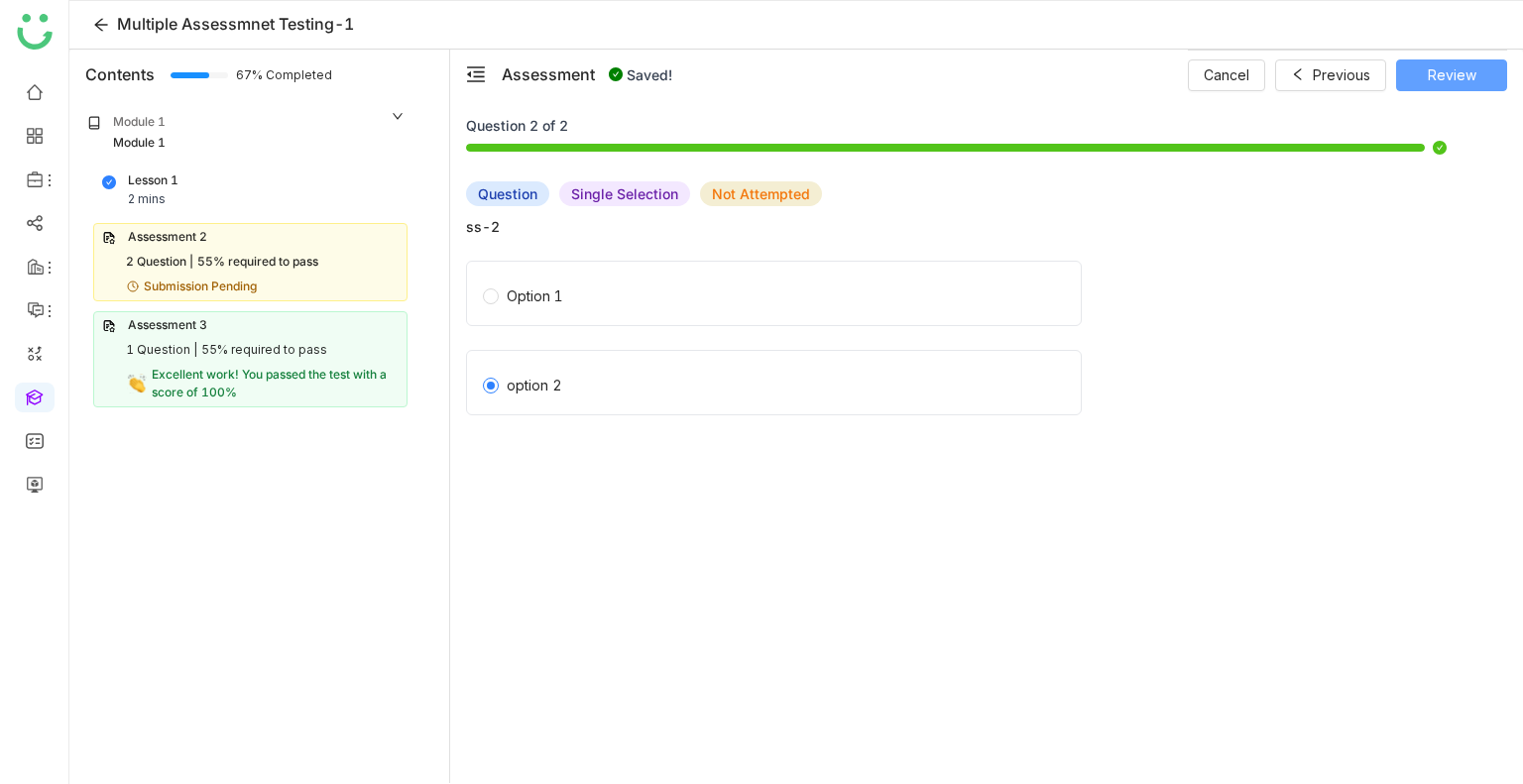click on "Review" at bounding box center (1452, 75) 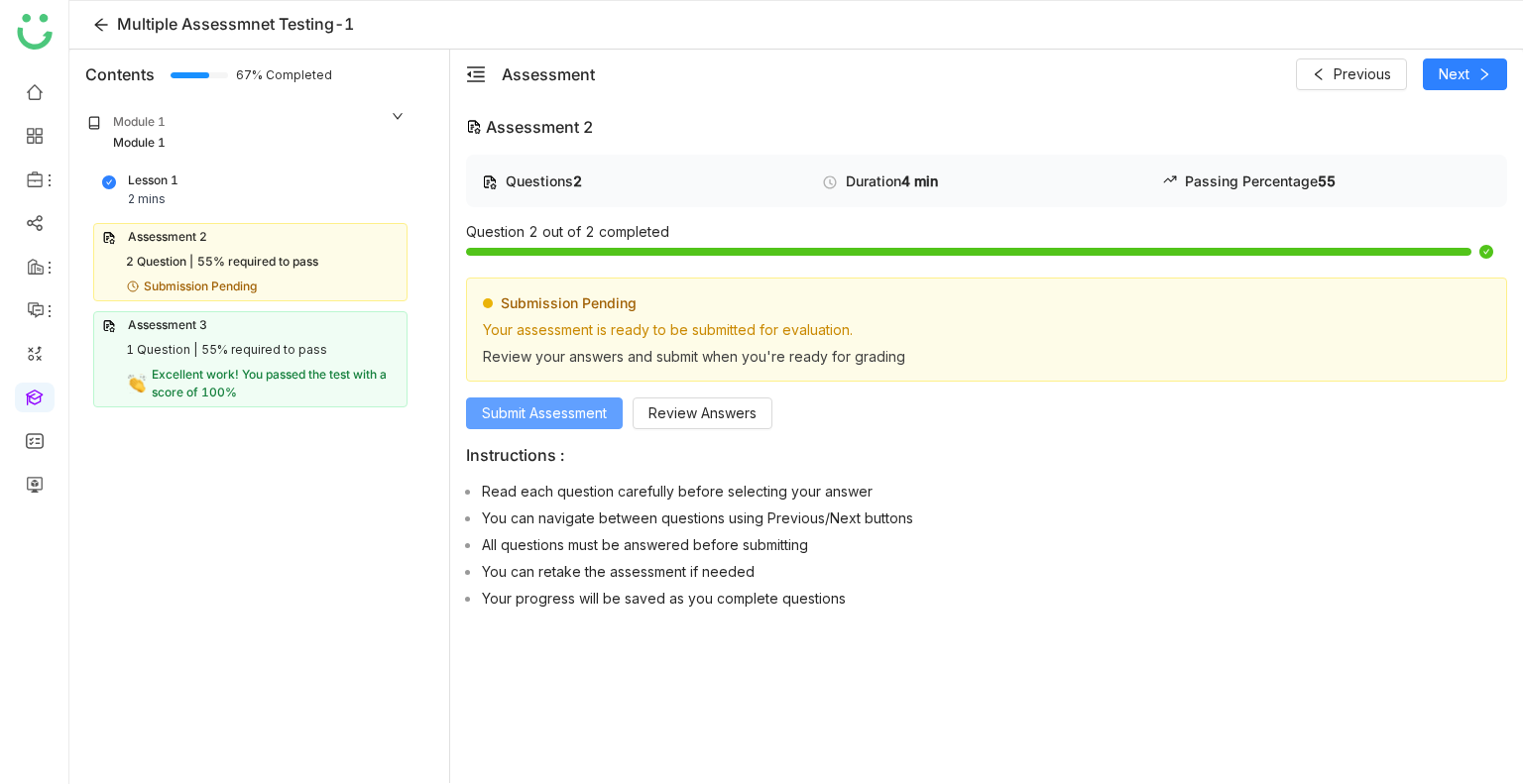 click on "Submit Assessment" 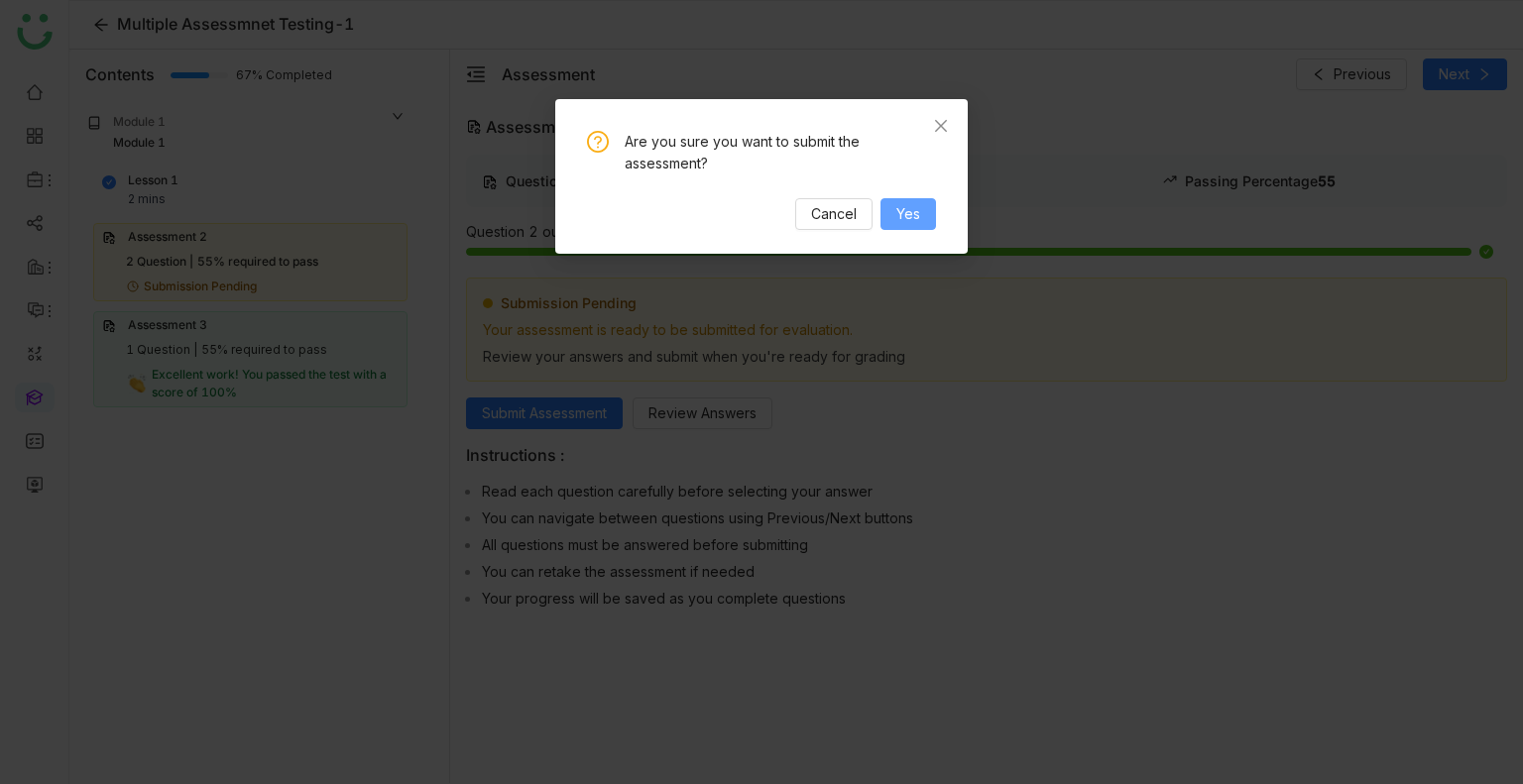 click on "Yes" at bounding box center [908, 214] 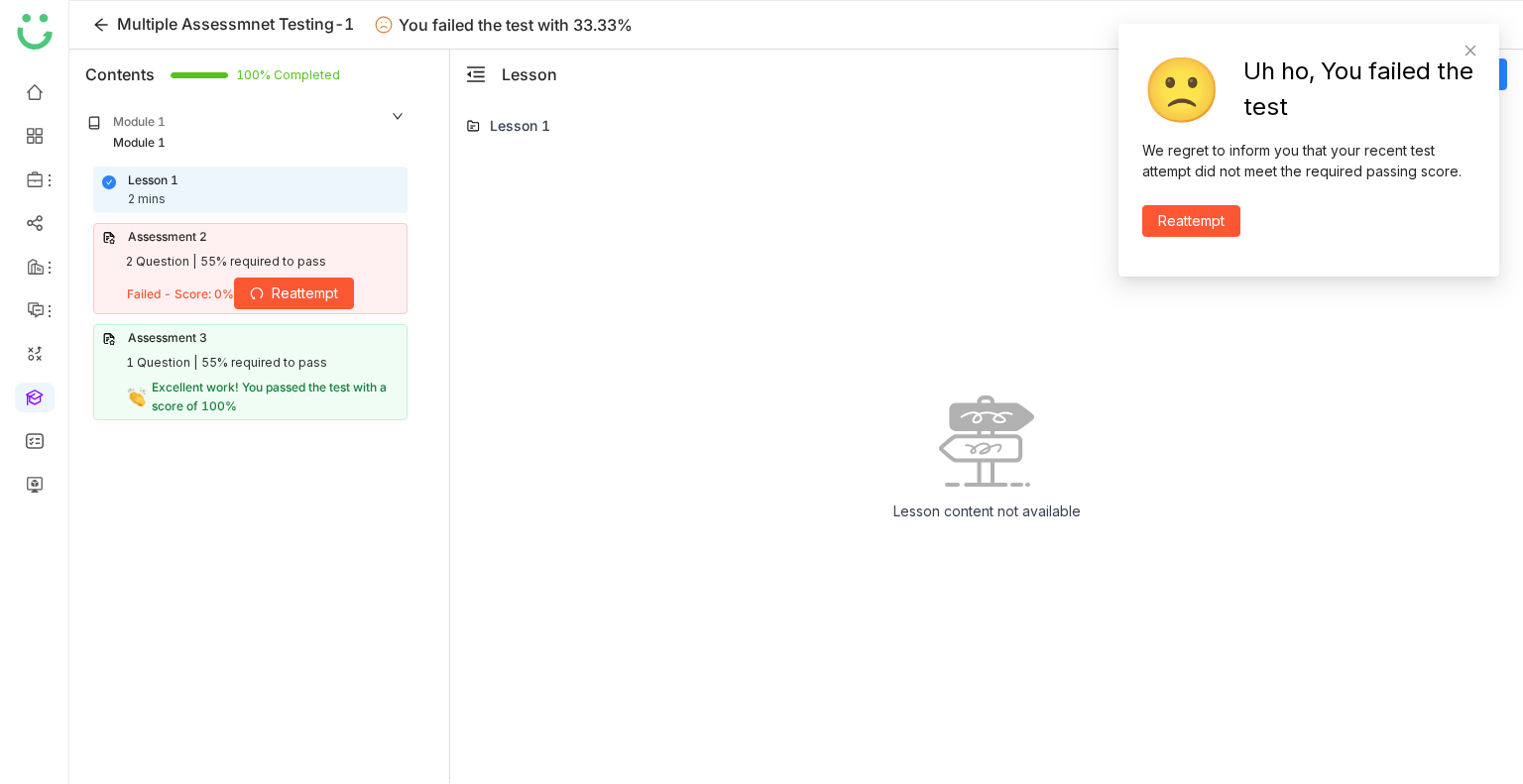 click on "Reattempt" at bounding box center (304, 293) 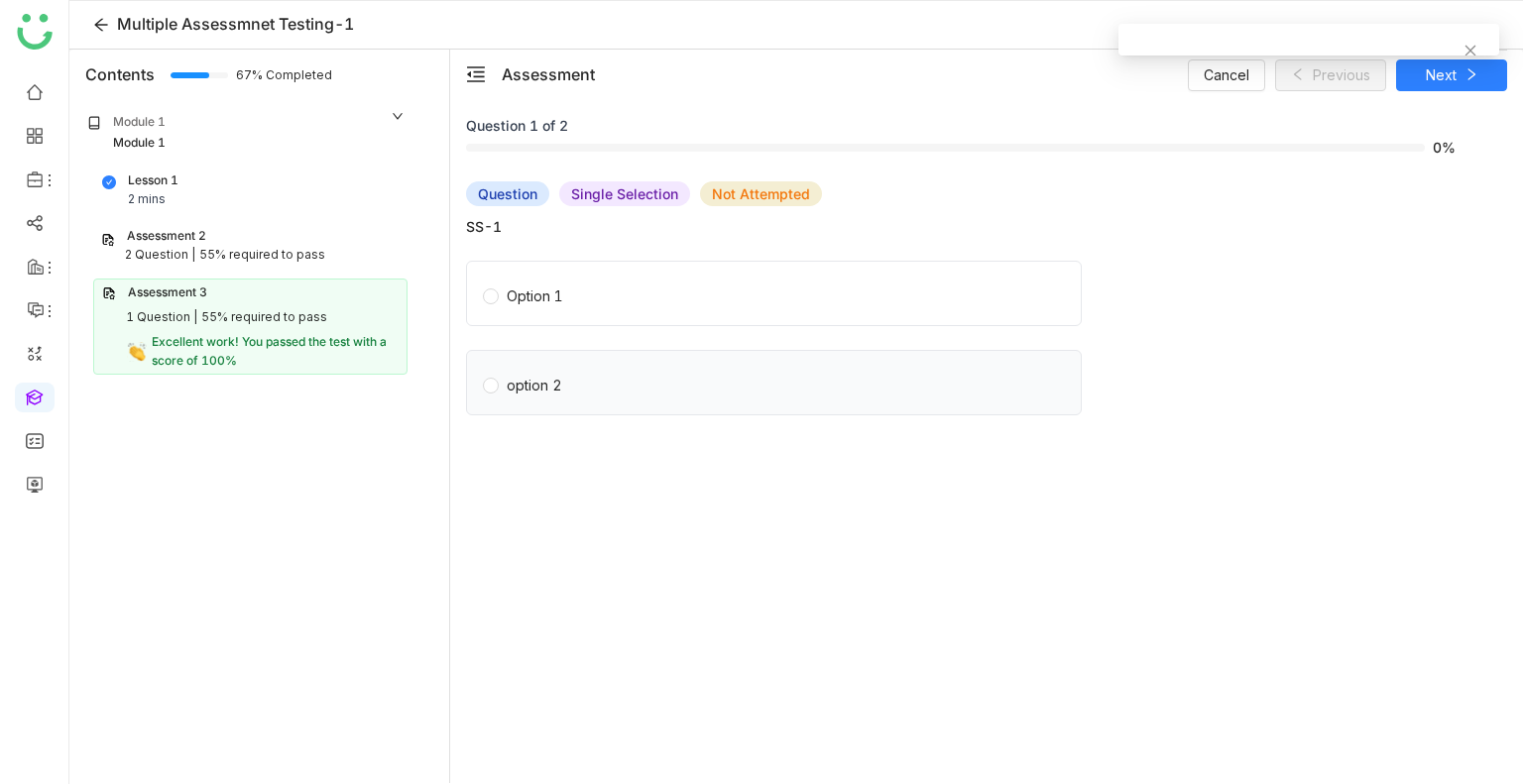 click on "option 2" 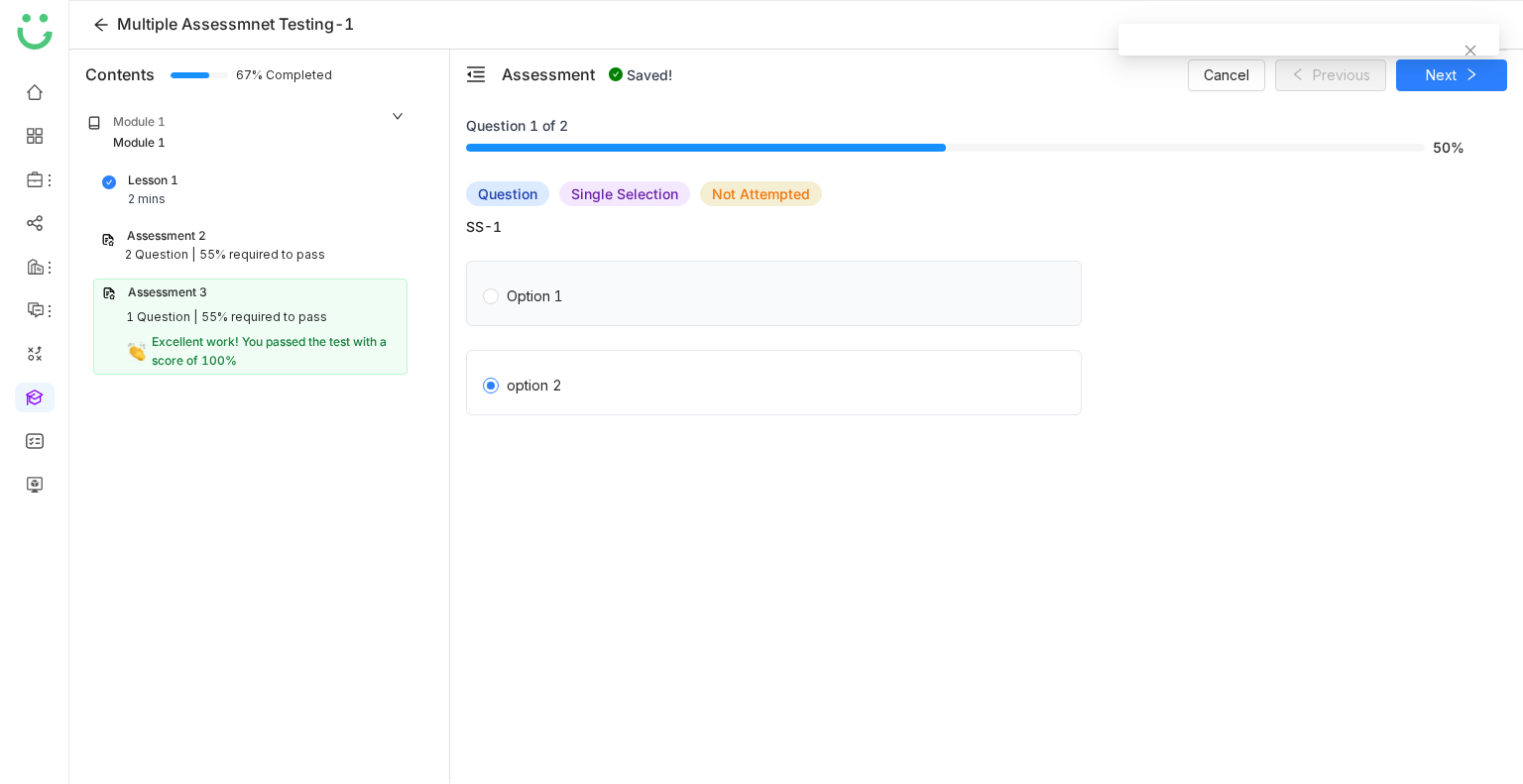 click on "Option 1" 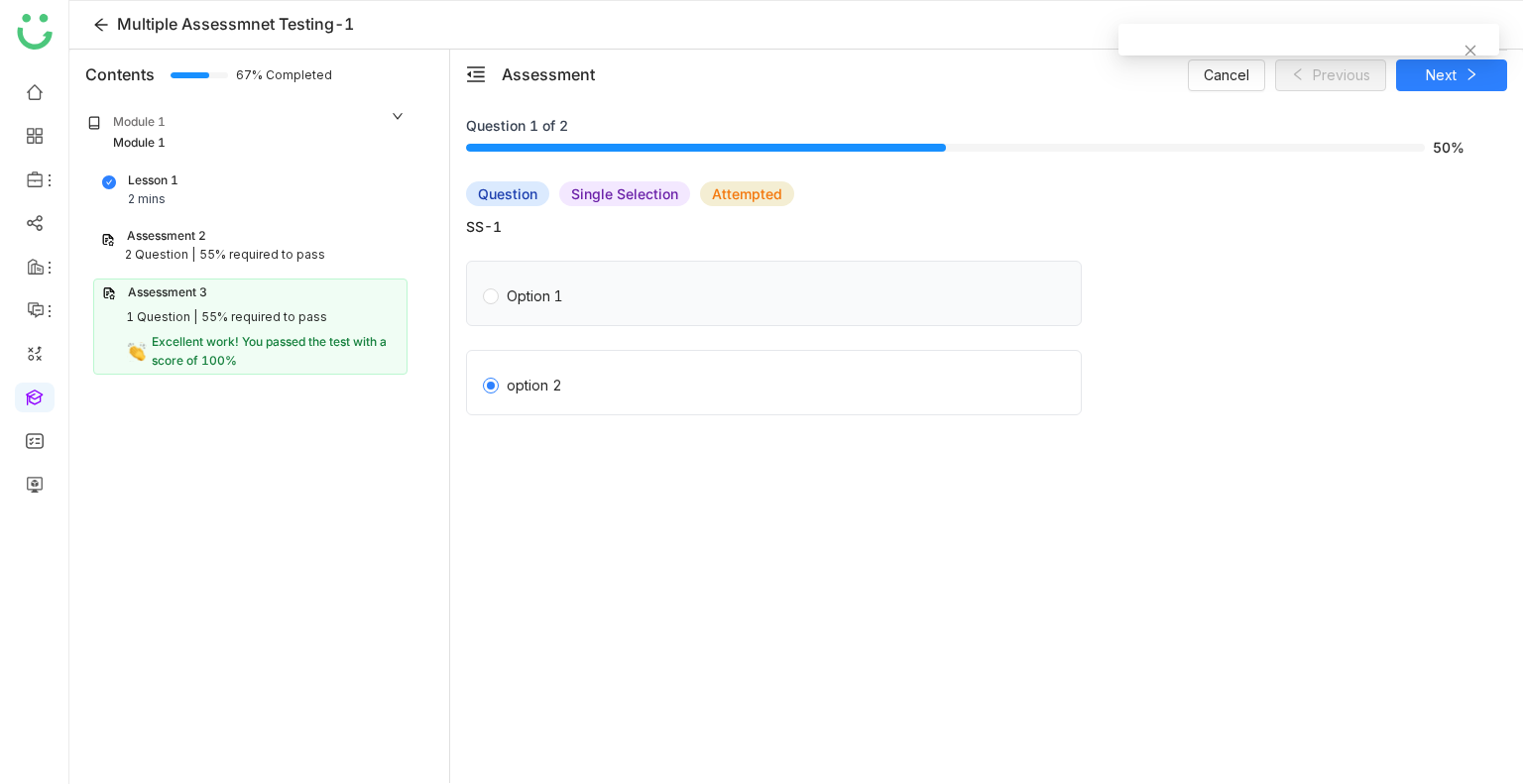 click on "Option 1" 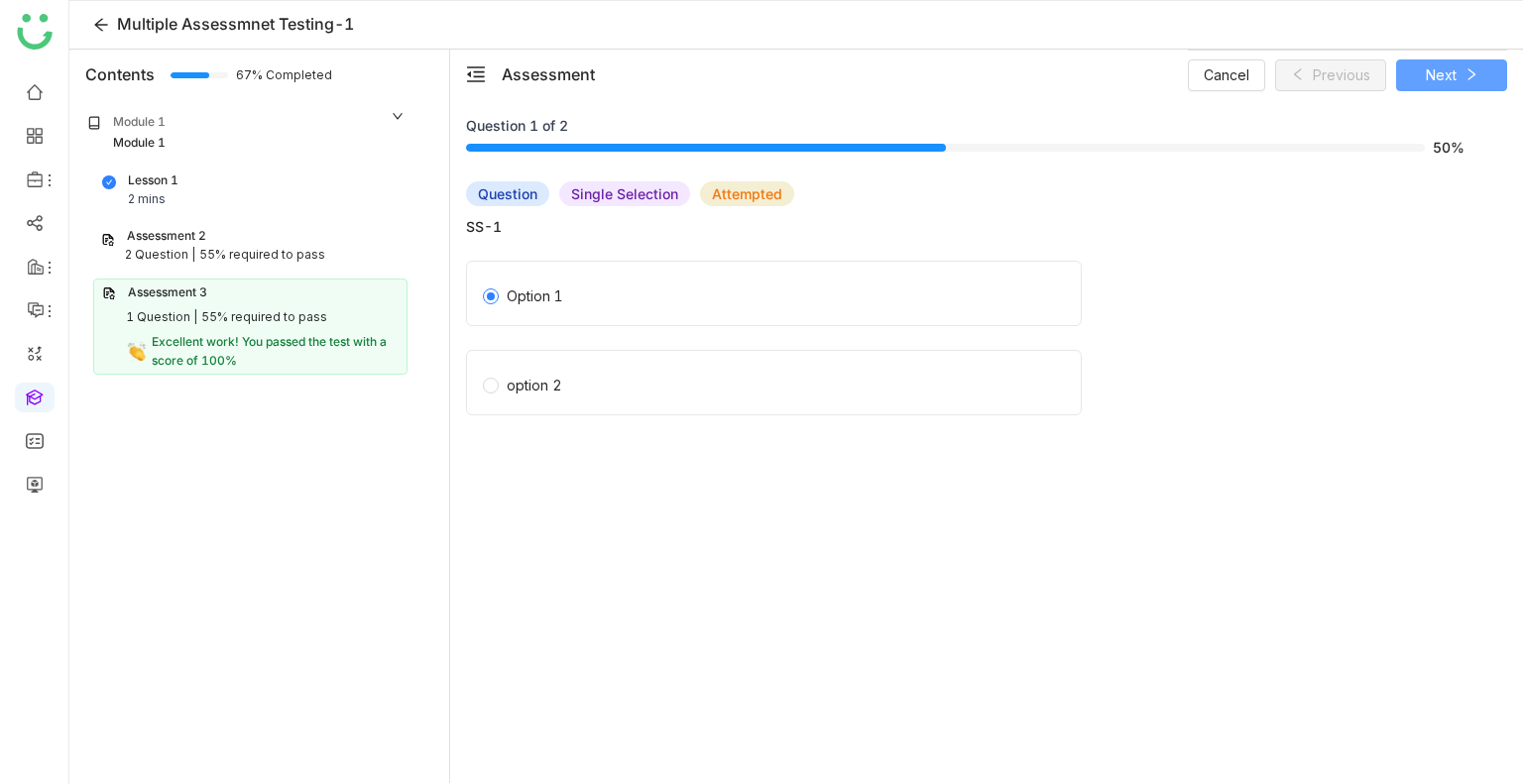 click on "Next" at bounding box center [1452, 75] 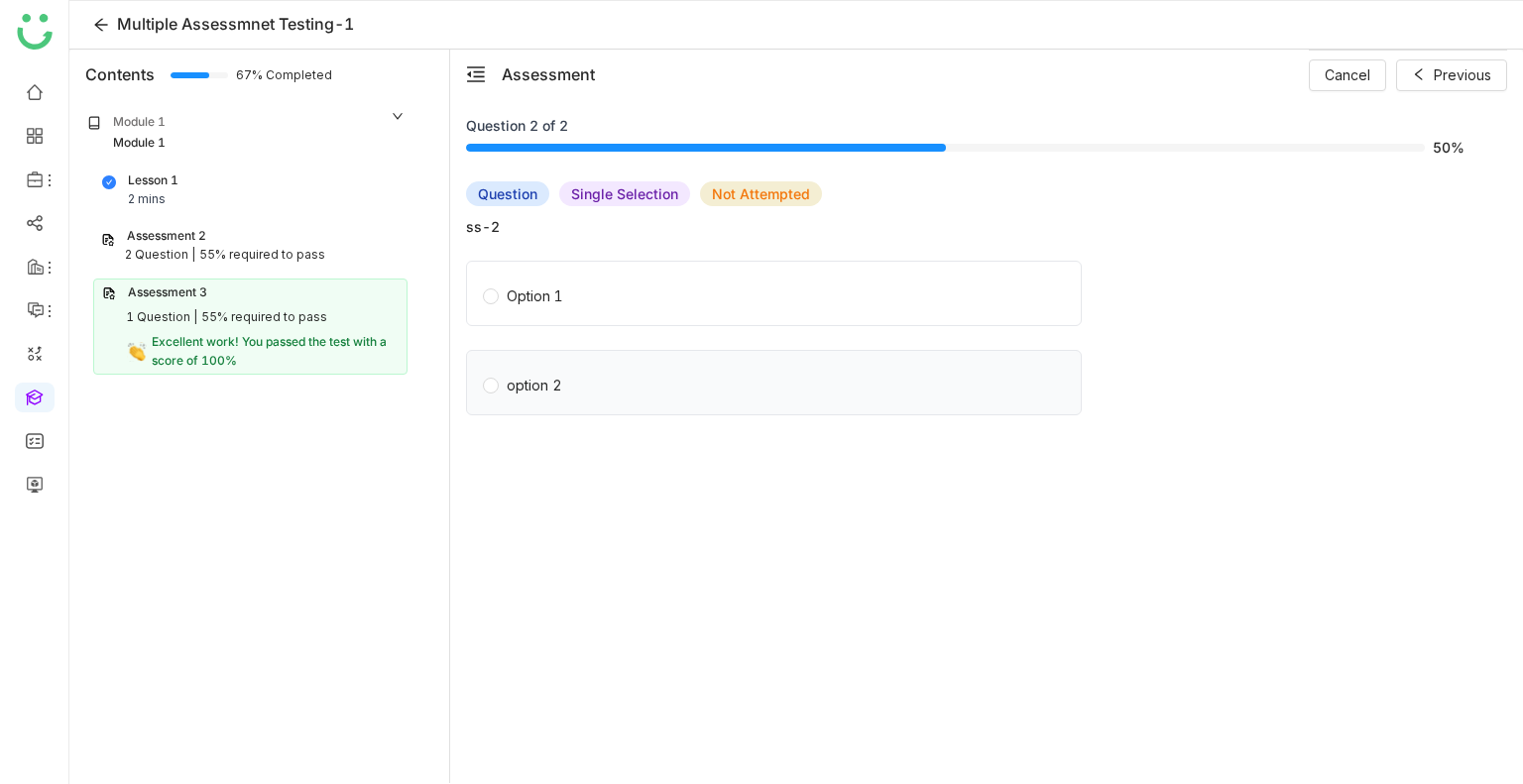 click on "option 2" 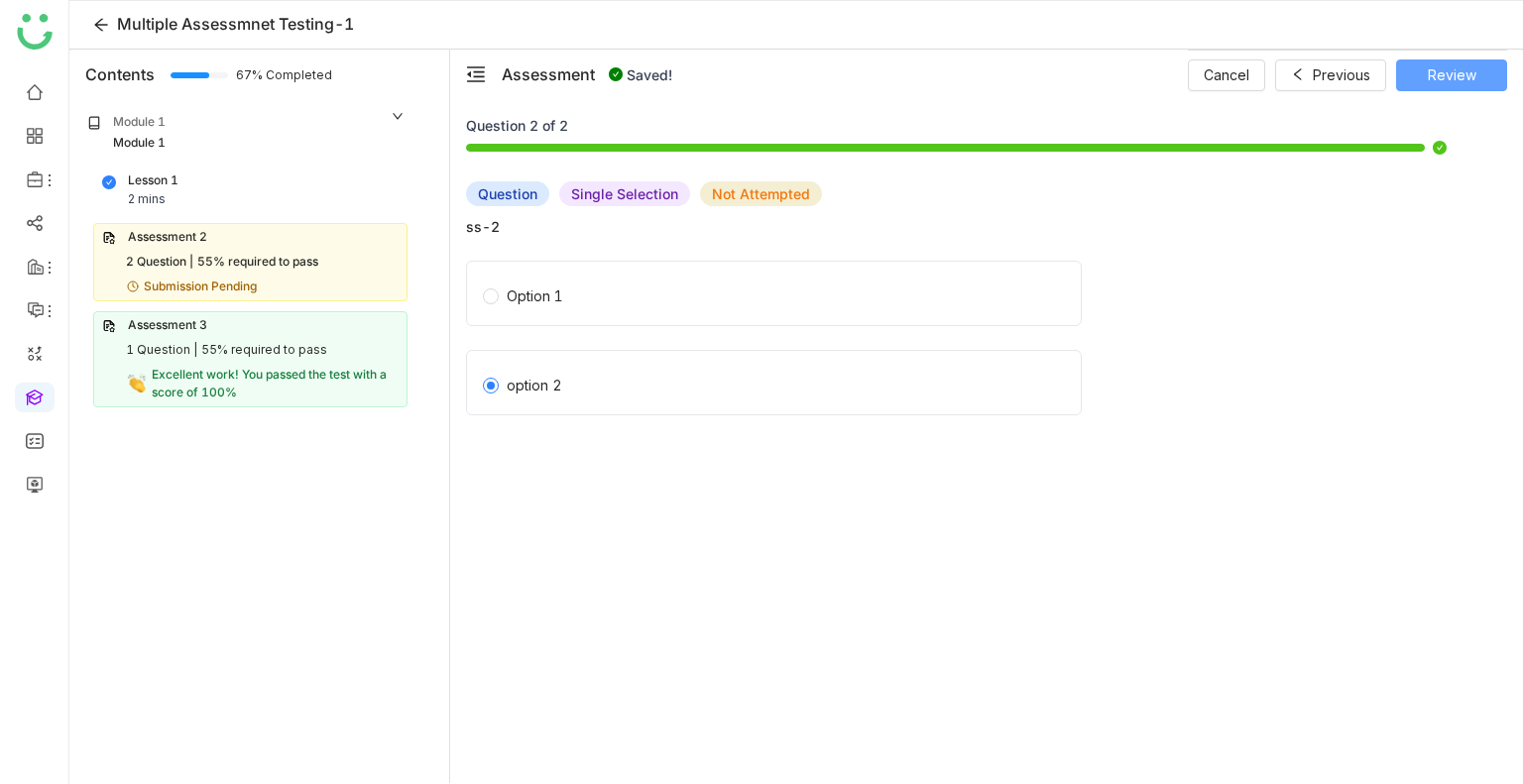click on "Review" at bounding box center (1452, 75) 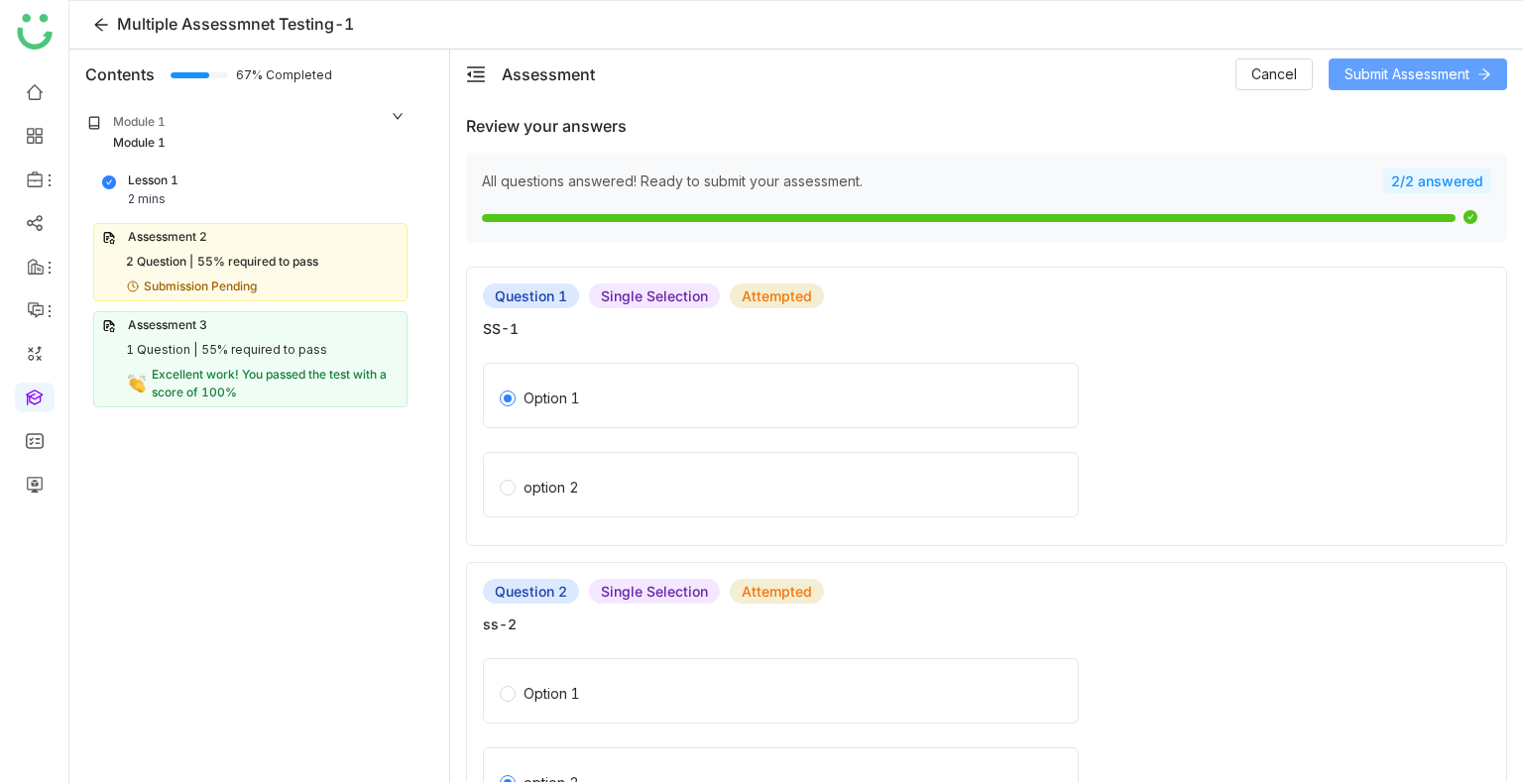 click on "Submit Assessment" at bounding box center [1418, 74] 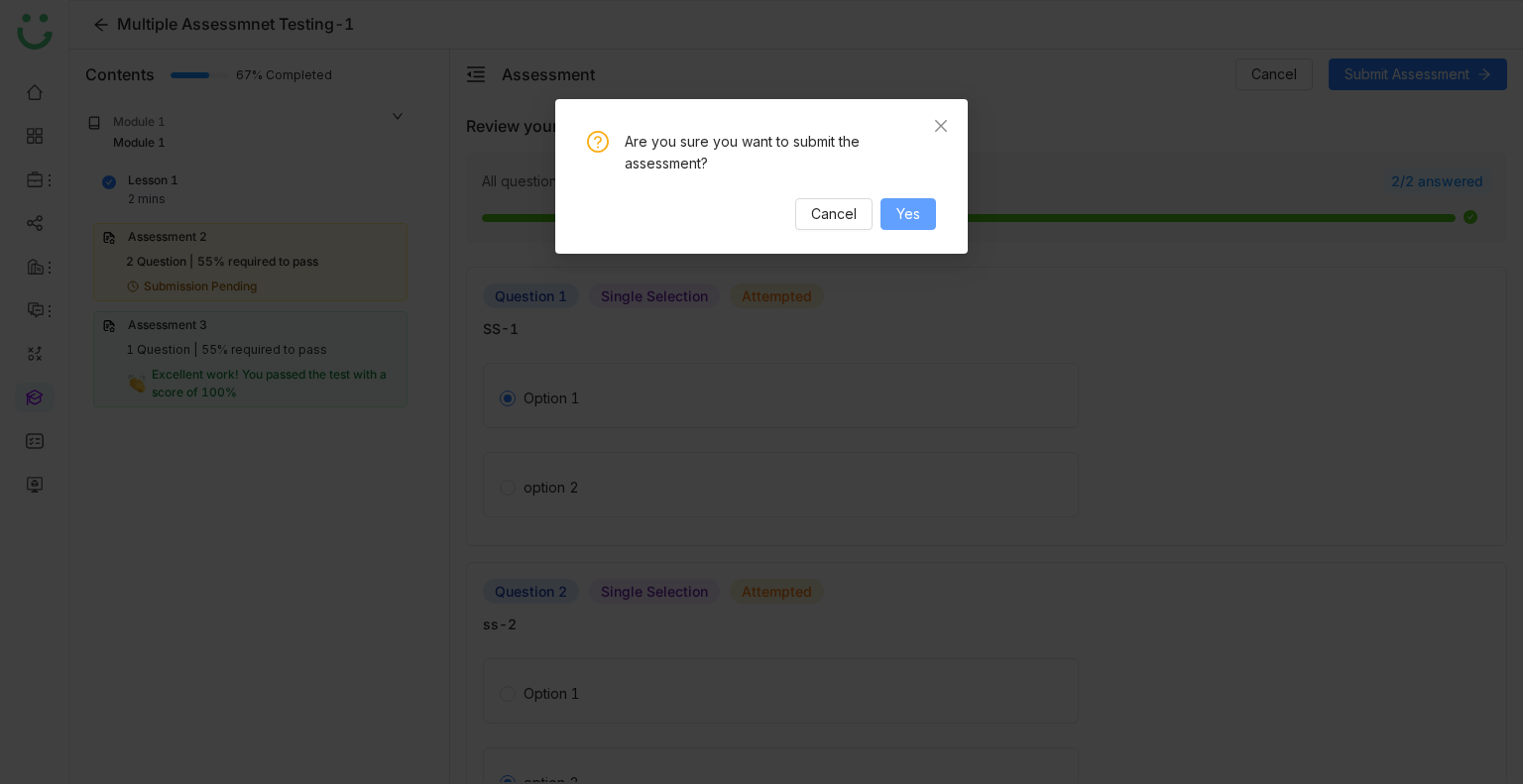 click on "Yes" at bounding box center (908, 214) 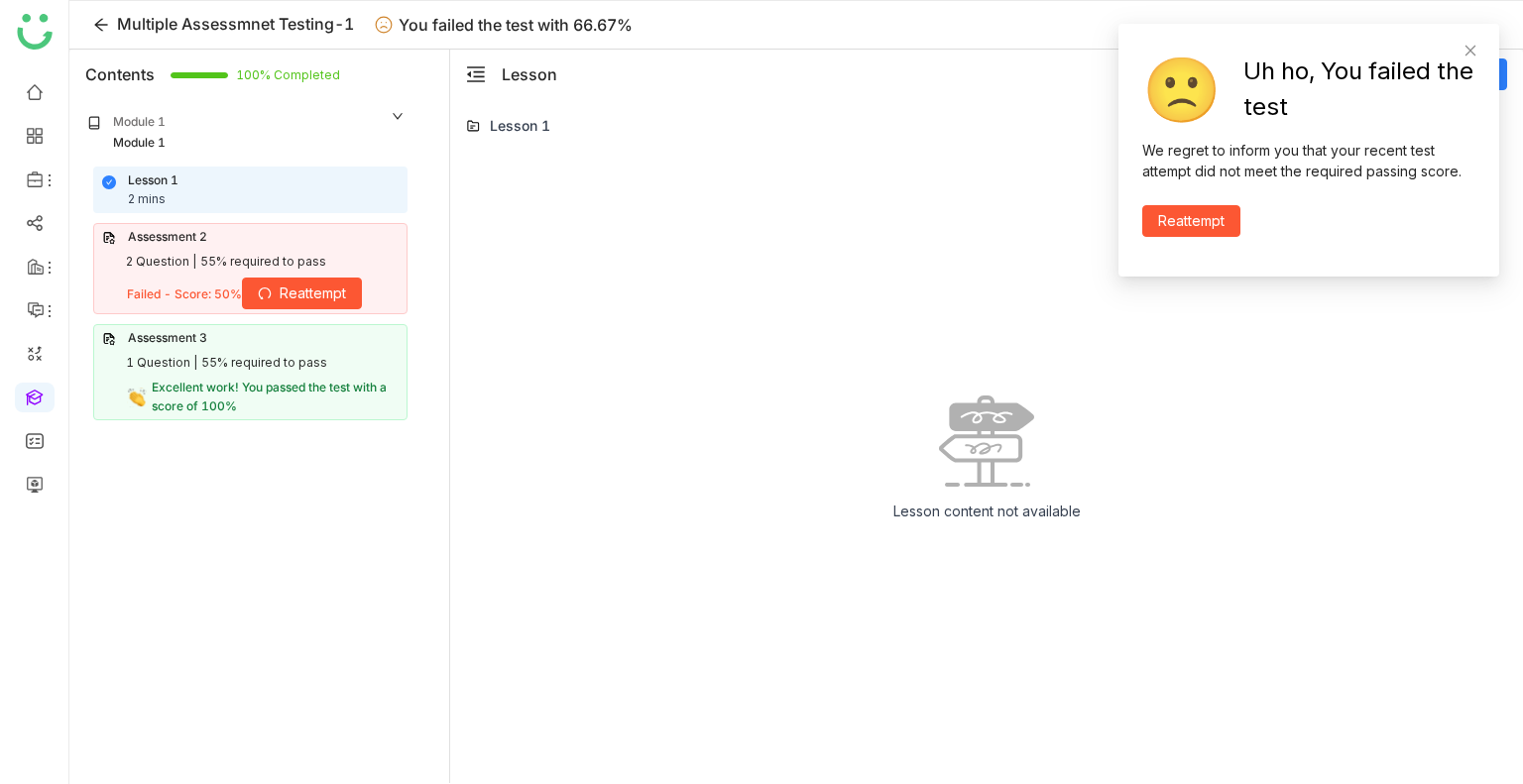 click on "Reattempt" at bounding box center [1191, 221] 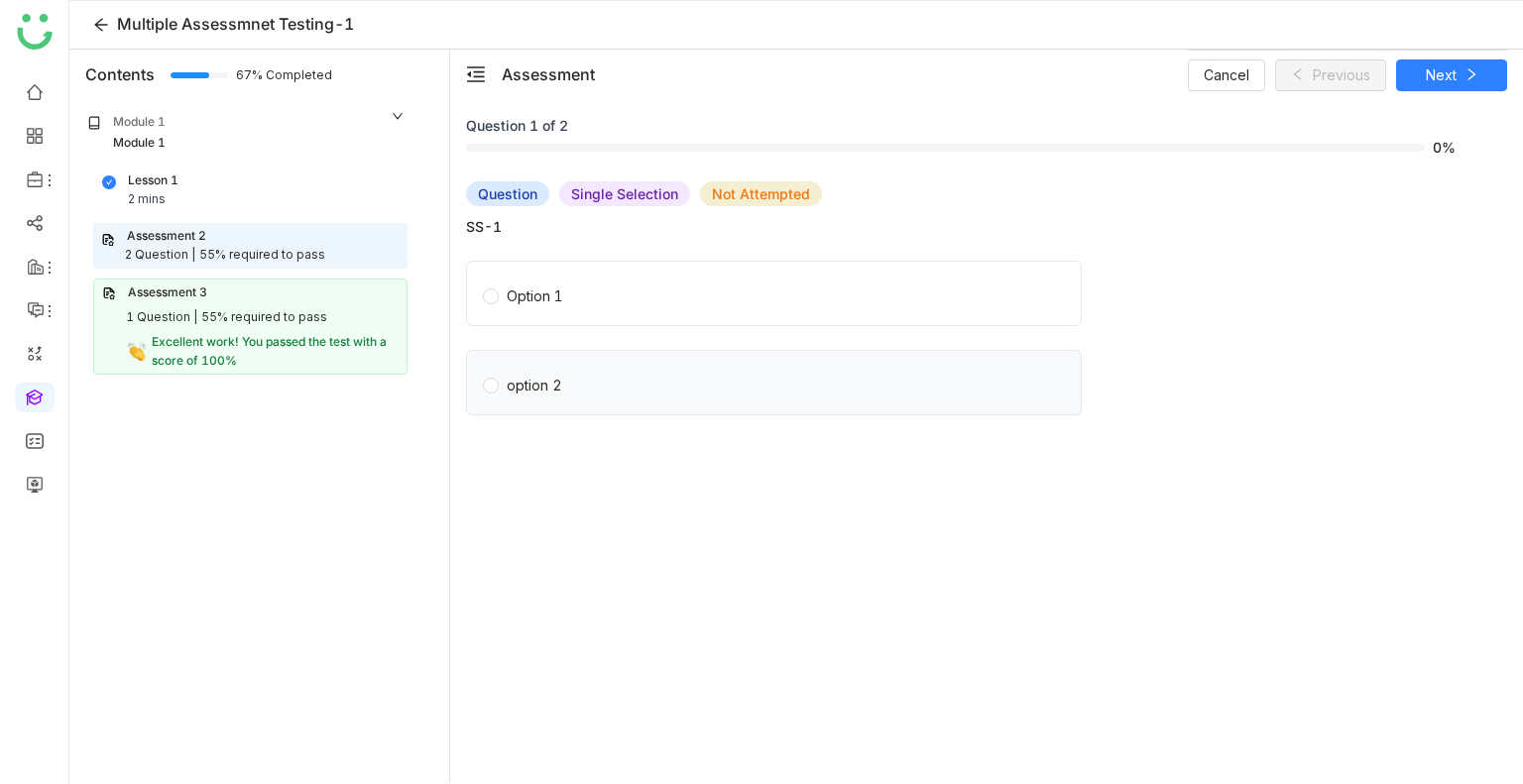 click on "option 2" 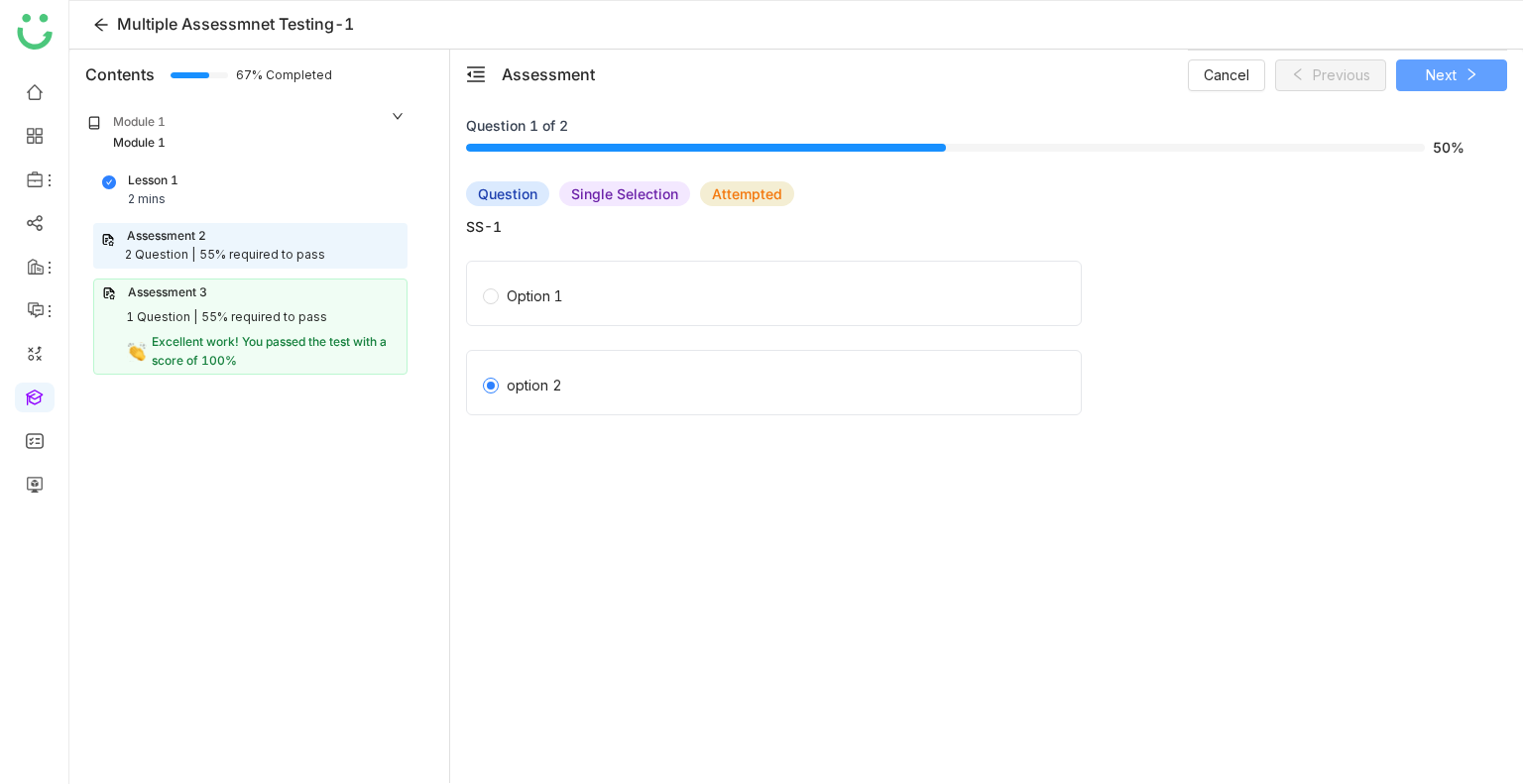 click on "Next" at bounding box center [1452, 75] 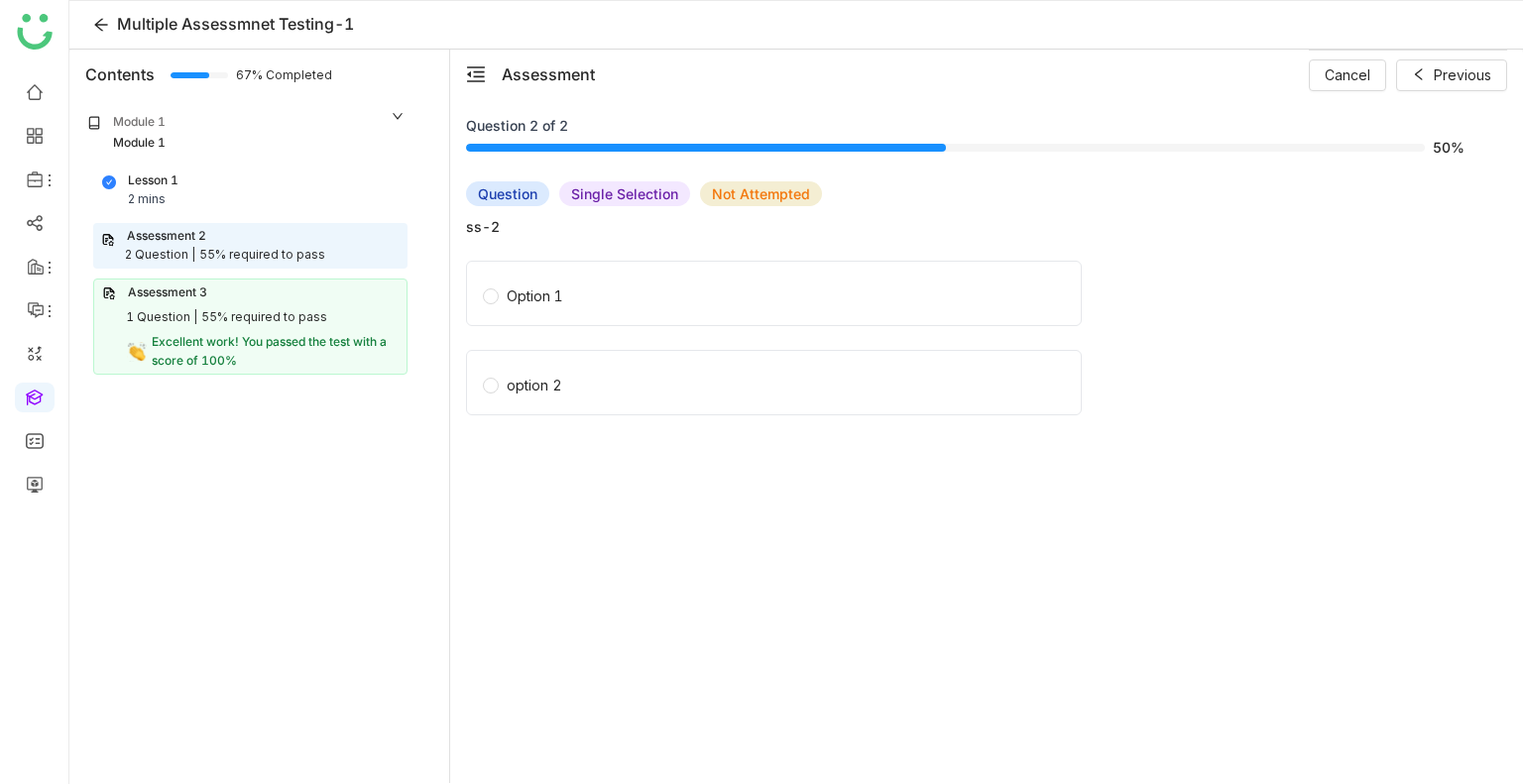 click on "Option 1" 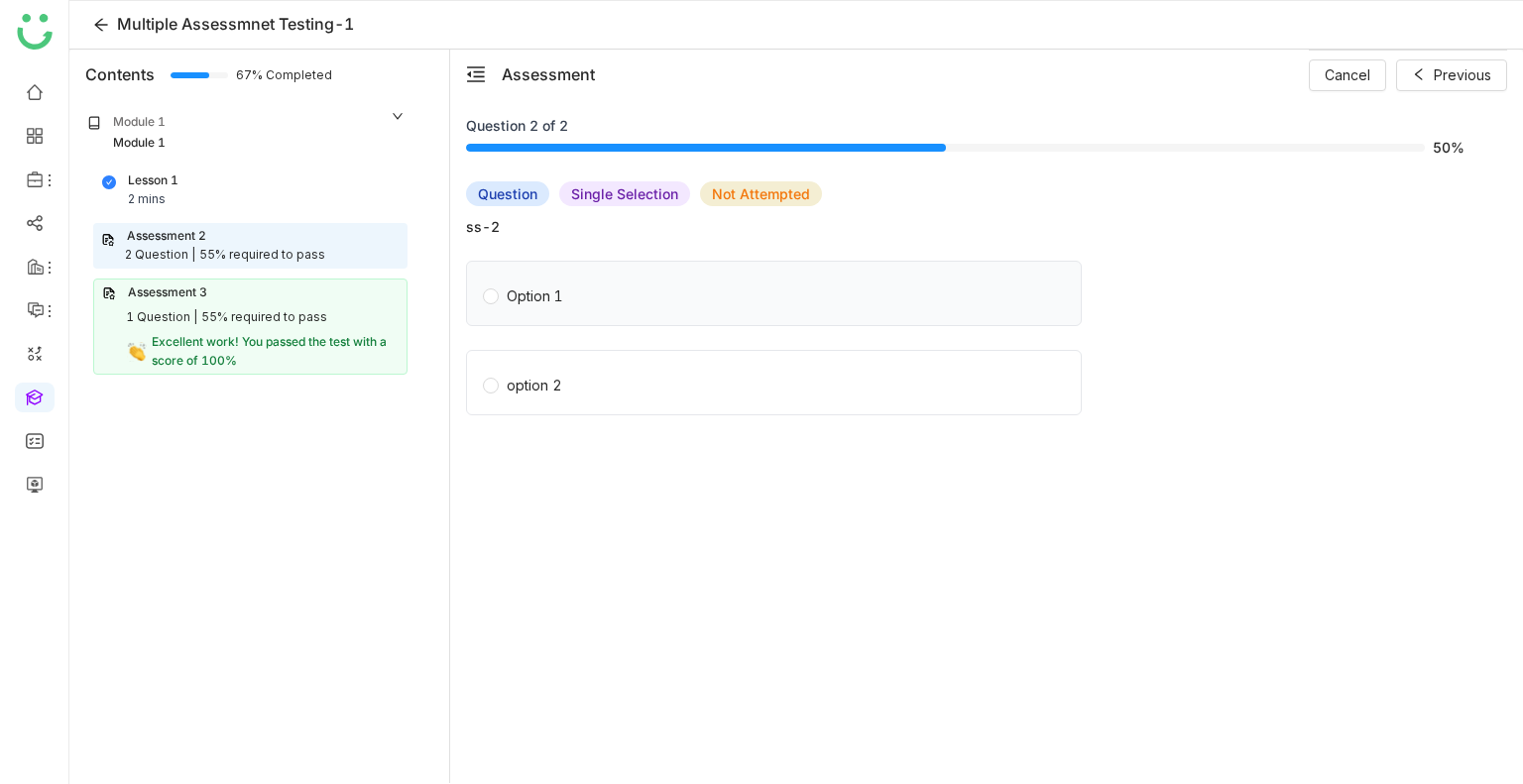 click on "Option 1" 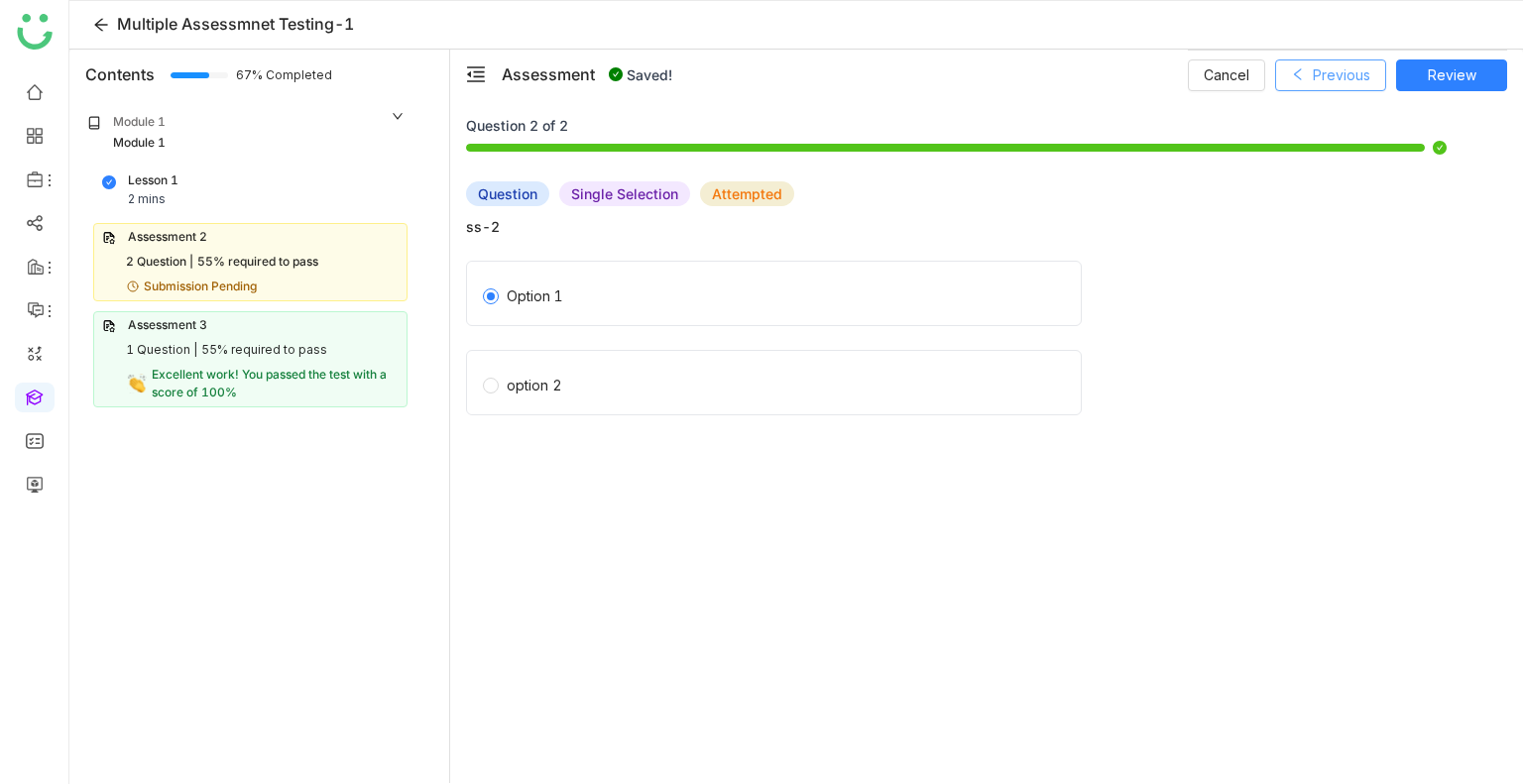 click on "Previous" at bounding box center [1331, 75] 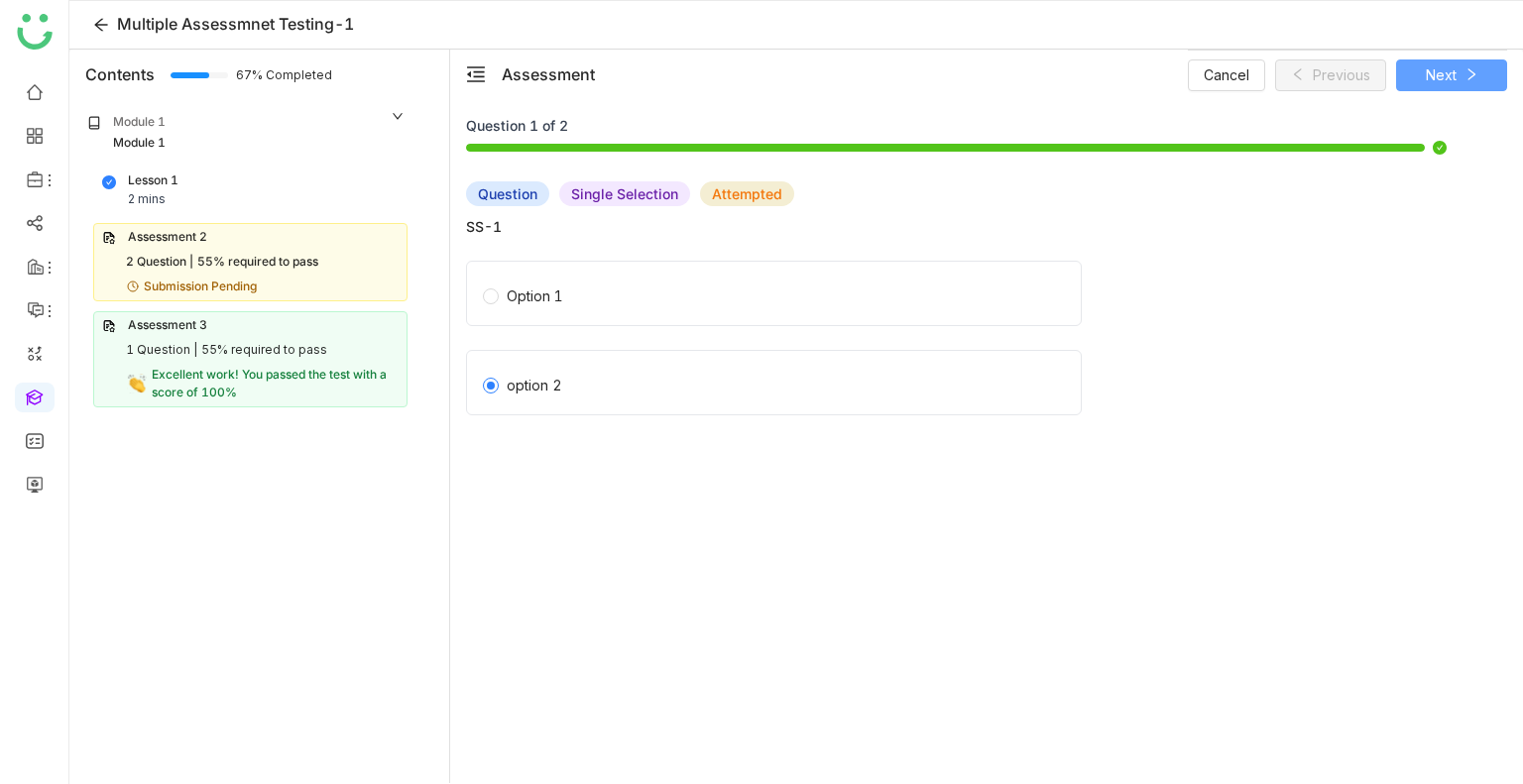 click on "Next" at bounding box center [1441, 75] 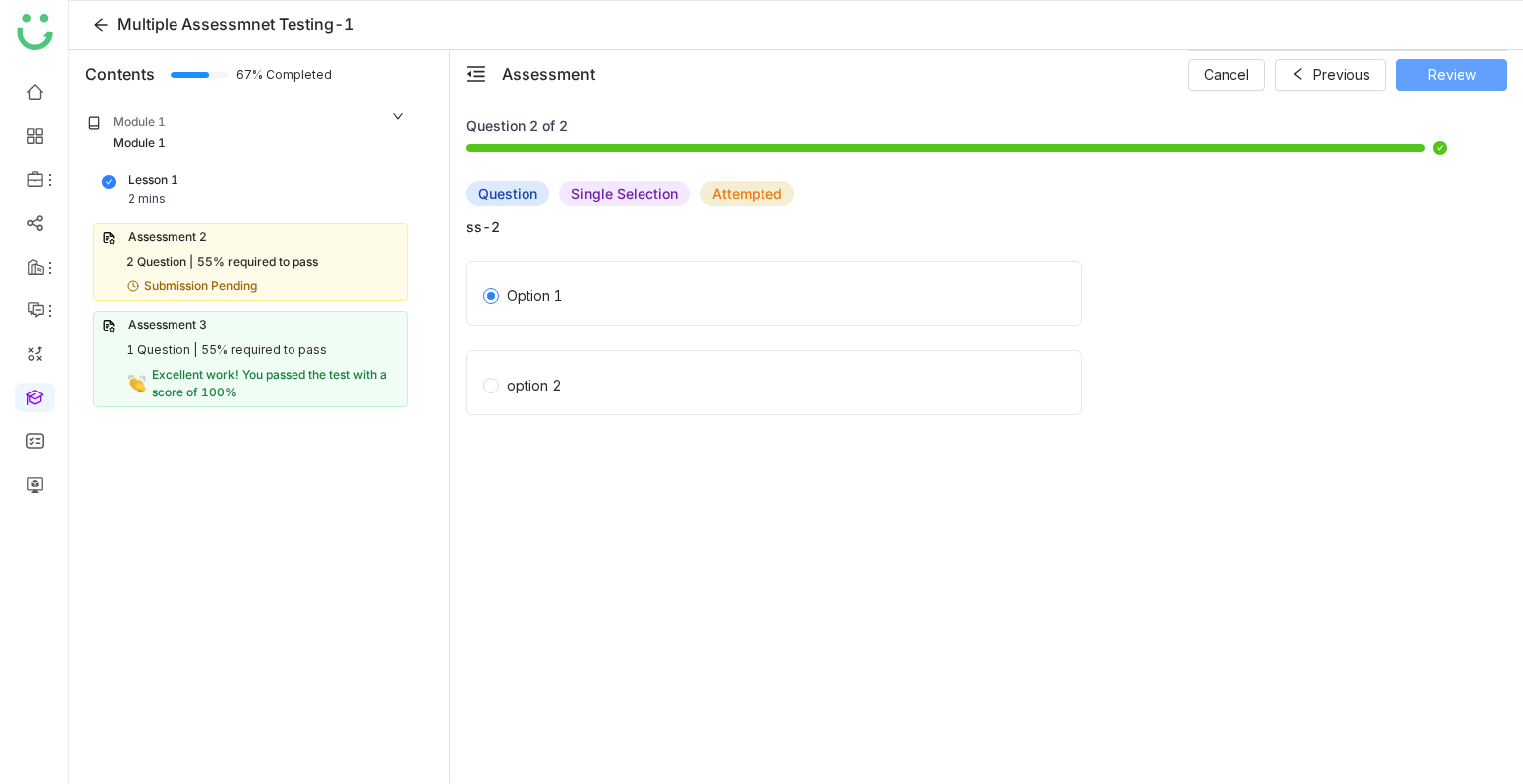 click on "Review" at bounding box center [1452, 75] 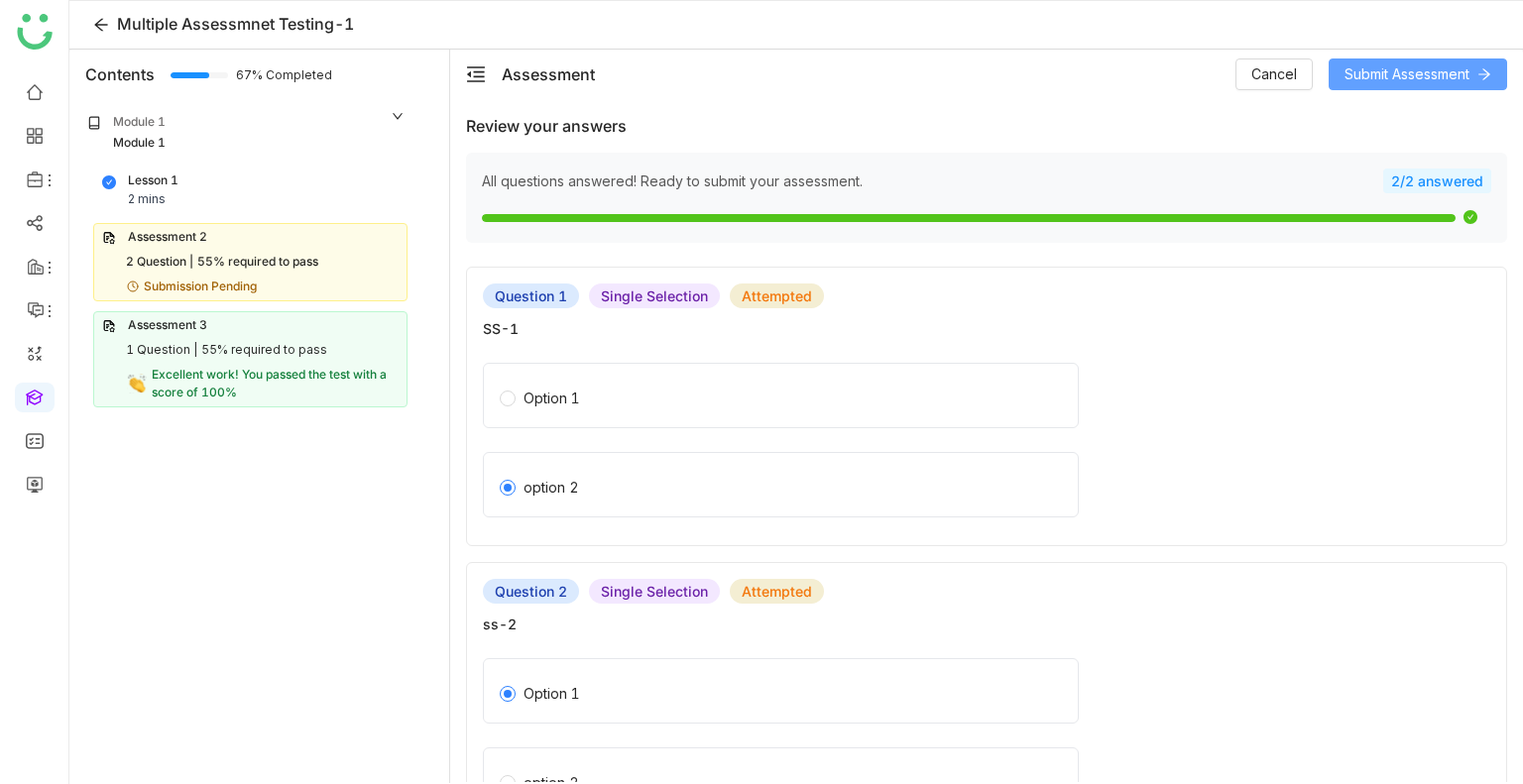 click on "Submit Assessment" at bounding box center (1407, 74) 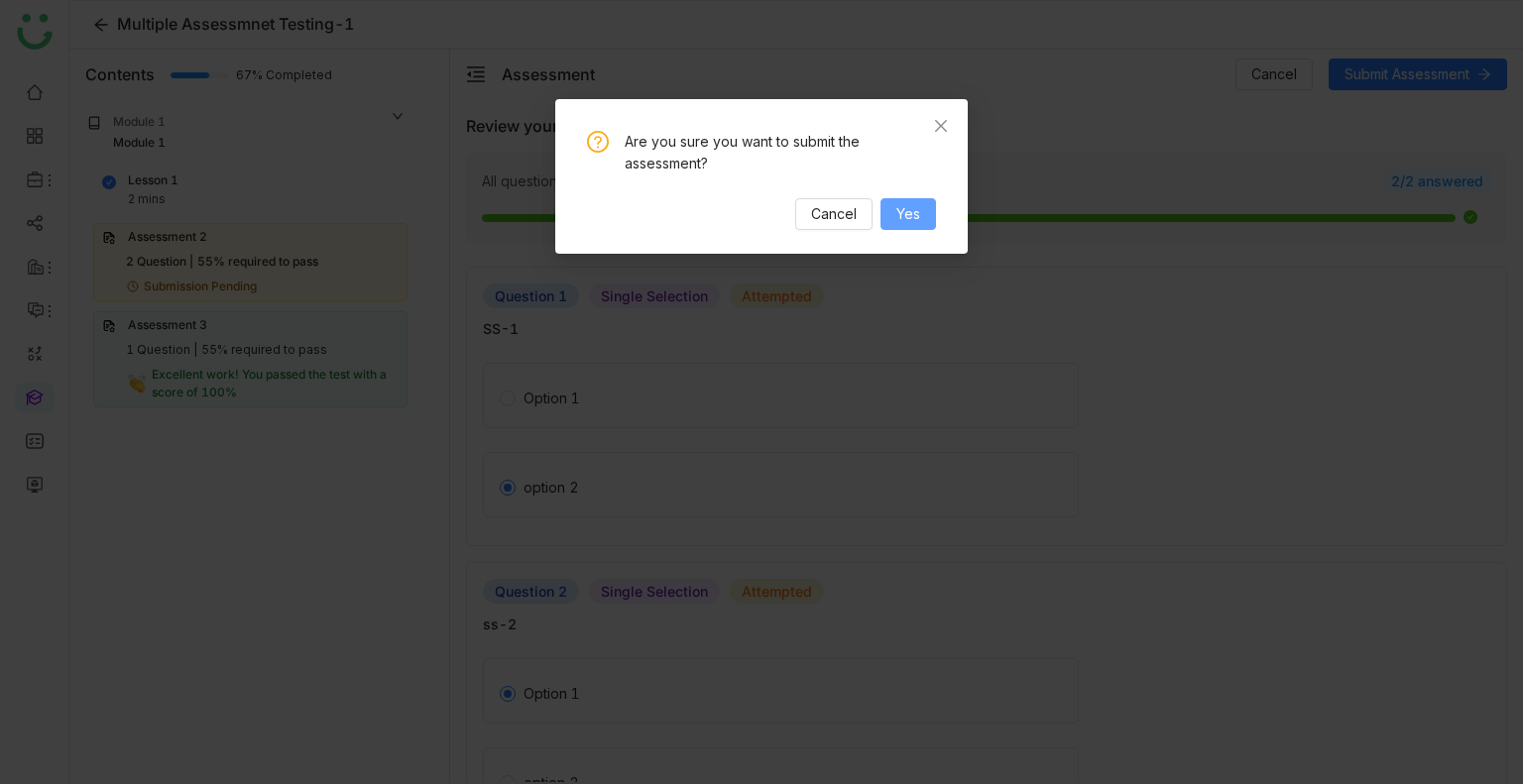 click on "Yes" at bounding box center (908, 214) 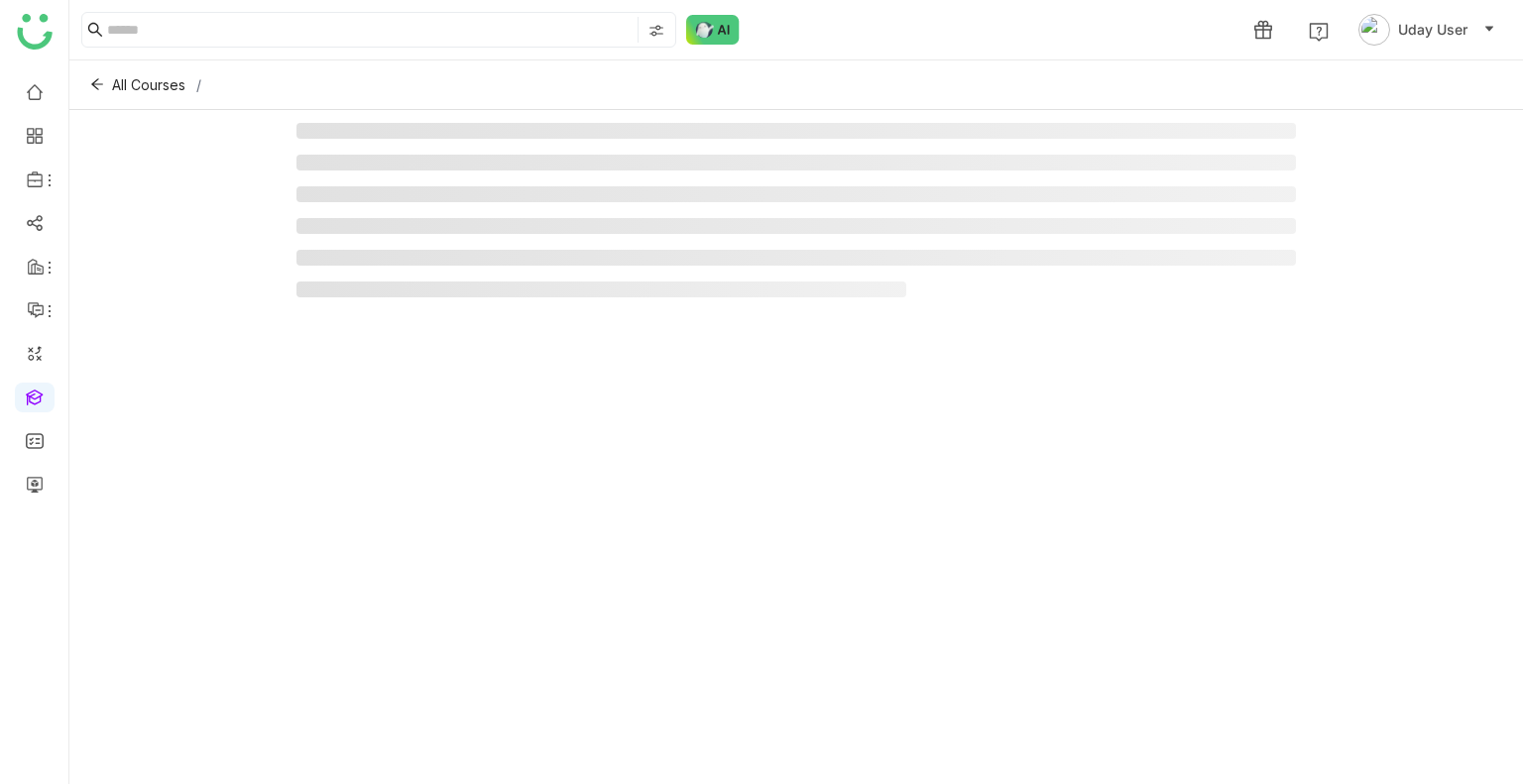 scroll, scrollTop: 0, scrollLeft: 0, axis: both 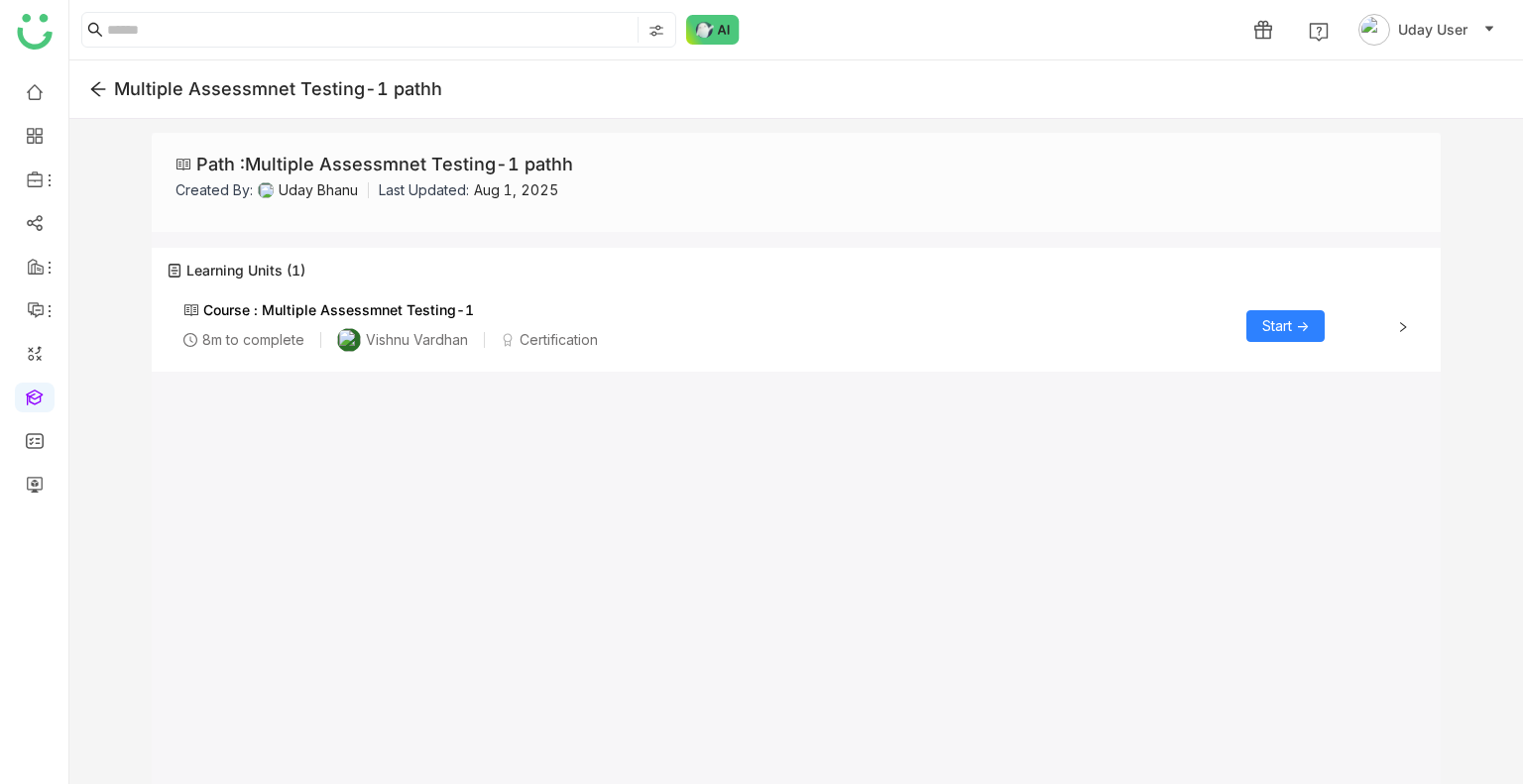 click on "Start ->" 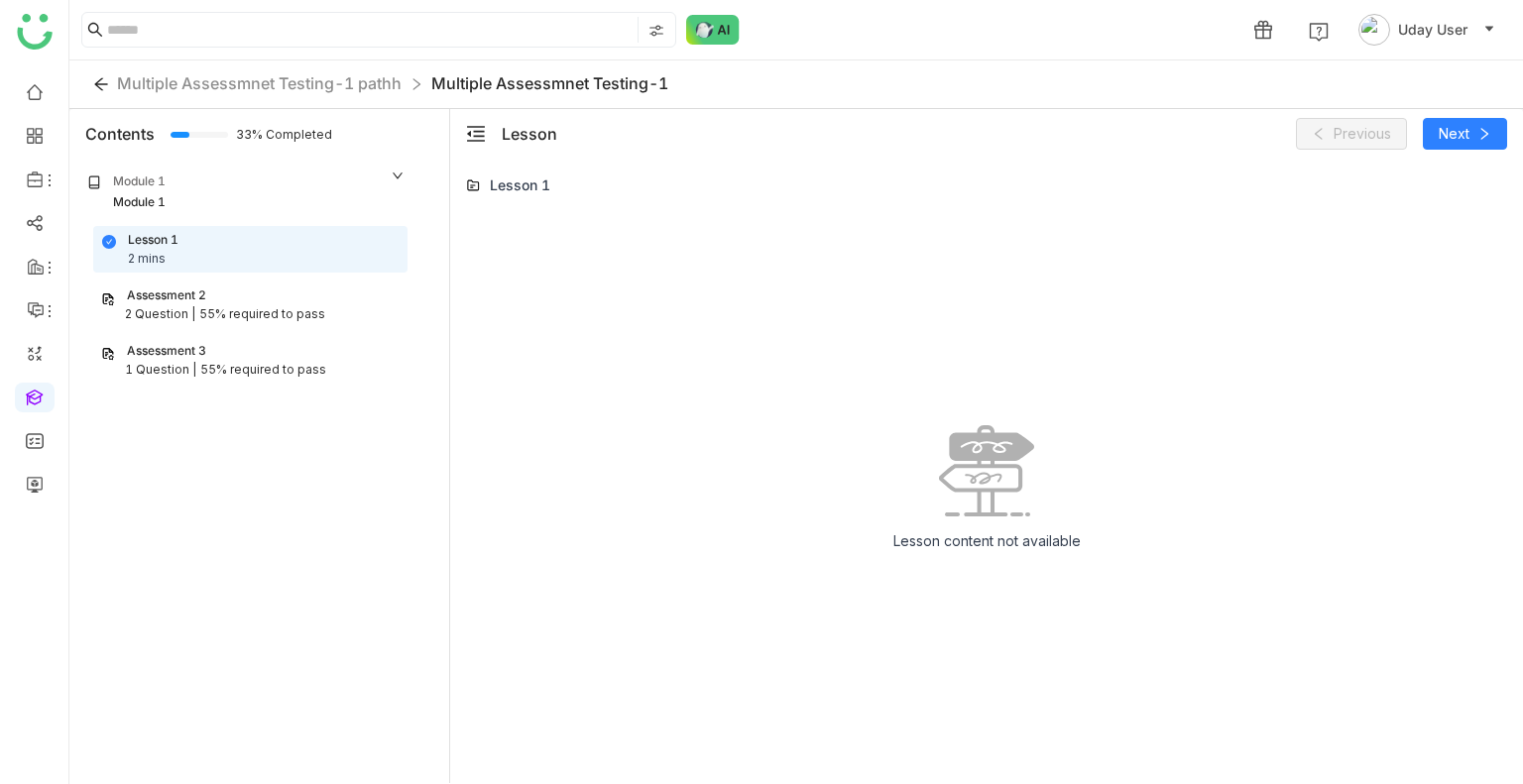 click on "55% required to pass" at bounding box center [262, 314] 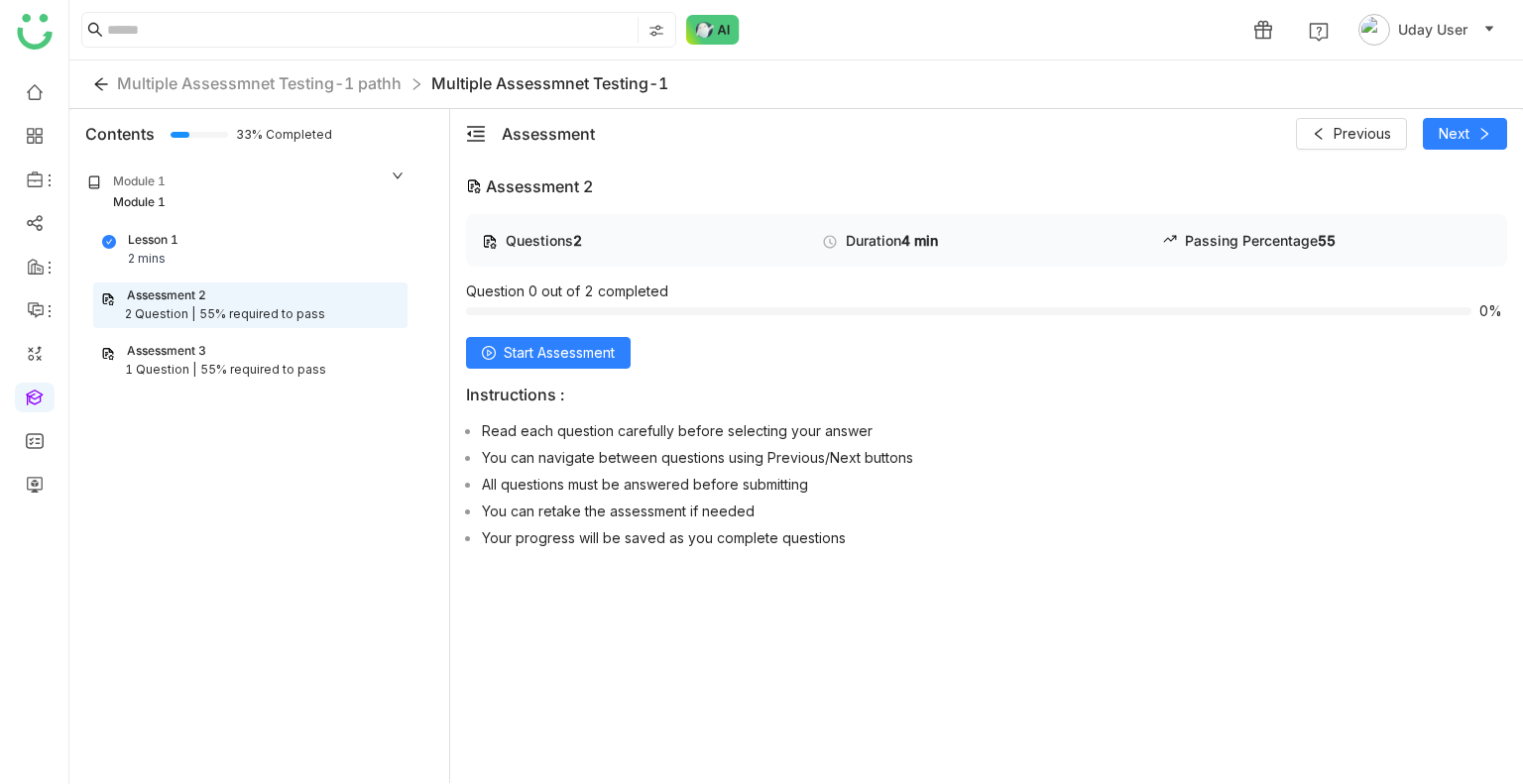 click on "Assessment 3   1 Question |   55% required to pass" at bounding box center [250, 361] 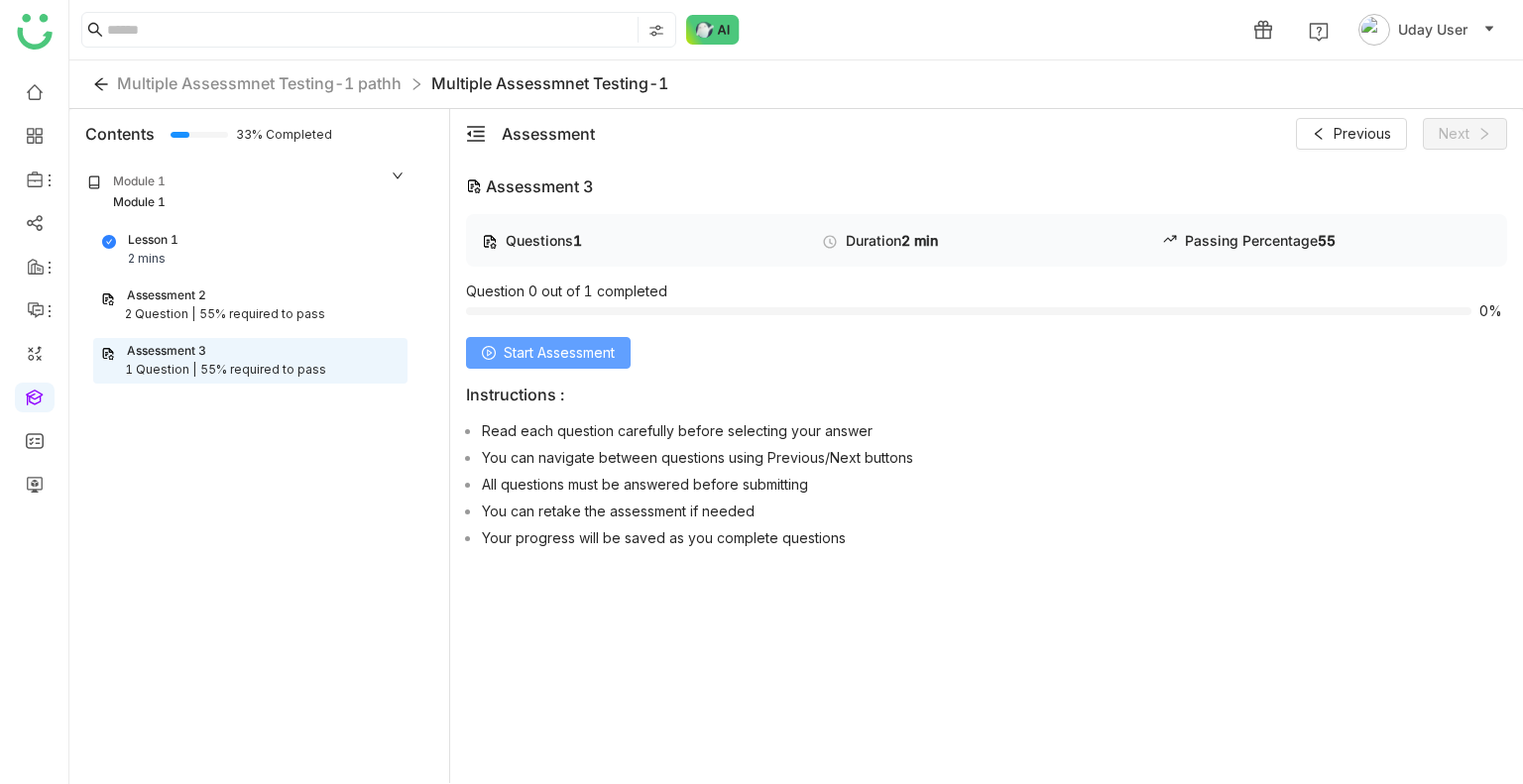 click on "Start Assessment" 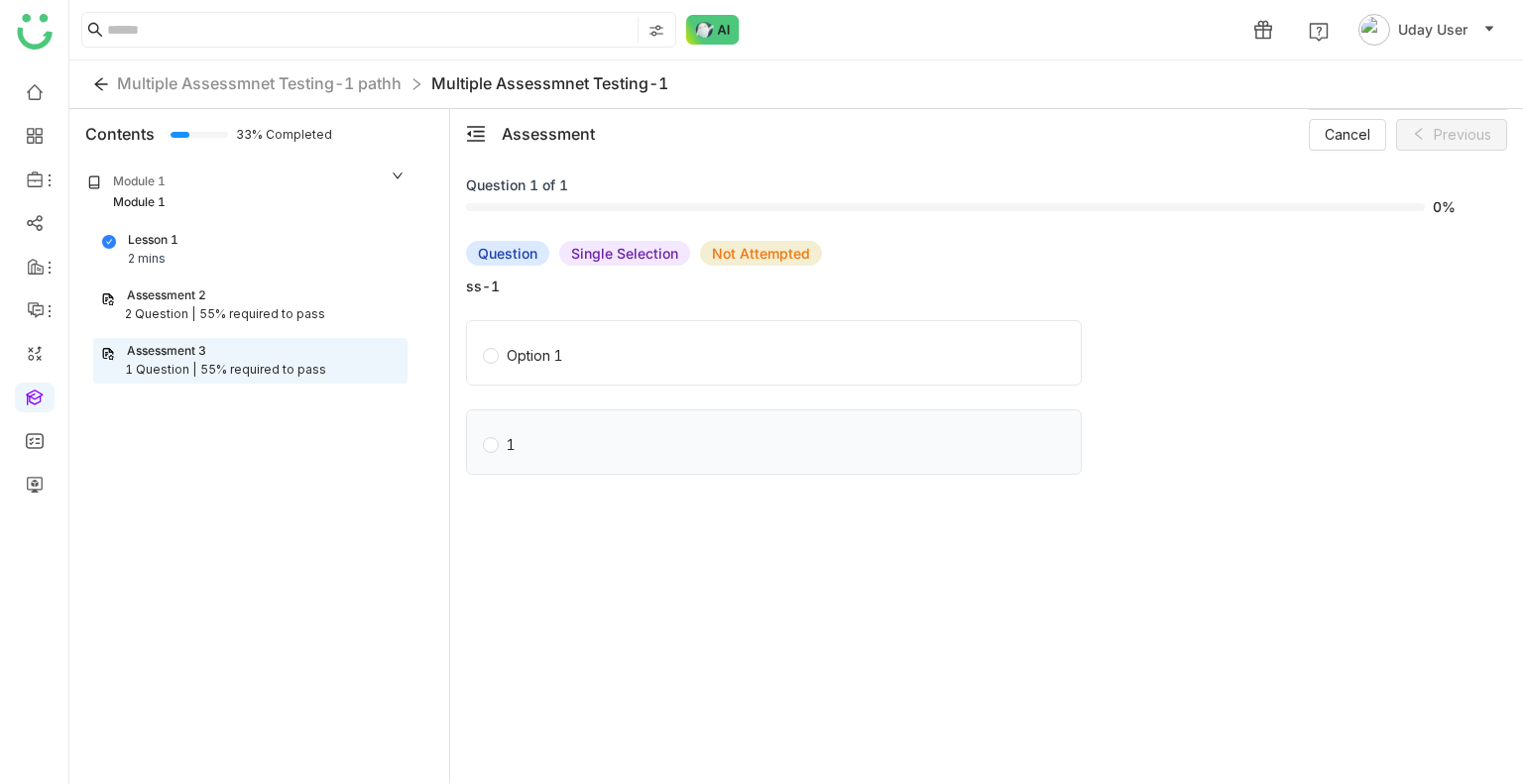 click on "1" 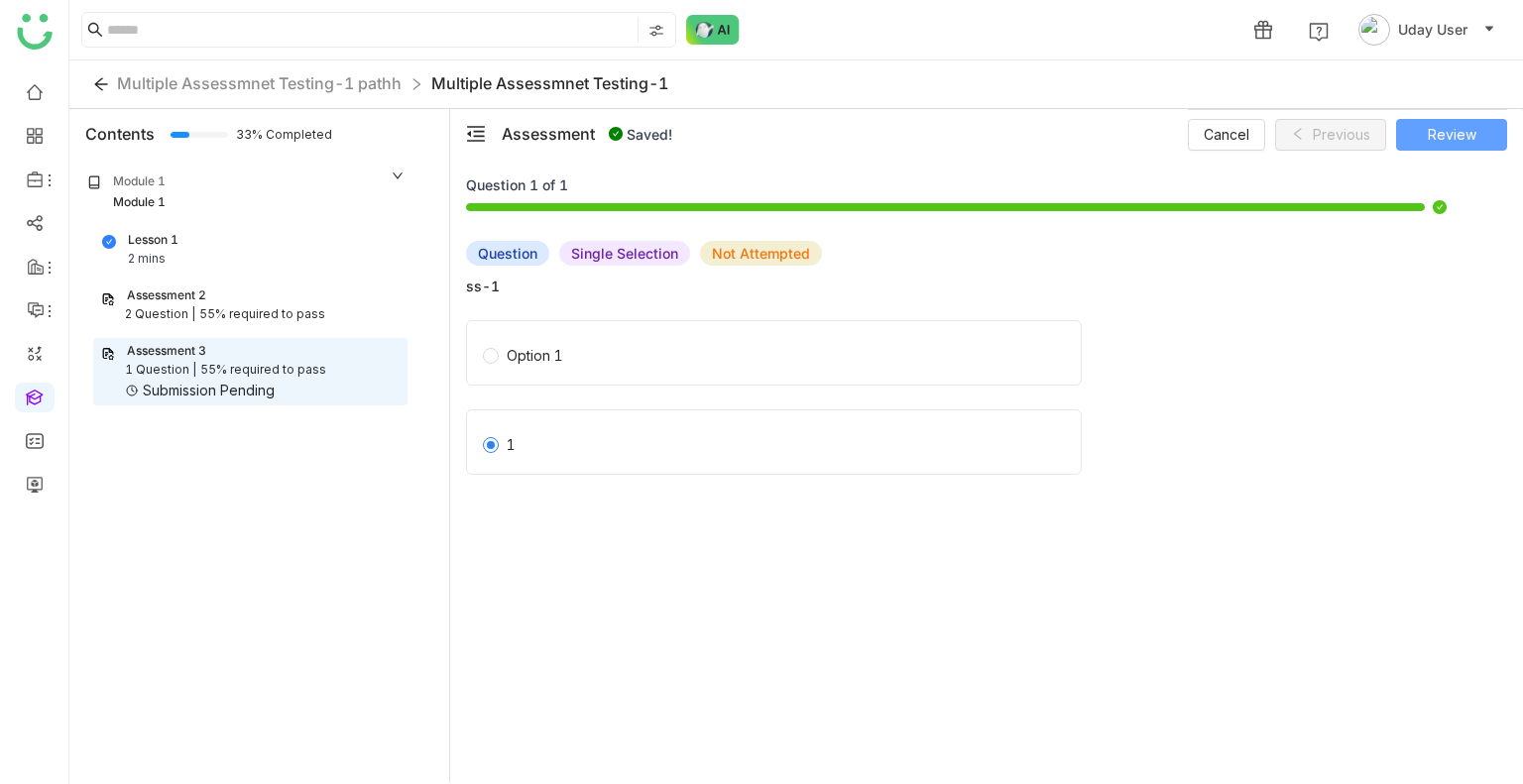 click on "Review" at bounding box center (1452, 135) 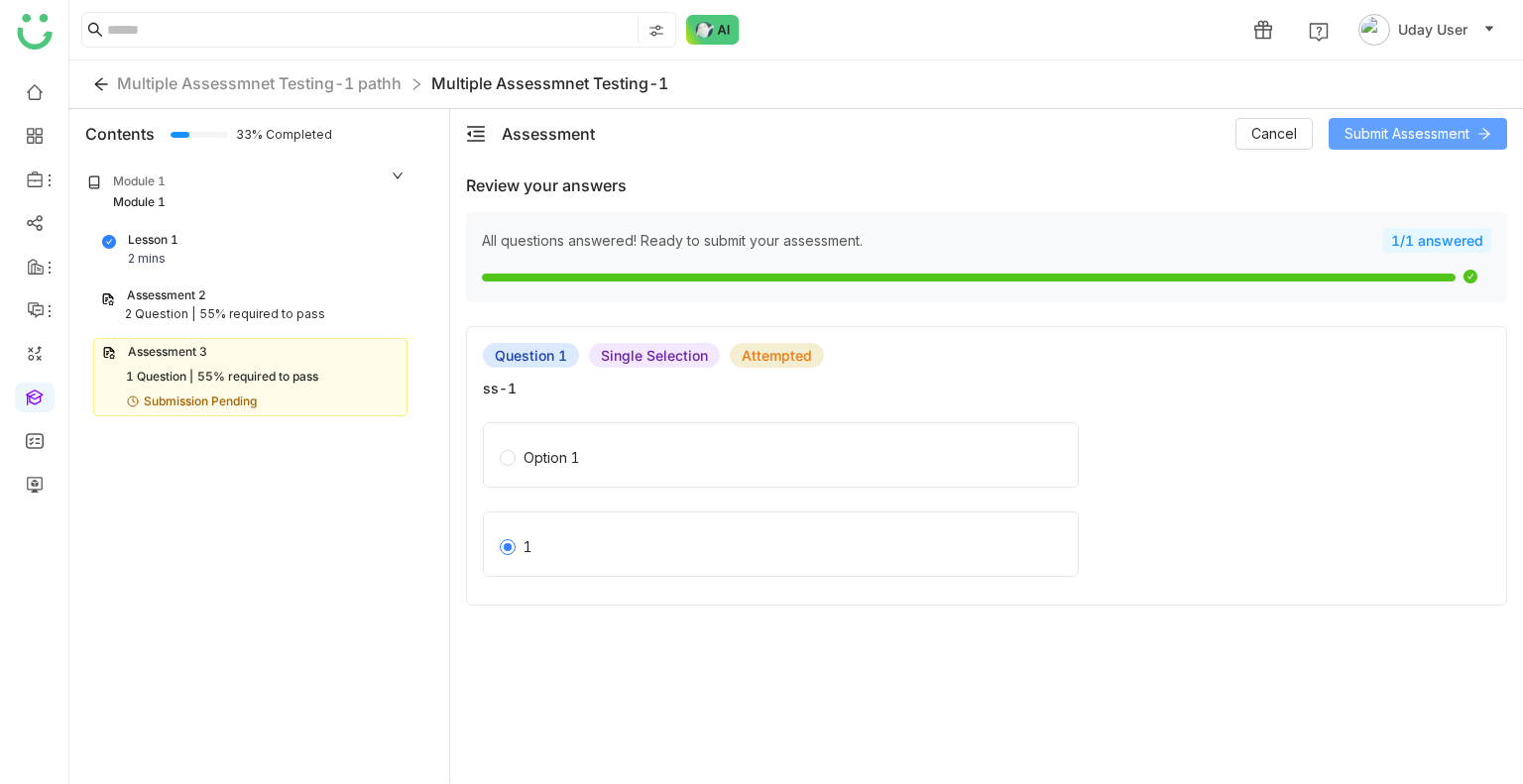 click on "Submit Assessment" at bounding box center (1407, 134) 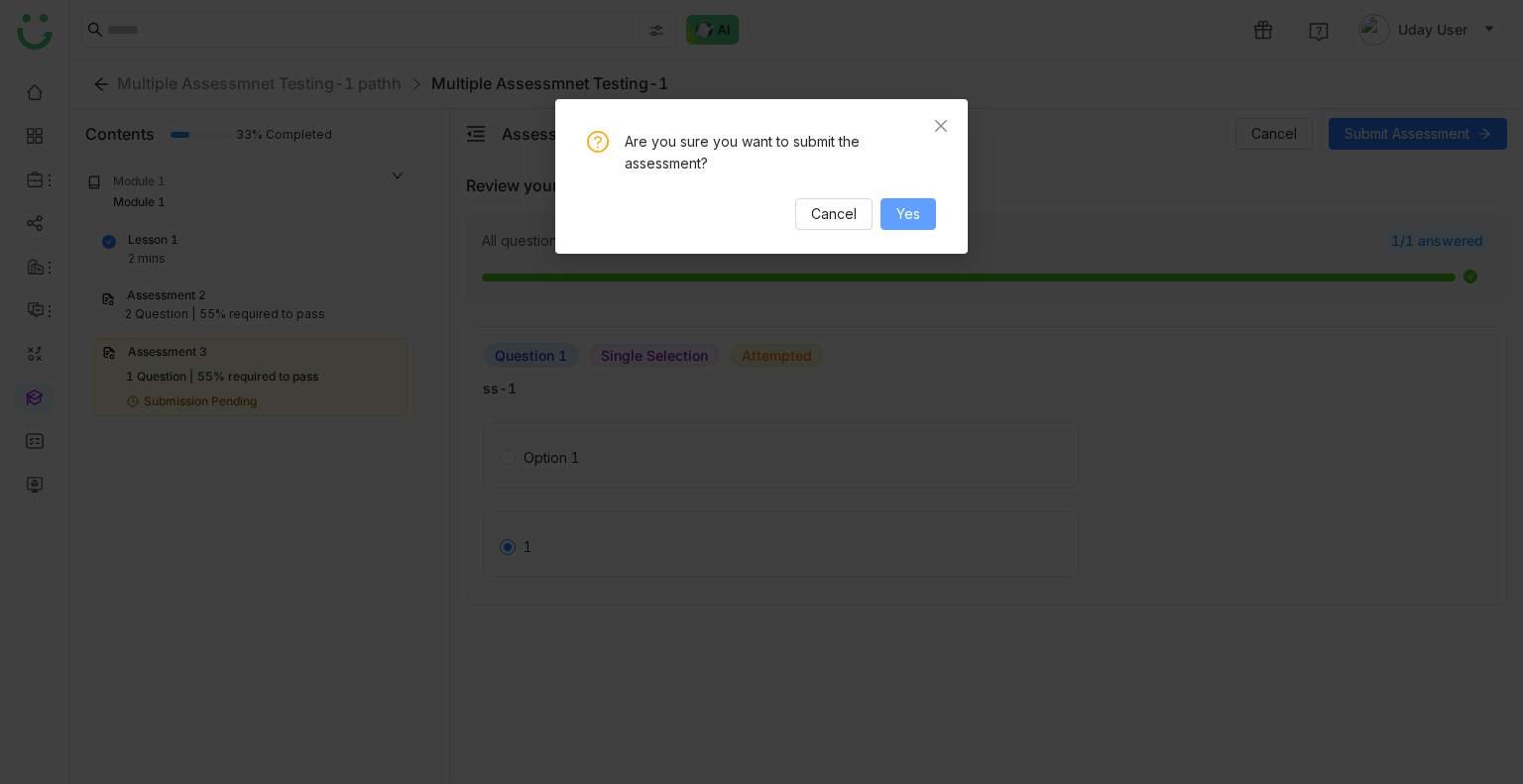 click on "Yes" at bounding box center (908, 214) 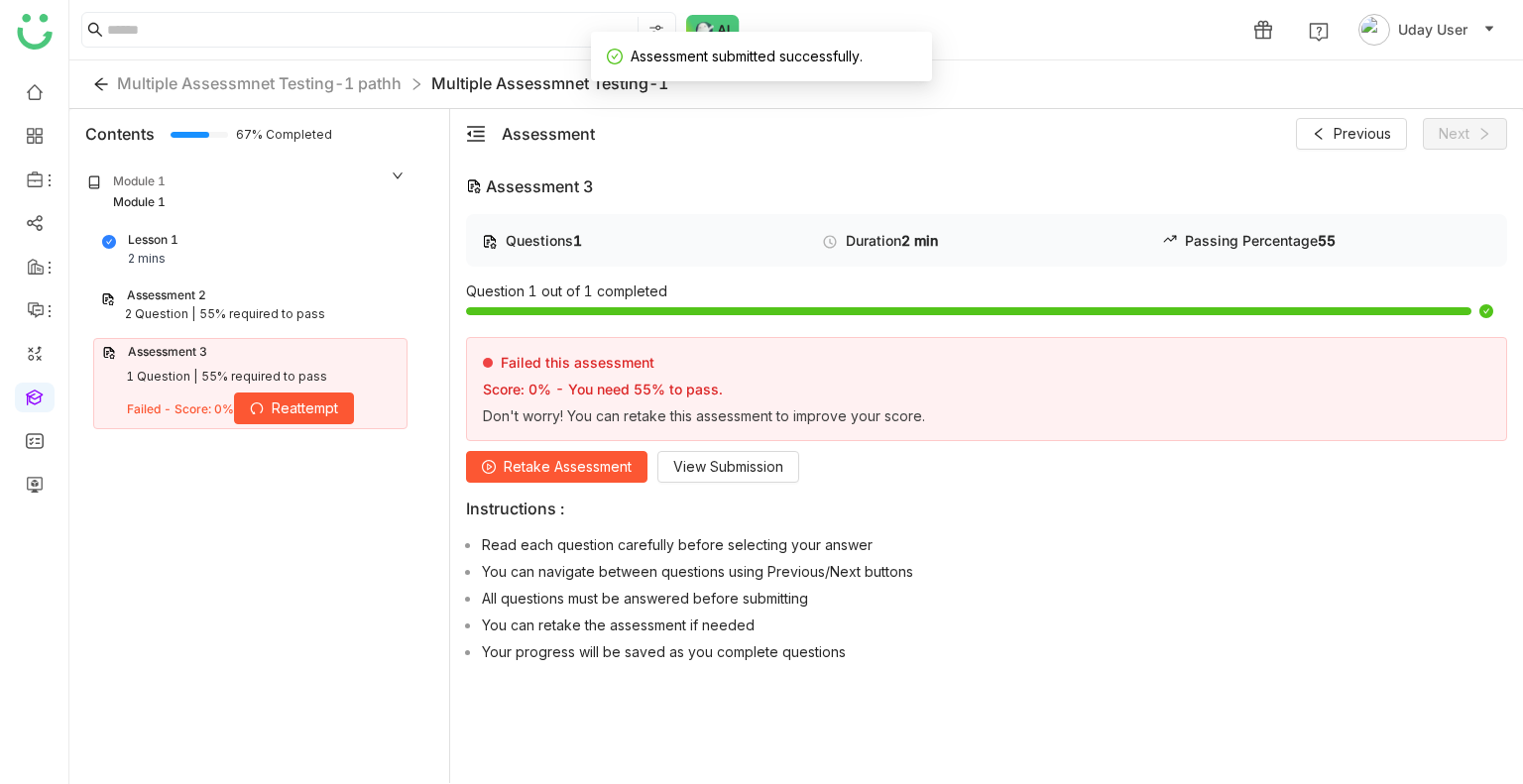 click on "55% required to pass" at bounding box center (262, 314) 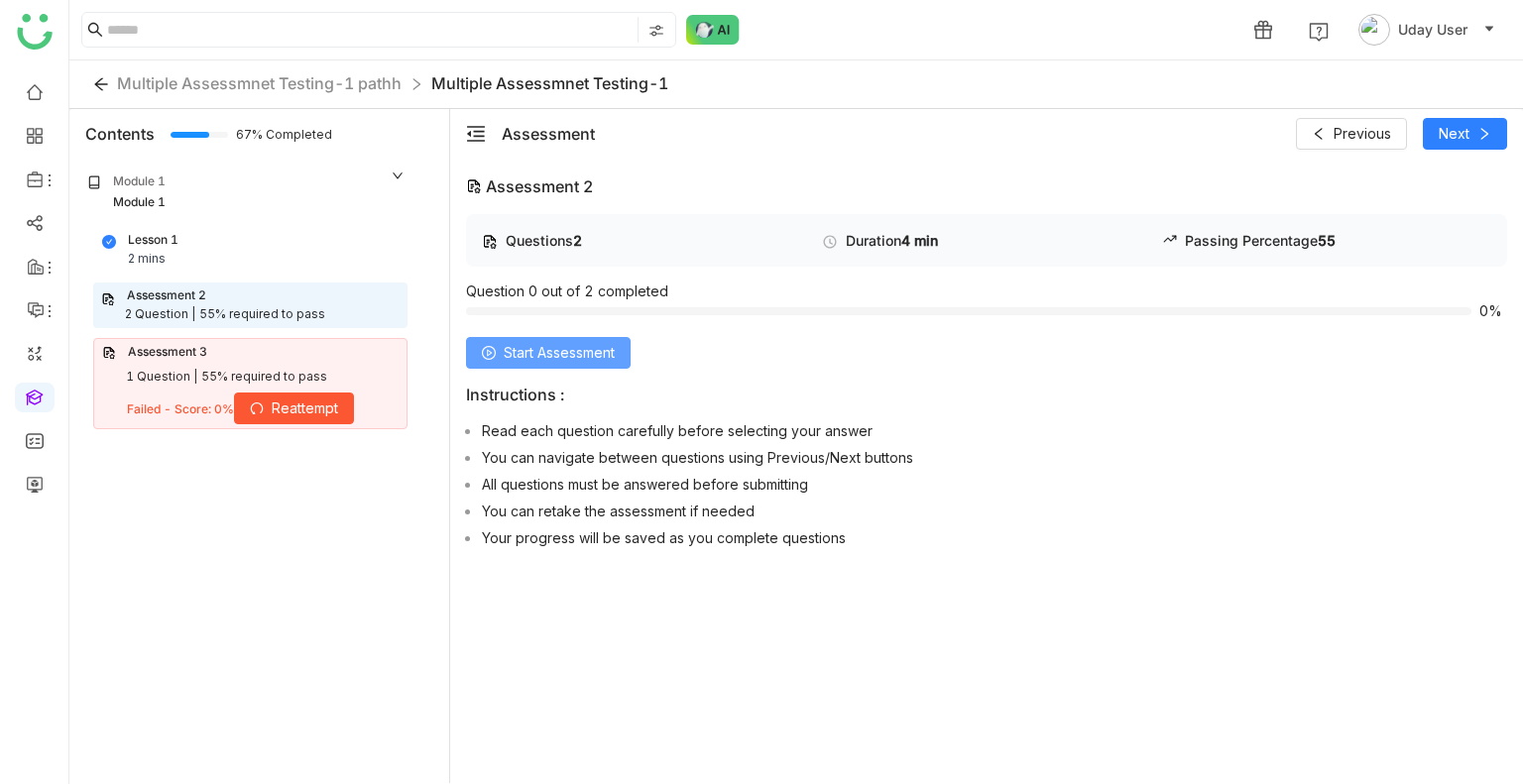 click on "Start Assessment" 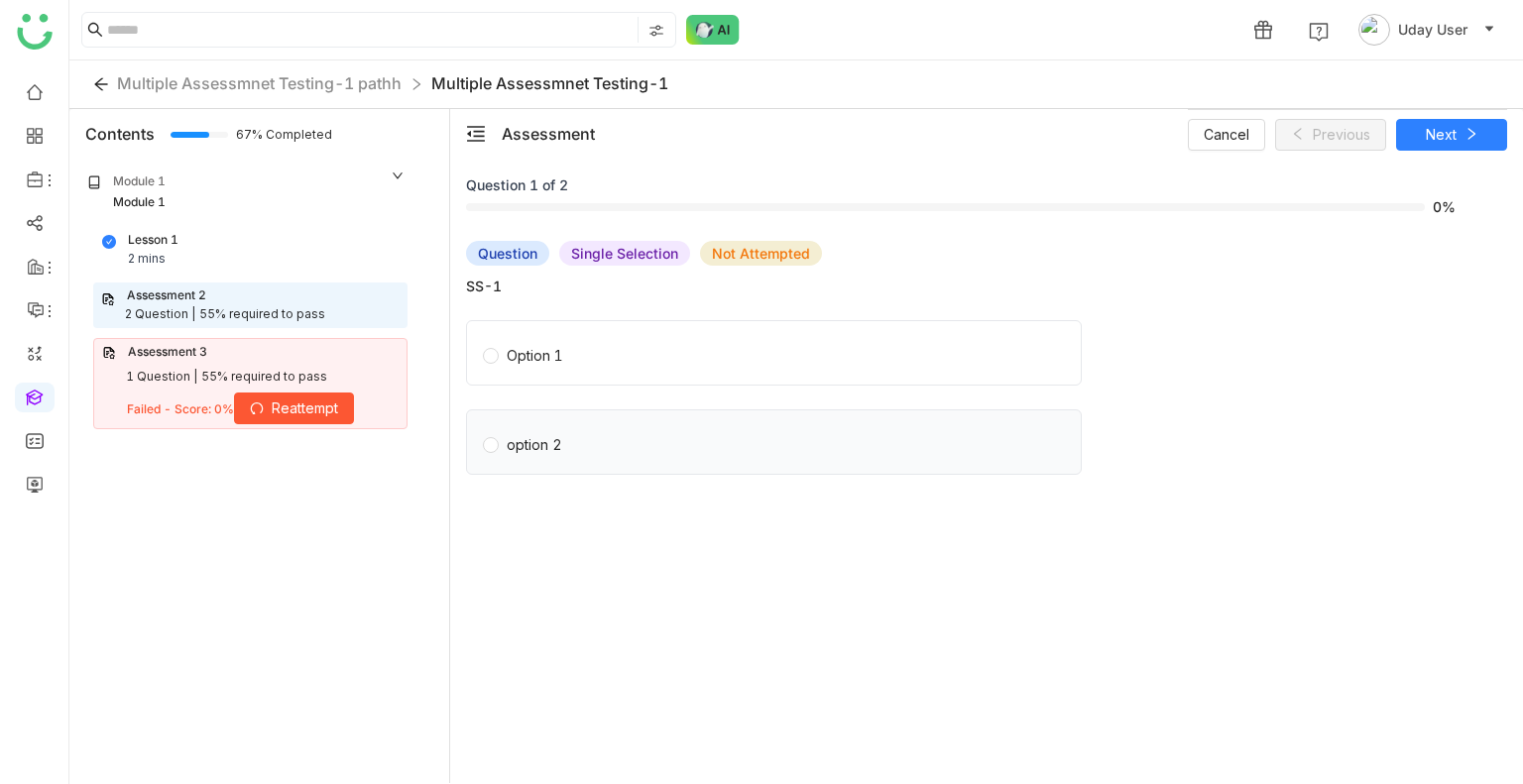 click on "option 2" 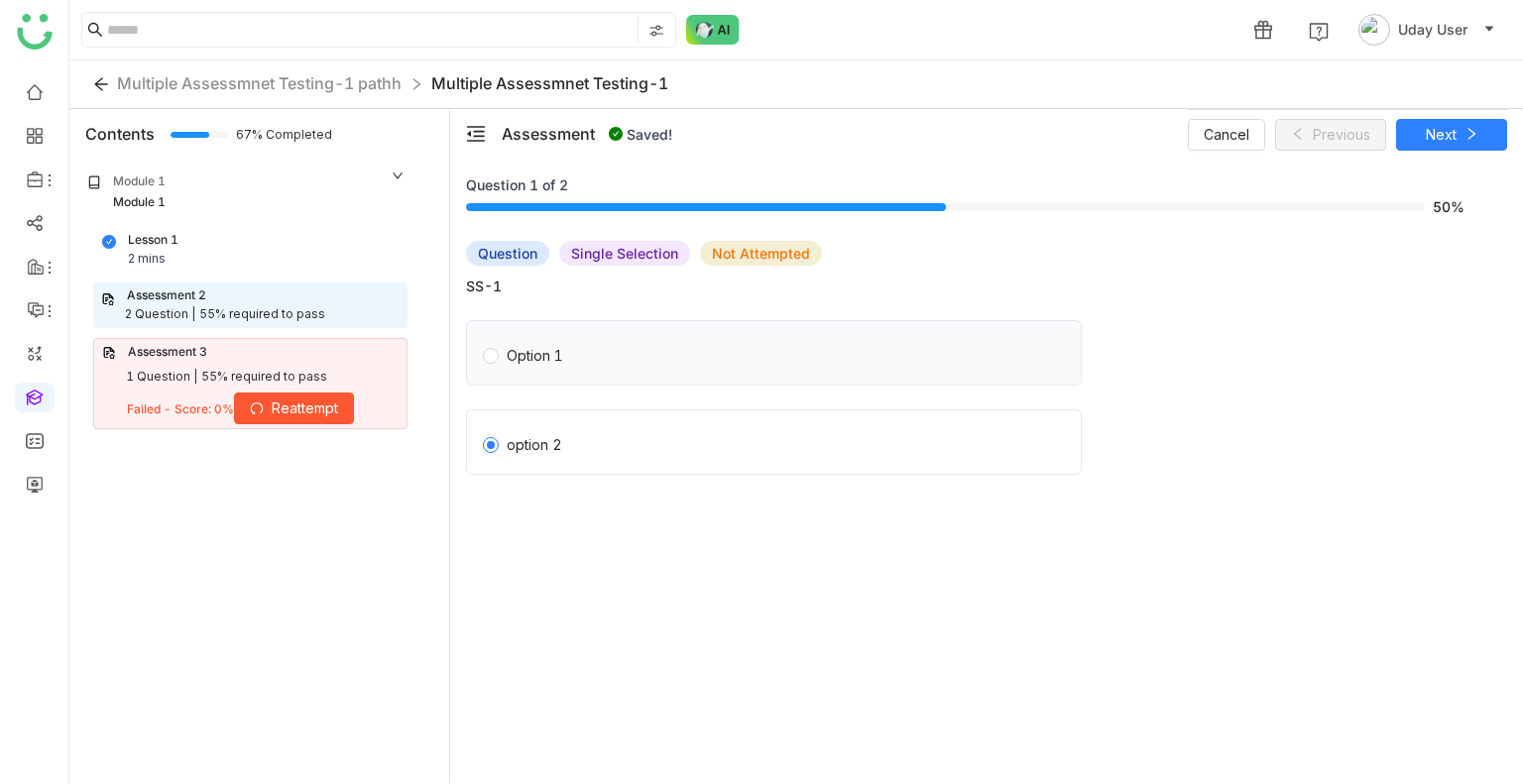 click on "Option 1" 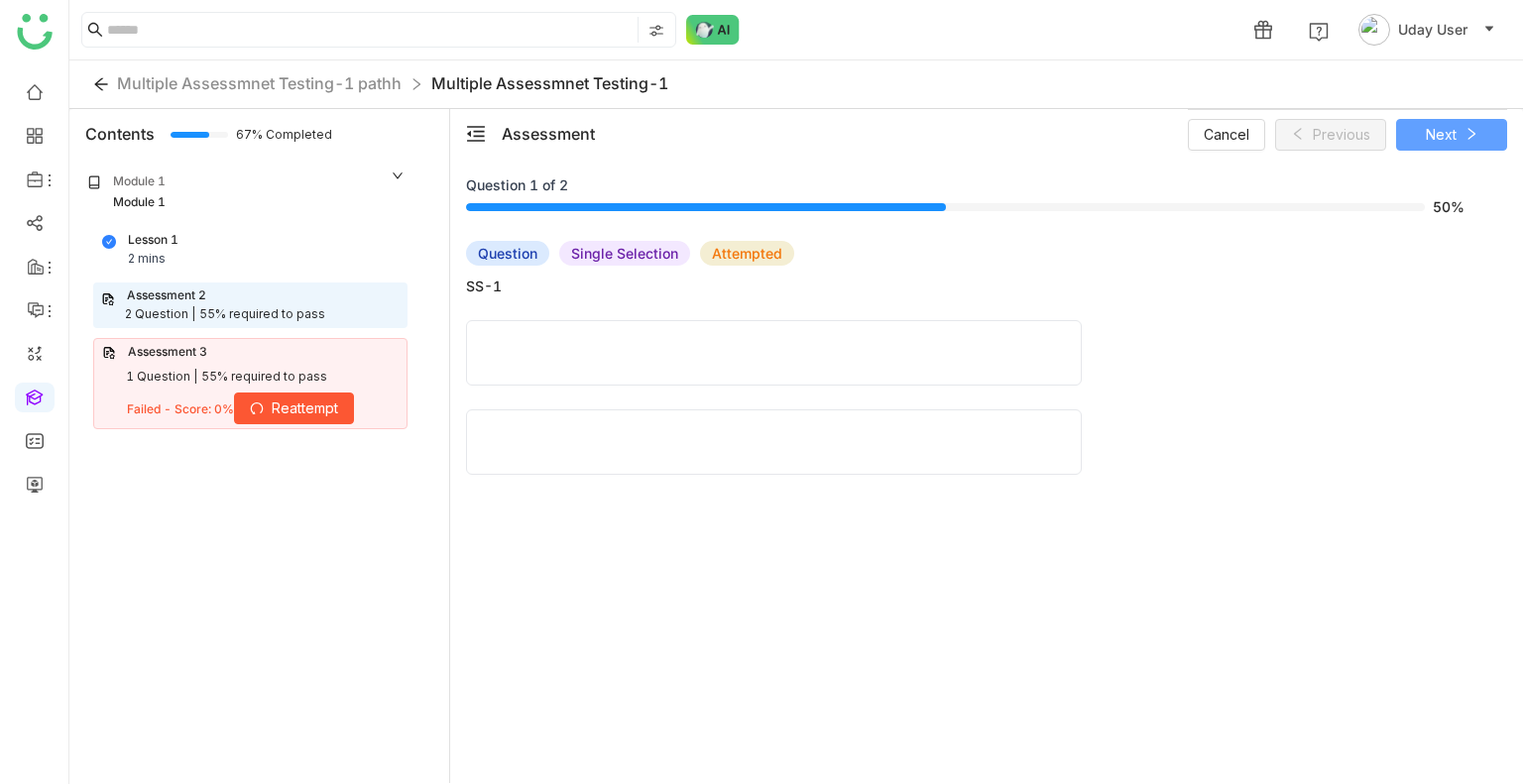 click on "Next" at bounding box center [1441, 135] 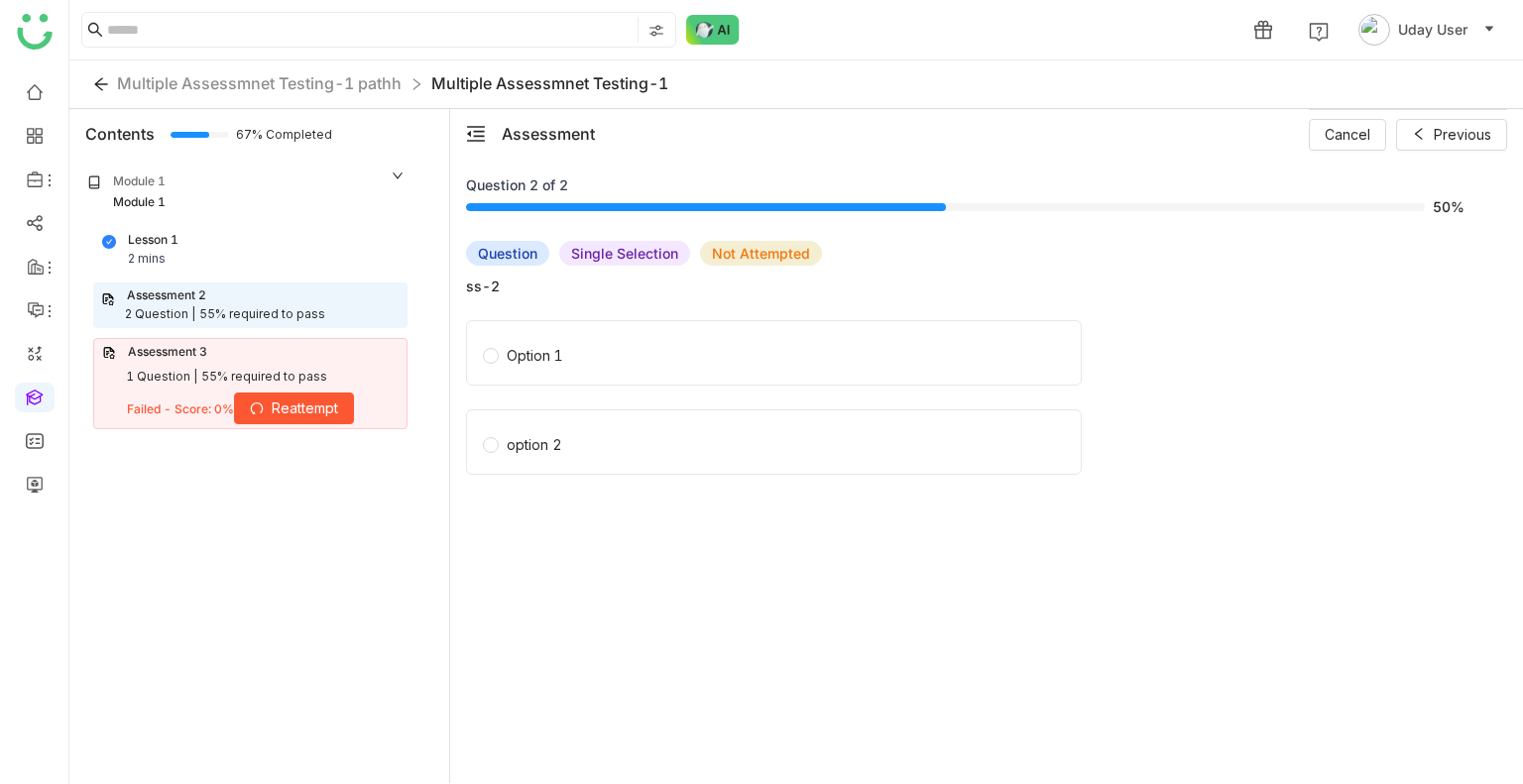 click on "Option 1   option 2" 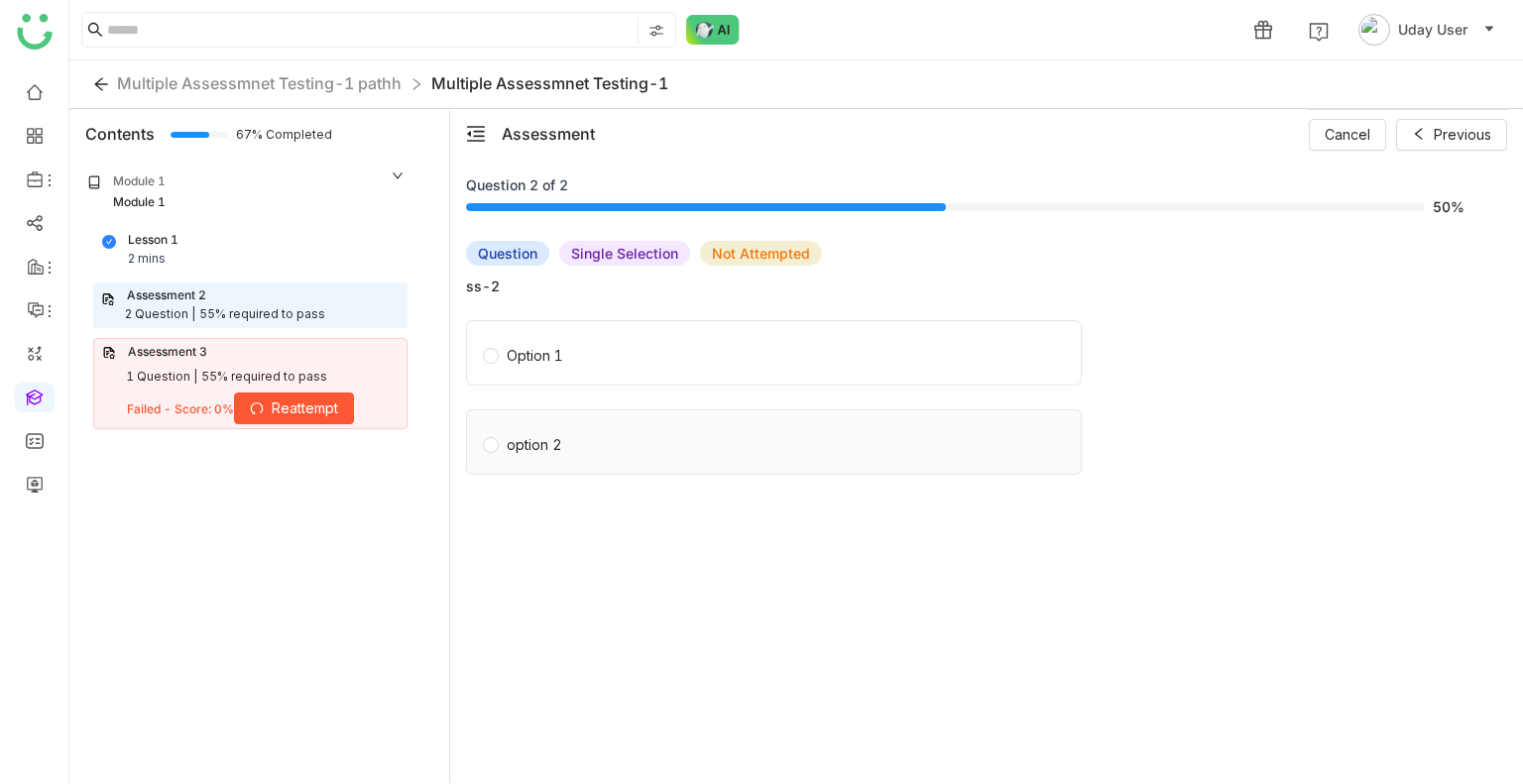 click on "option 2" 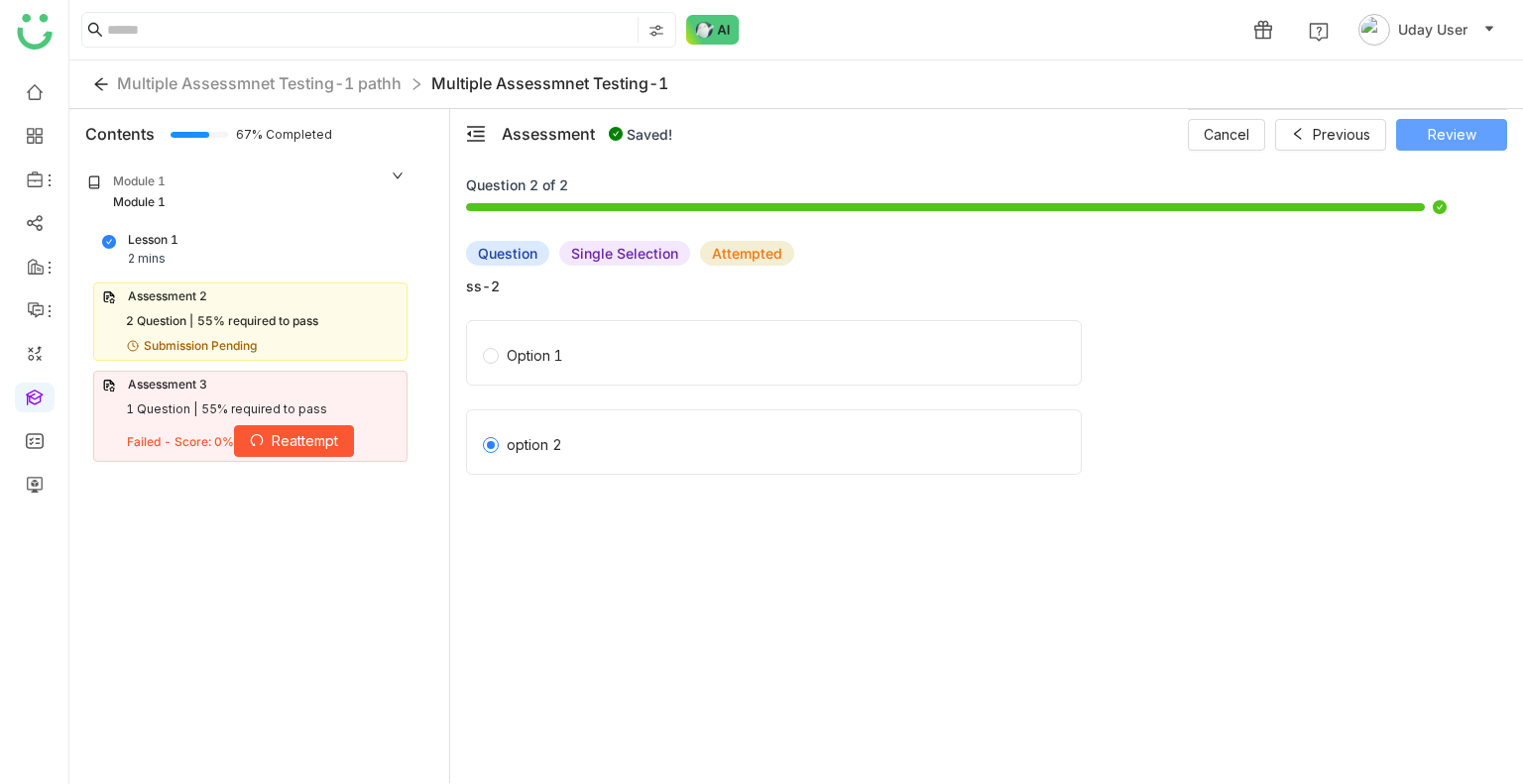 click on "Review" at bounding box center (1452, 135) 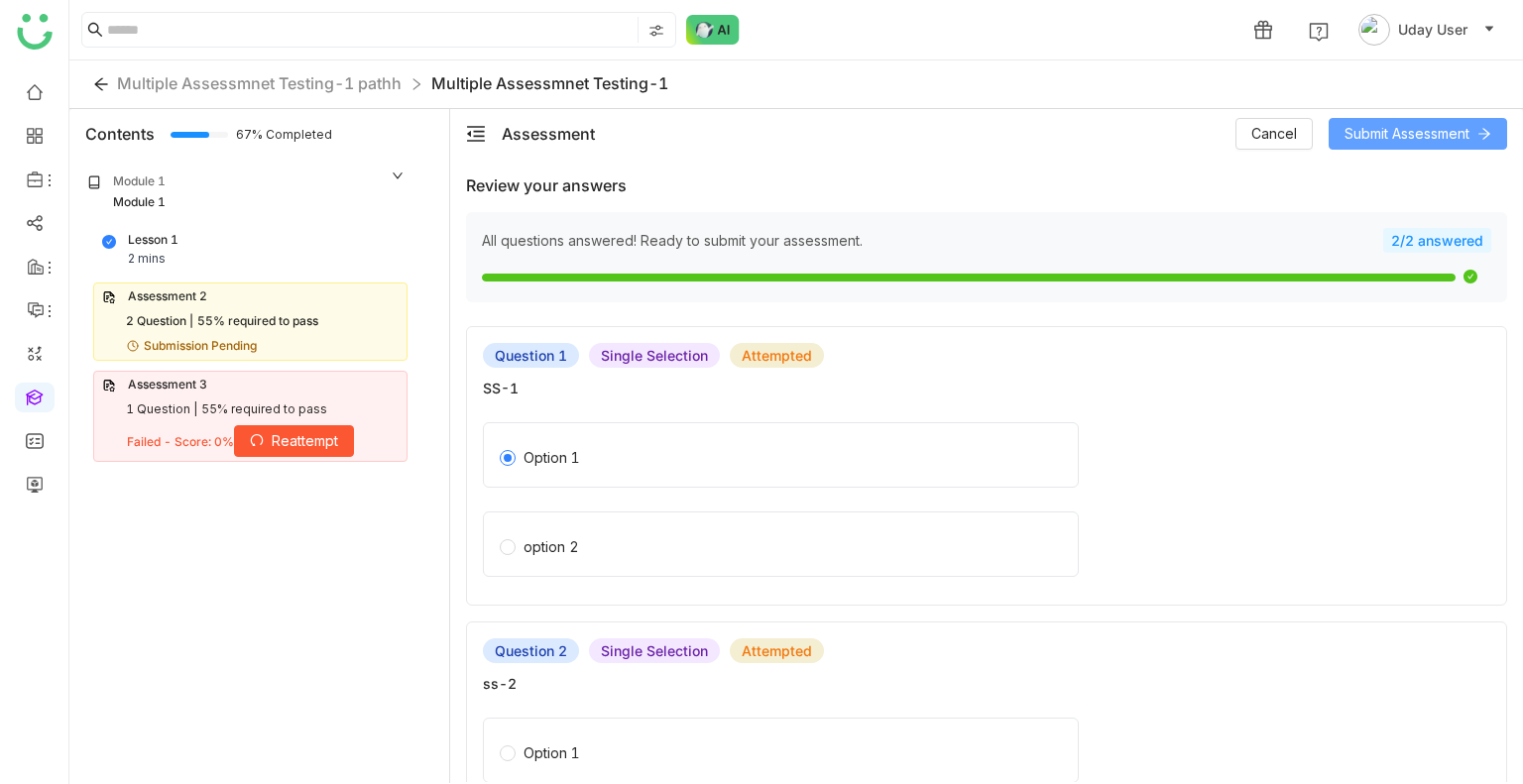 click on "Submit Assessment" at bounding box center (1407, 134) 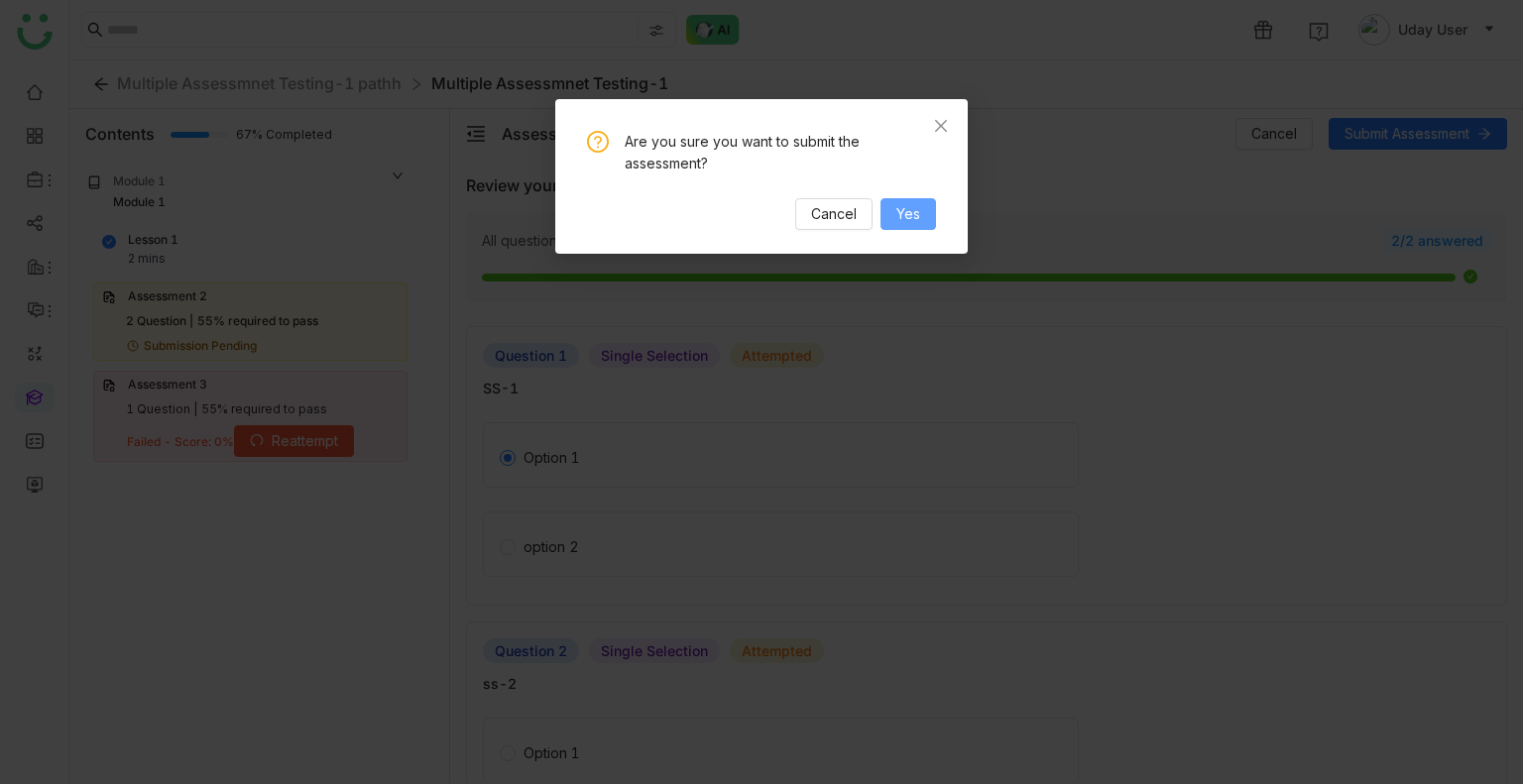 click on "Yes" at bounding box center (908, 214) 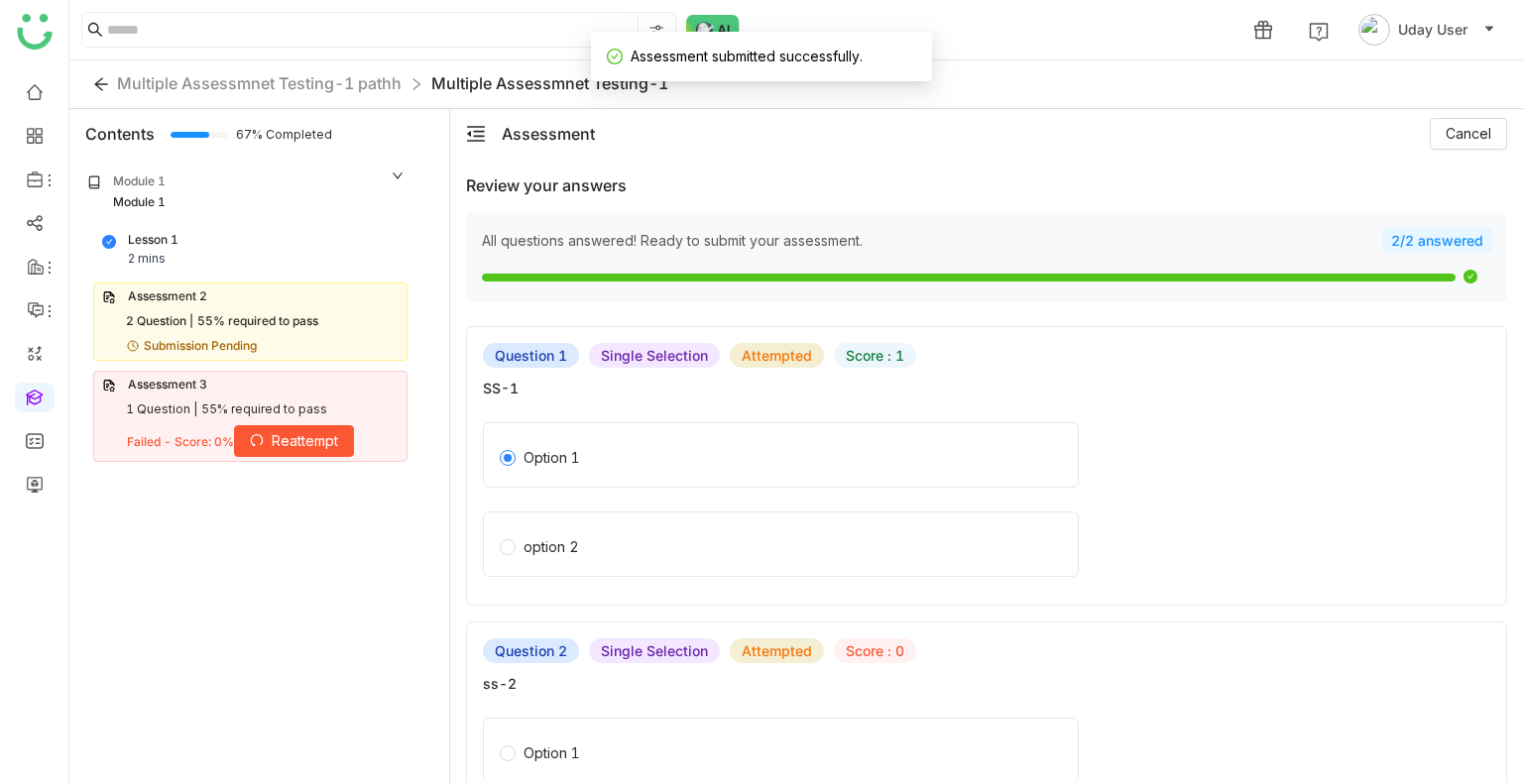 click on "All questions answered! Ready to submit your assessment.   2/2 answered" 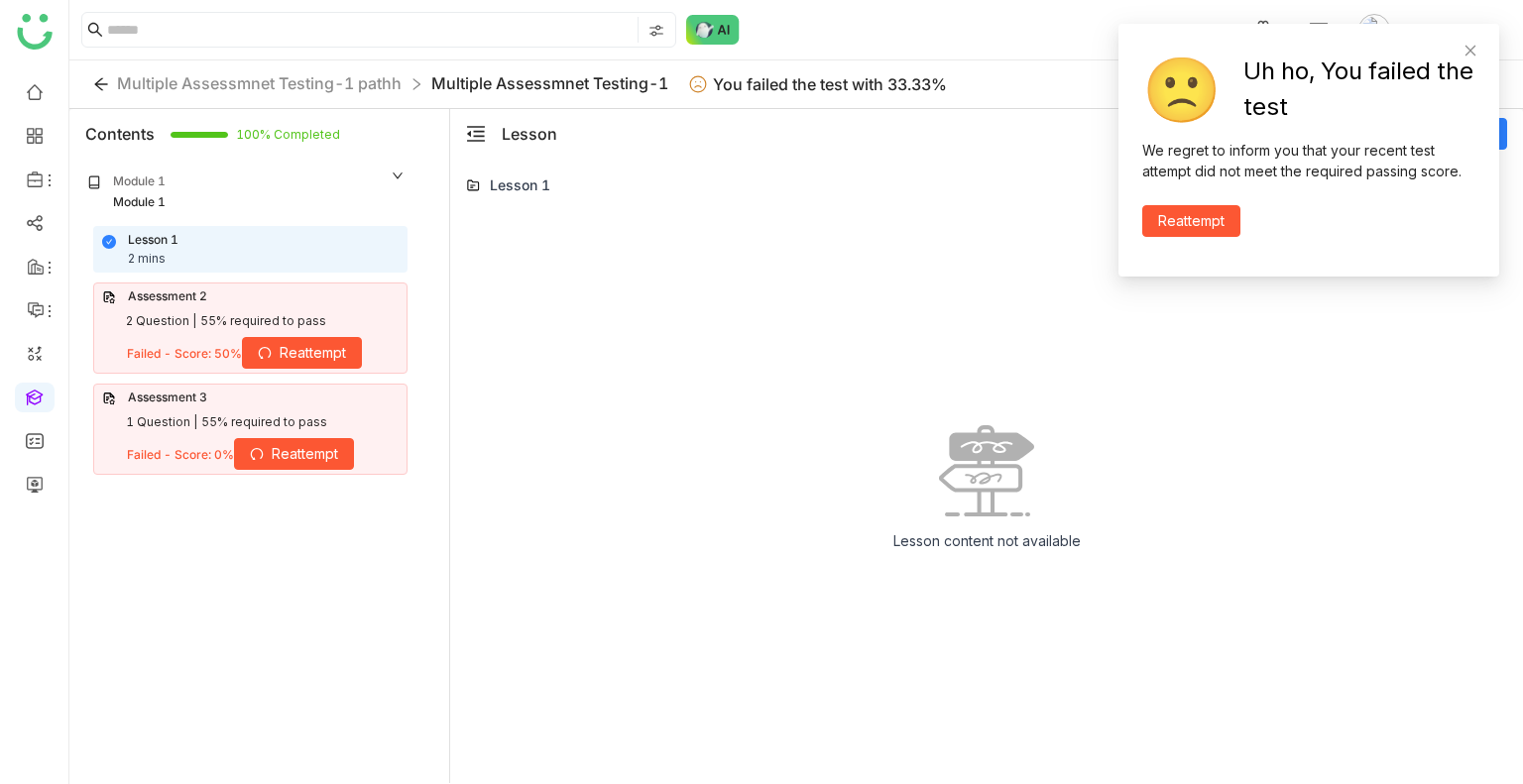 click on "Reattempt" at bounding box center (1191, 221) 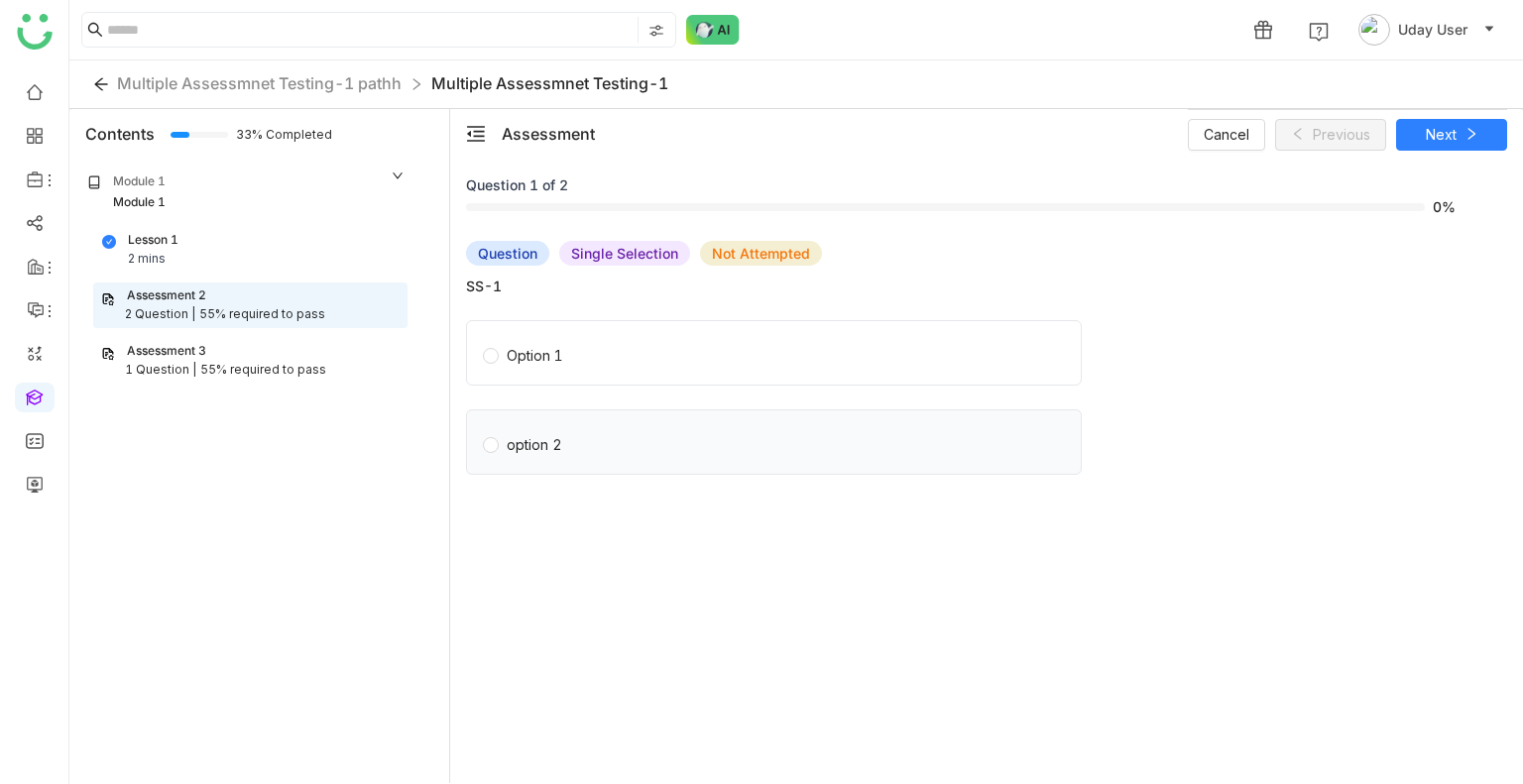 click on "option 2" 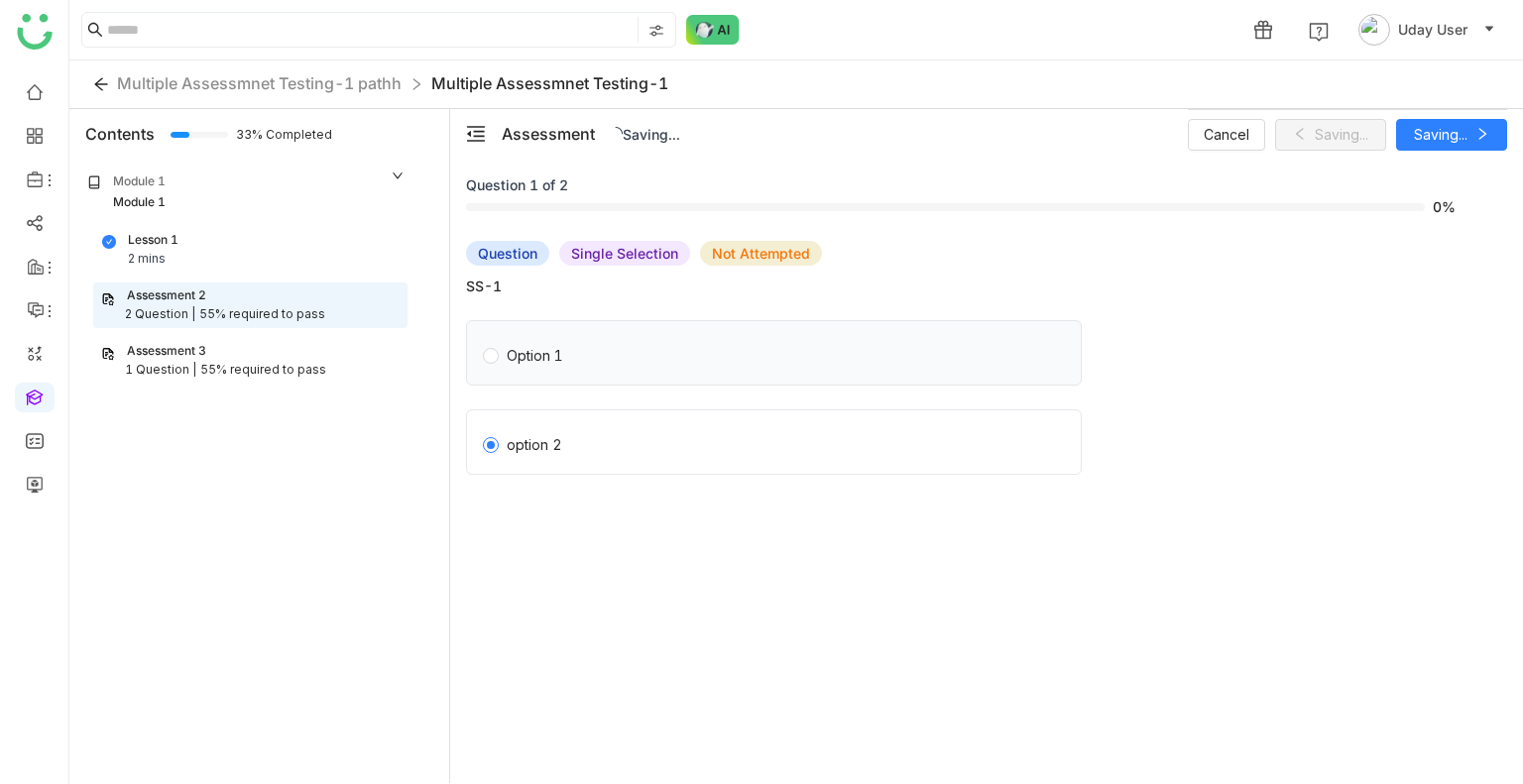 click on "Option 1" 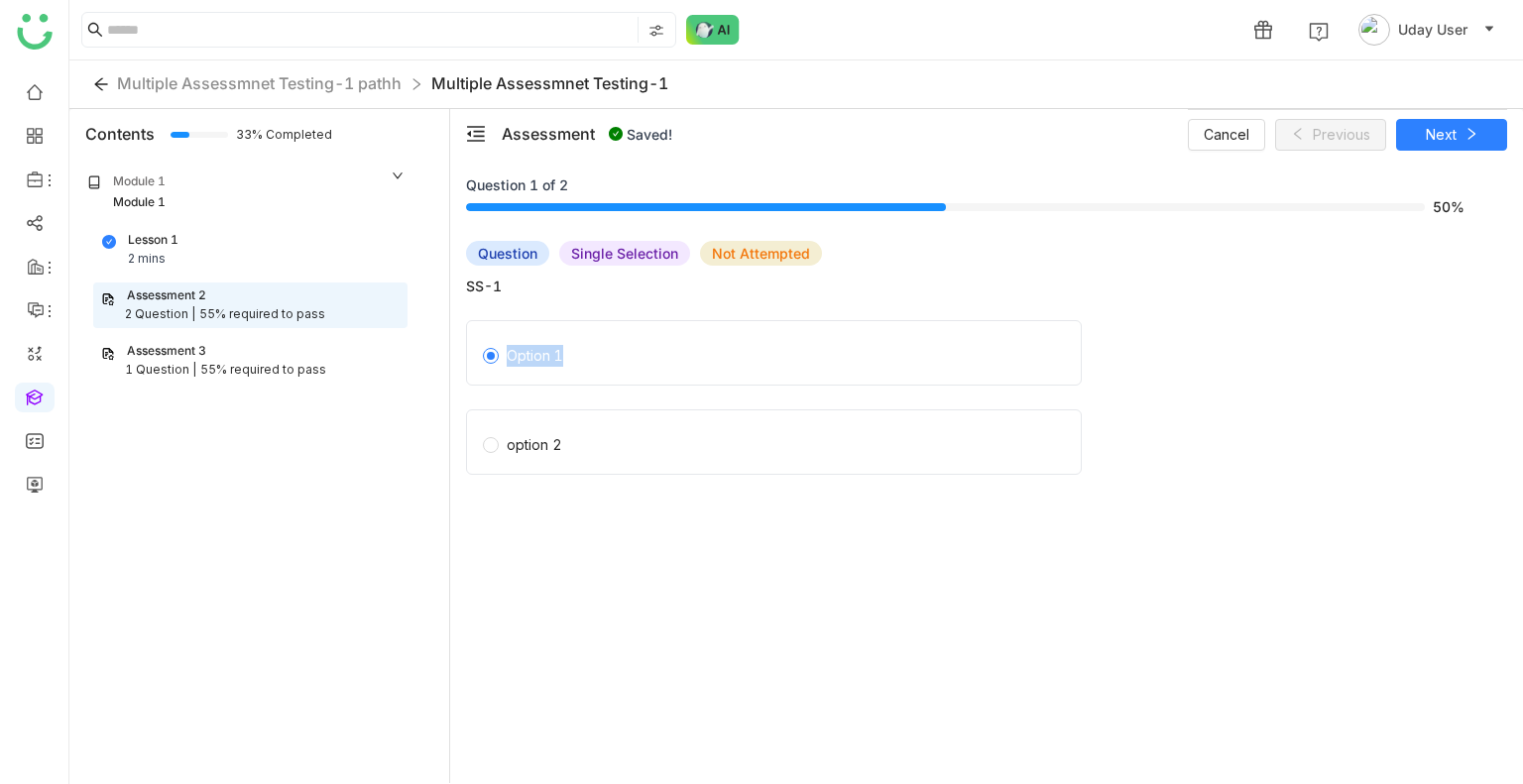 drag, startPoint x: 636, startPoint y: 339, endPoint x: 1027, endPoint y: 282, distance: 395.13289 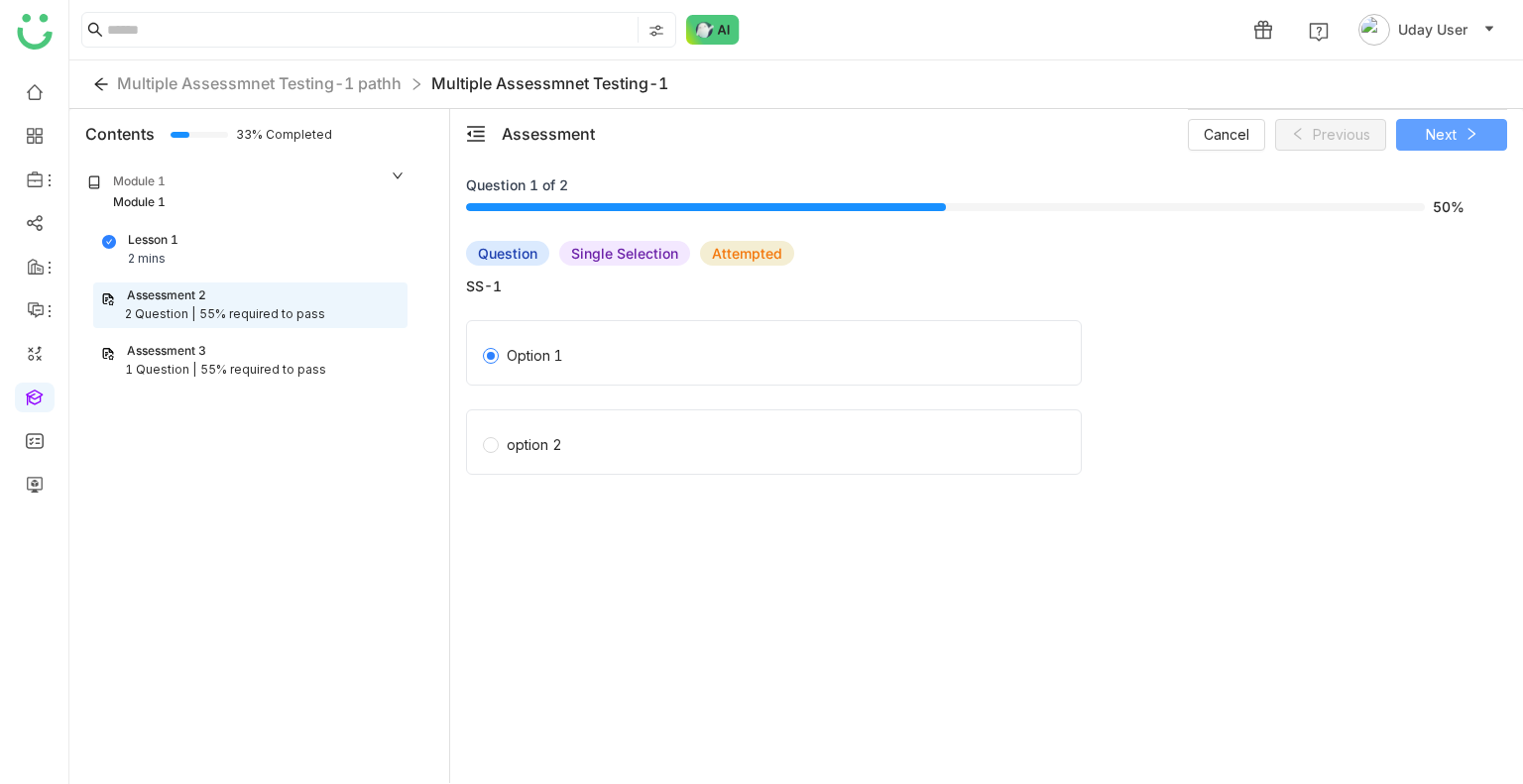 click on "Next" at bounding box center [1441, 135] 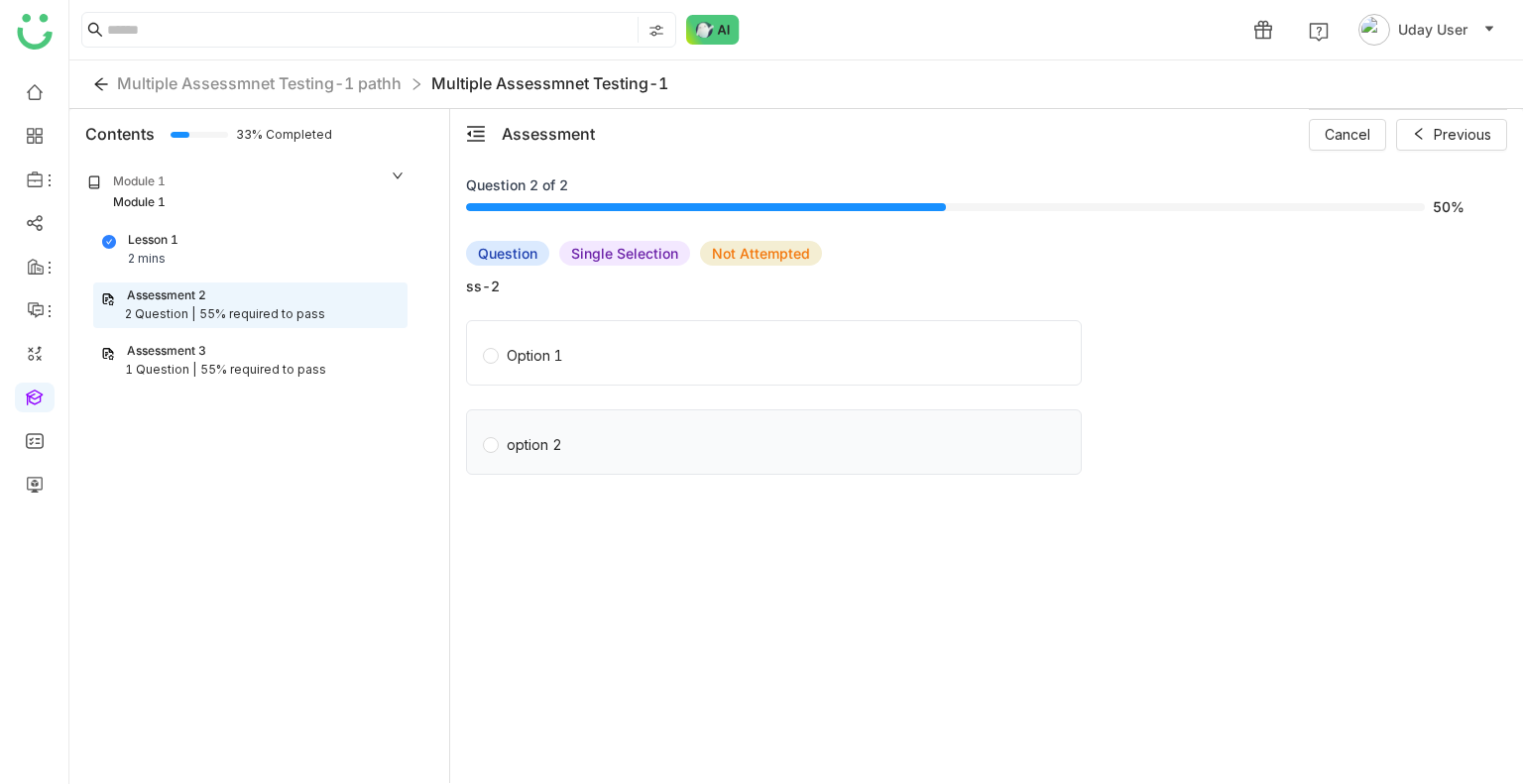 click on "option 2" 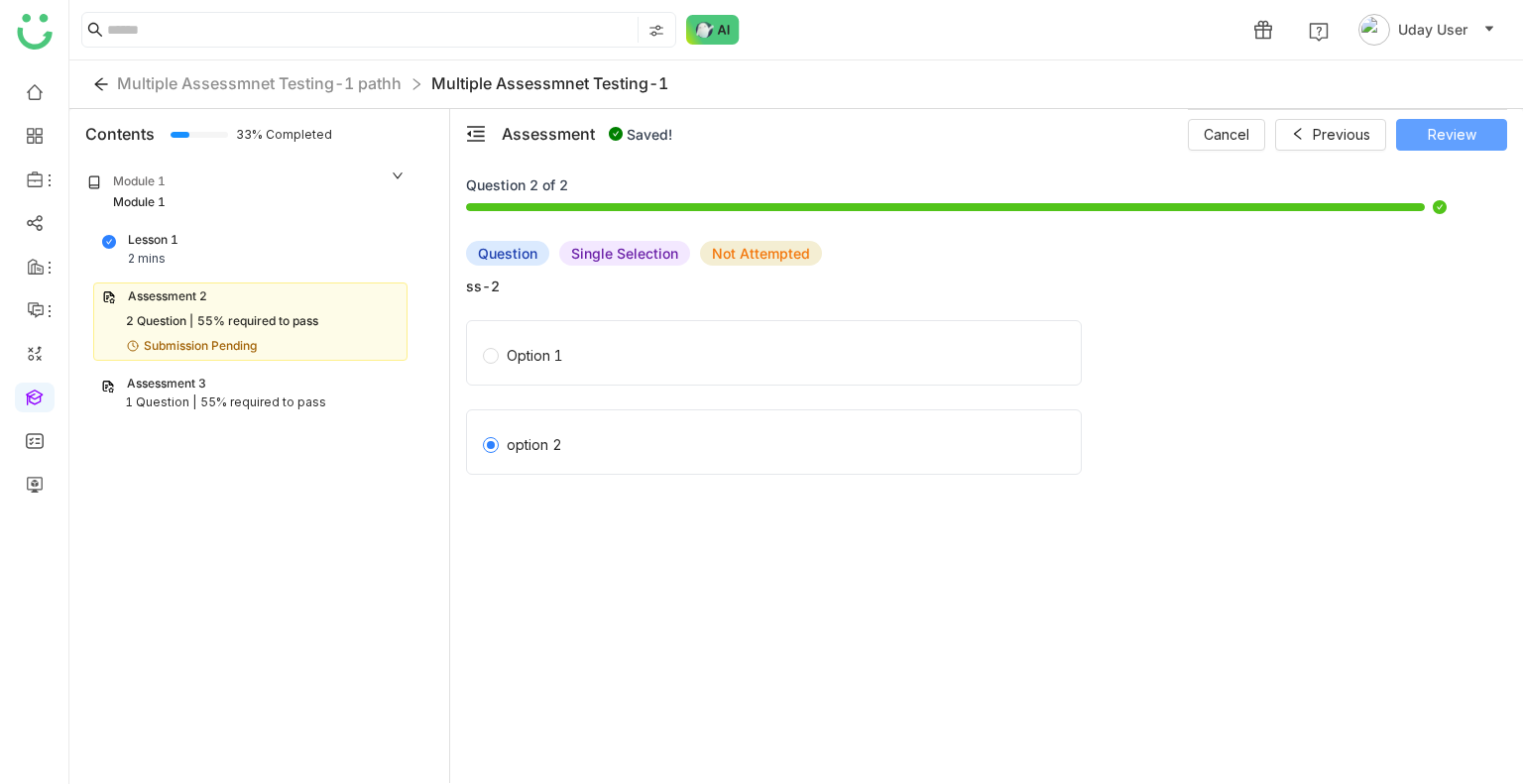 click on "Review" at bounding box center [1452, 135] 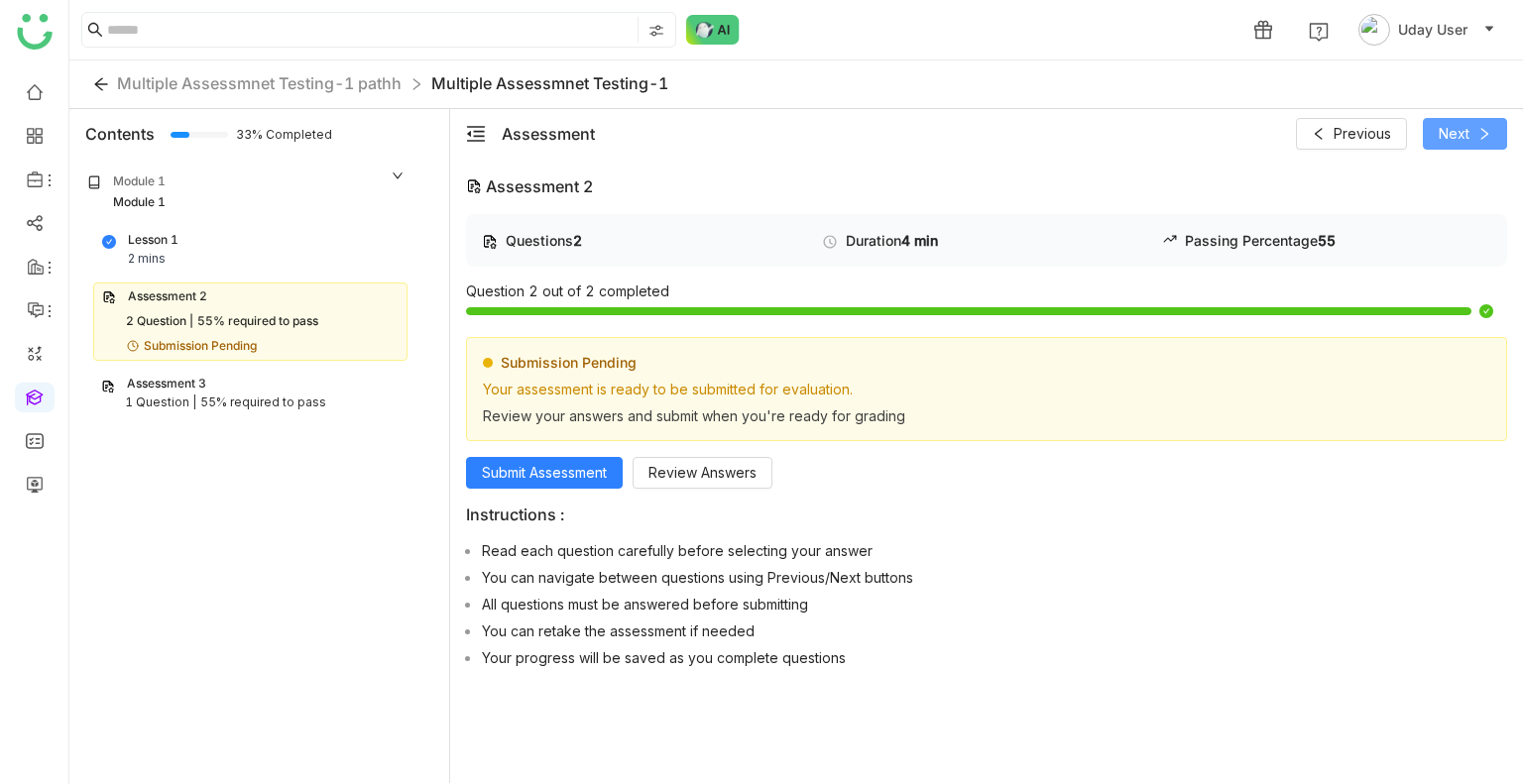 click on "Next" 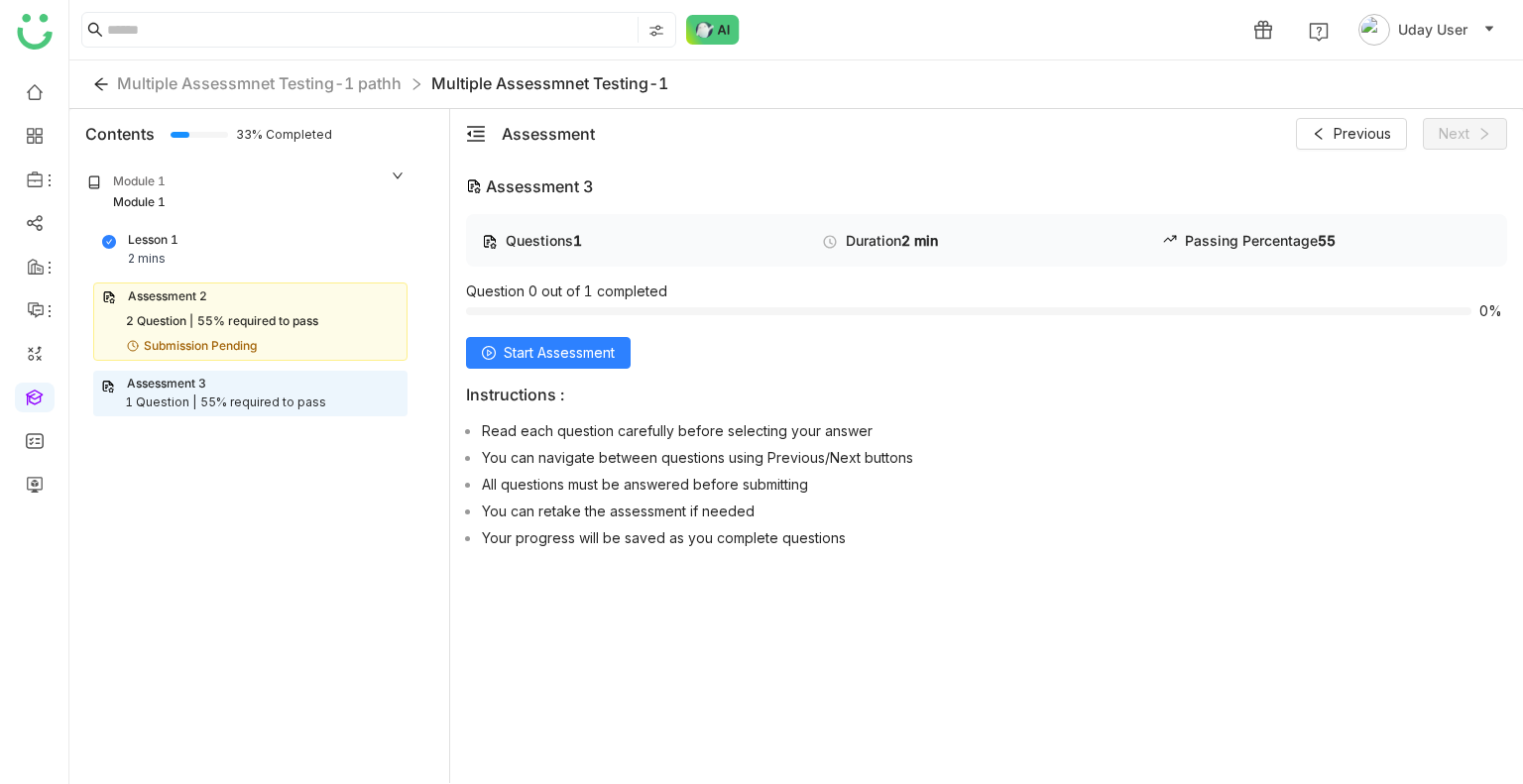 click on "Assessment 2   2 Question |   55% required to pass   Submission Pending" at bounding box center (250, 321) 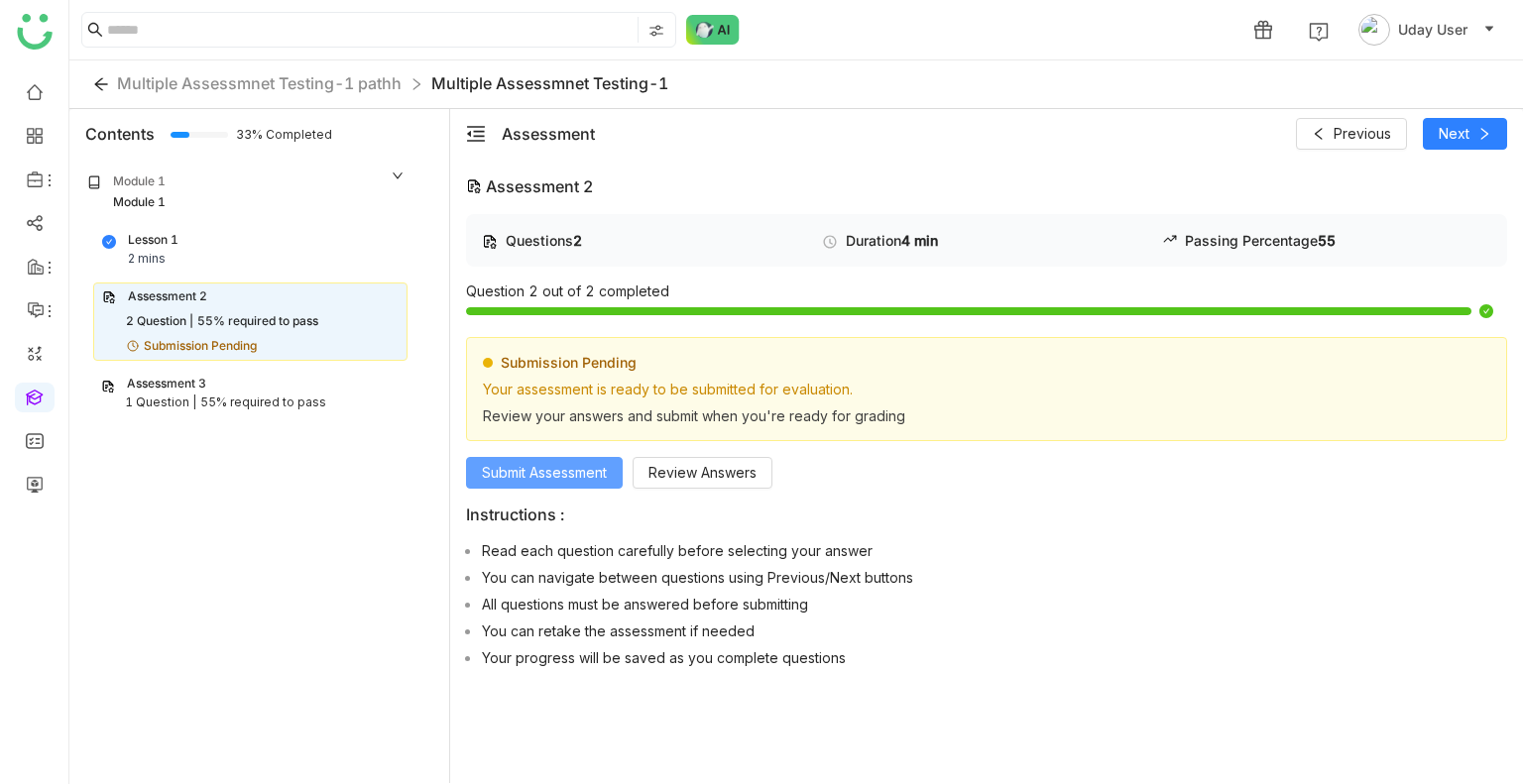 click on "Submit Assessment" 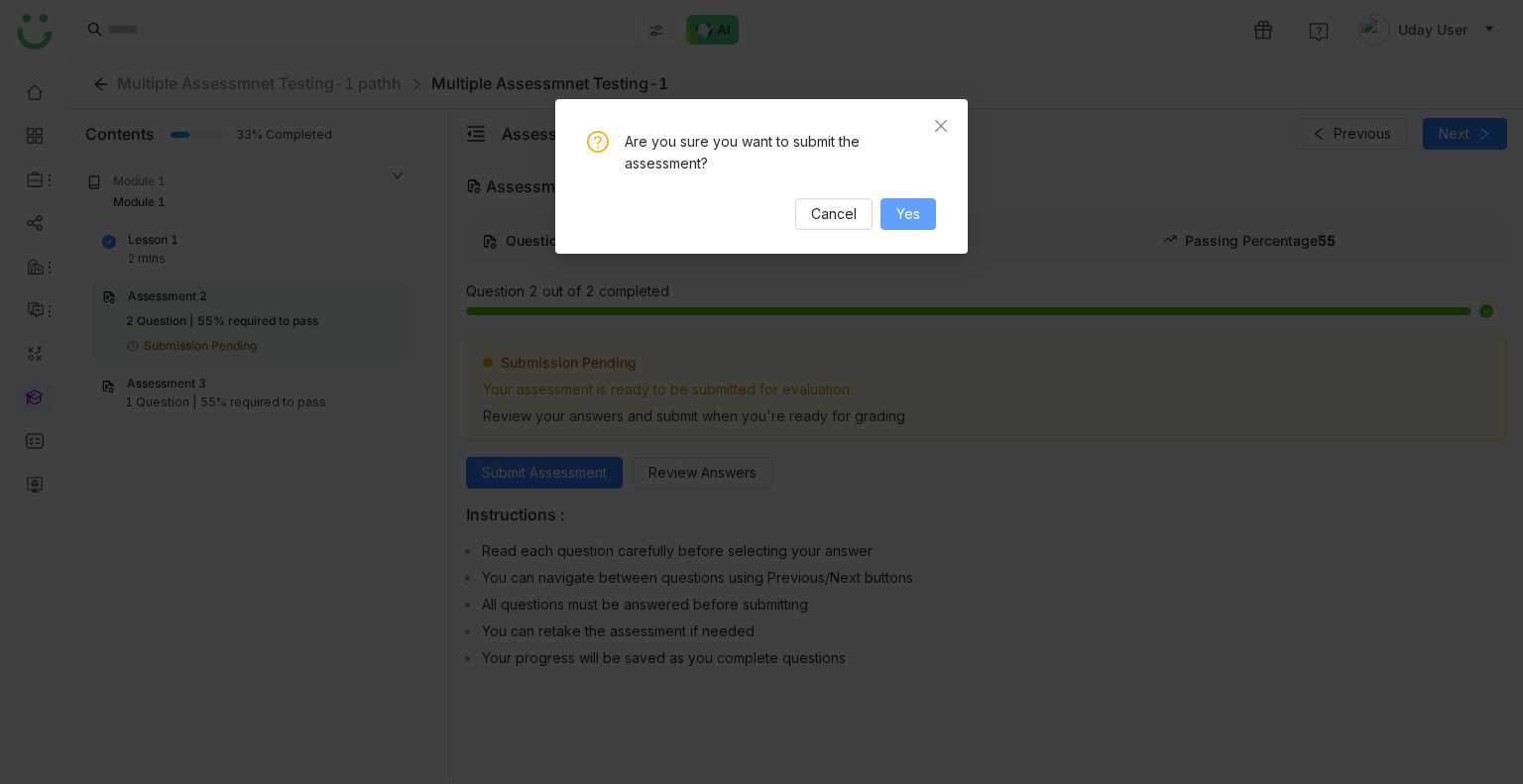click on "Yes" at bounding box center (908, 214) 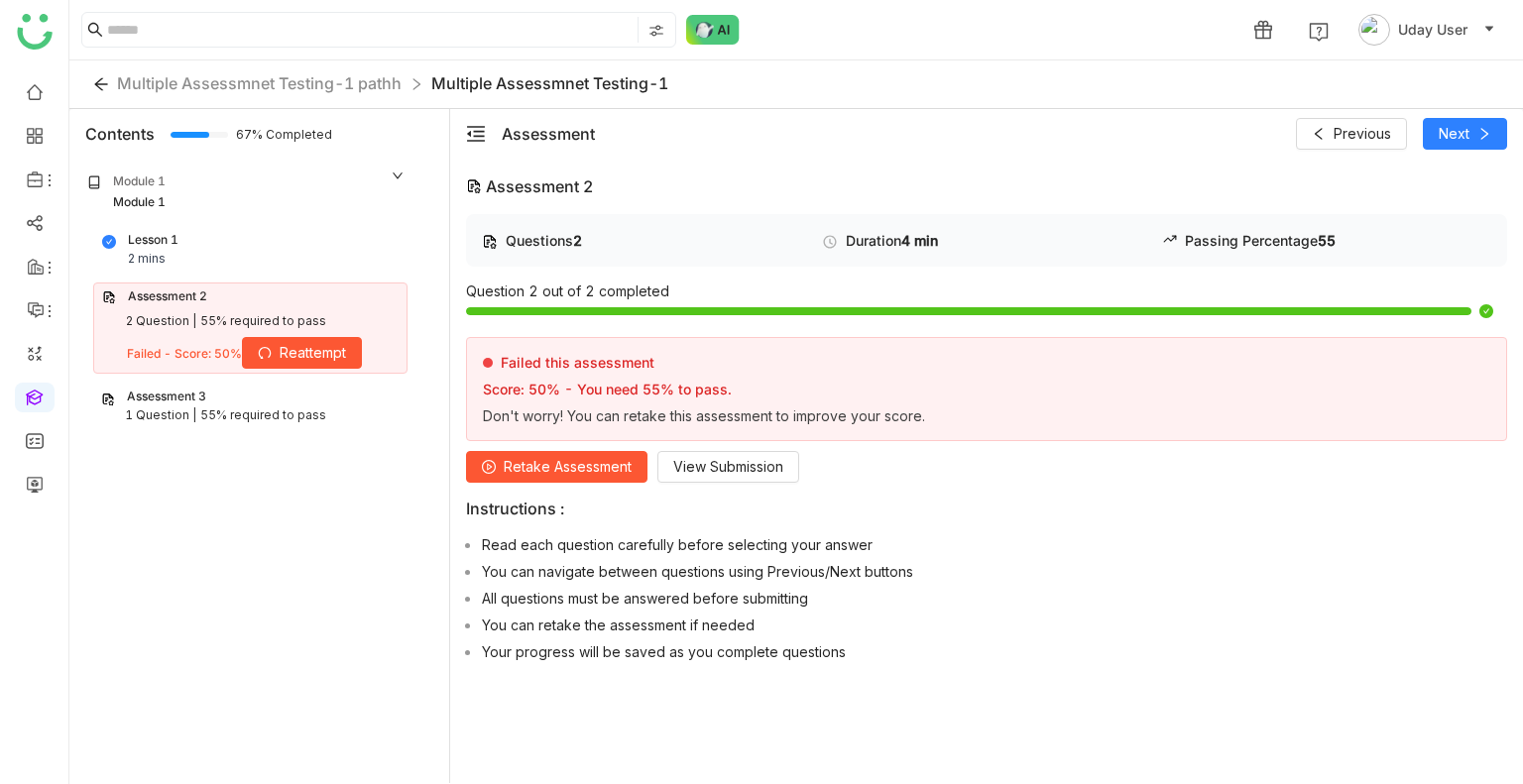 click on "1 Question |   55% required to pass" at bounding box center (250, 415) 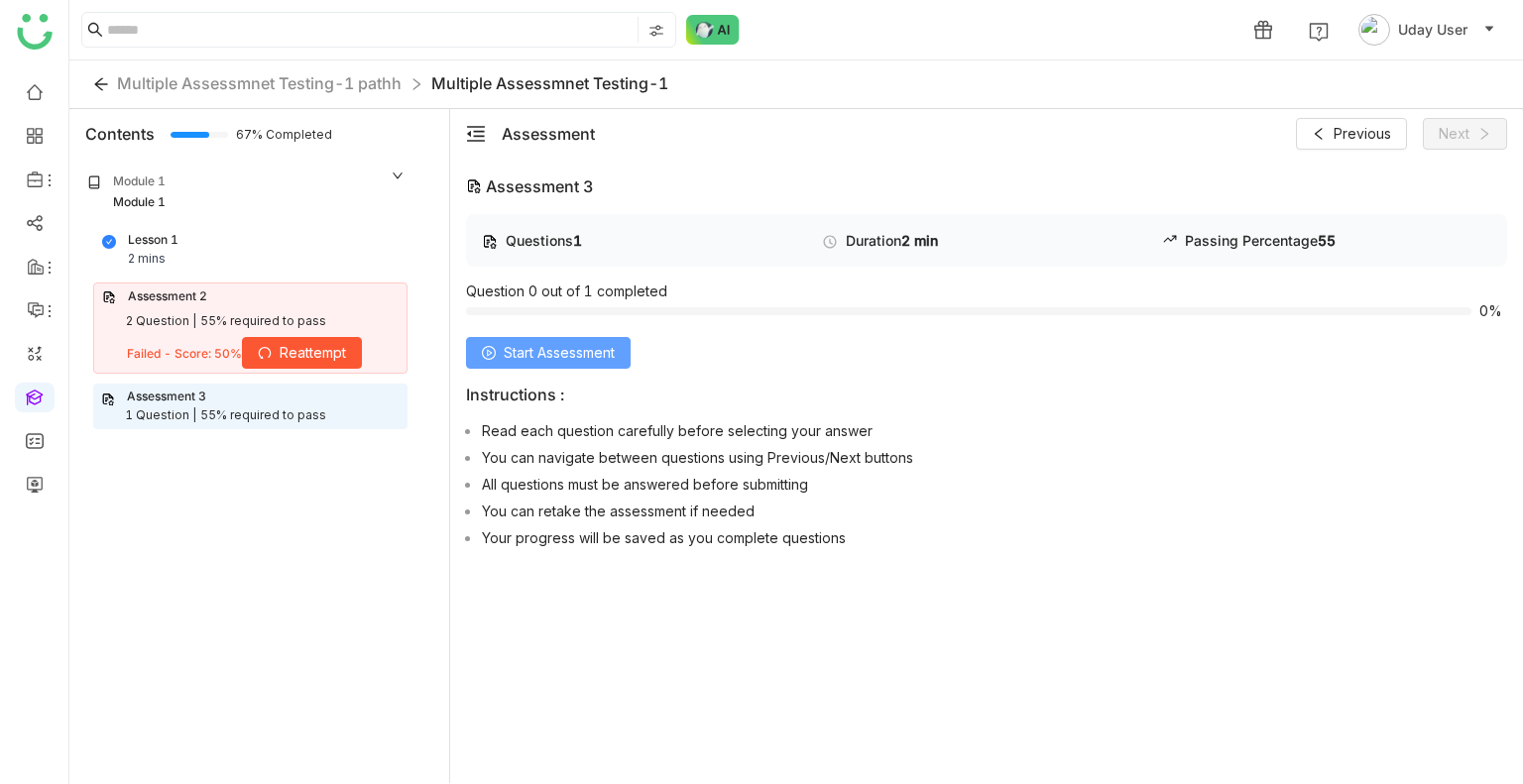 click on "Start Assessment" 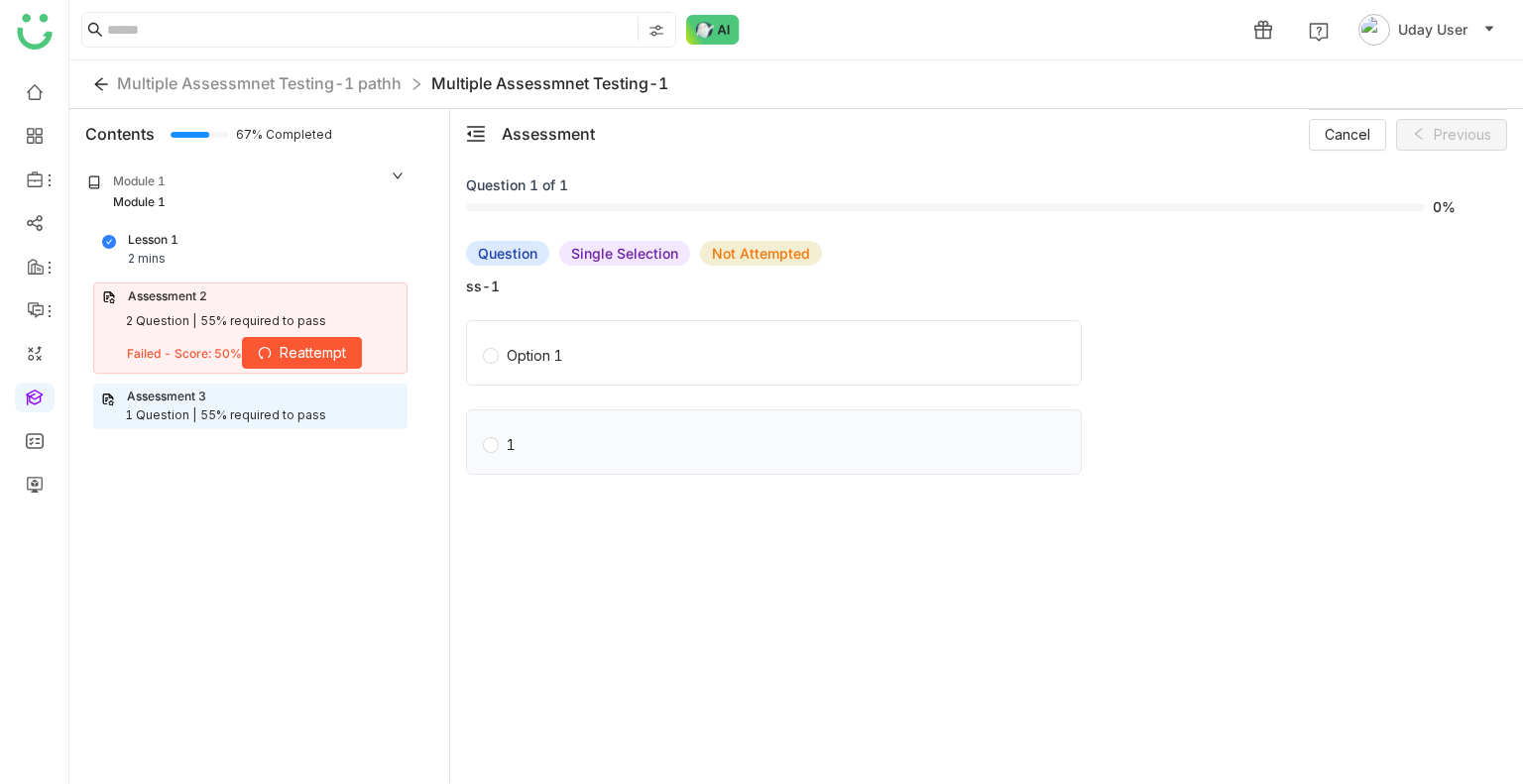 click on "1" 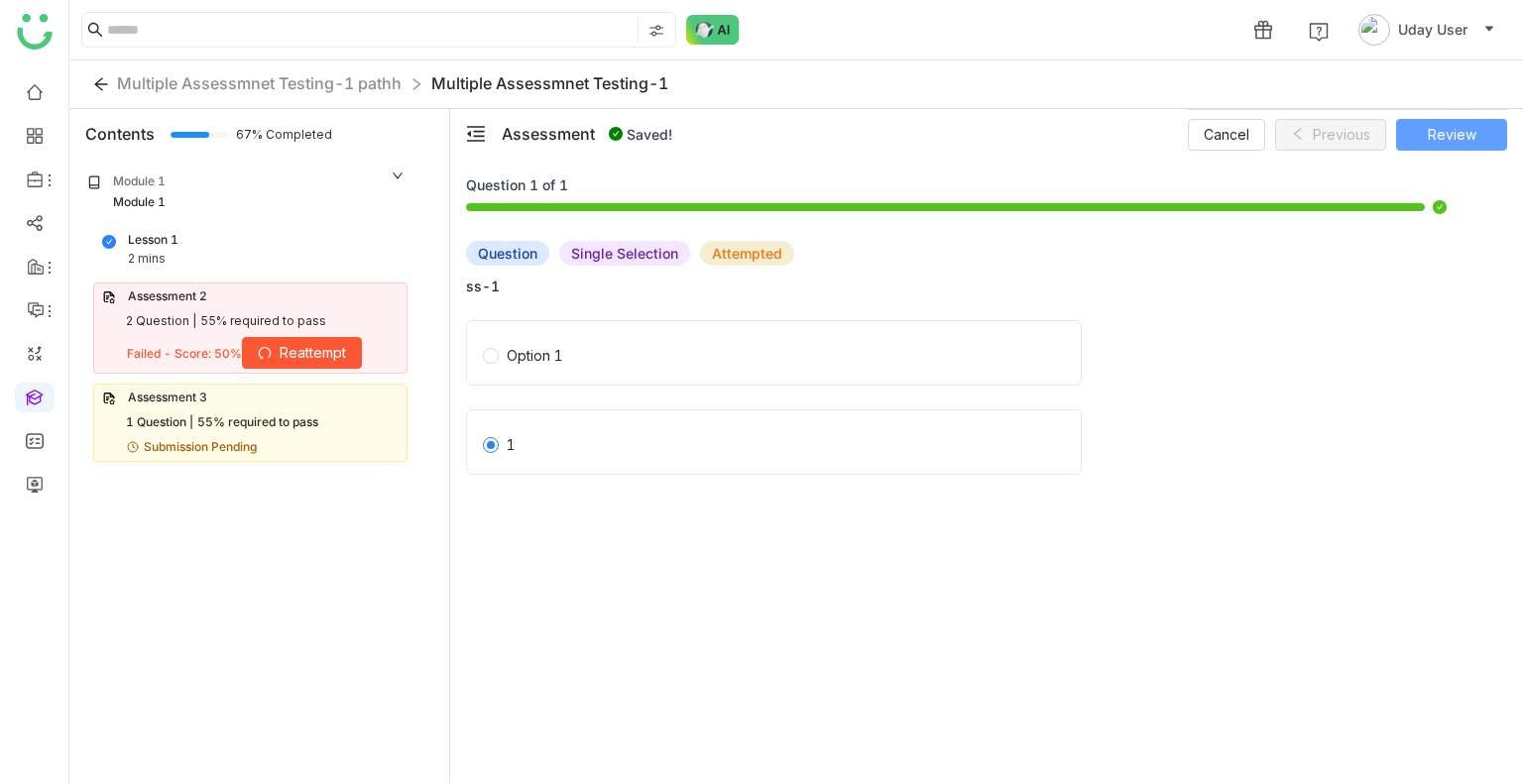 click on "Review" at bounding box center (1452, 135) 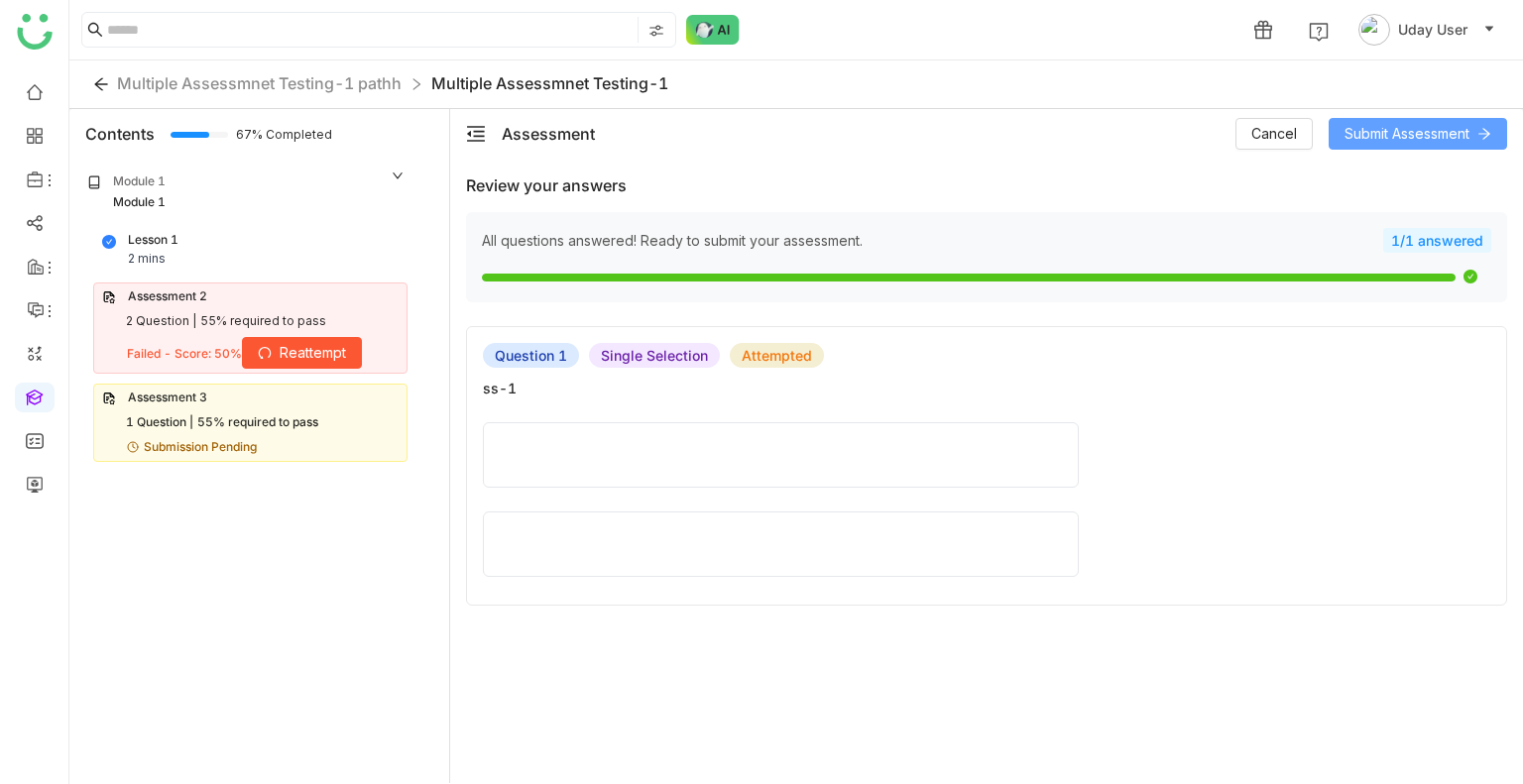click on "Submit Assessment" at bounding box center (1407, 134) 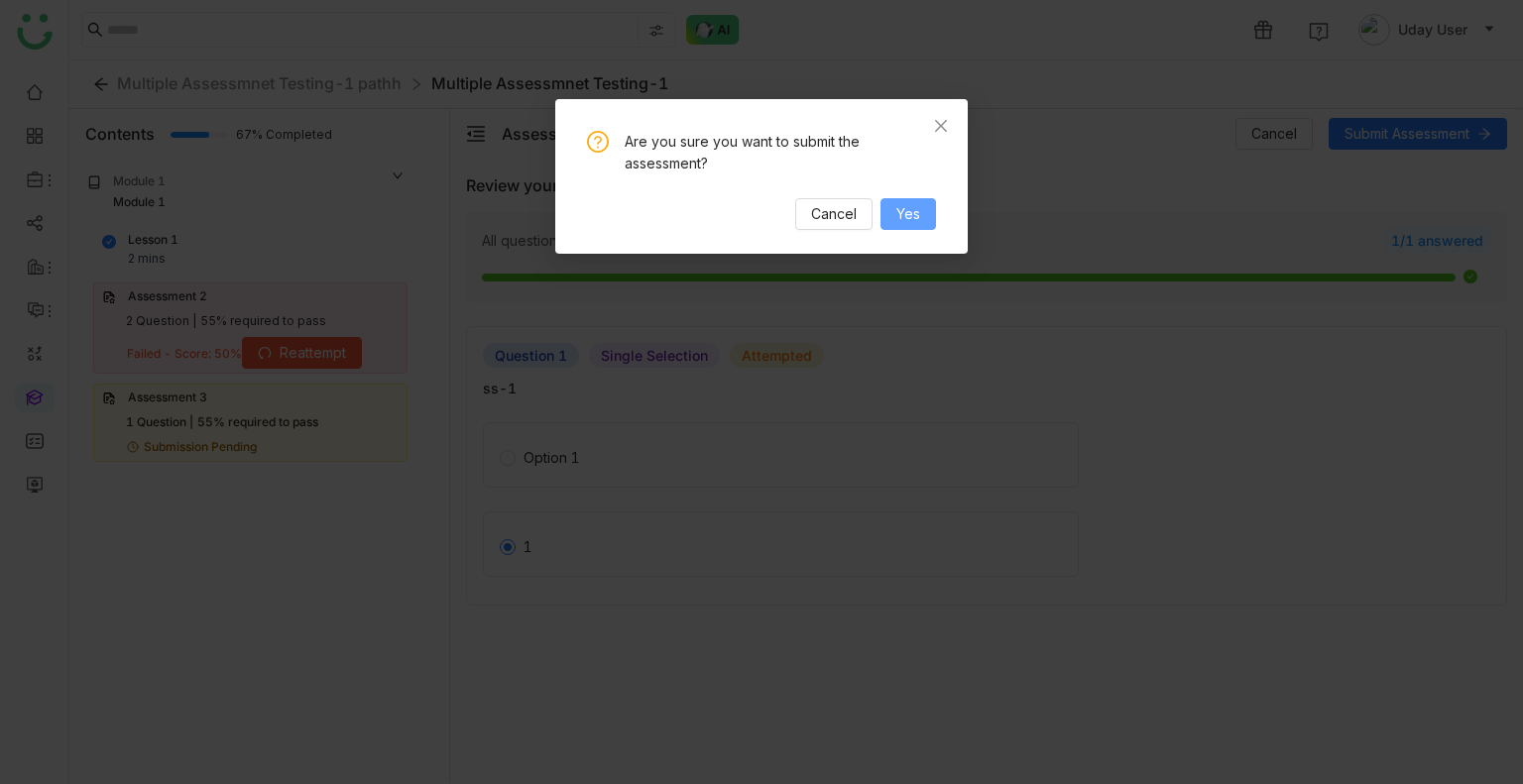 click on "Yes" at bounding box center (908, 214) 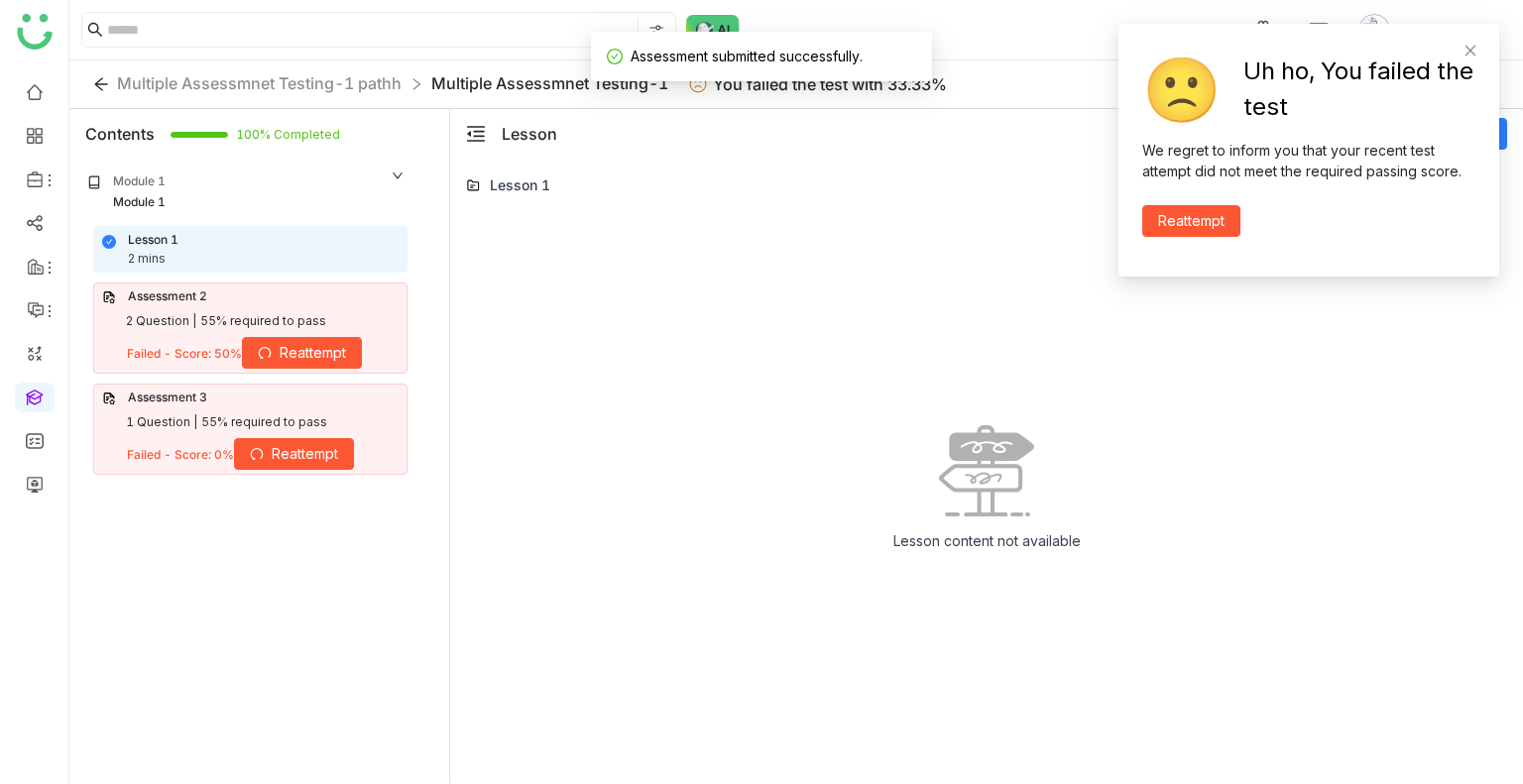 click on "Reattempt" at bounding box center [312, 353] 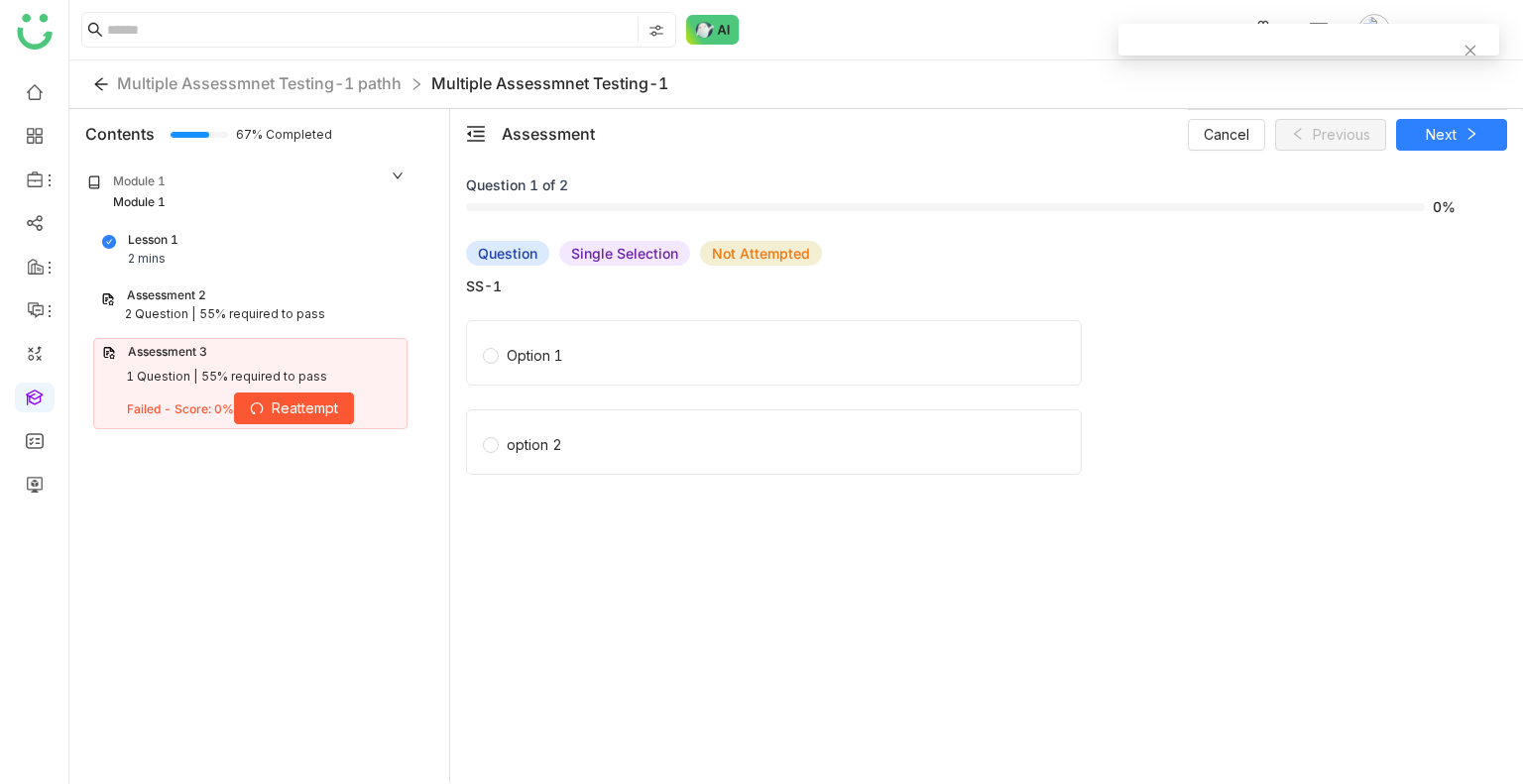click on "Assessment 3   1 Question |   55% required to pass   Failed - Score: 0%   Reattempt" at bounding box center [250, 384] 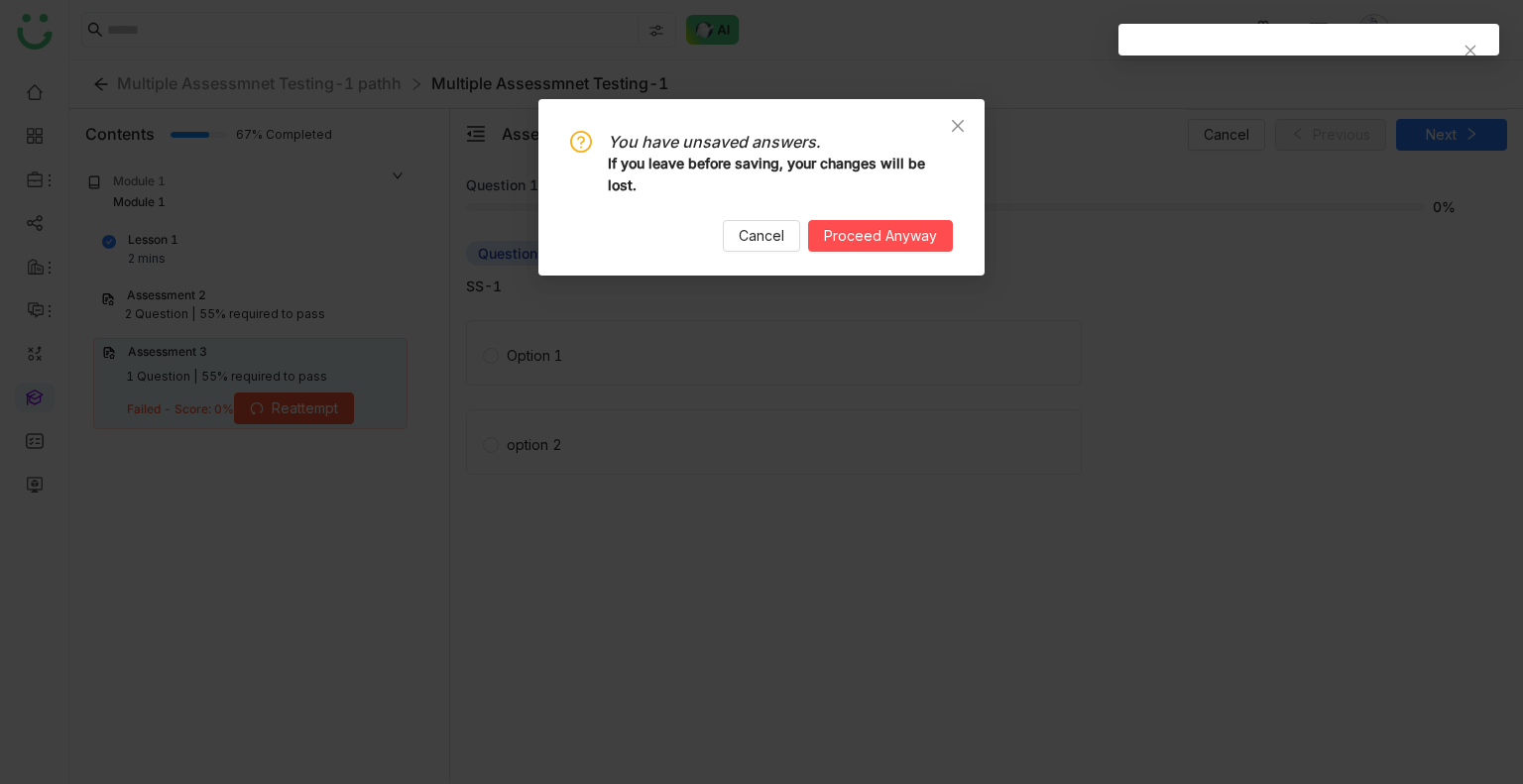 click on "You have unsaved answers. If you leave before saving, your changes will be lost.  Cancel   Proceed Anyway" at bounding box center (762, 392) 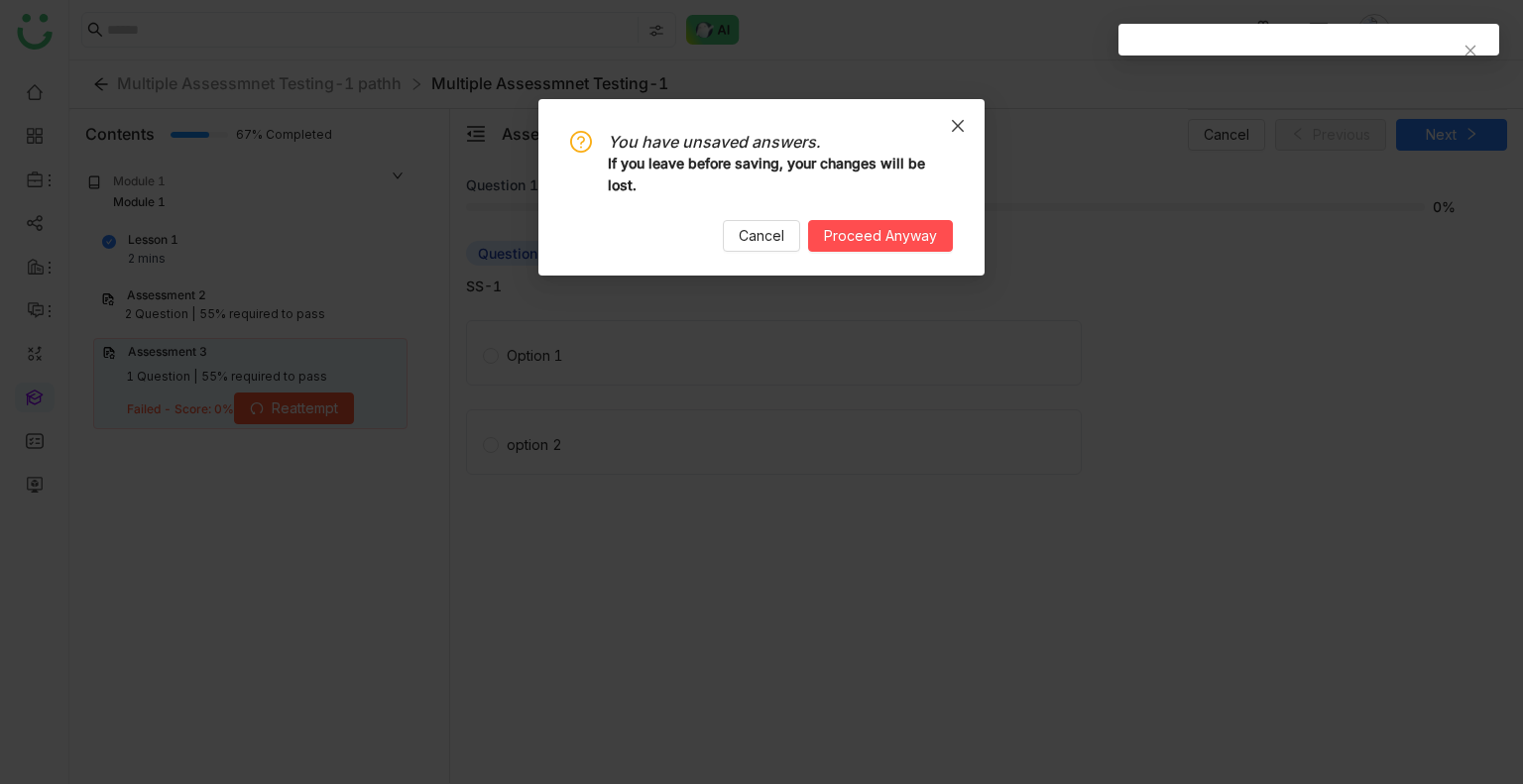 click 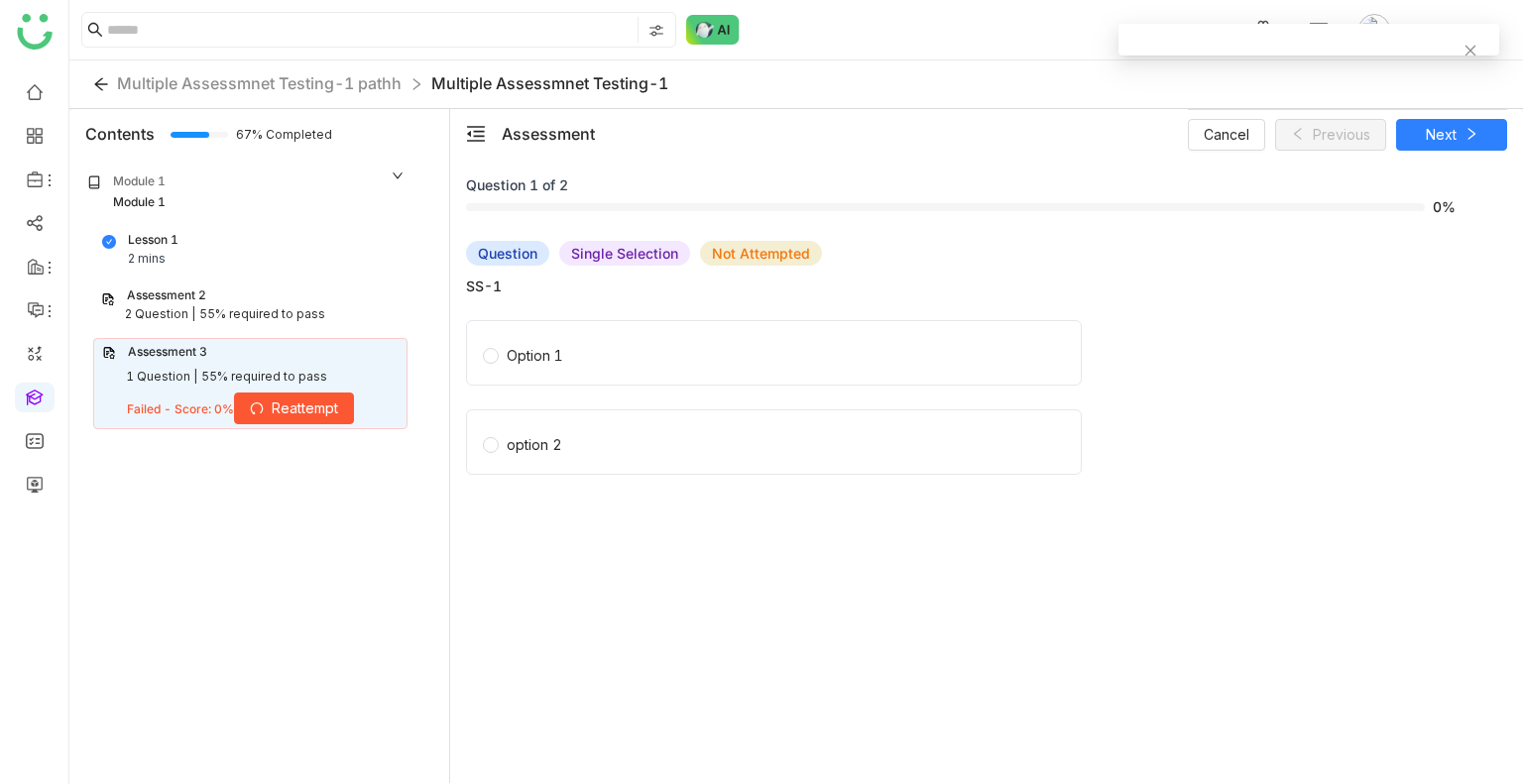 click on "1 Question |" at bounding box center (162, 377) 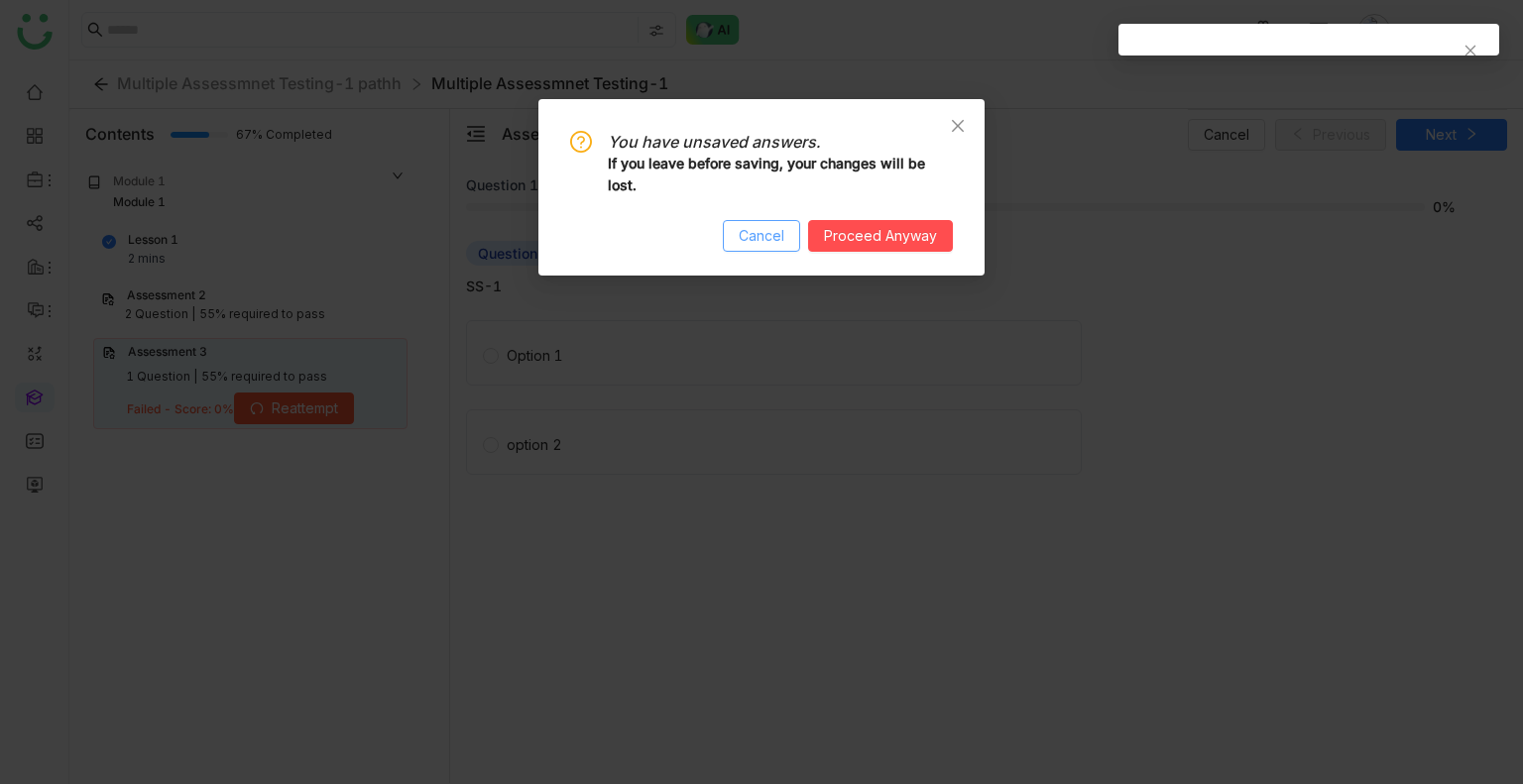 click on "Cancel" at bounding box center [762, 236] 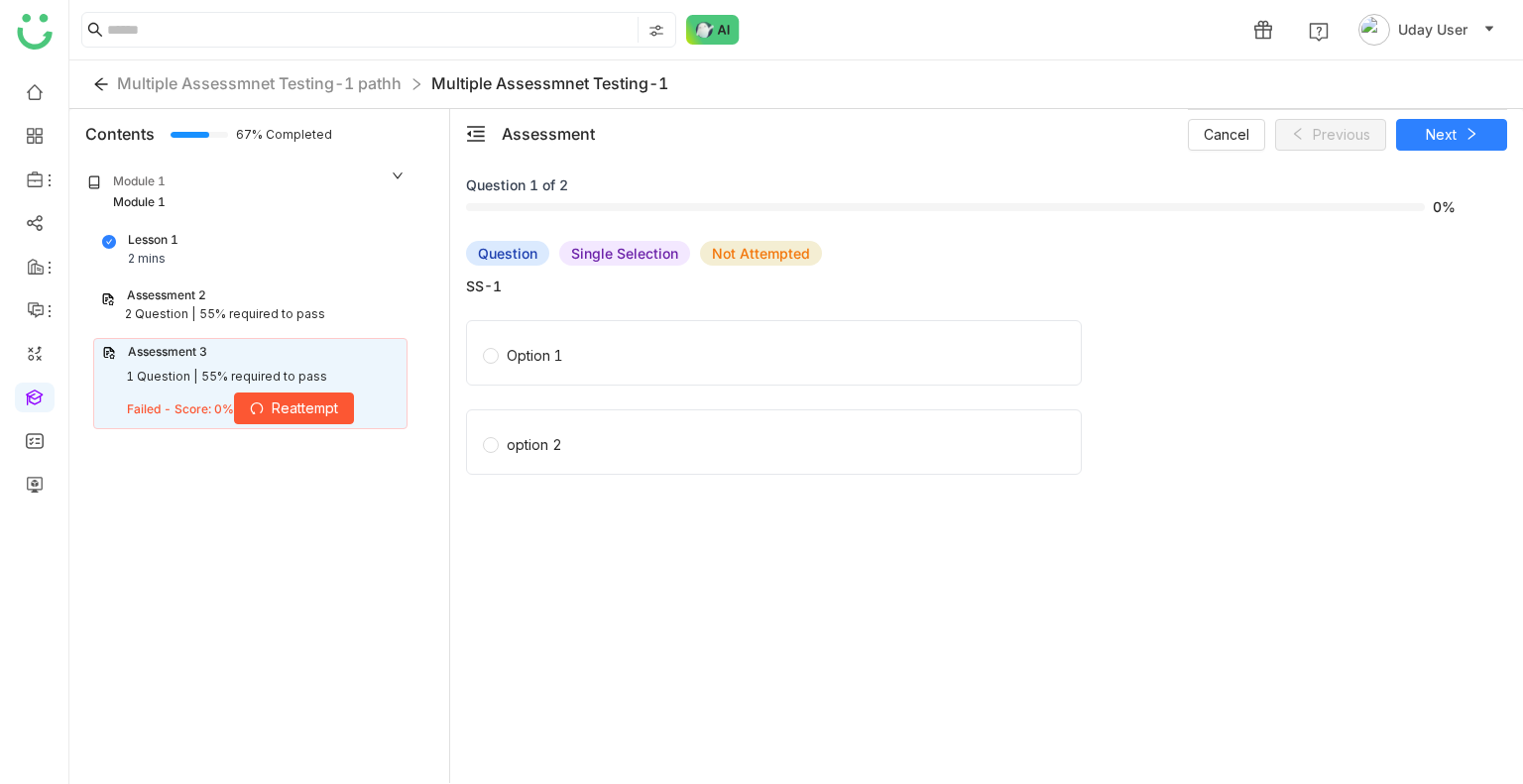click on "2 Question |   55% required to pass" at bounding box center (250, 314) 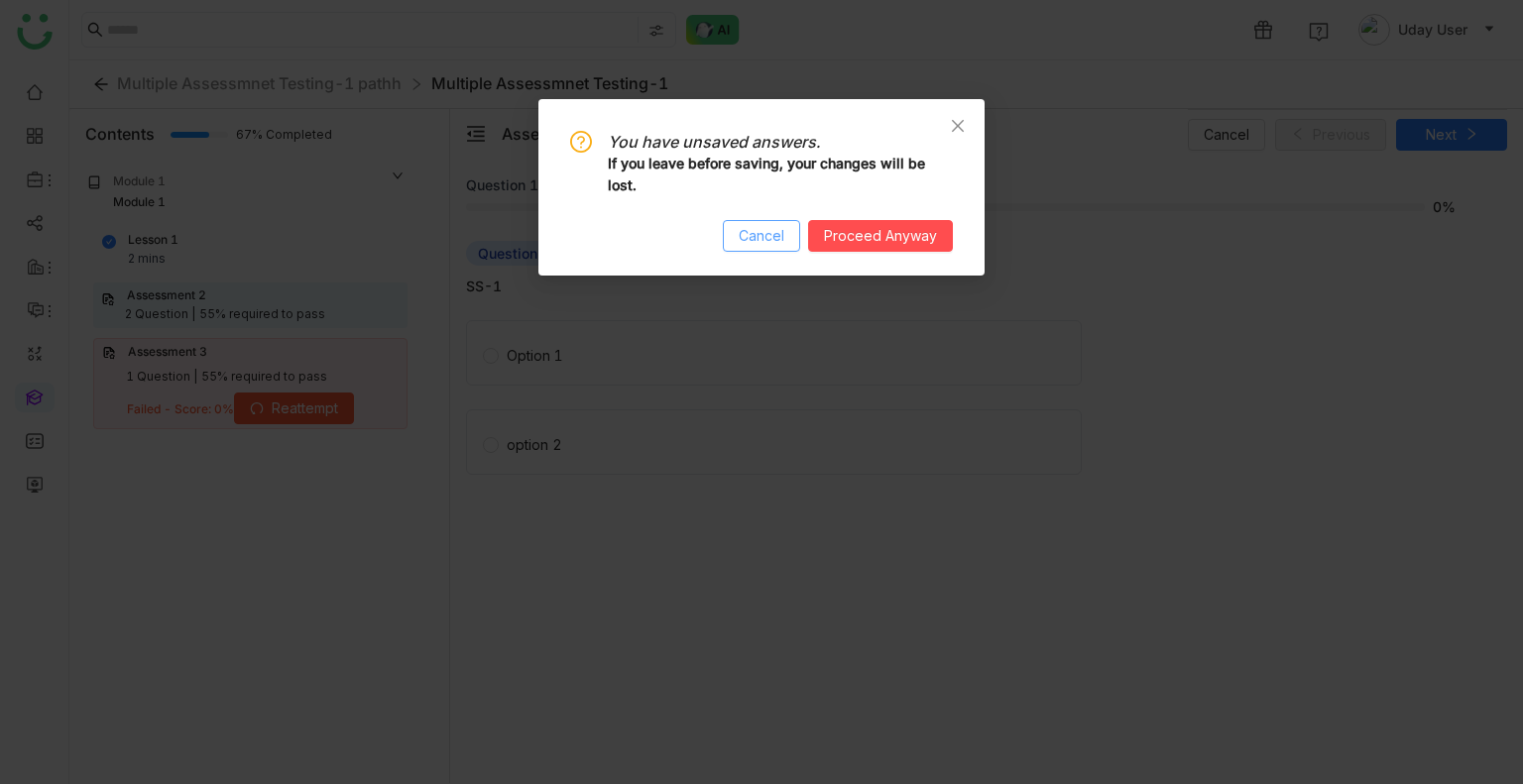 click on "Cancel" at bounding box center [762, 236] 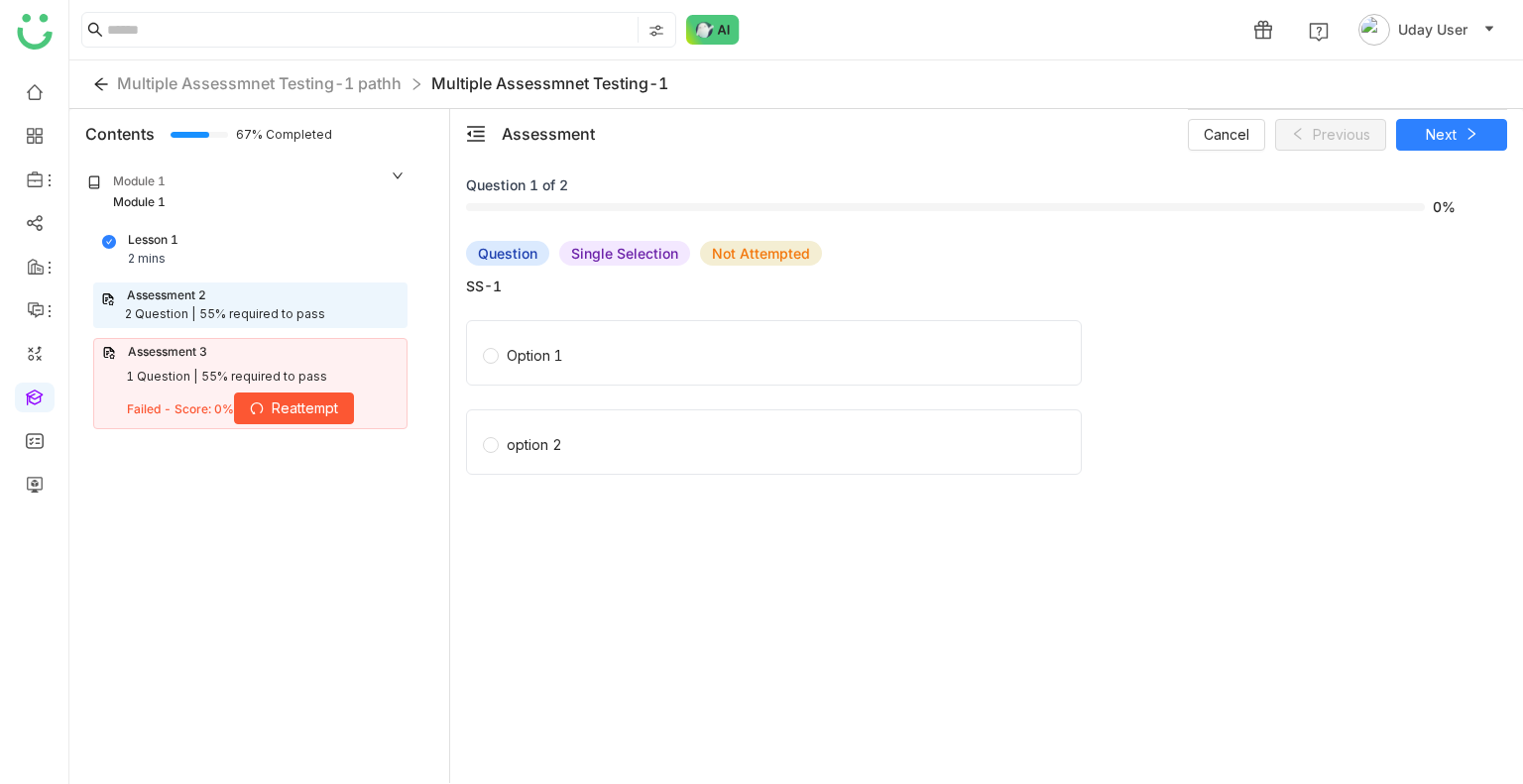 click on "1 Question |" at bounding box center (162, 377) 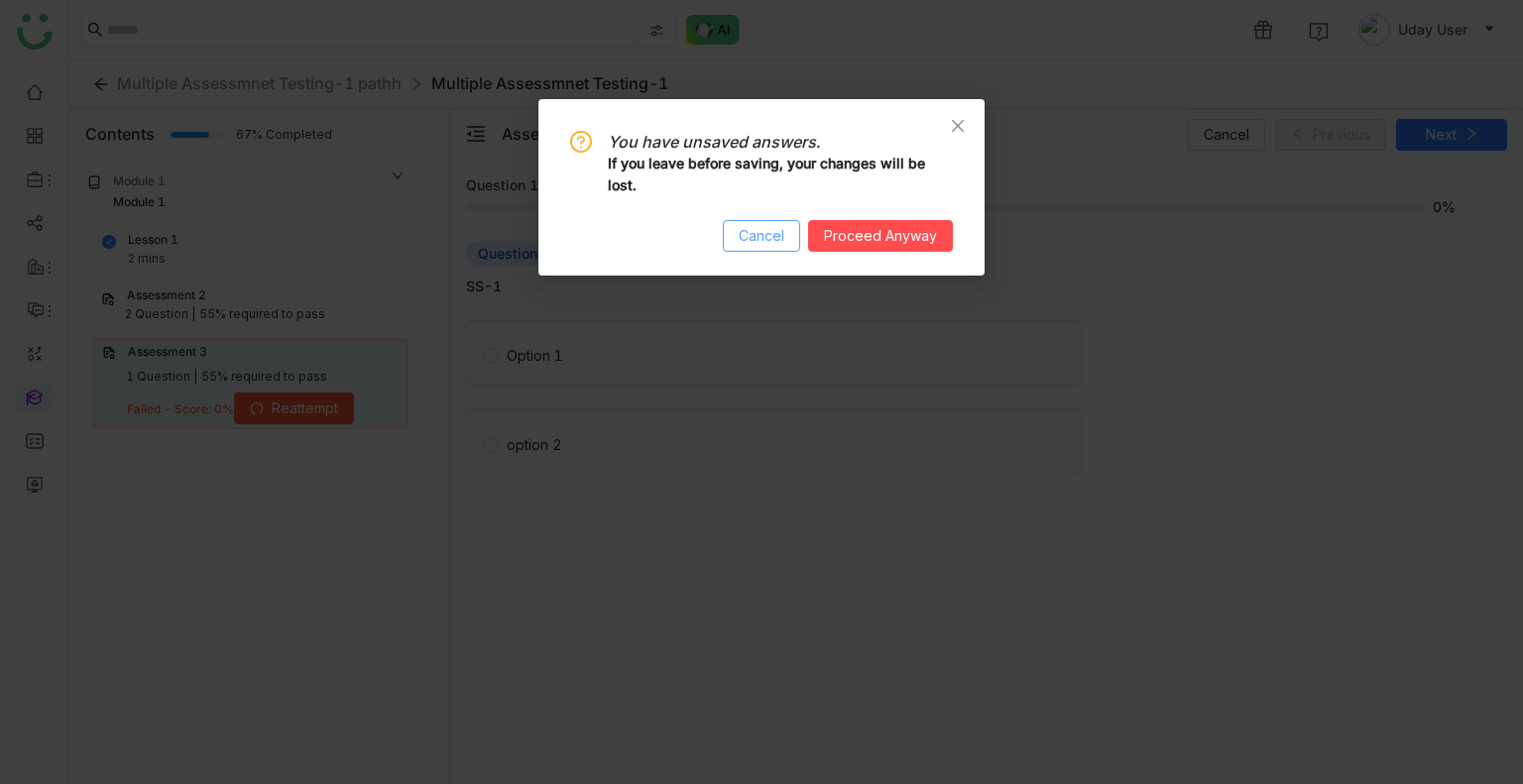 click on "Cancel" at bounding box center (762, 236) 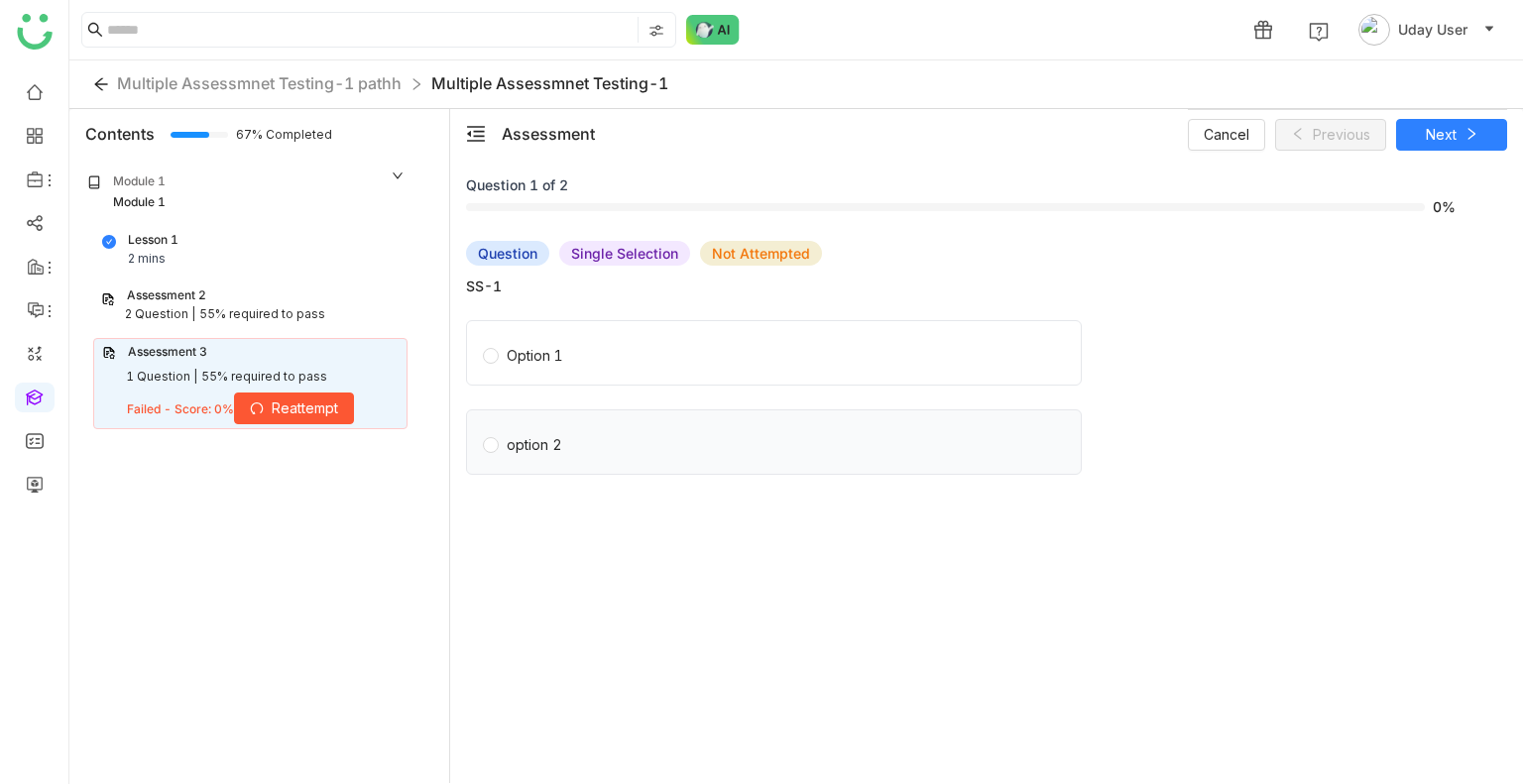 click on "option 2" 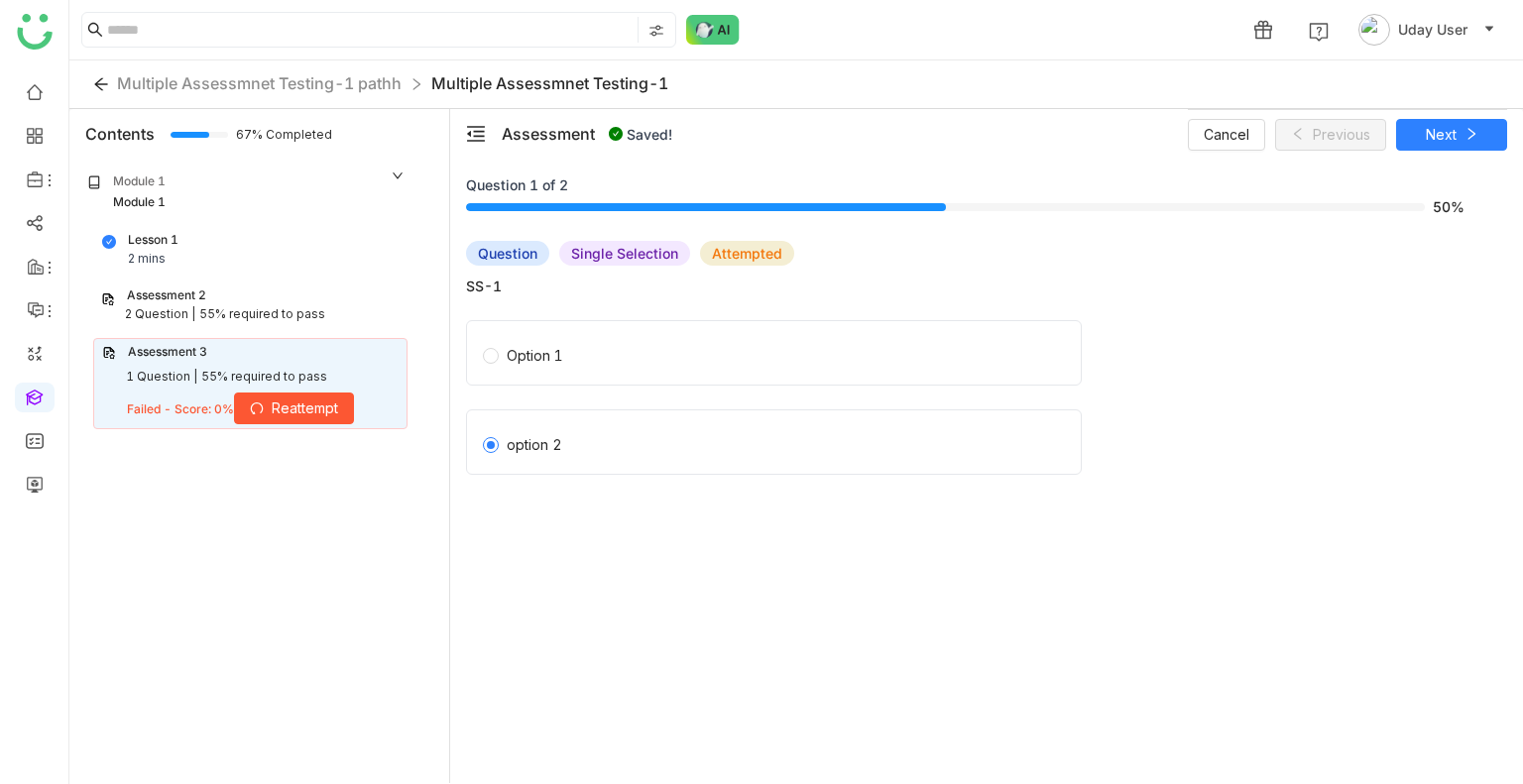 click on "Cancel   Previous   Next" at bounding box center [1347, 134] 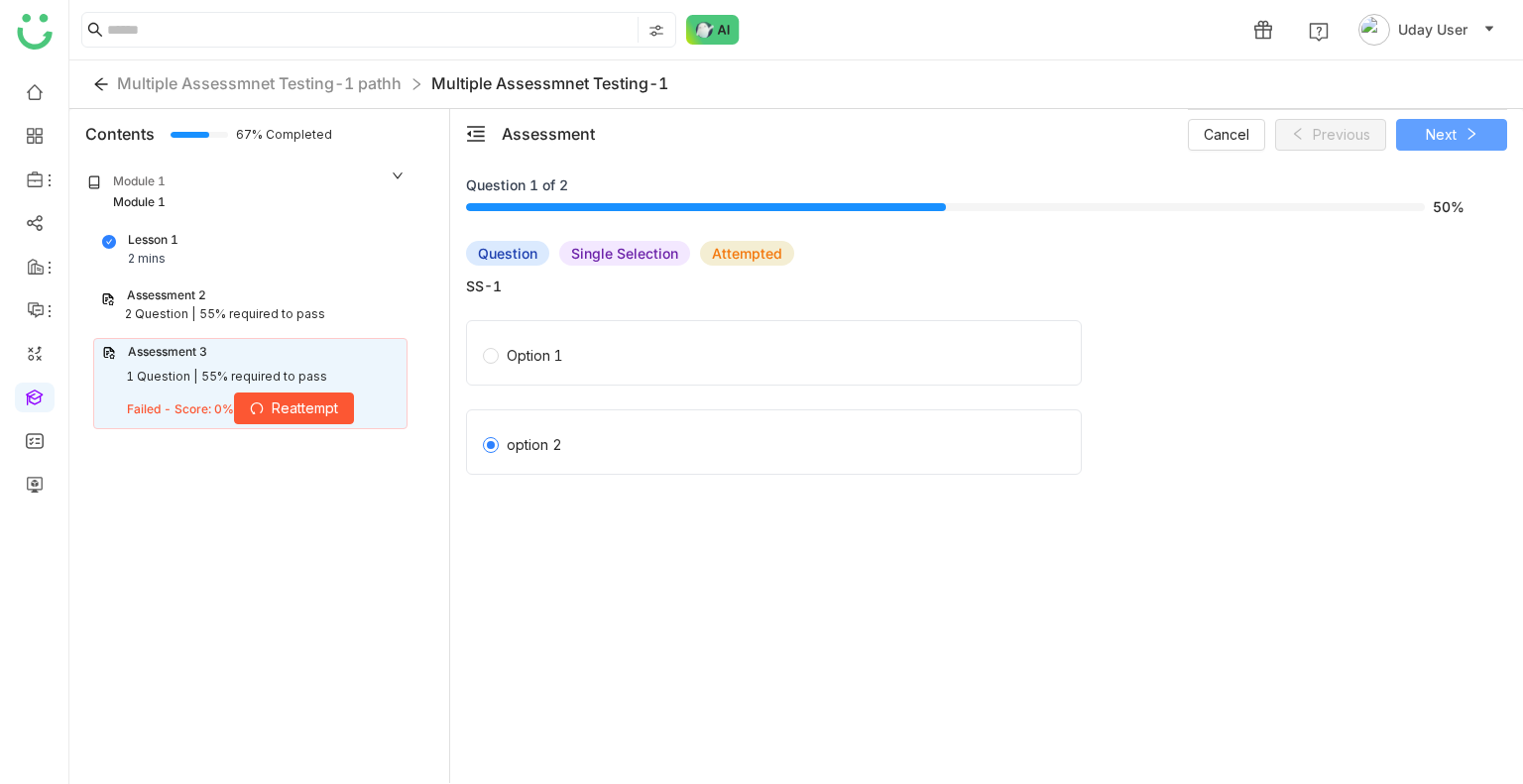 click on "Next" at bounding box center (1452, 135) 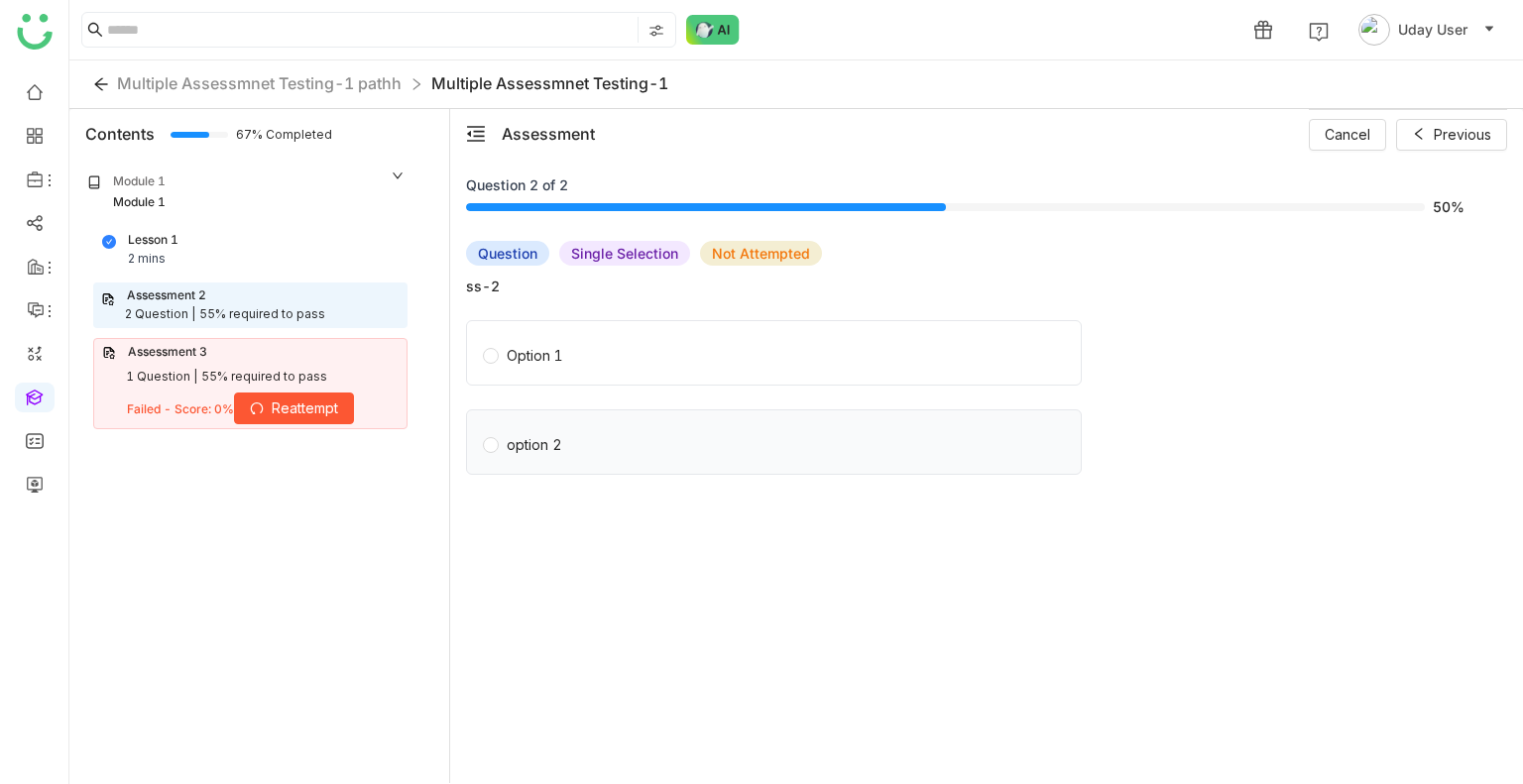 click on "option 2" 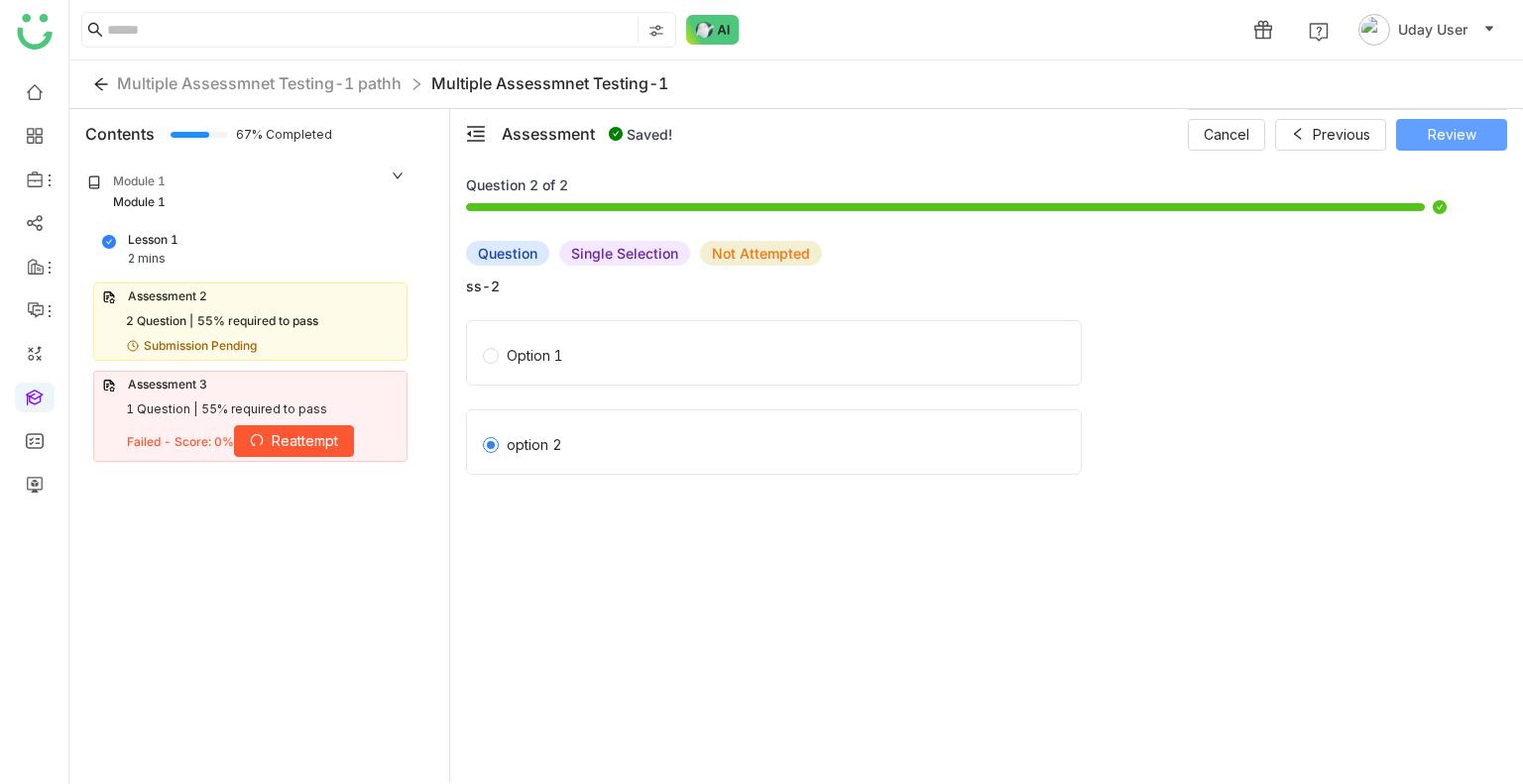 click on "Review" at bounding box center [1452, 135] 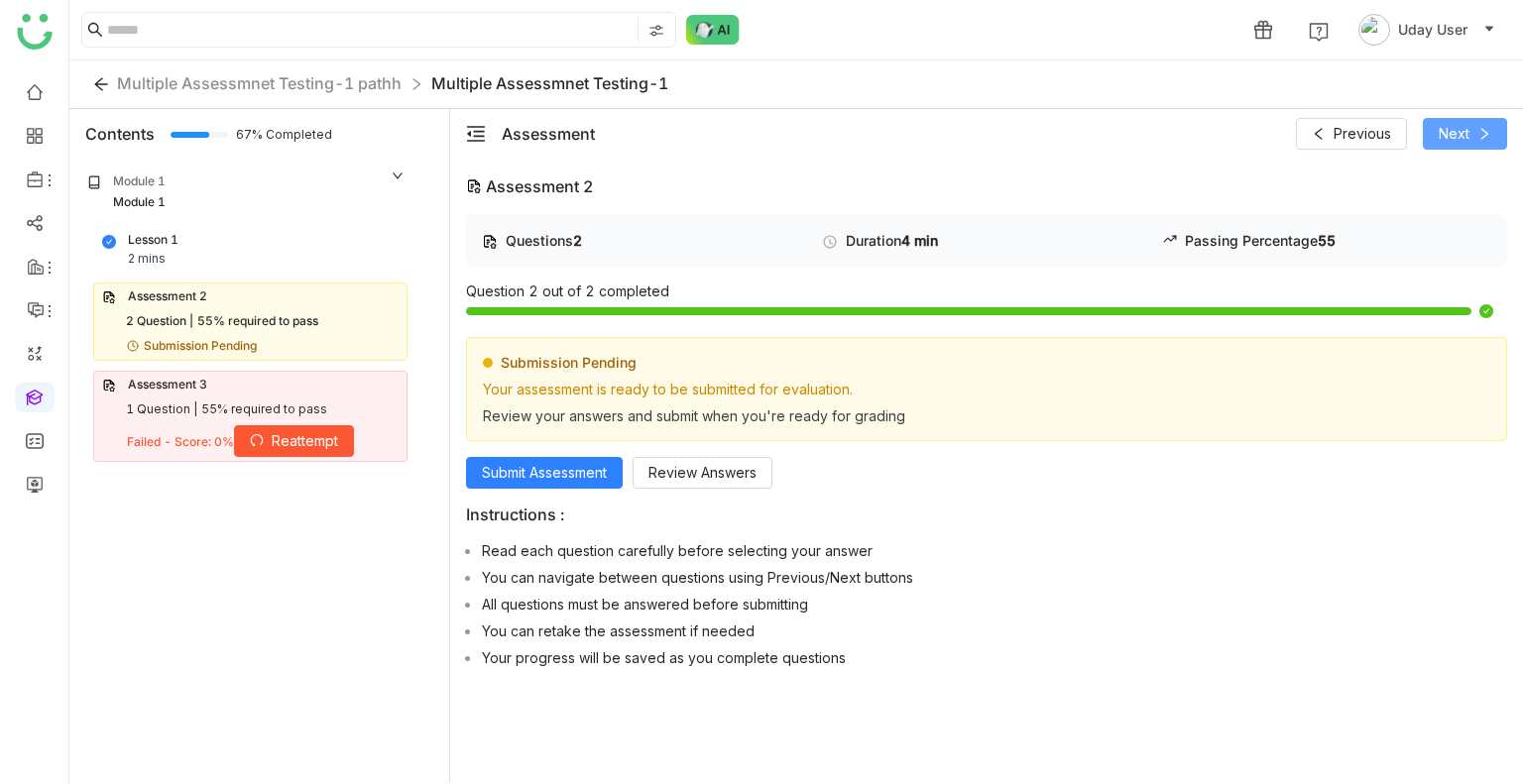 click on "Next" 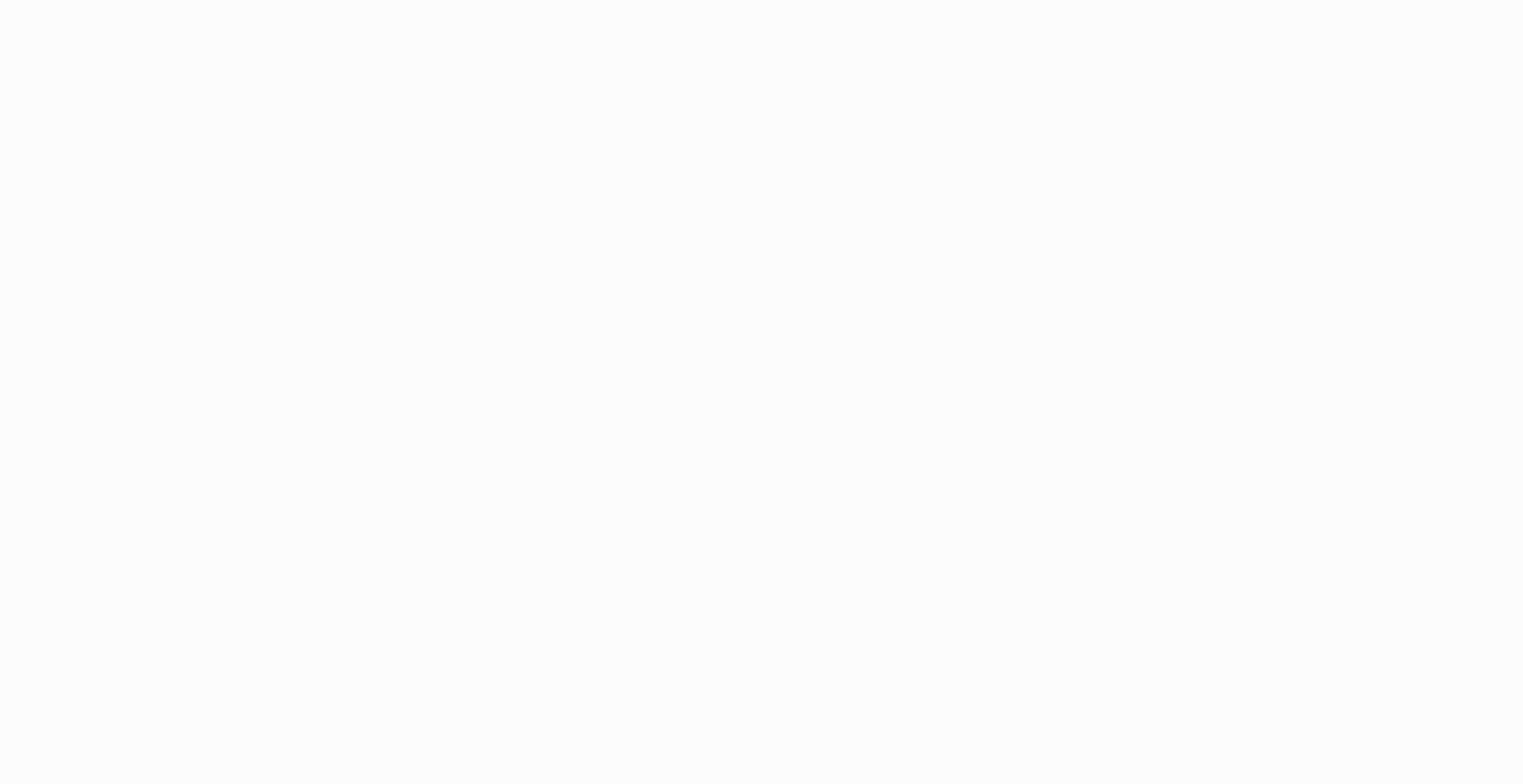 scroll, scrollTop: 0, scrollLeft: 0, axis: both 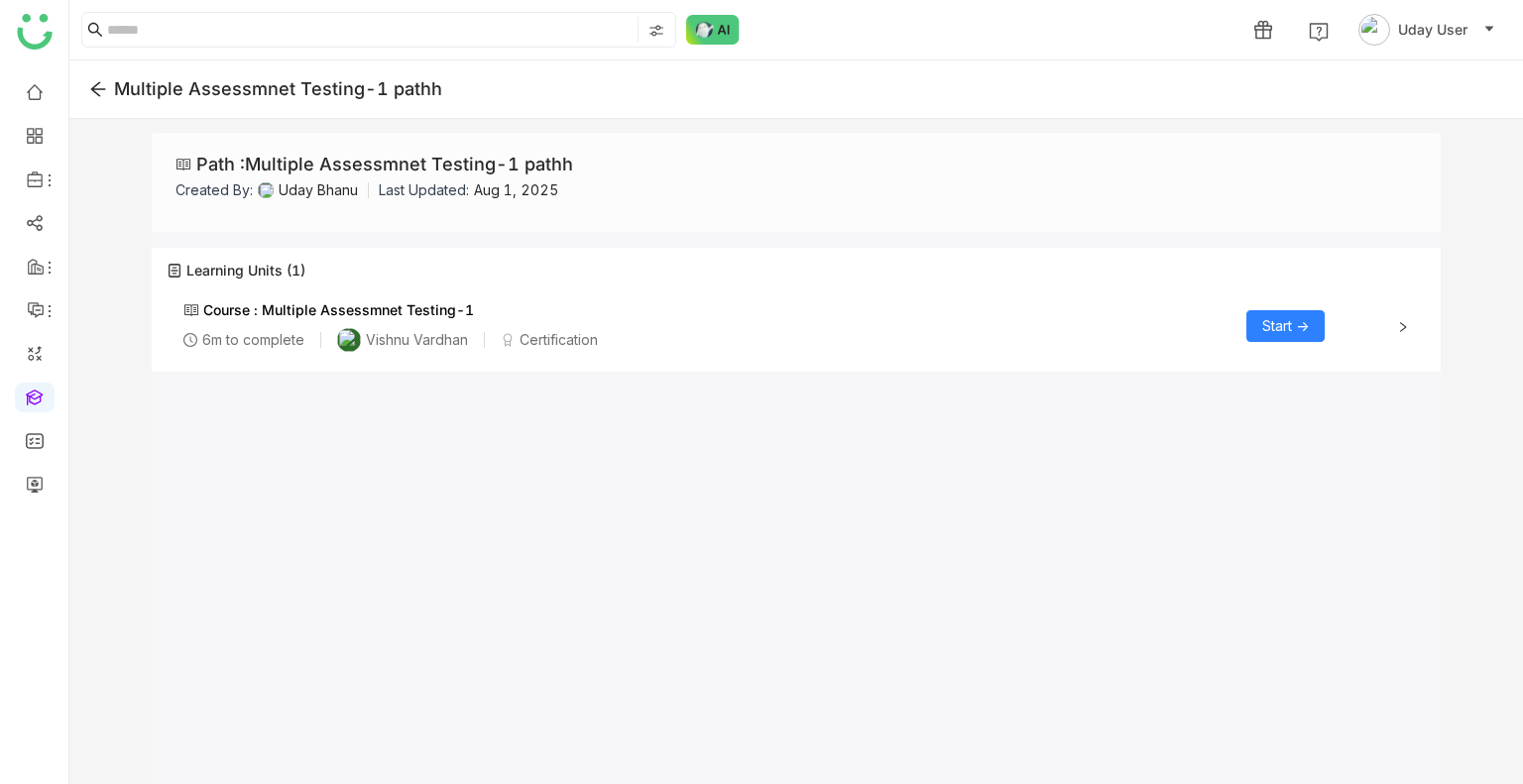 click on "Course :  Multiple Assessmnet Testing-1 6m to complete [PERSON] Certification   Start ->" 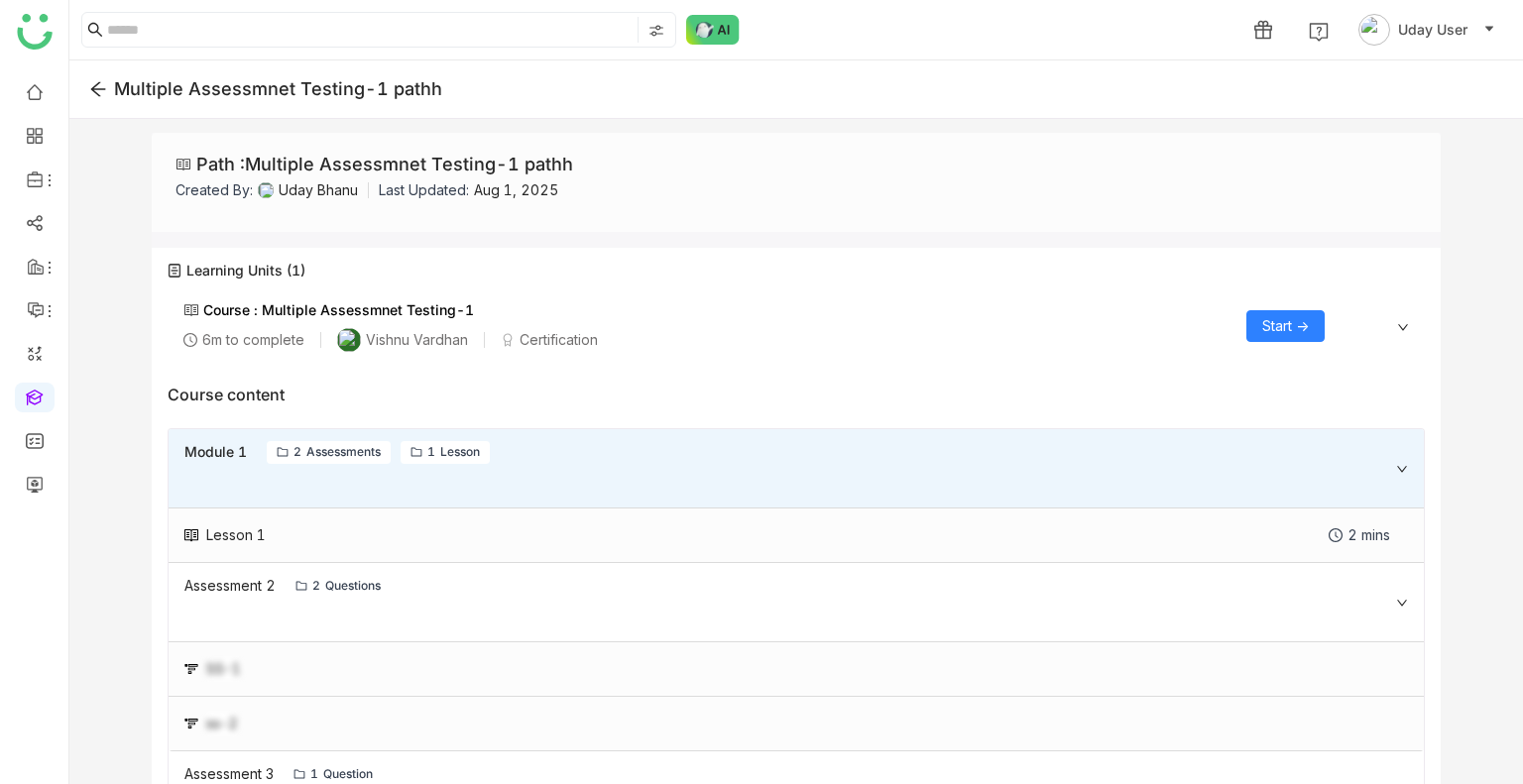 click on "Start ->" 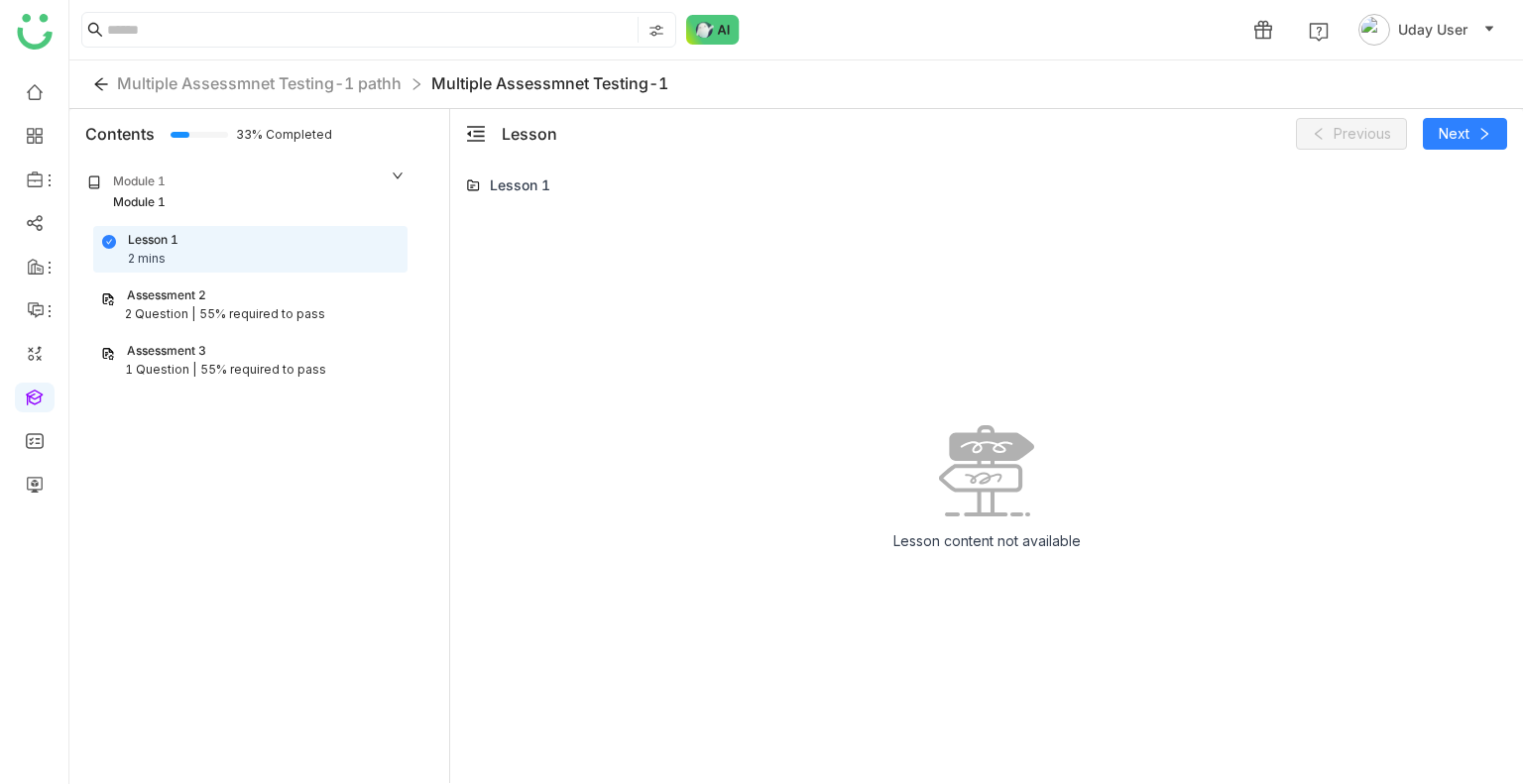 click on "Module 1 Module 1 Lesson 1 2 mins   Assessment 2   2 Question |   55% required to pass   Assessment 3   1 Question |   55% required to pass" 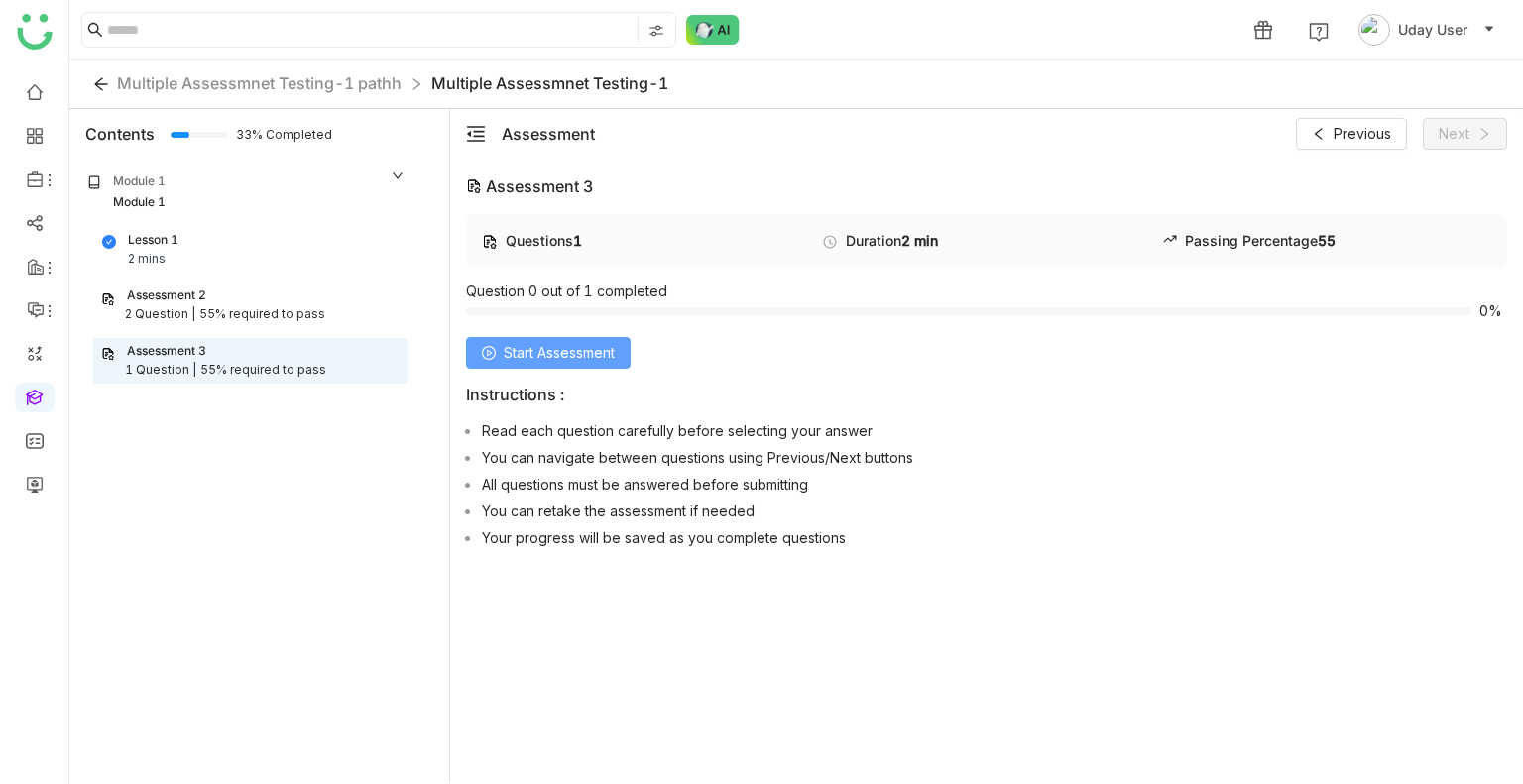 click on "Start Assessment" 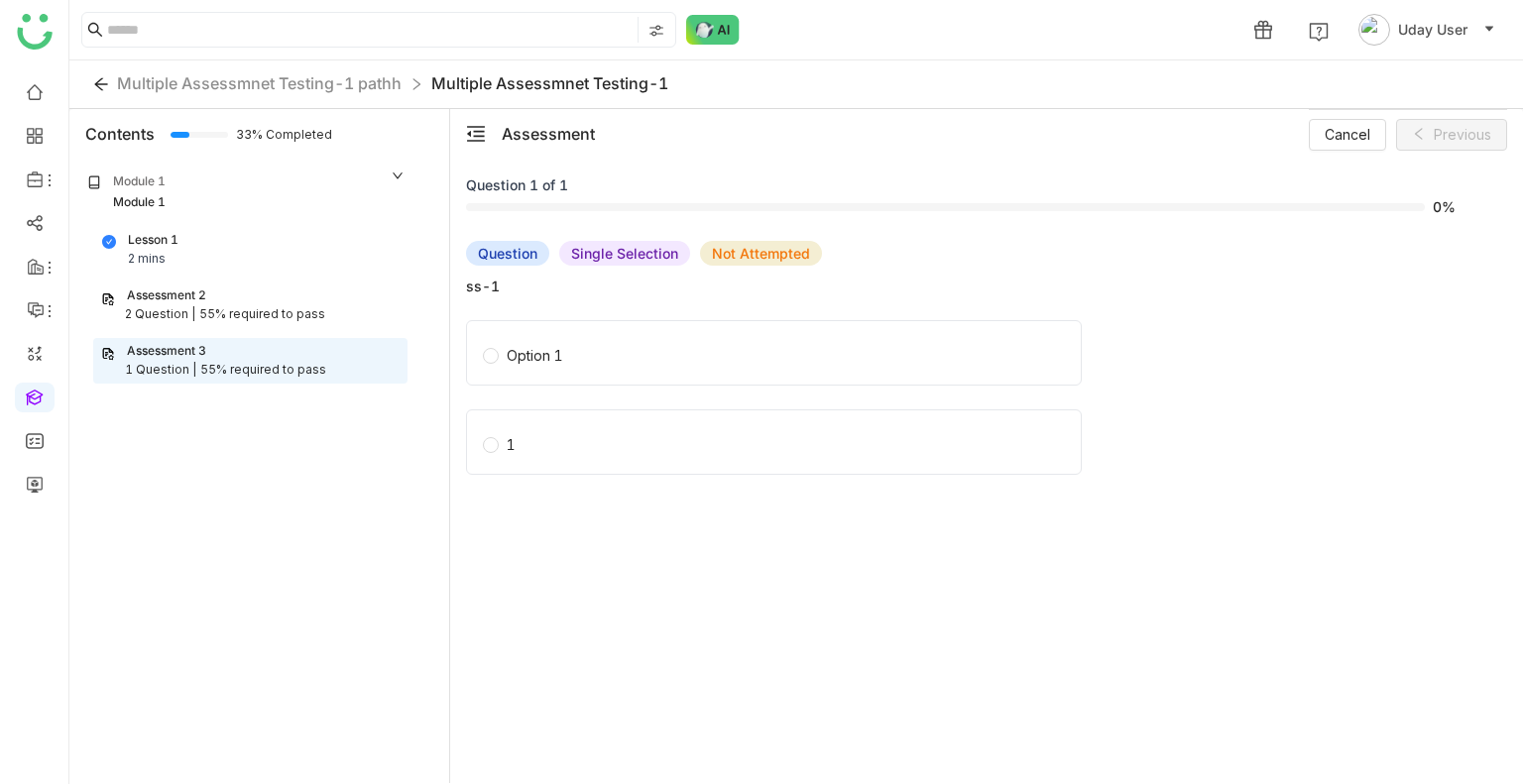 click on "55% required to pass" at bounding box center (262, 314) 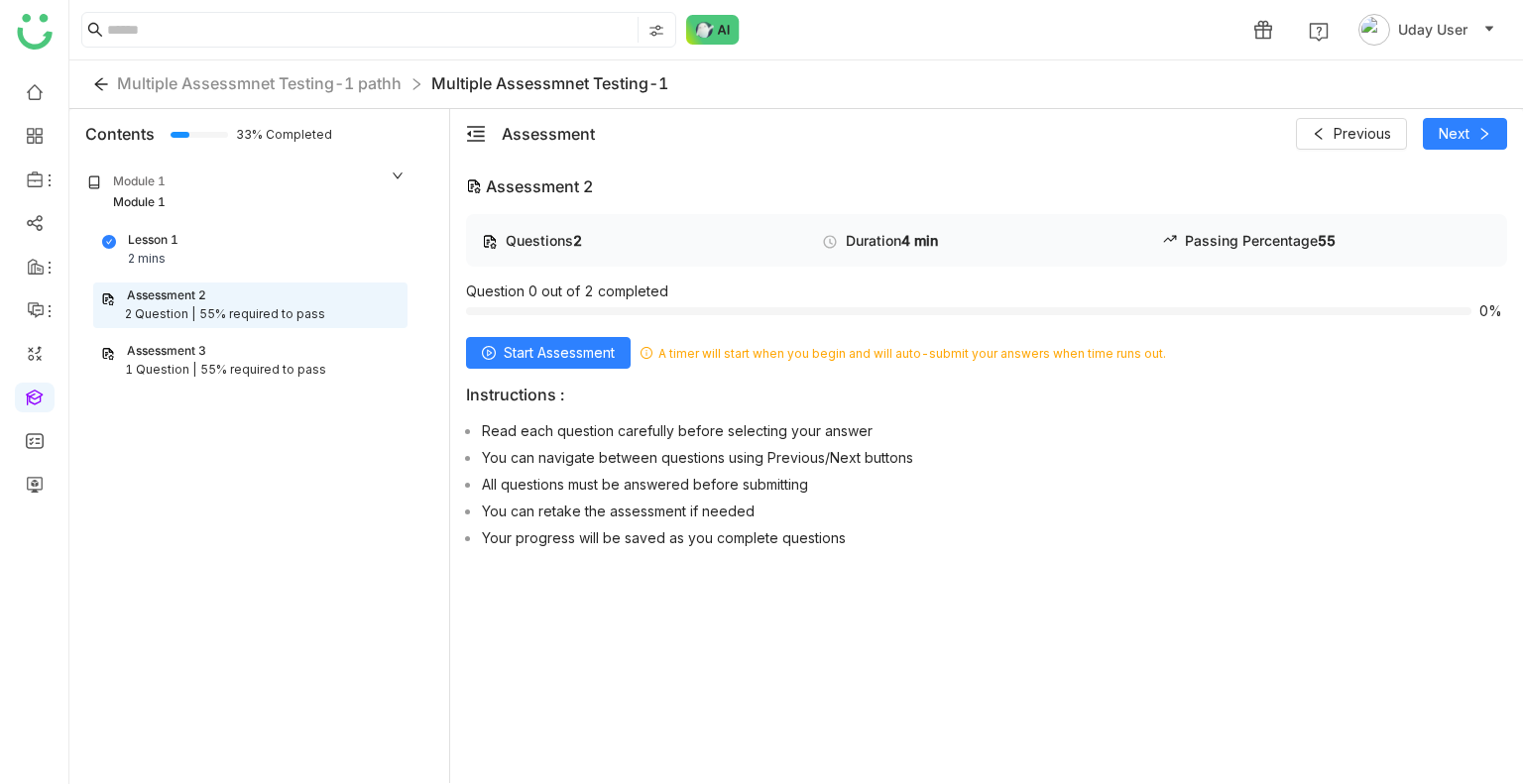 click on "Assessment 3   1 Question |   55% required to pass" at bounding box center [250, 361] 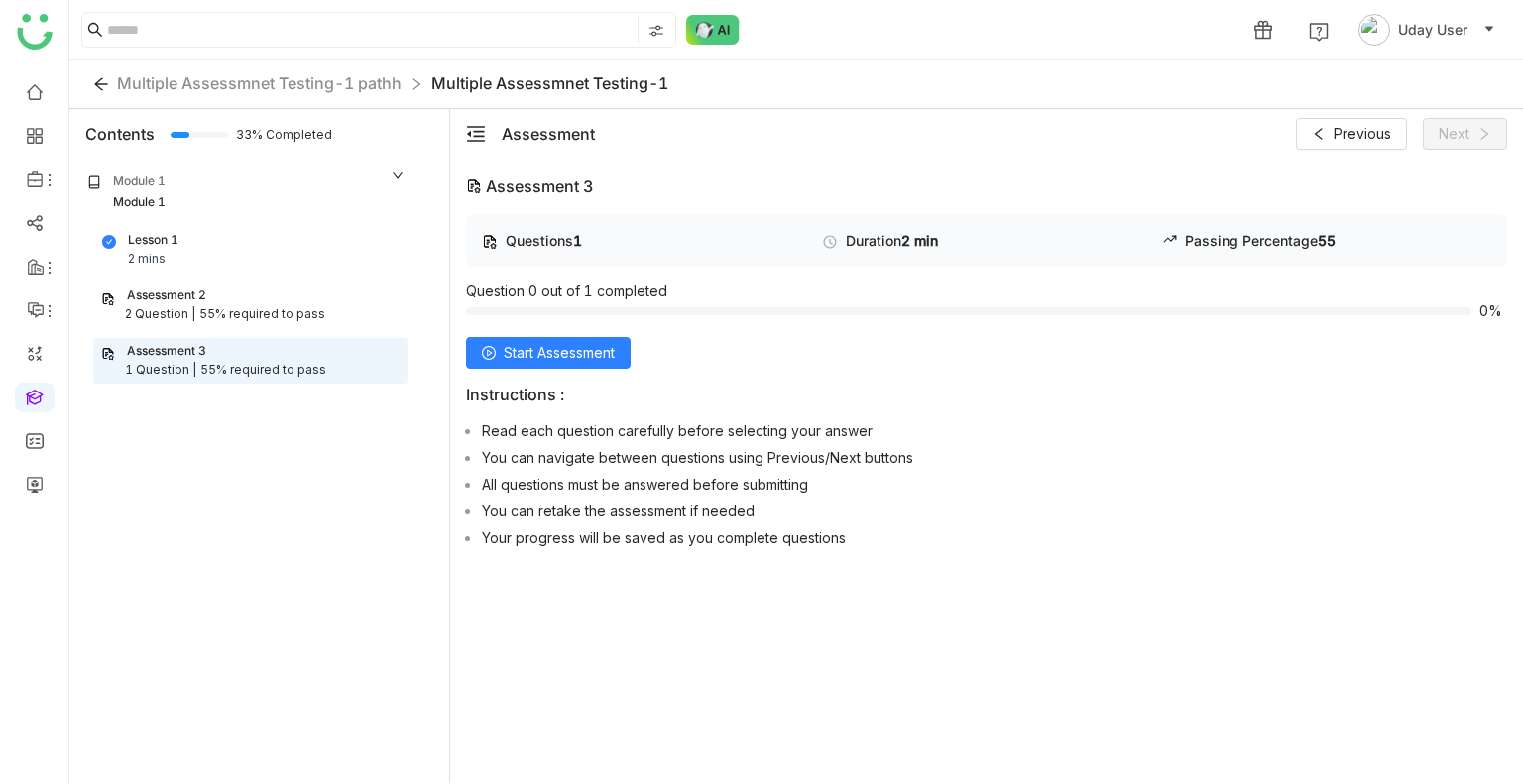 click on "55% required to pass" at bounding box center [262, 314] 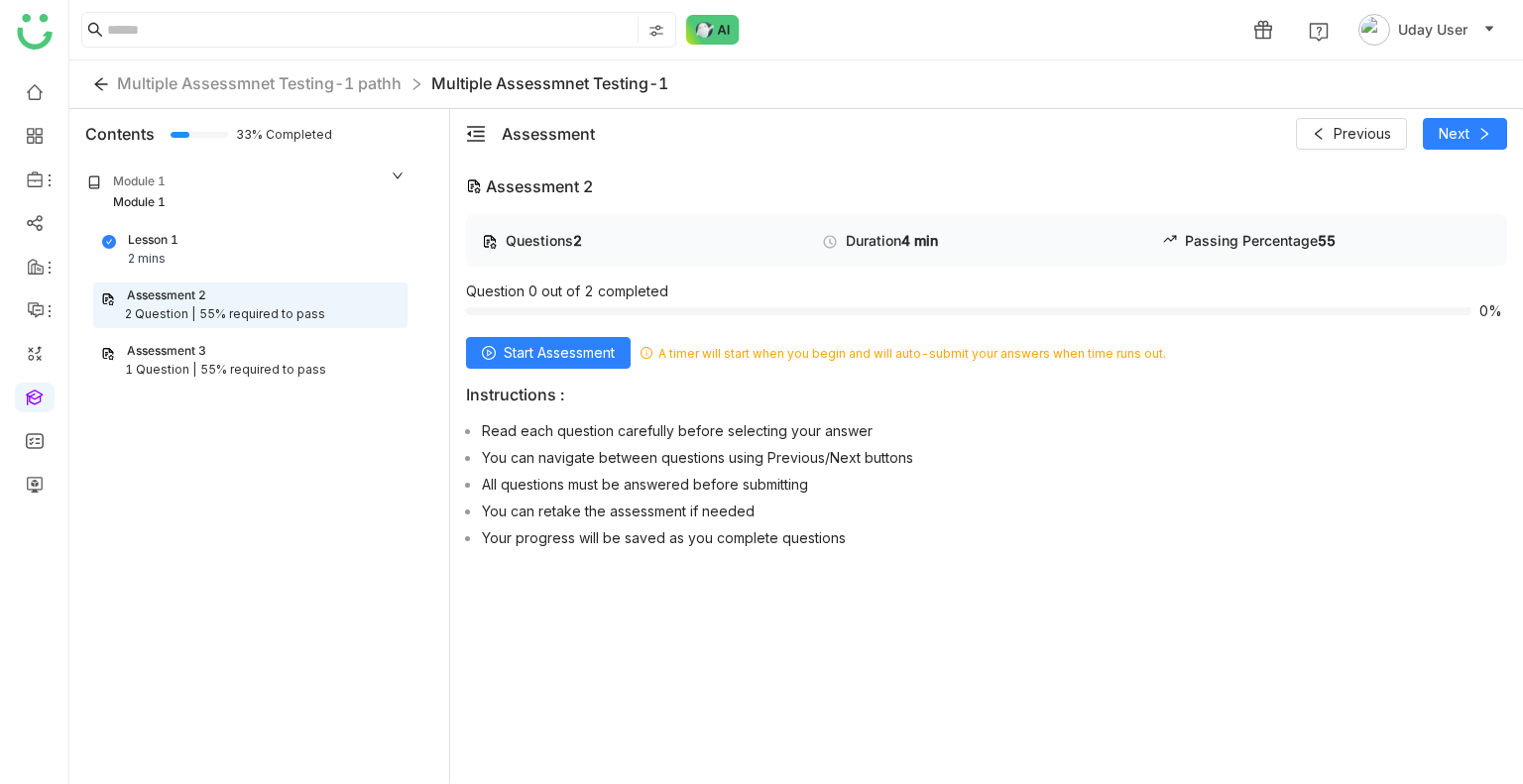 click on "Module 1 Module 1 Lesson 1 2 mins   Assessment 2   2 Question |   55% required to pass   Assessment 3   1 Question |   55% required to pass" 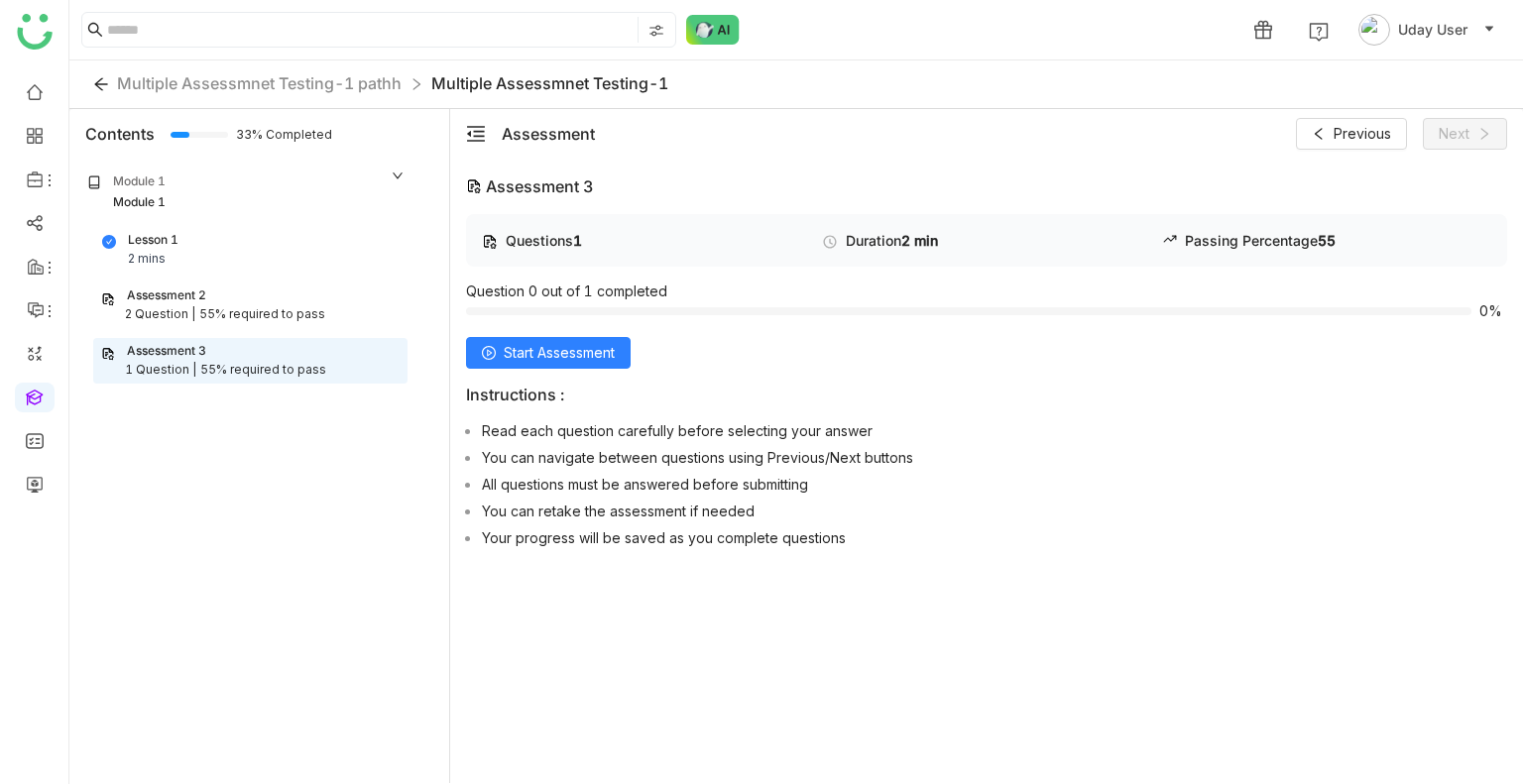 click on "Assessment 2" at bounding box center (250, 295) 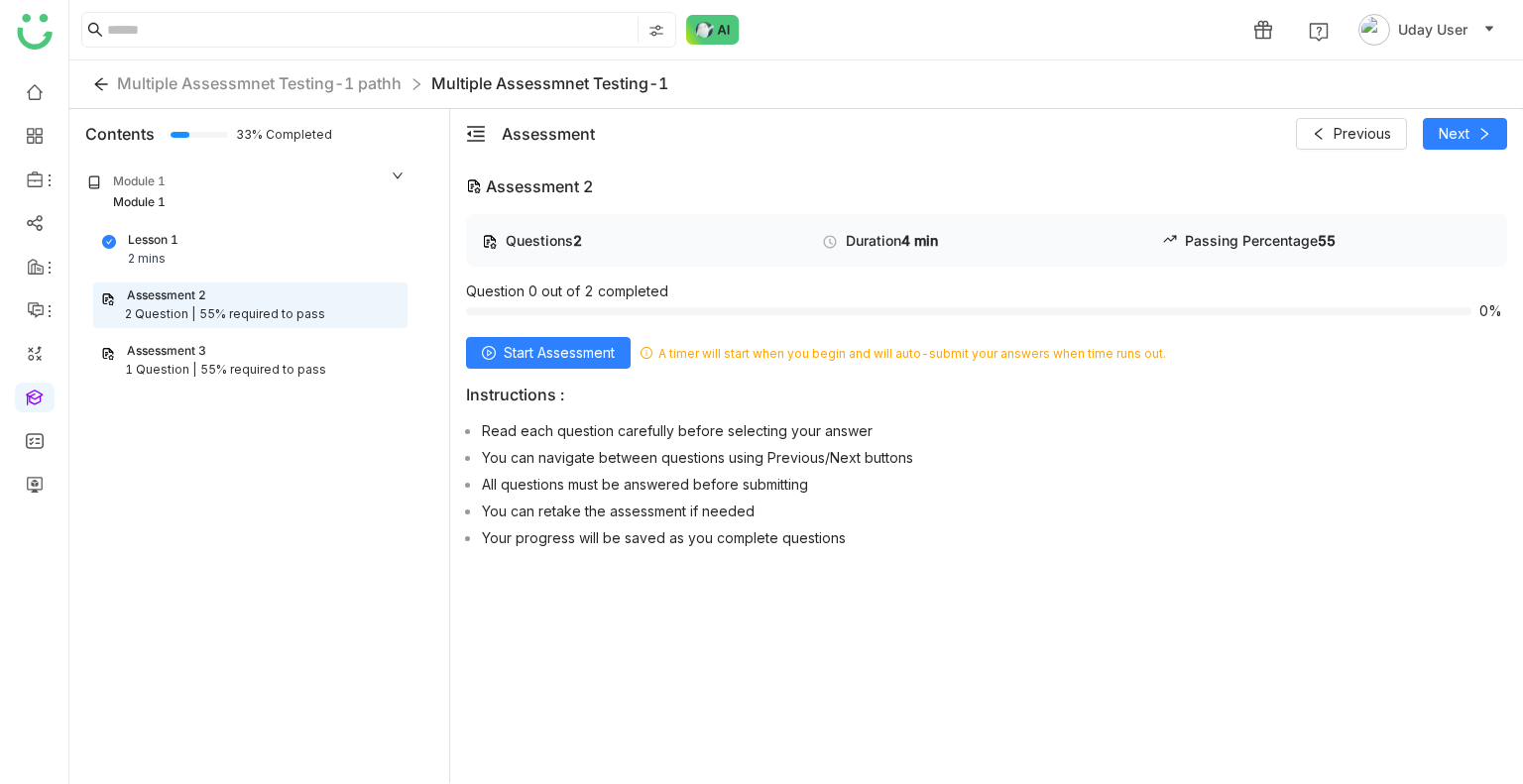 click on "Lesson 1 2 mins" at bounding box center [250, 250] 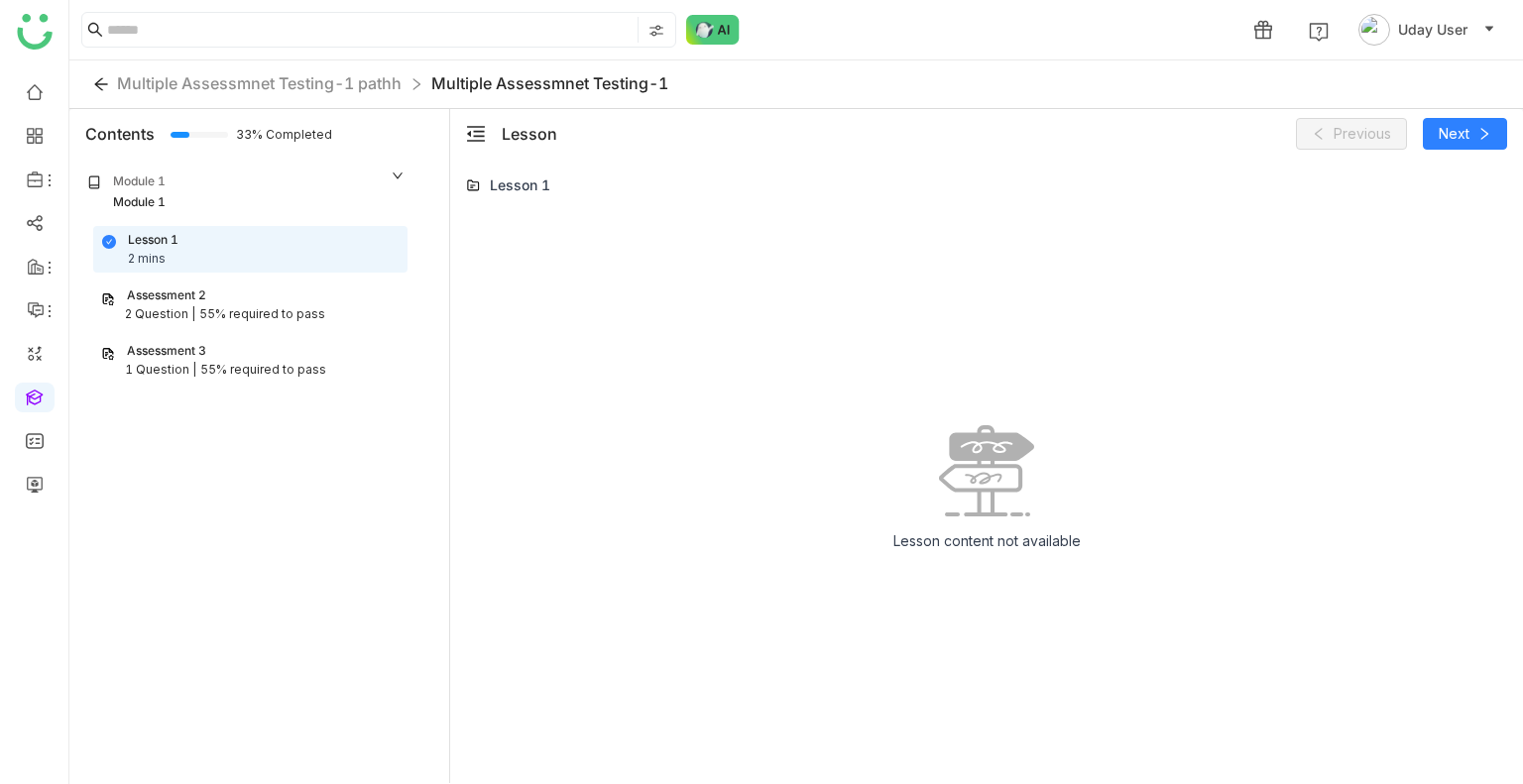 click on "Assessment 2" at bounding box center (250, 295) 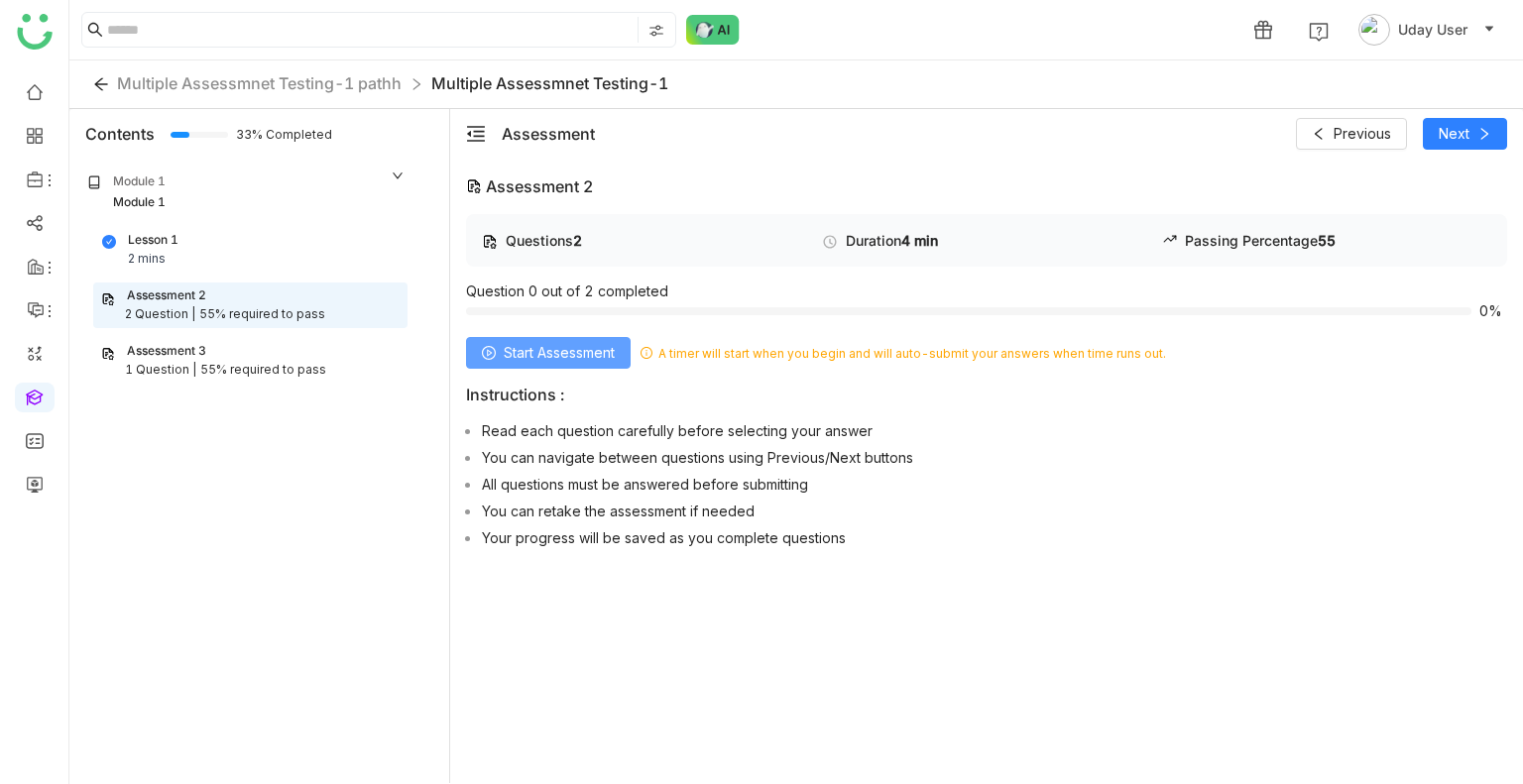 click on "Start Assessment" 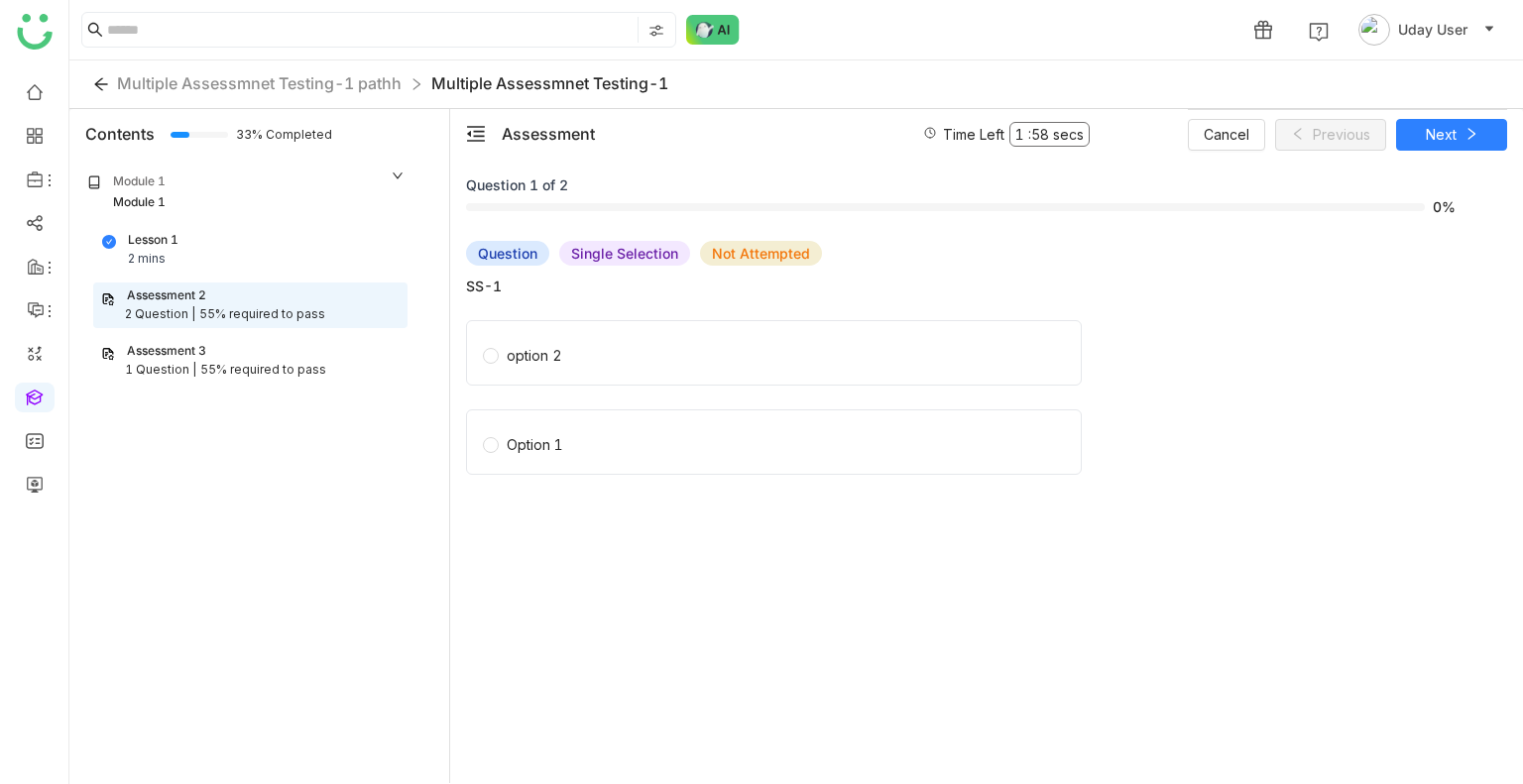 click on "Assessment 3" at bounding box center [250, 351] 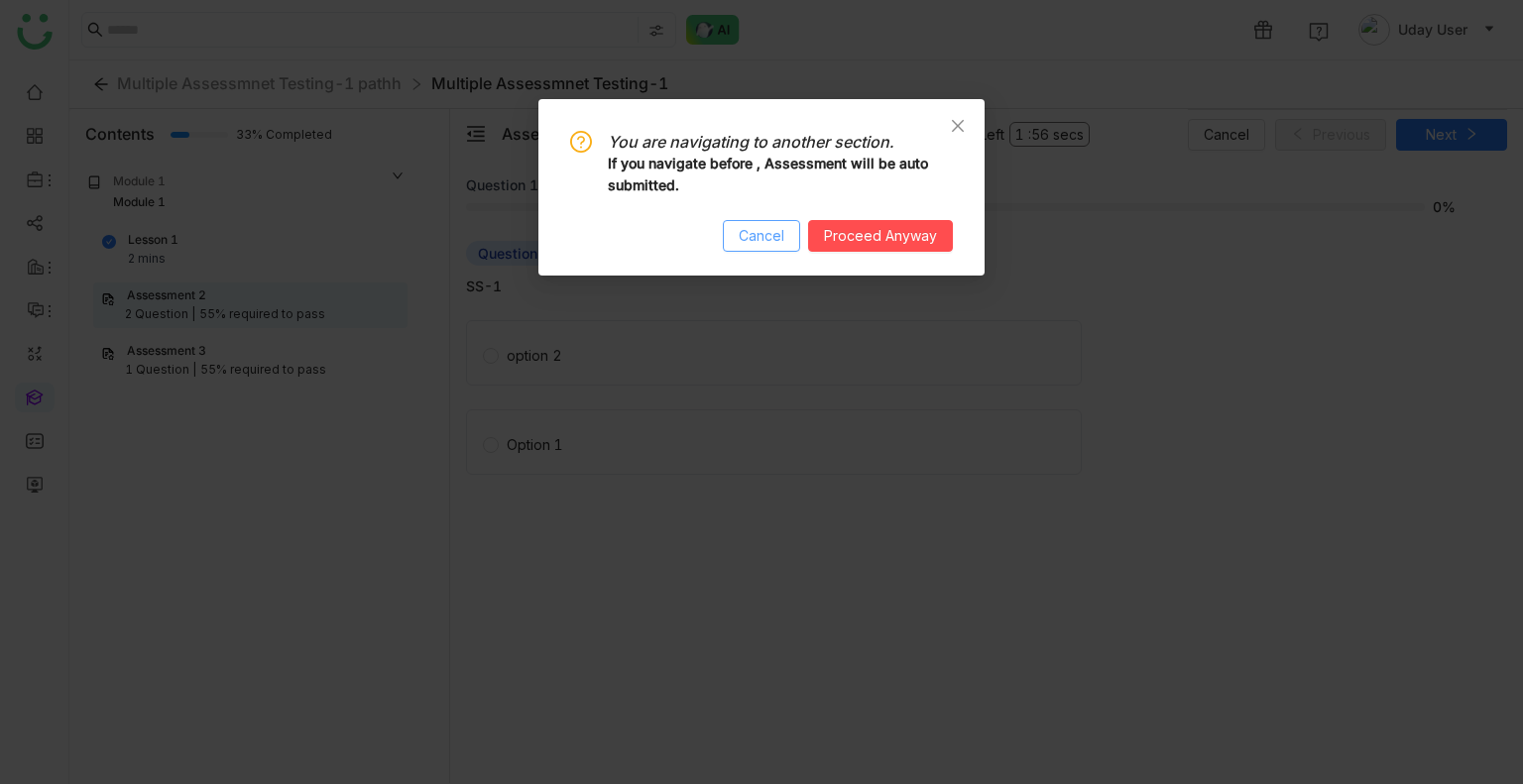click on "Cancel" at bounding box center (762, 236) 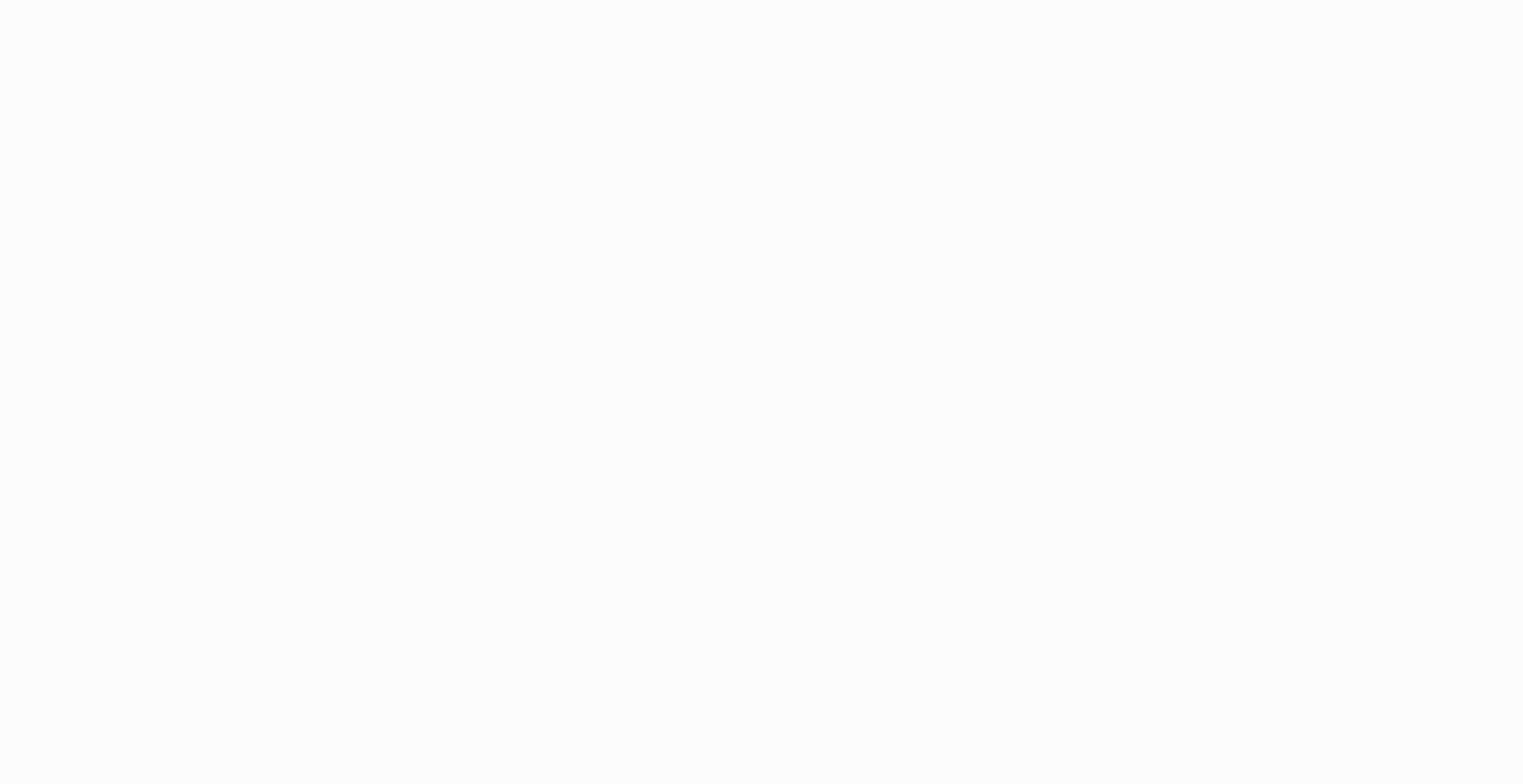 scroll, scrollTop: 0, scrollLeft: 0, axis: both 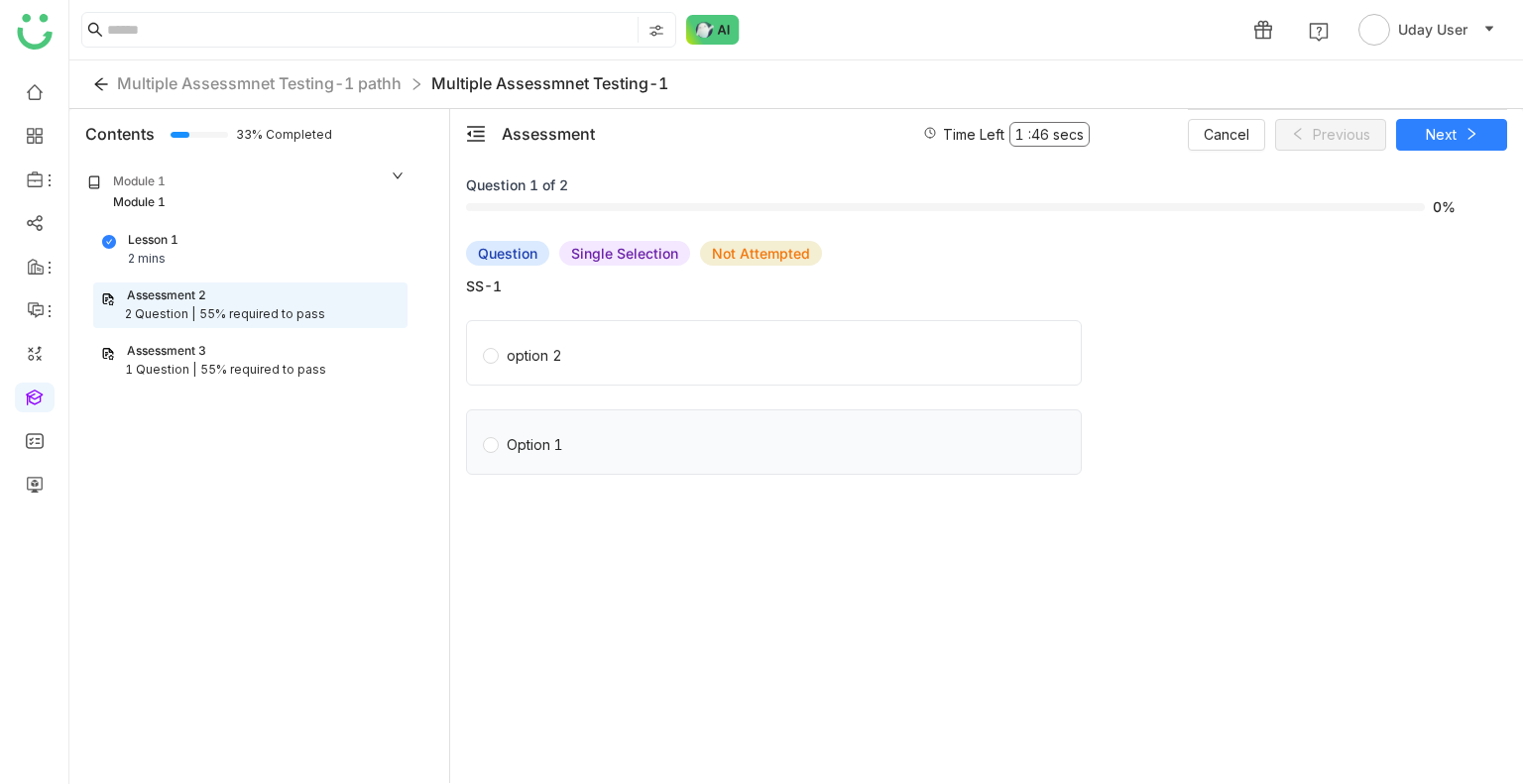 click on "Option 1" 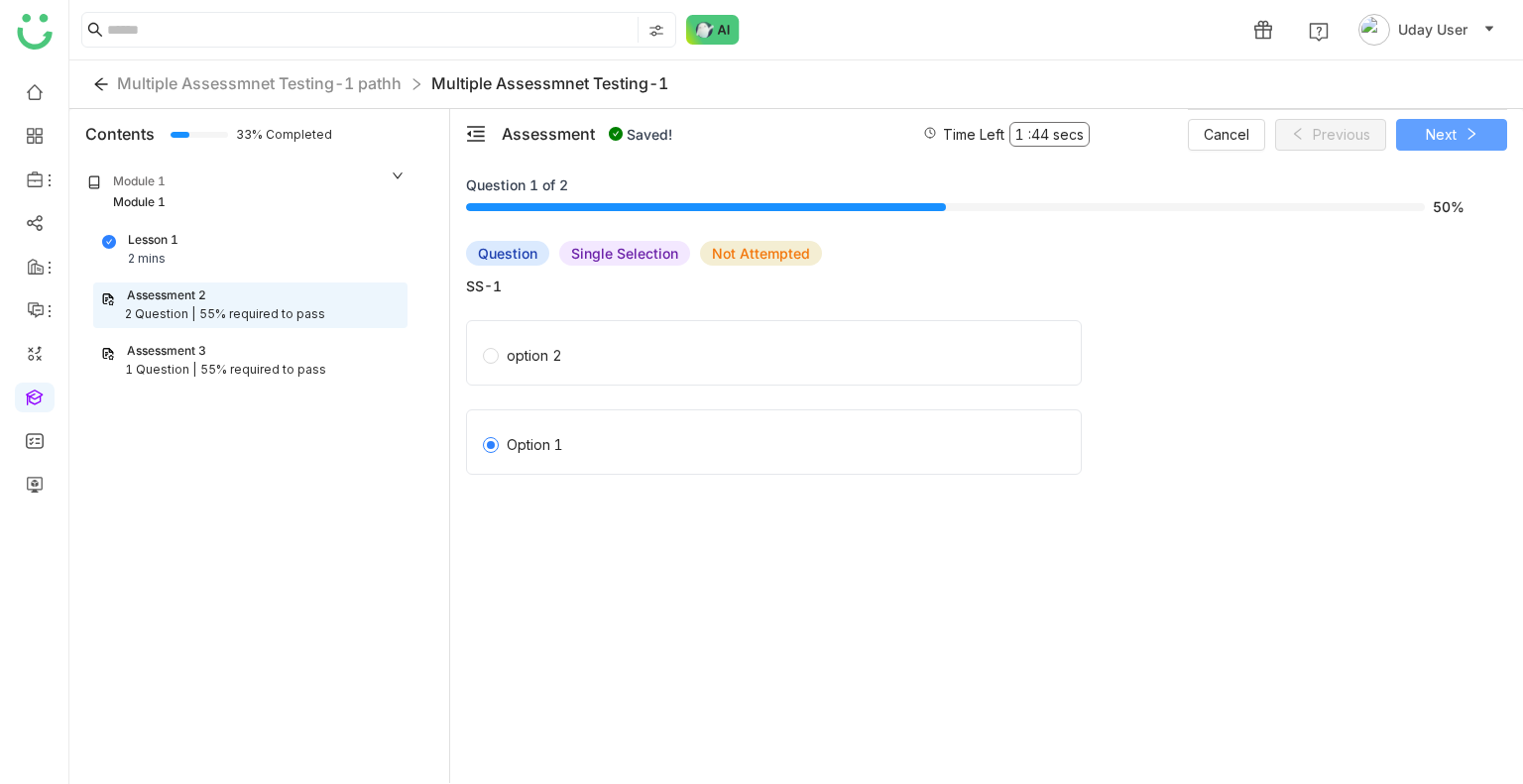 click on "Next" at bounding box center (1441, 135) 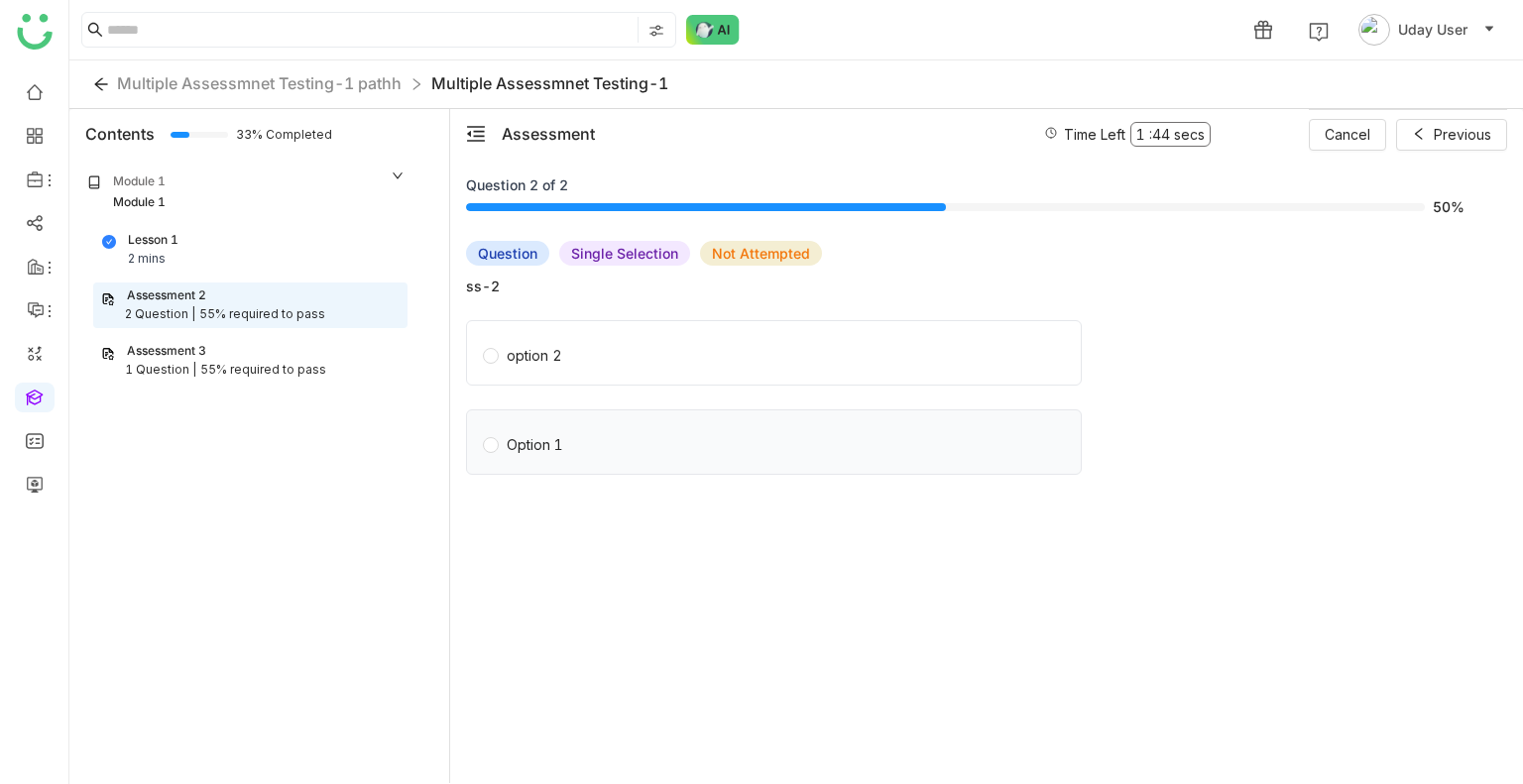 click on "Option 1" 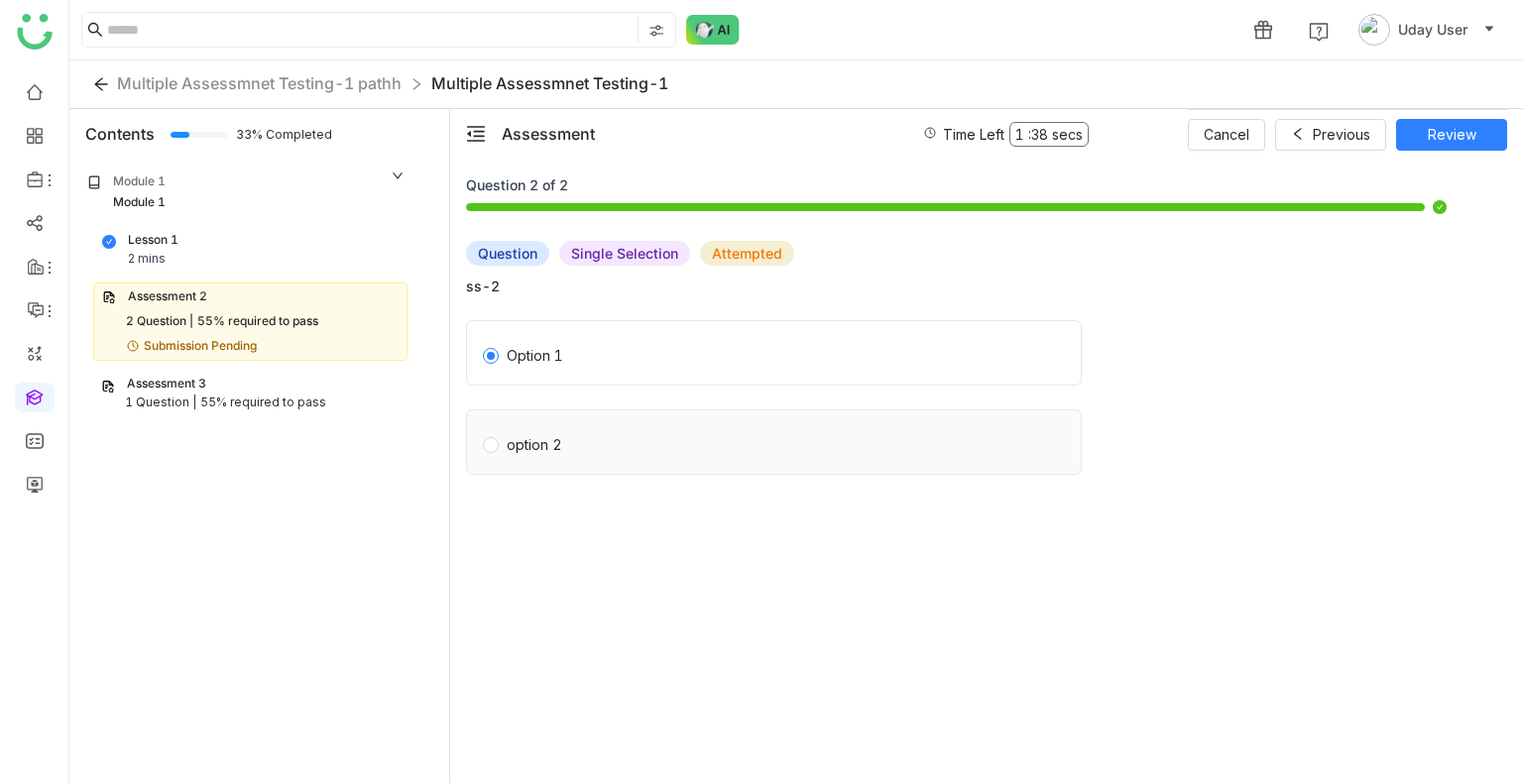 click on "option 2" 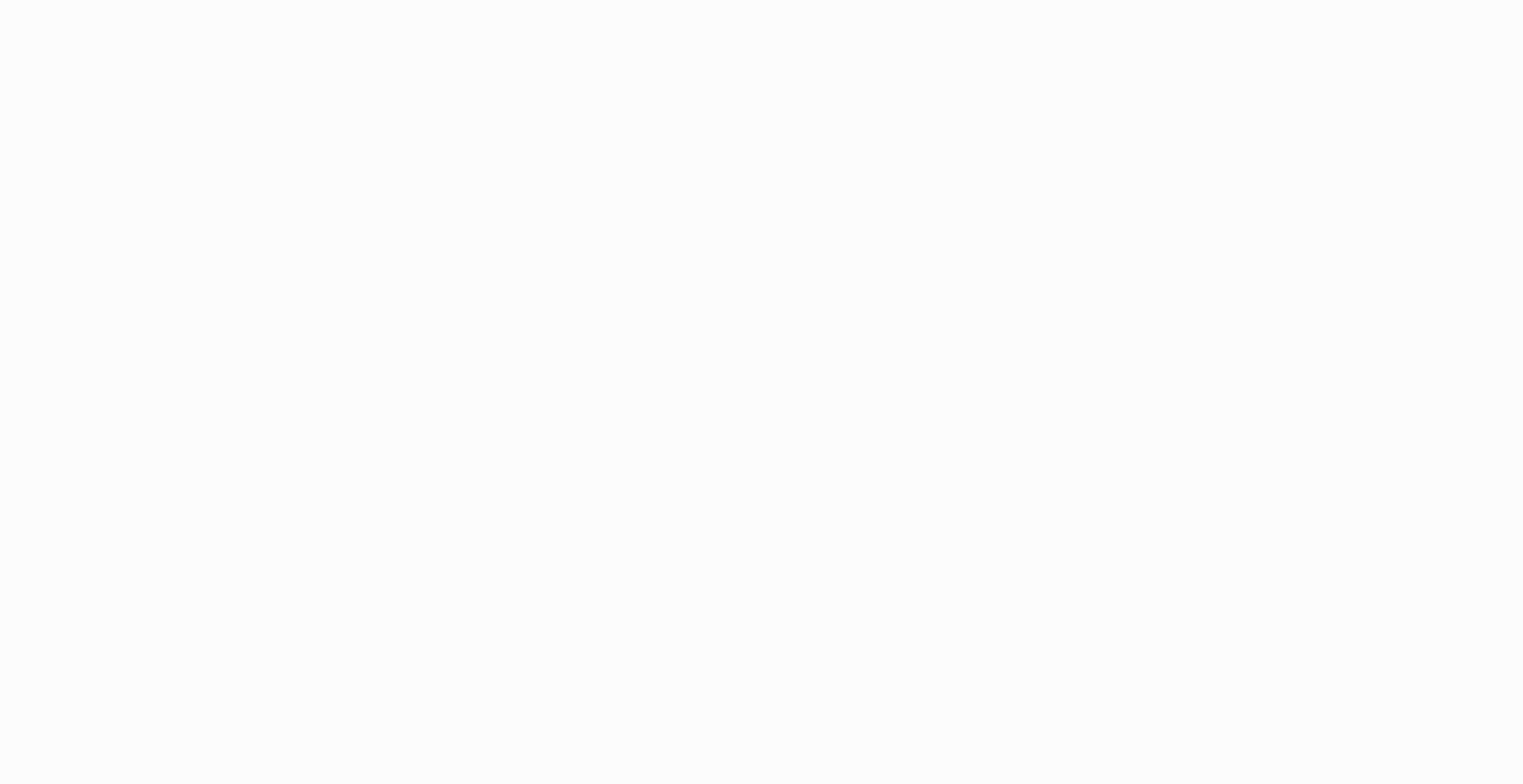 scroll, scrollTop: 0, scrollLeft: 0, axis: both 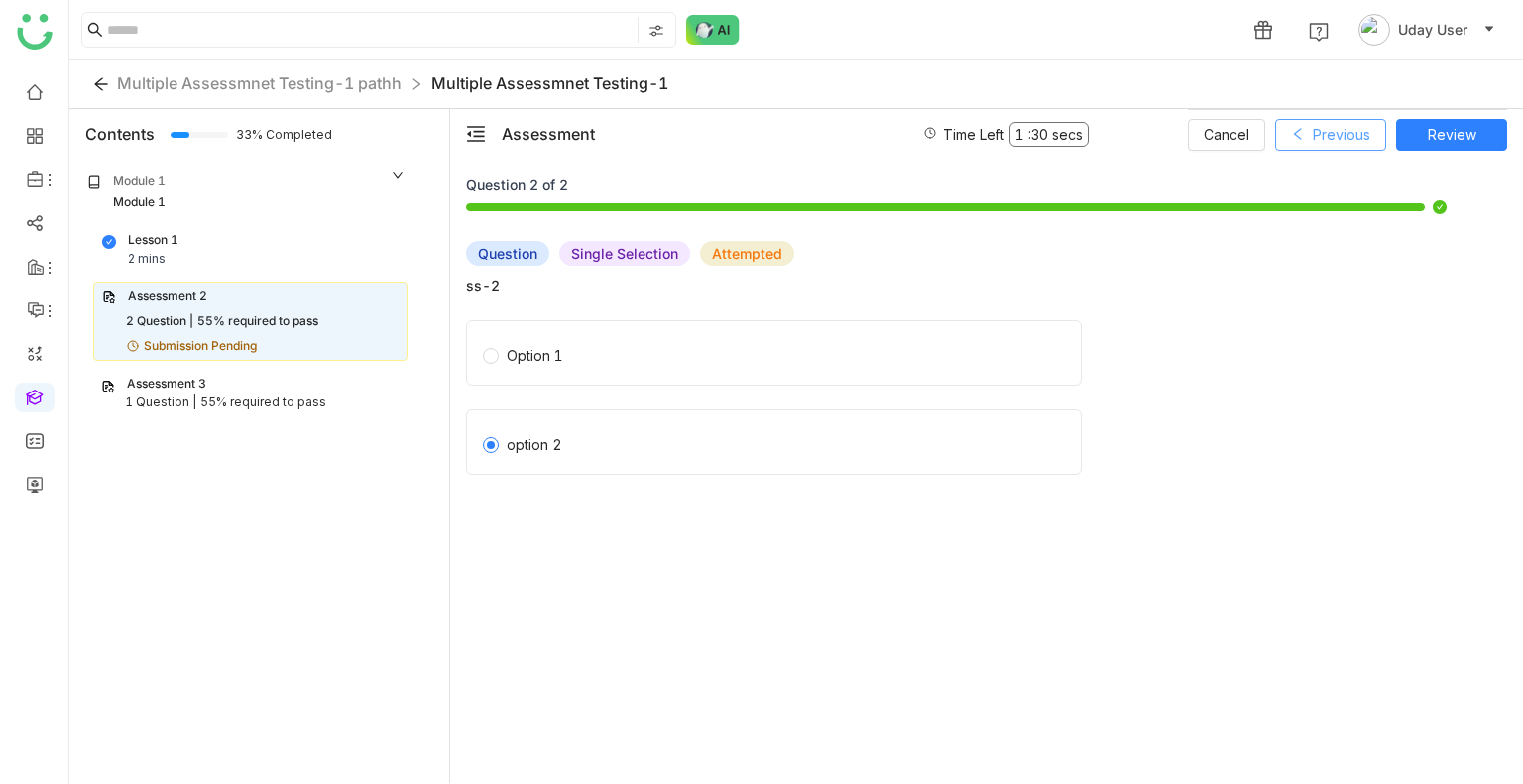 click on "Previous" at bounding box center (1331, 135) 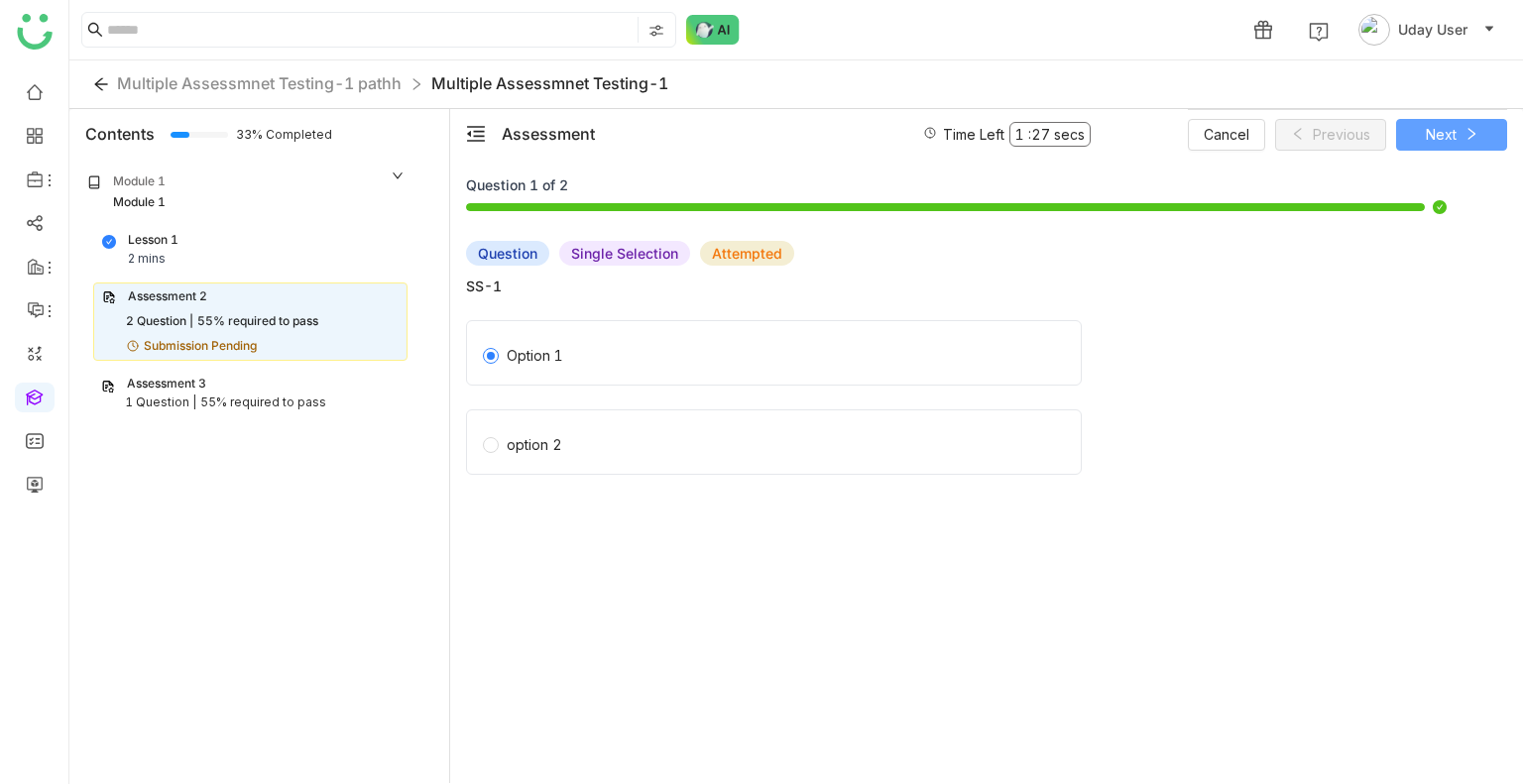 click on "Next" at bounding box center [1452, 135] 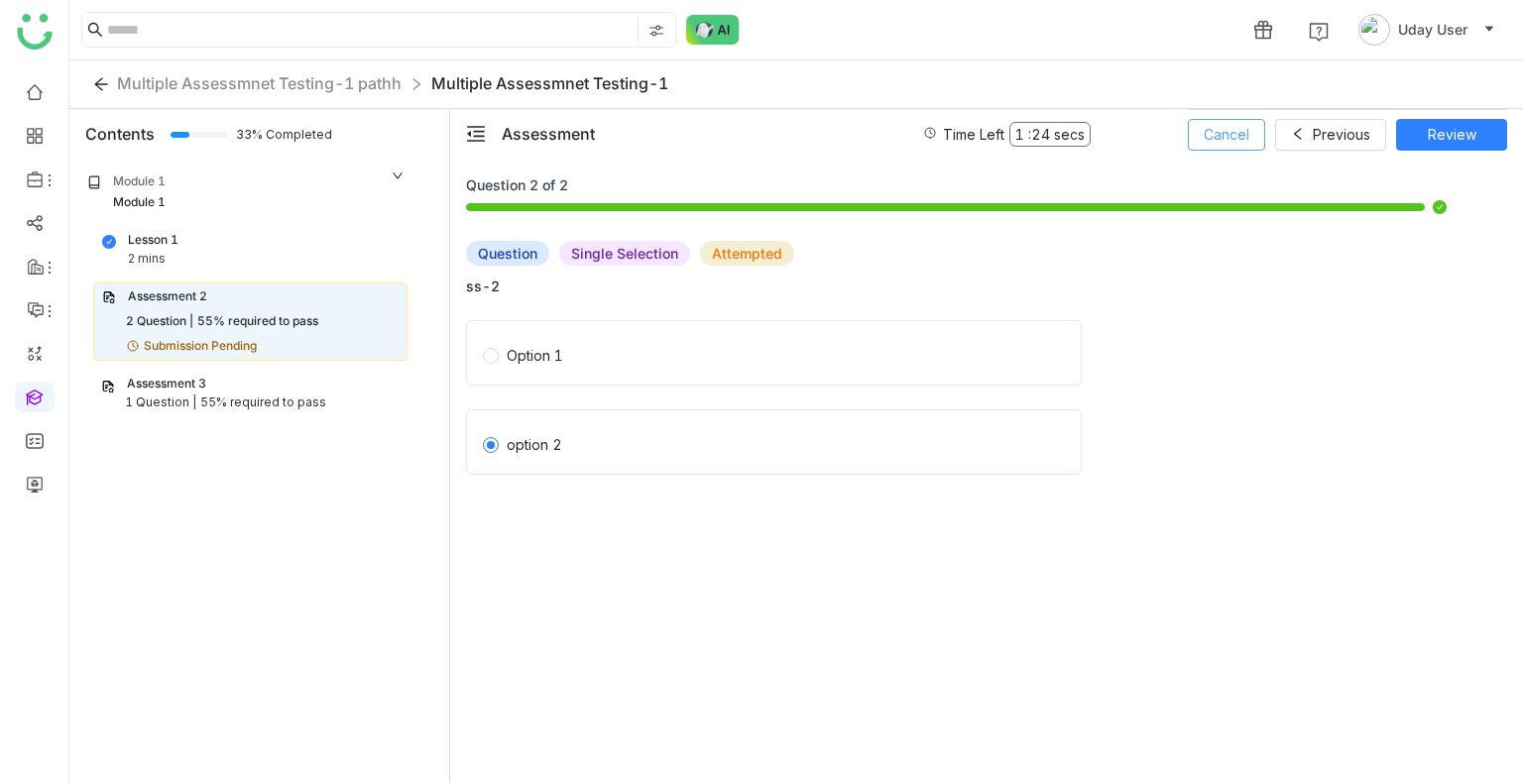 click on "Cancel" at bounding box center [1227, 135] 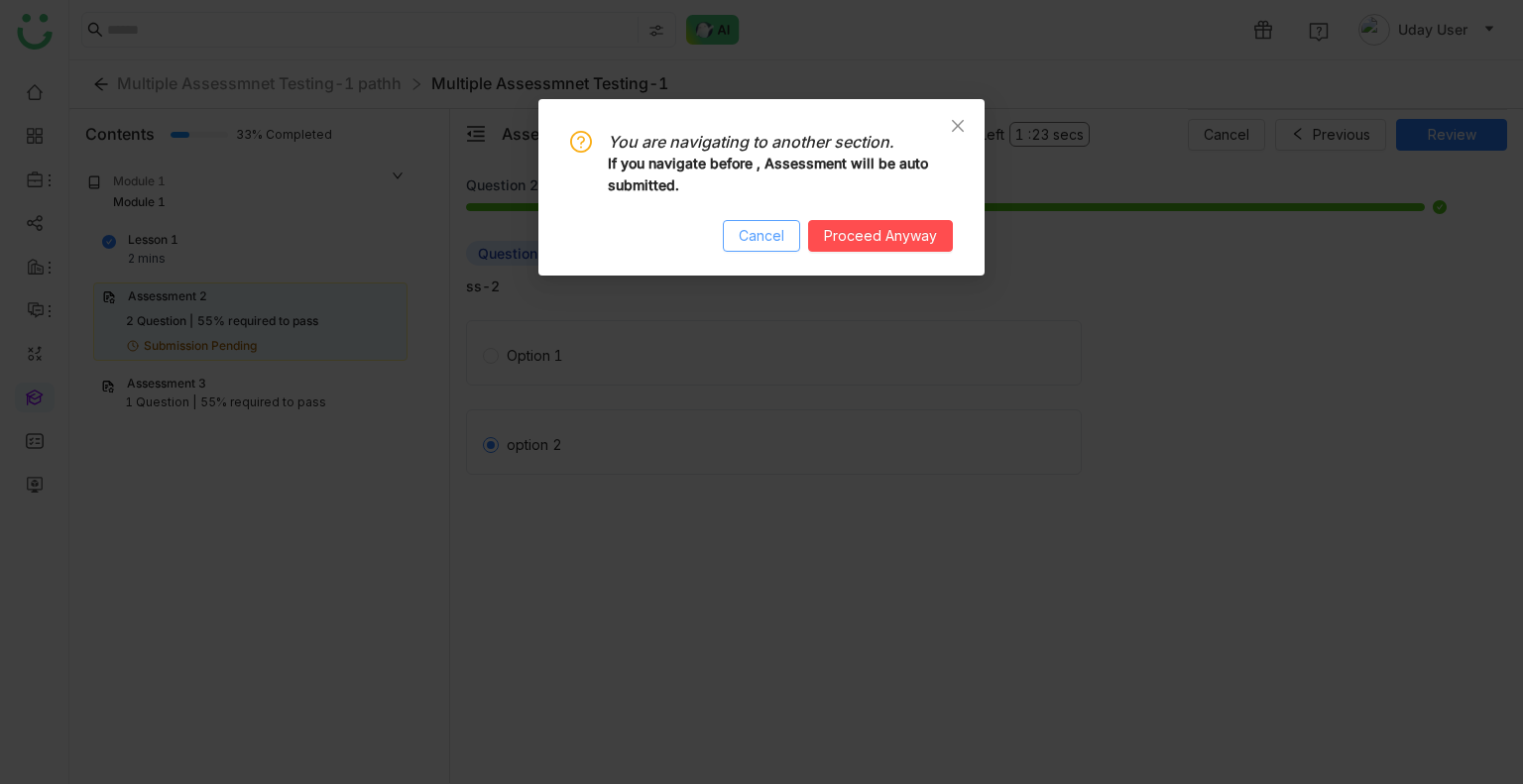 click on "Cancel" at bounding box center (762, 236) 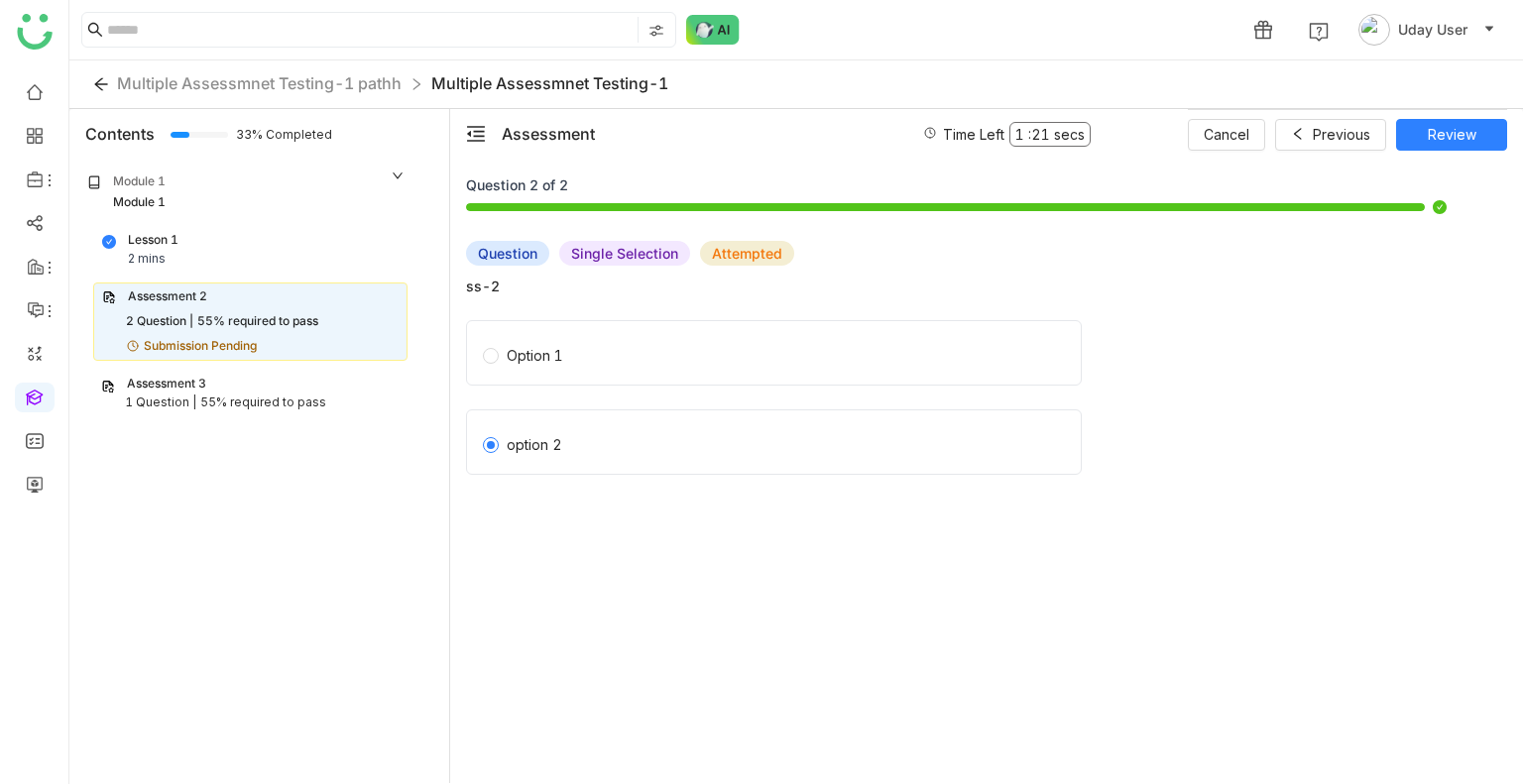 click 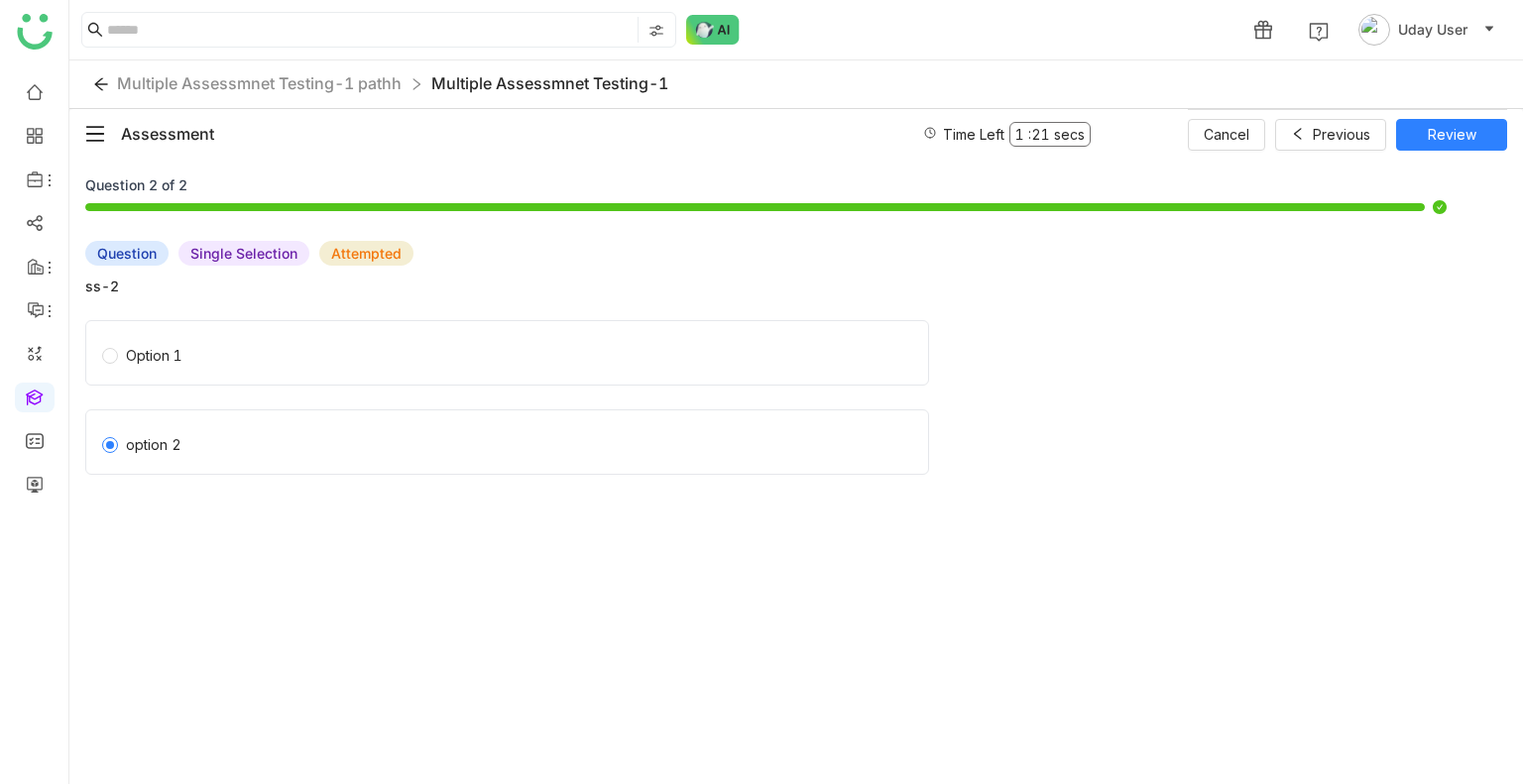 click on "Assessment   Time Left   1 :   21 secs   Cancel   Previous   Review" at bounding box center (814, 134) 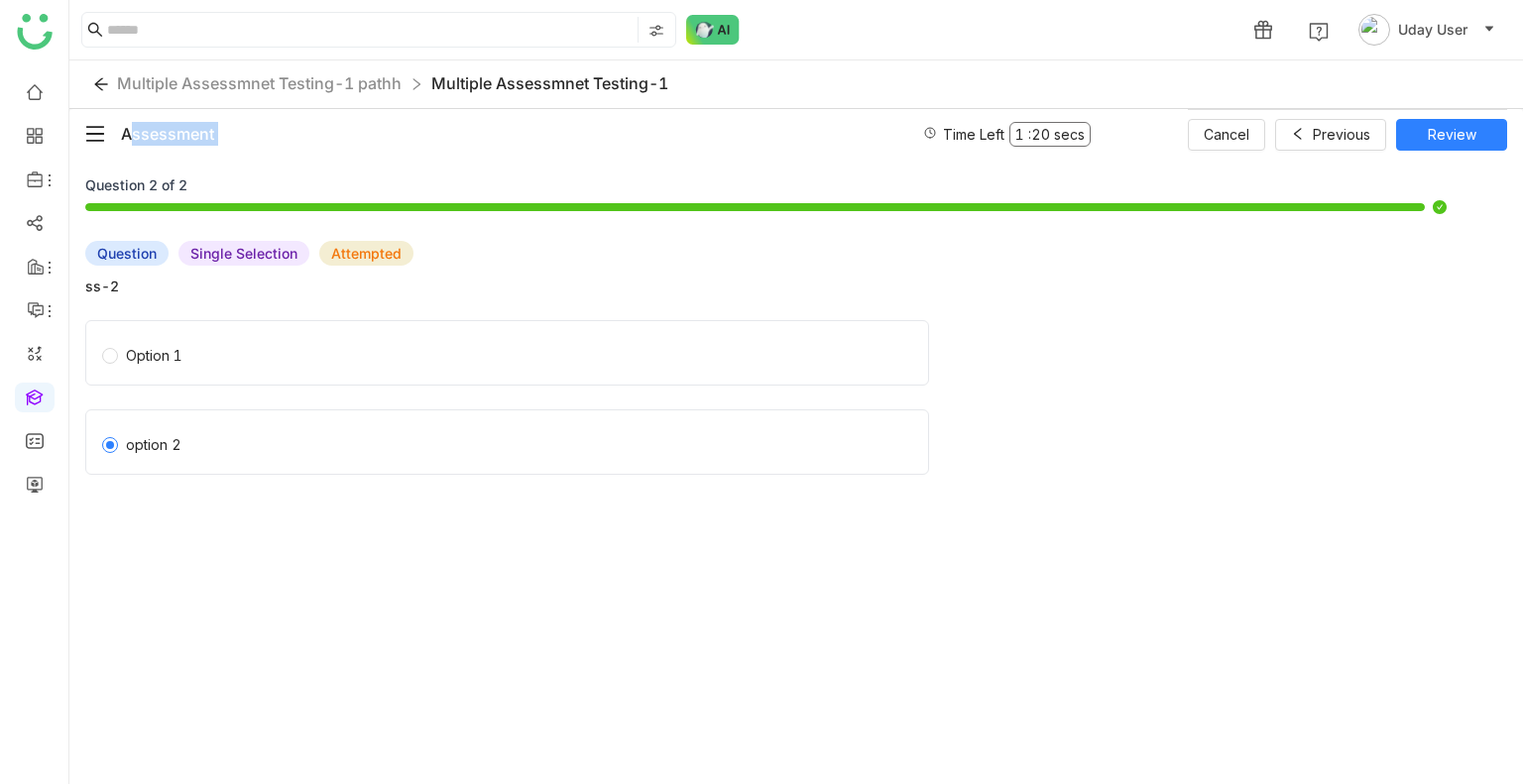 click on "Assessment   Time Left   1 :   20 secs   Cancel   Previous   Review" at bounding box center [814, 134] 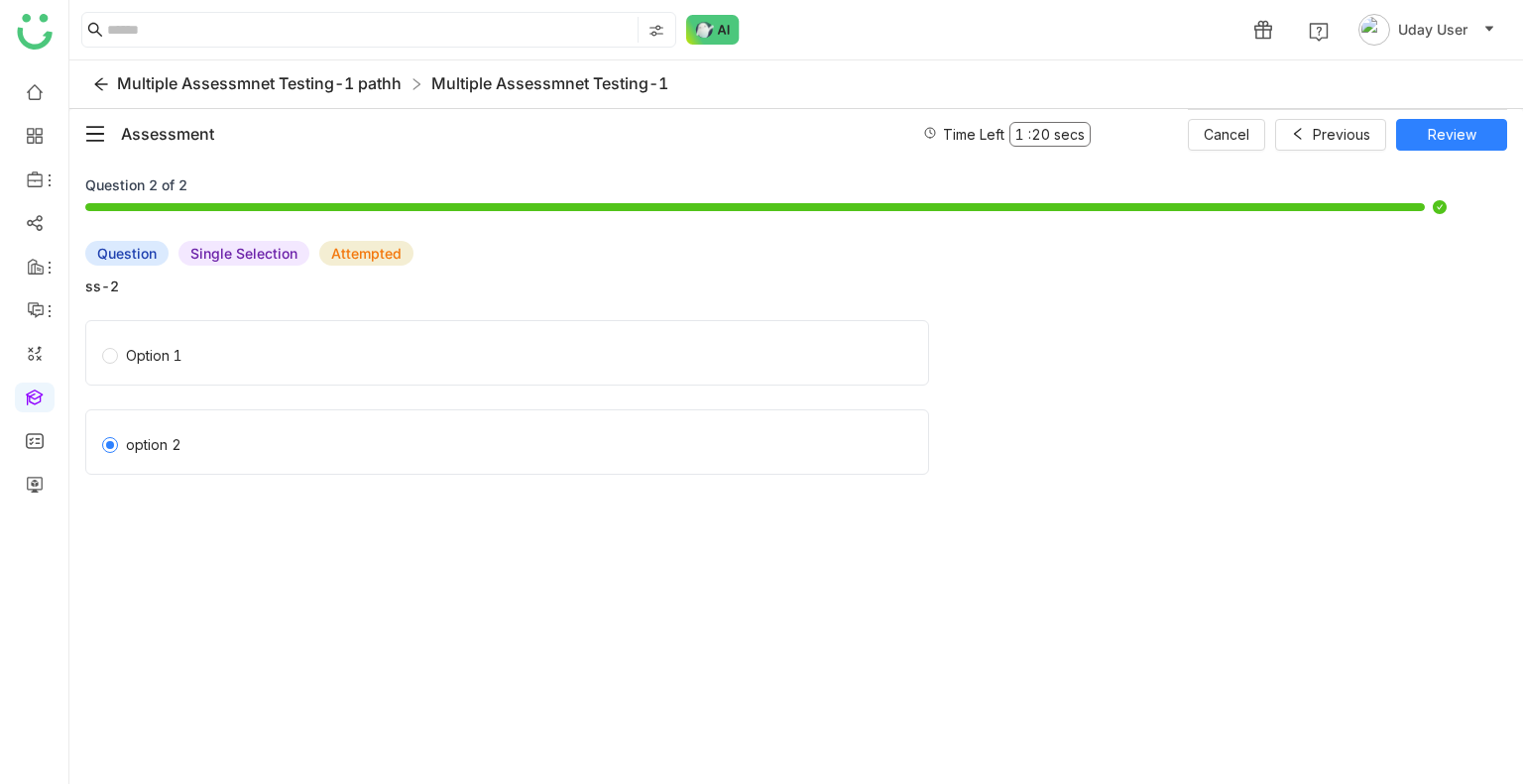 click on "Multiple Assessmnet Testing-1 pathh" 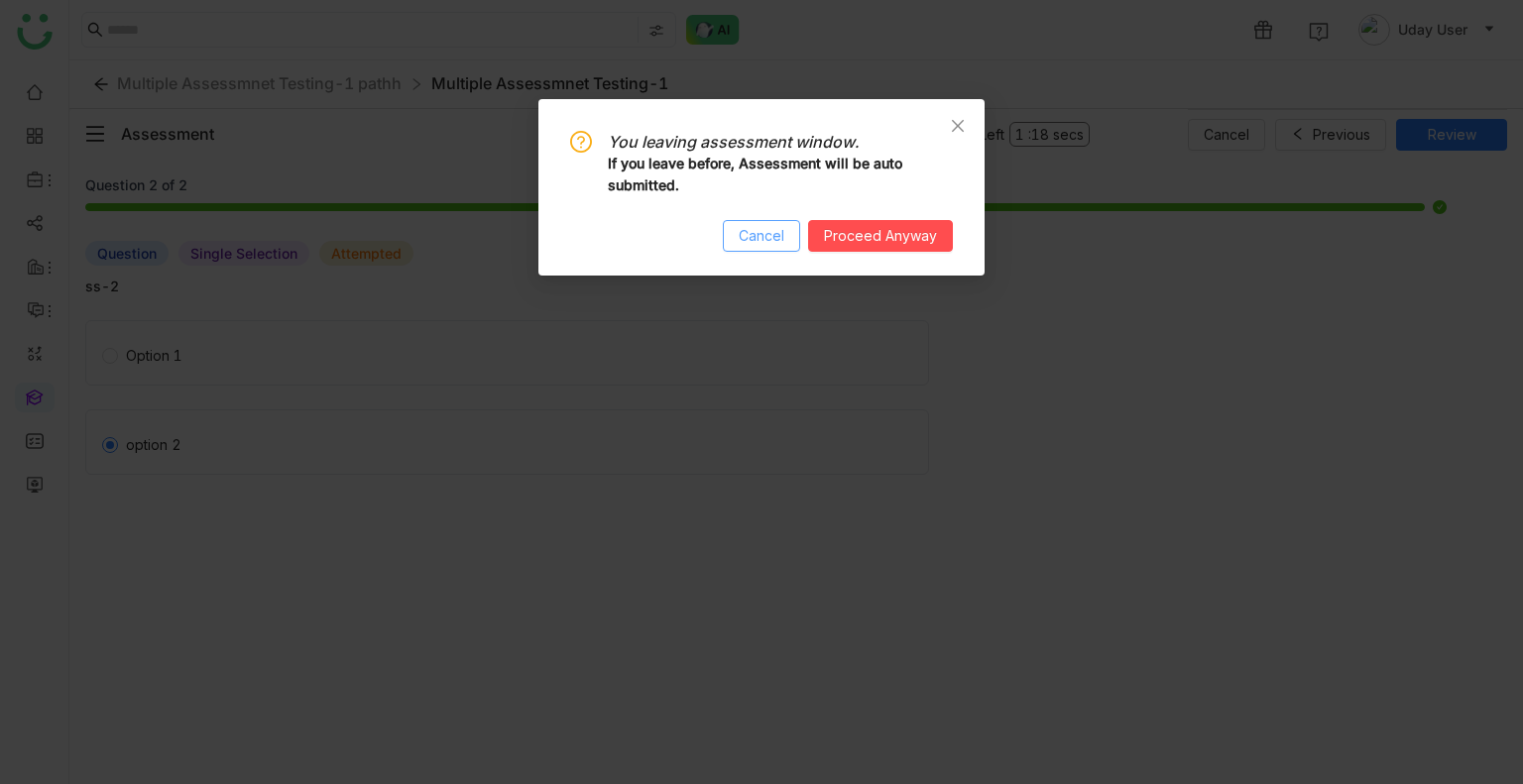 click on "Cancel" at bounding box center (762, 236) 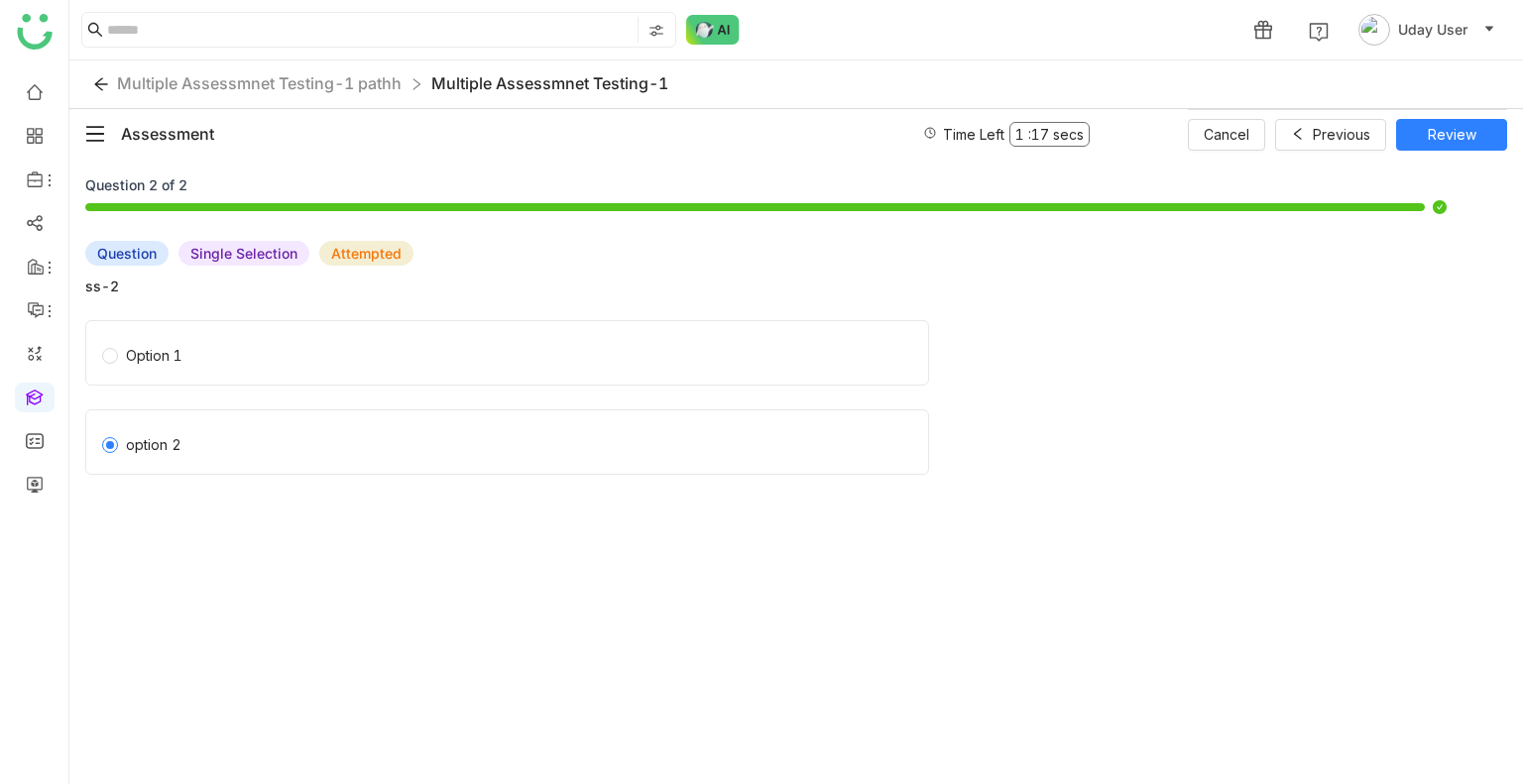 click 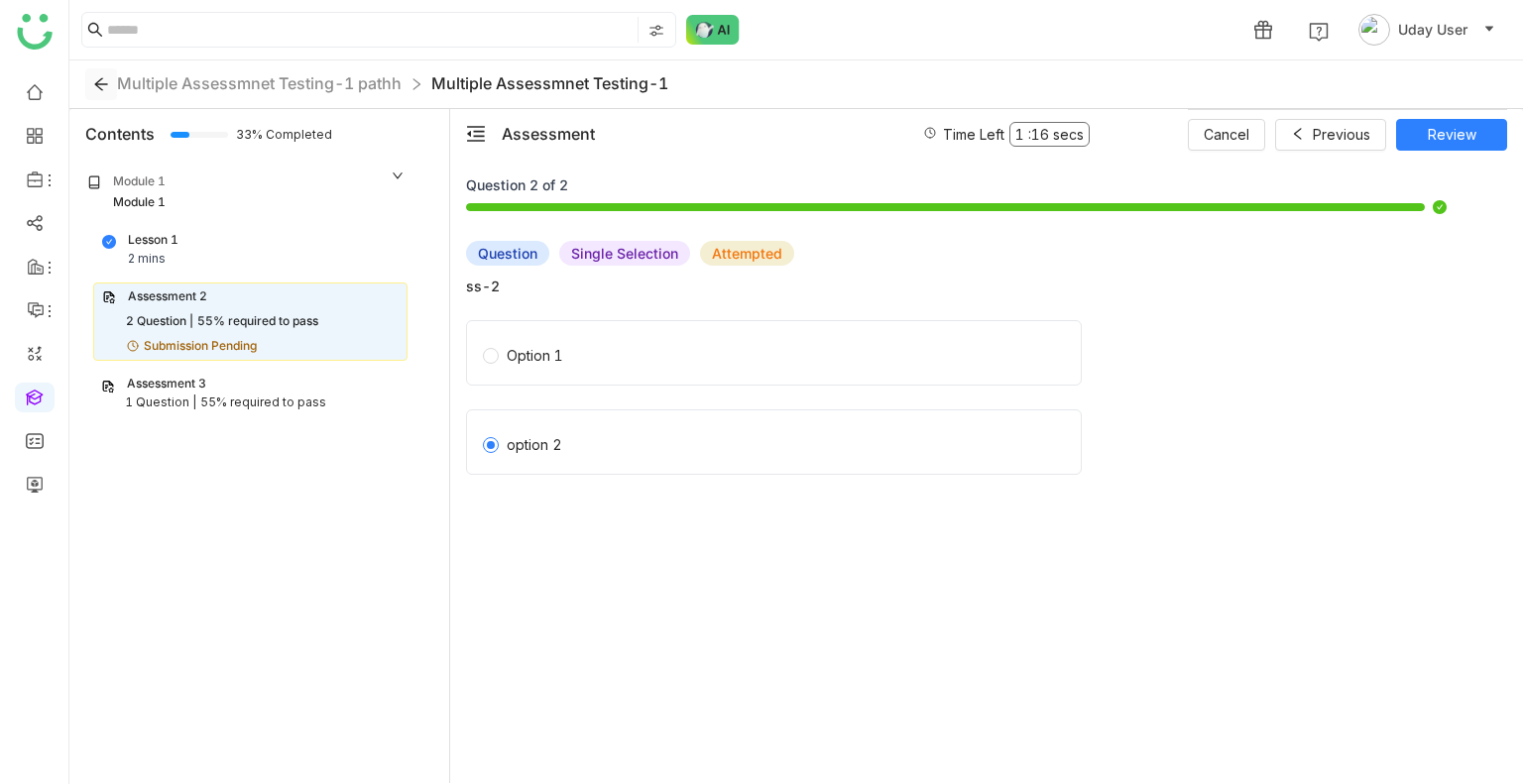 click 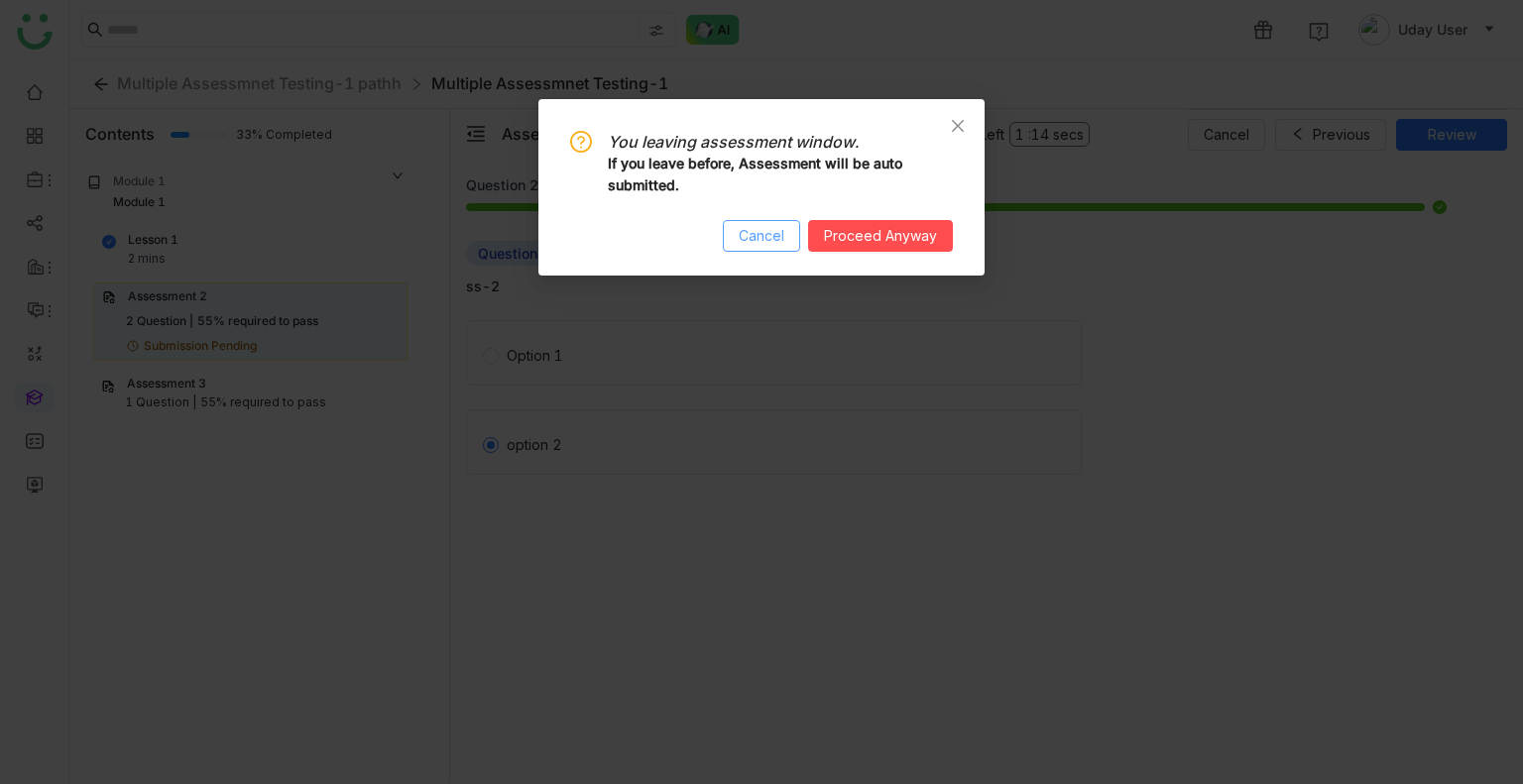 click on "Cancel" at bounding box center [762, 236] 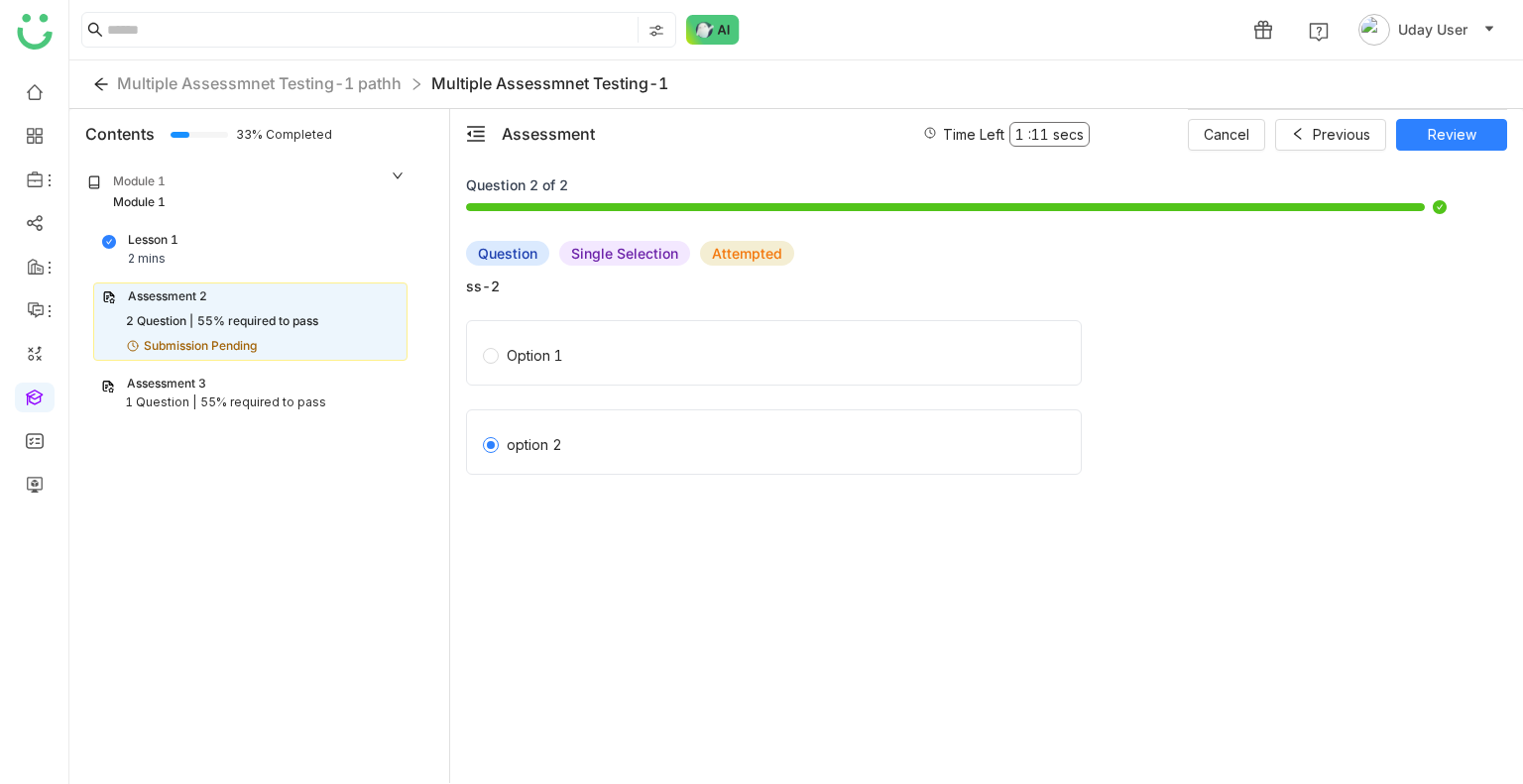 click on "Assessment 3" at bounding box center (250, 384) 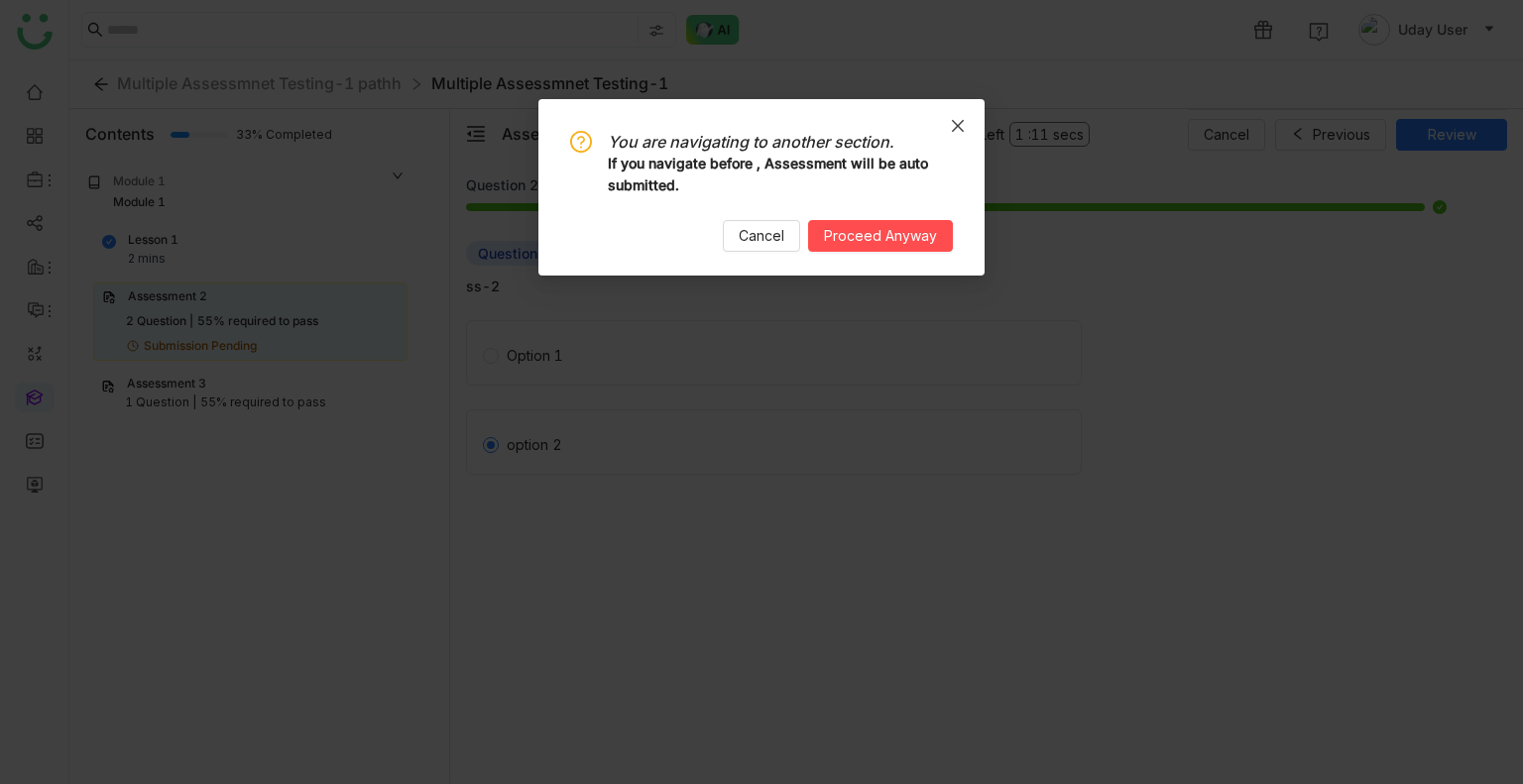 click on "You are navigating to another section. If you navigate before , Assessment will be auto submitted.  Cancel   Proceed Anyway" at bounding box center [762, 392] 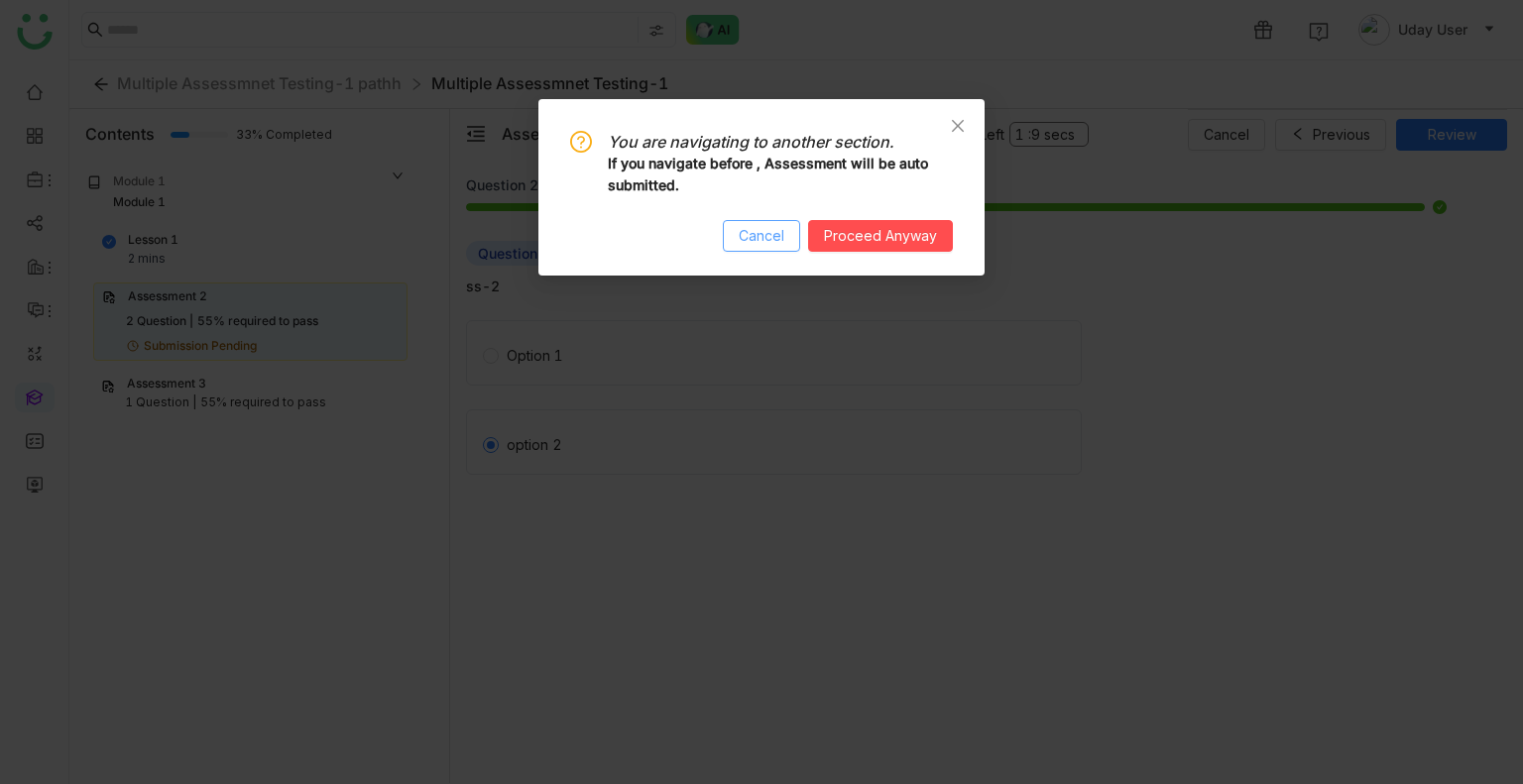 click on "Cancel" at bounding box center [762, 236] 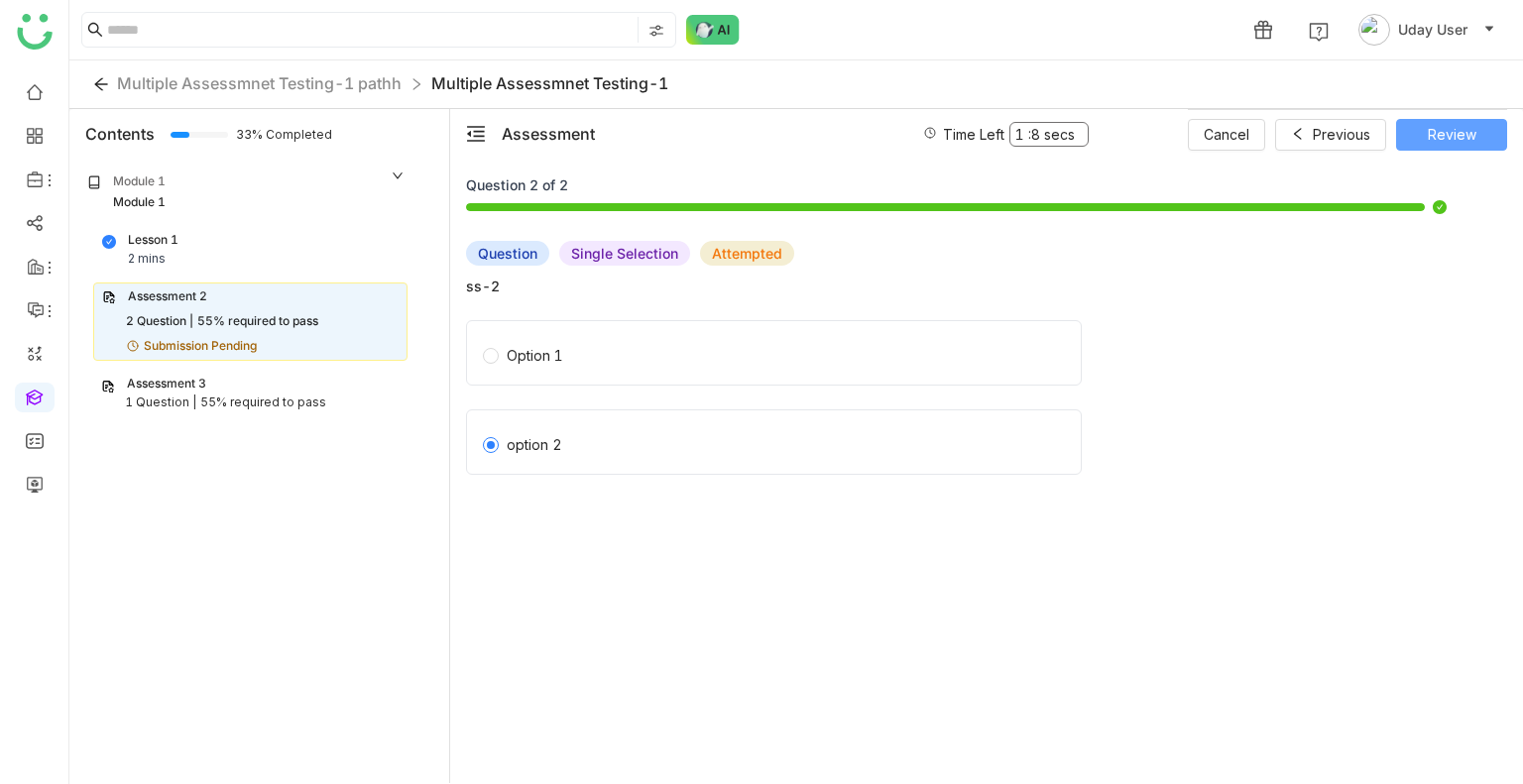 click on "Review" at bounding box center (1452, 135) 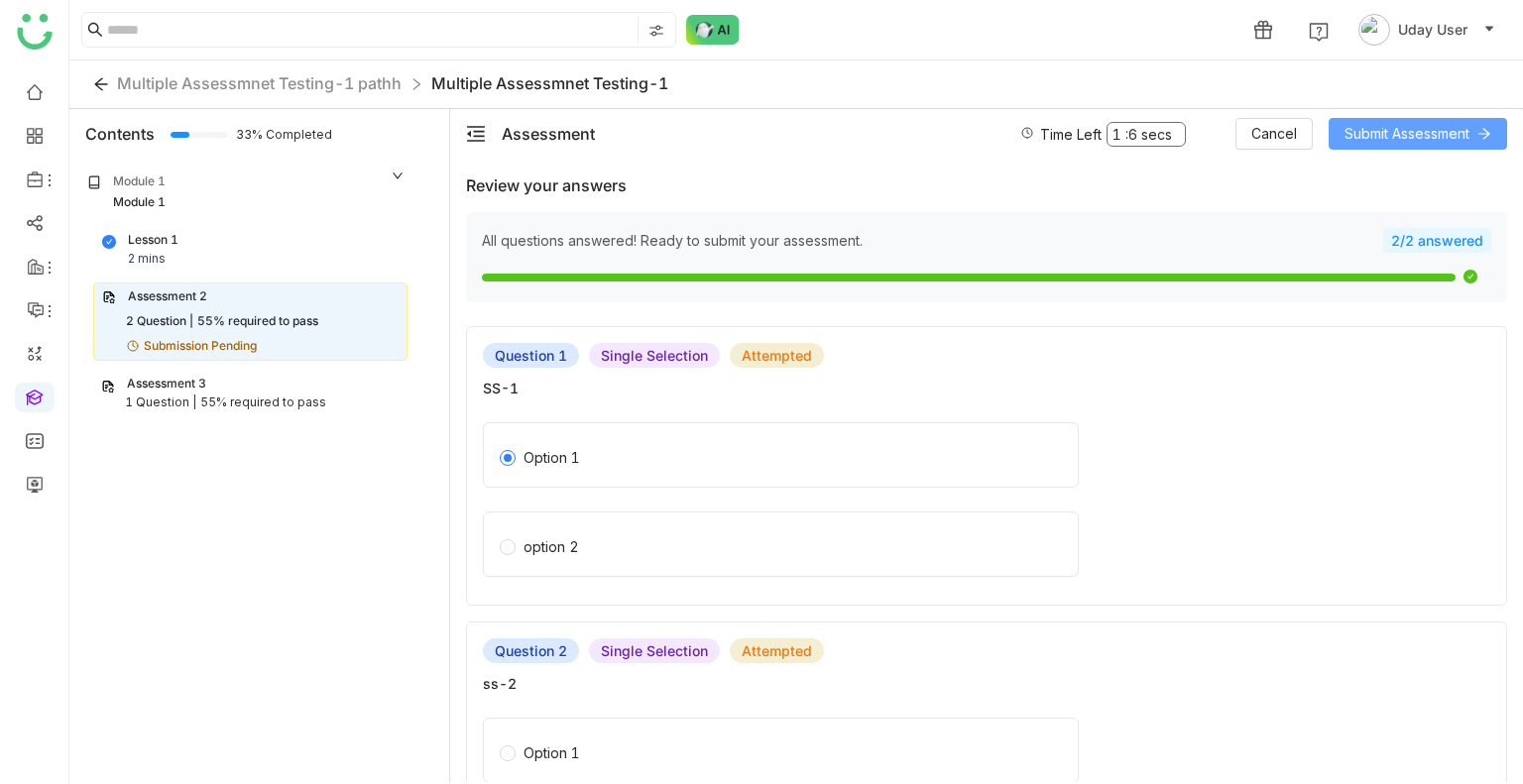 click on "Submit Assessment" at bounding box center [1407, 134] 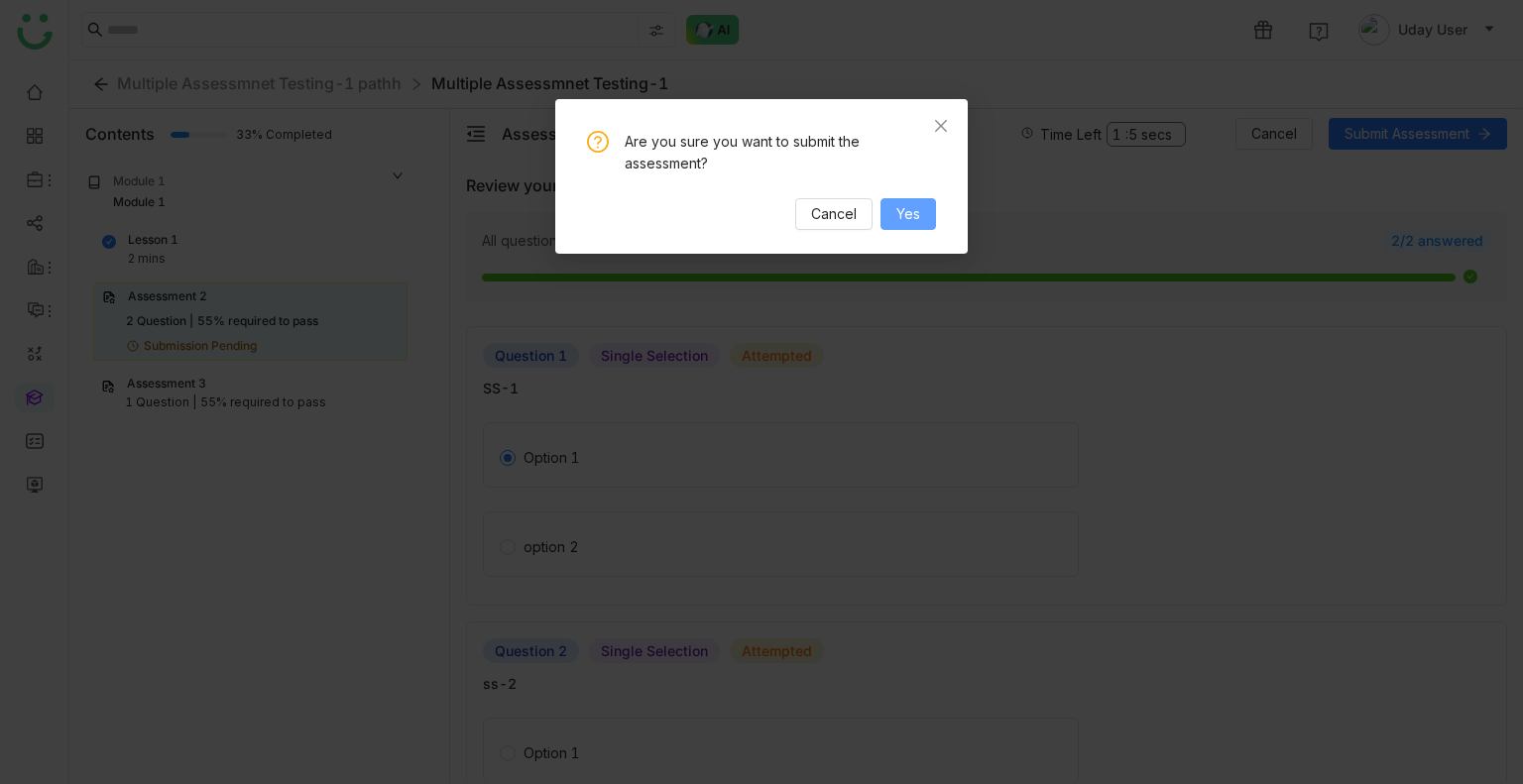click on "Yes" at bounding box center [908, 214] 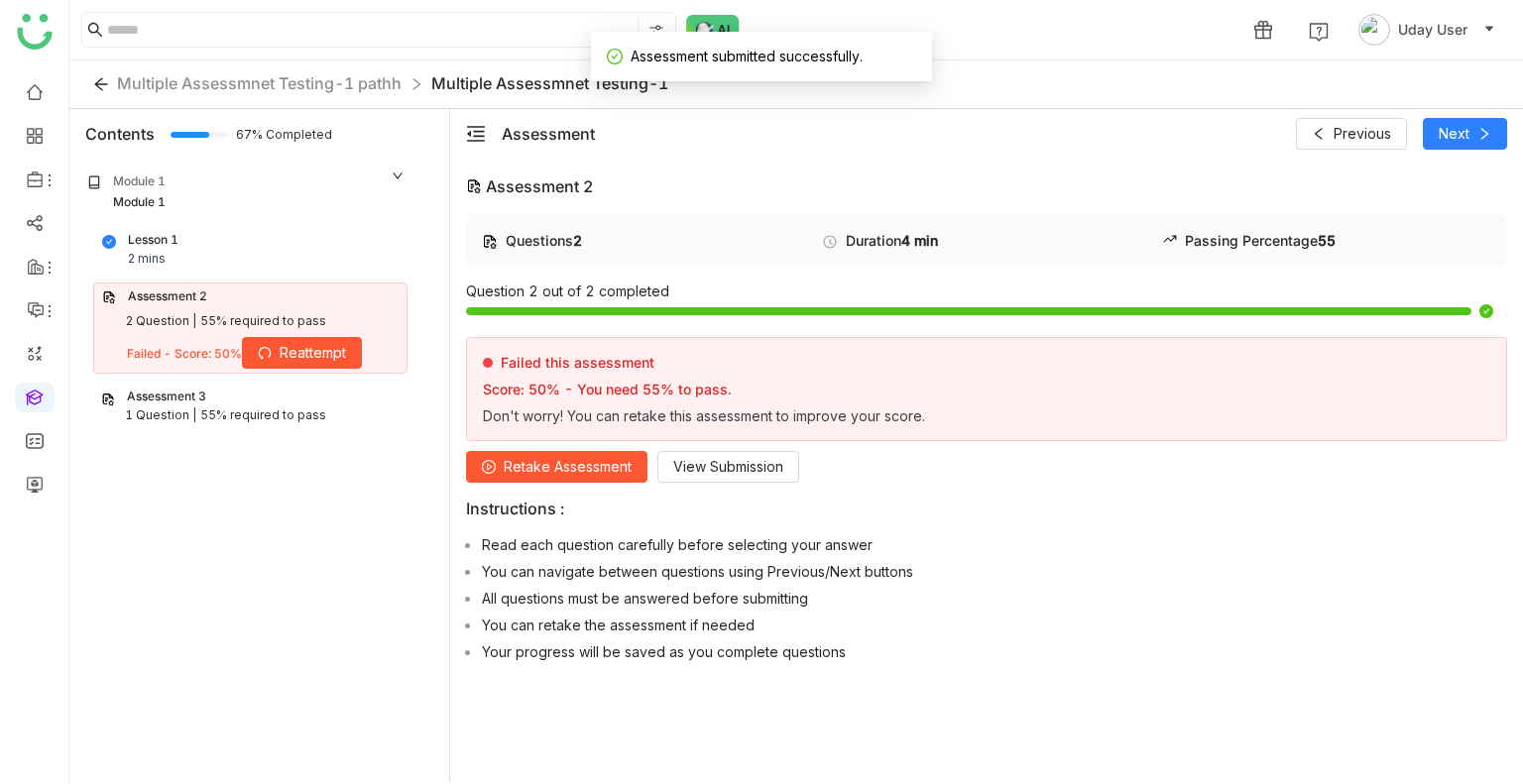 click on "Lesson 1 2 mins" at bounding box center (250, 250) 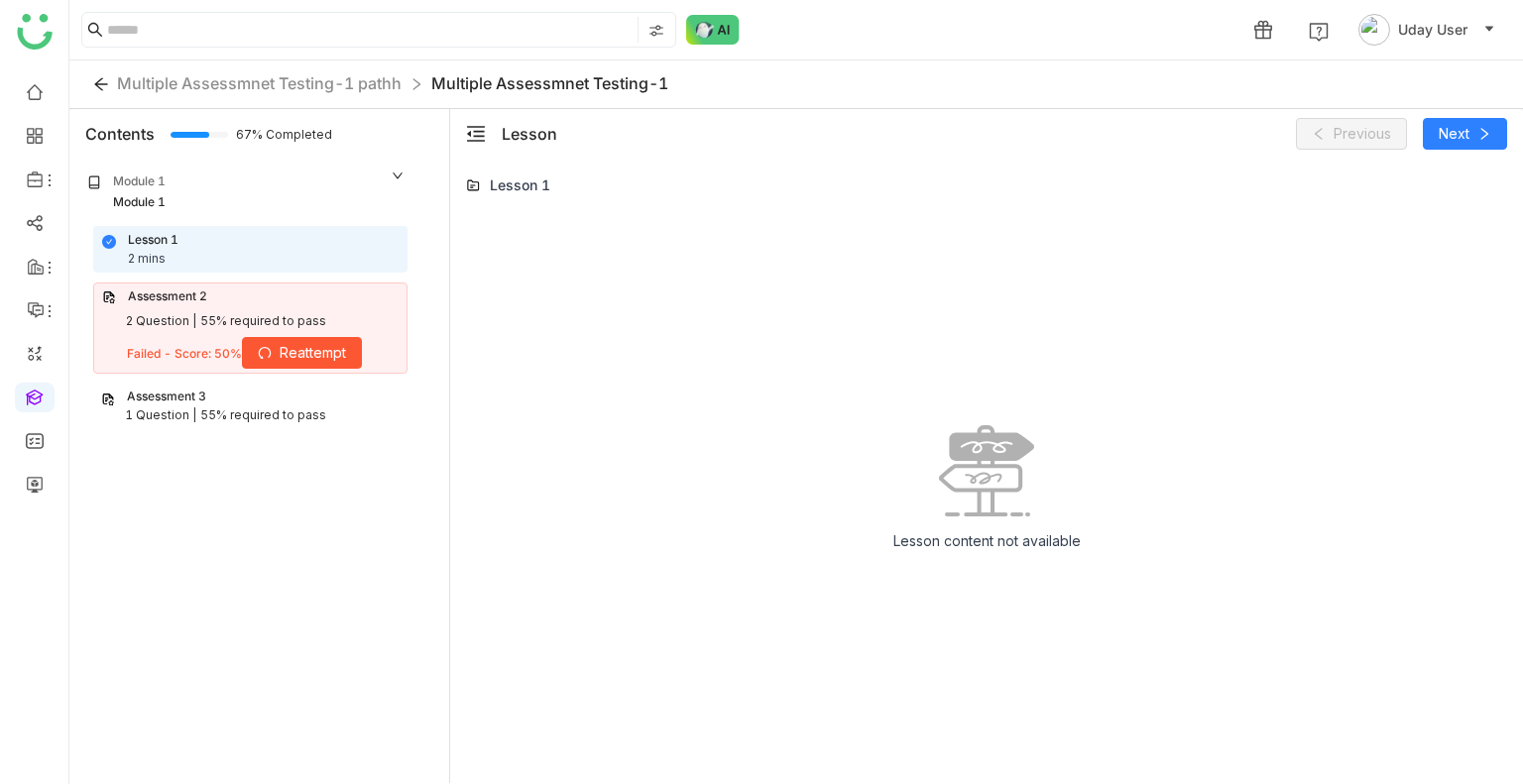 click on "Assessment 3" at bounding box center (167, 396) 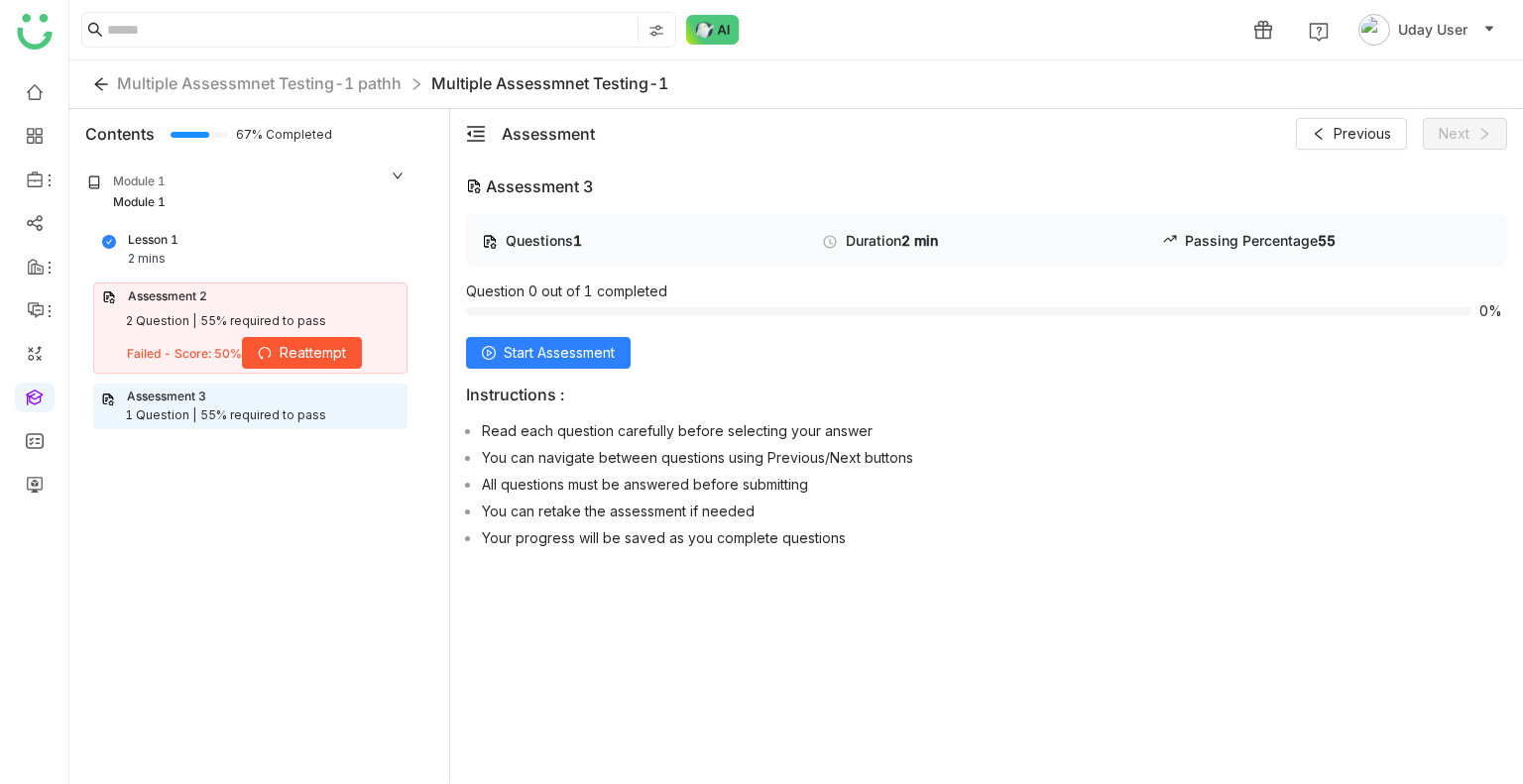 click on "Reattempt" at bounding box center [301, 353] 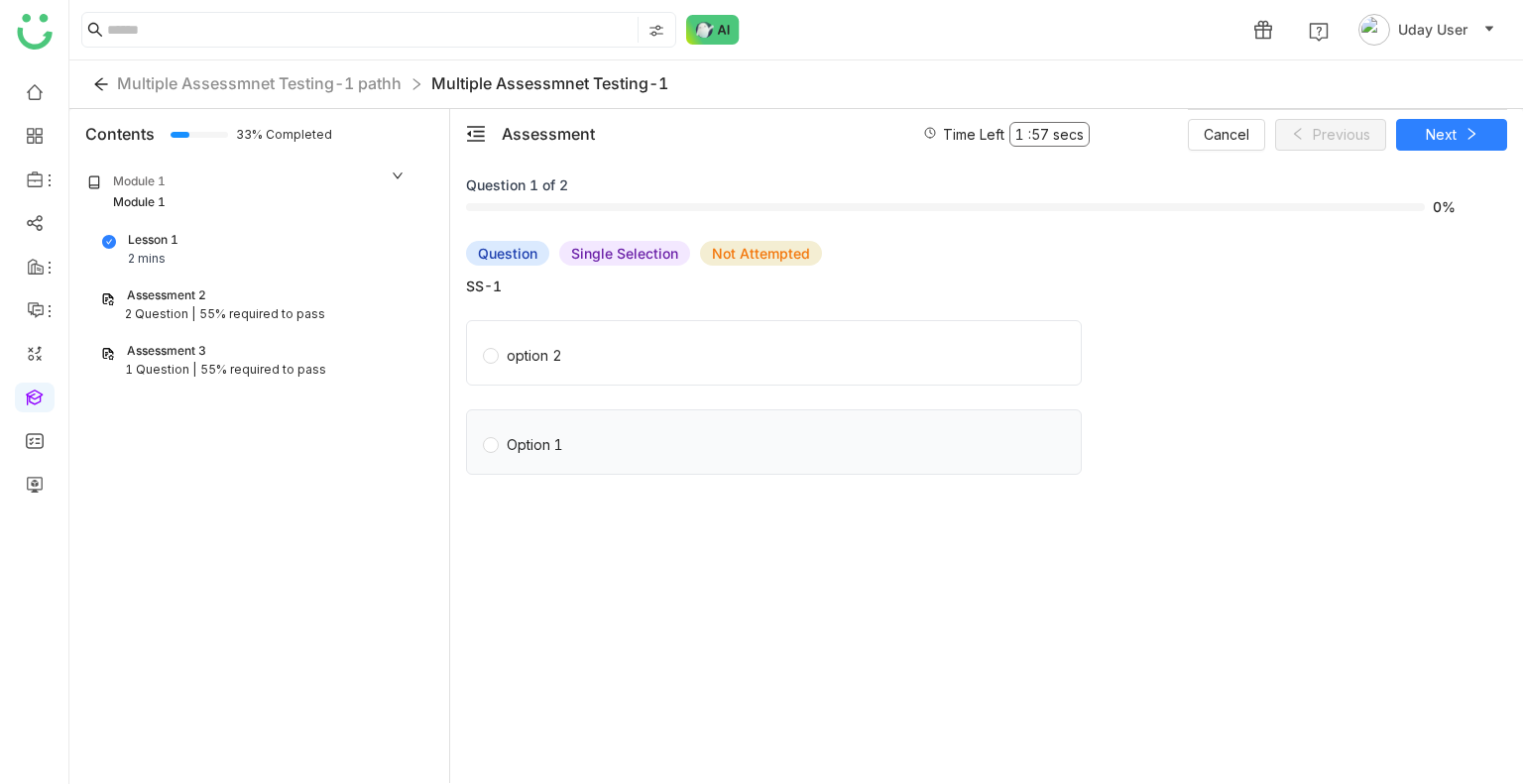 click on "Option 1" 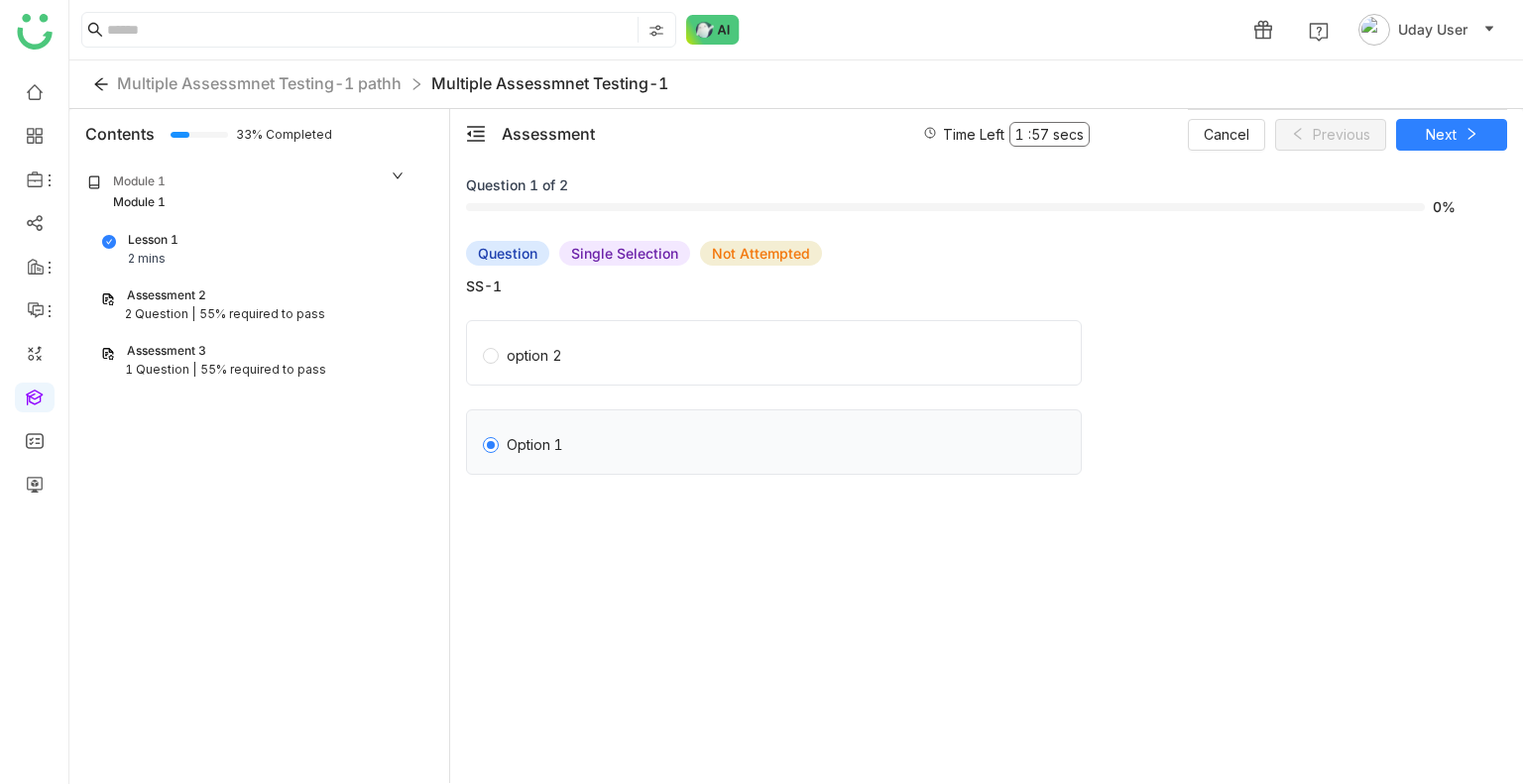 click on "Option 1" 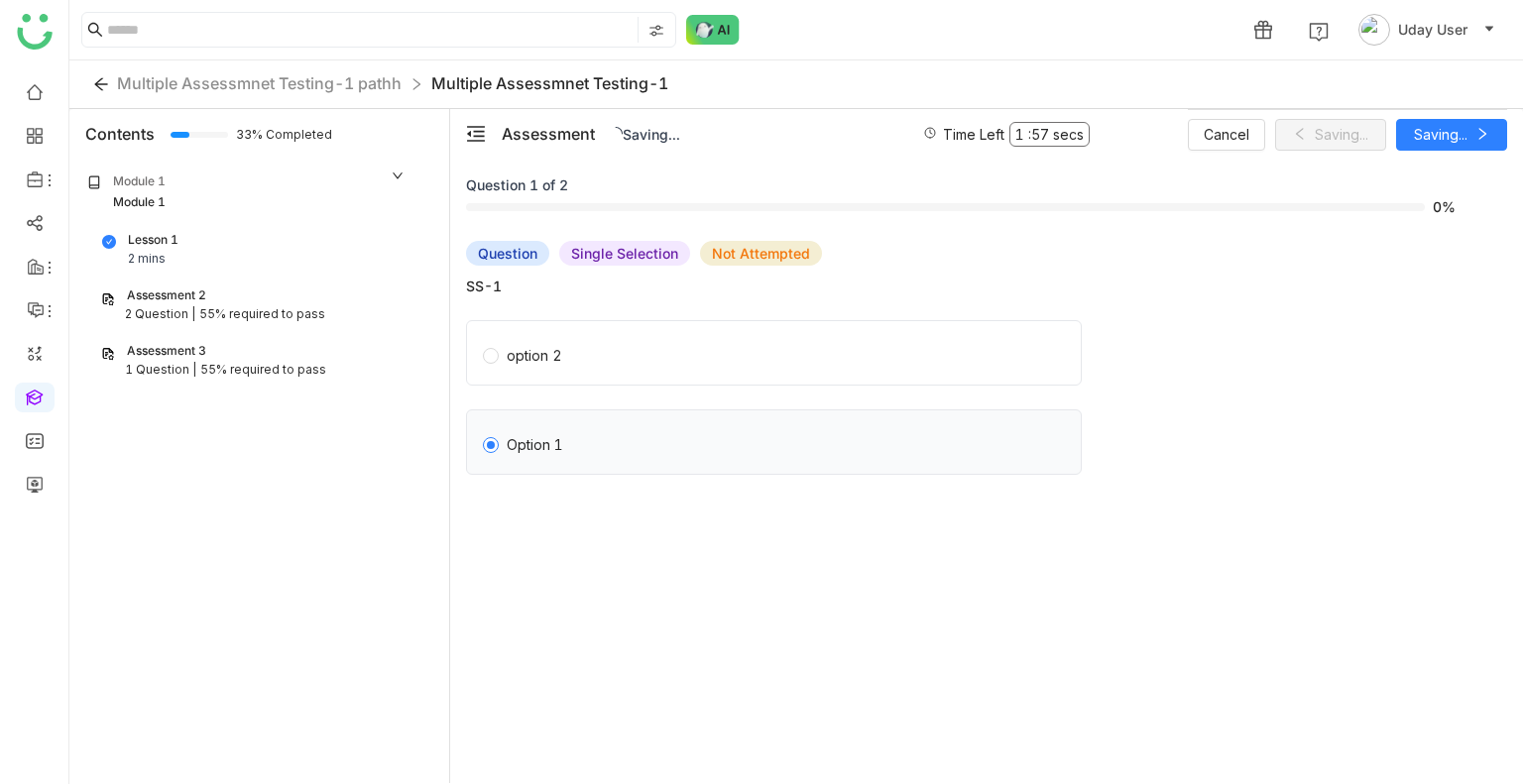 click on "Option 1" 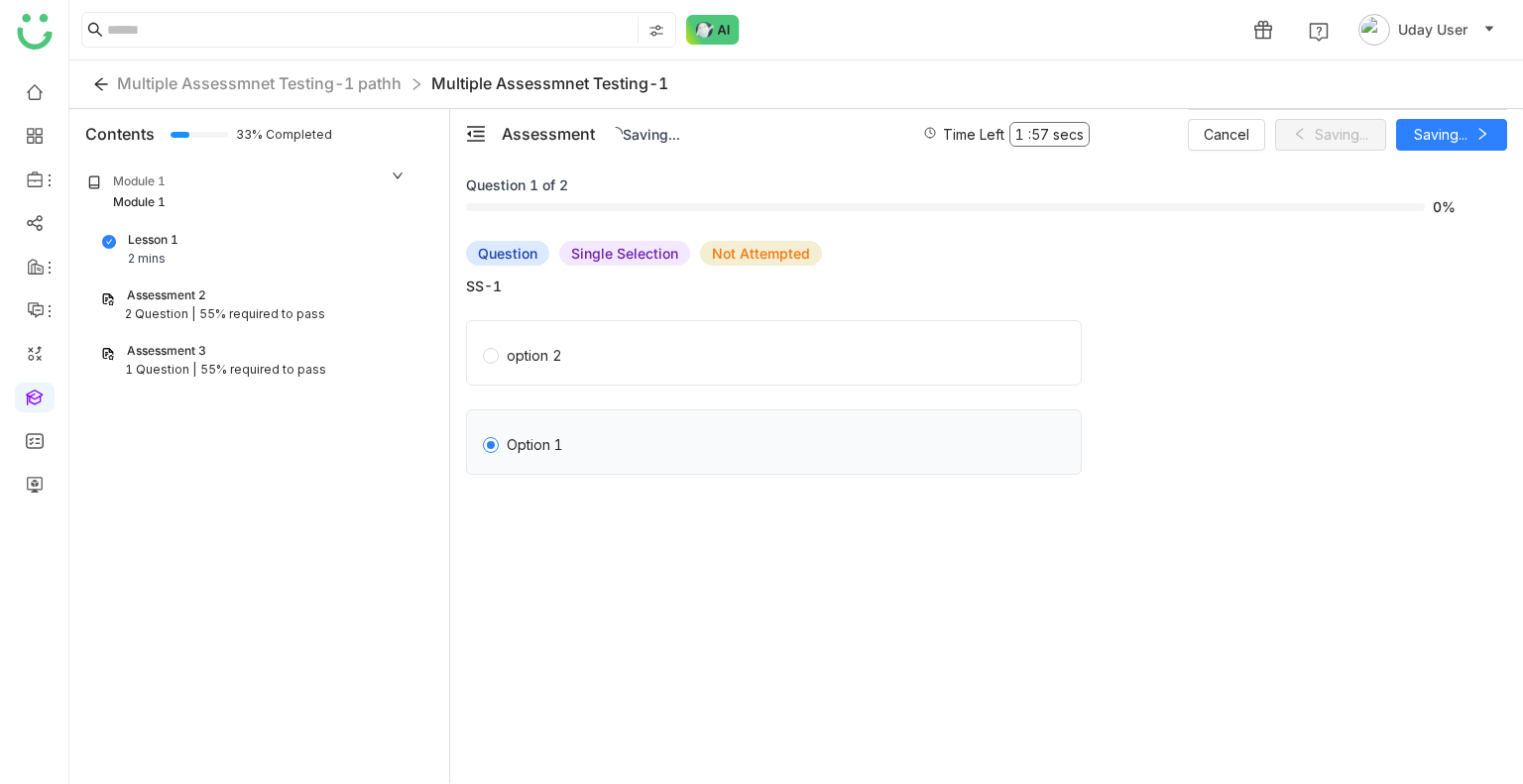 click on "Option 1" 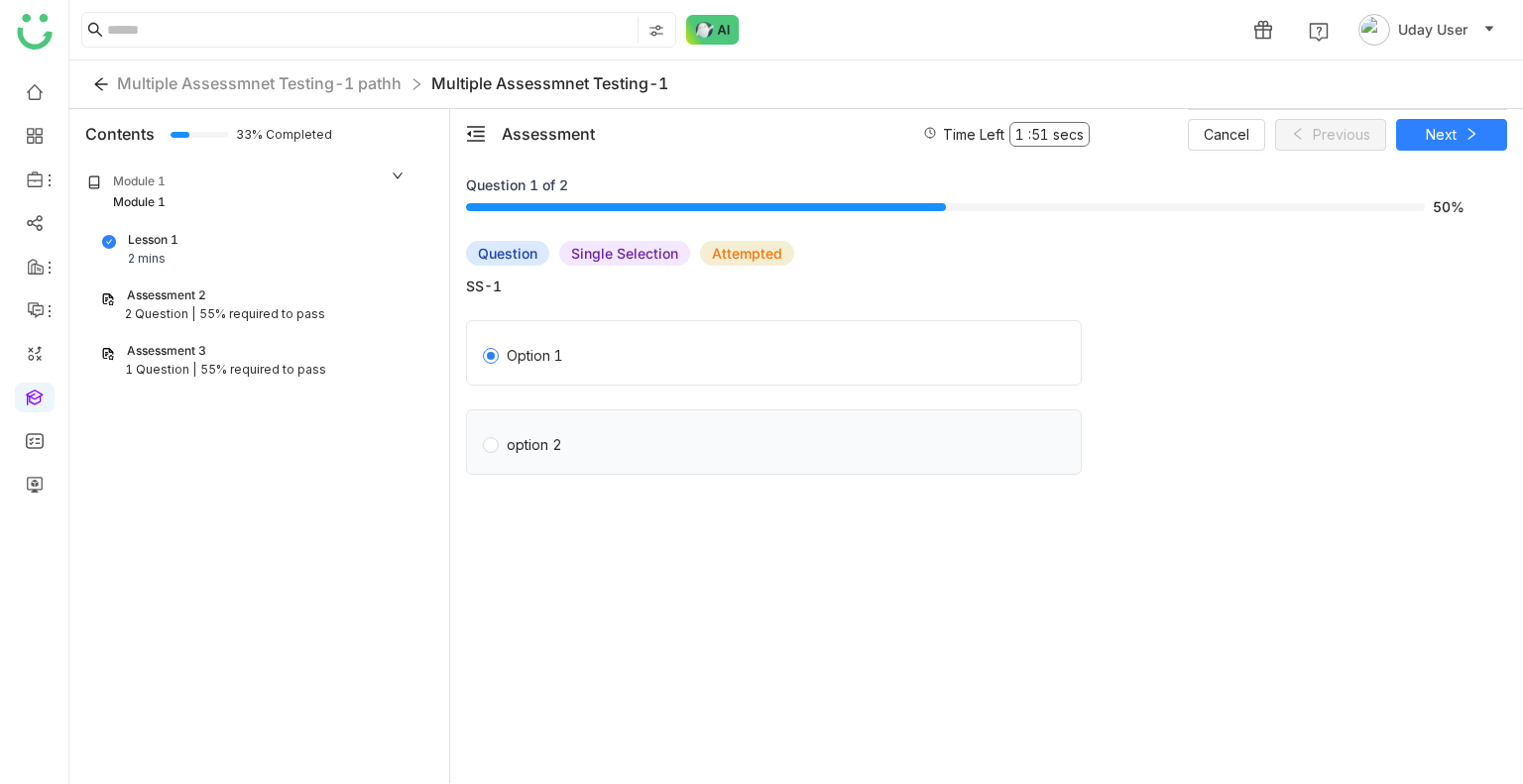 click on "option 2" 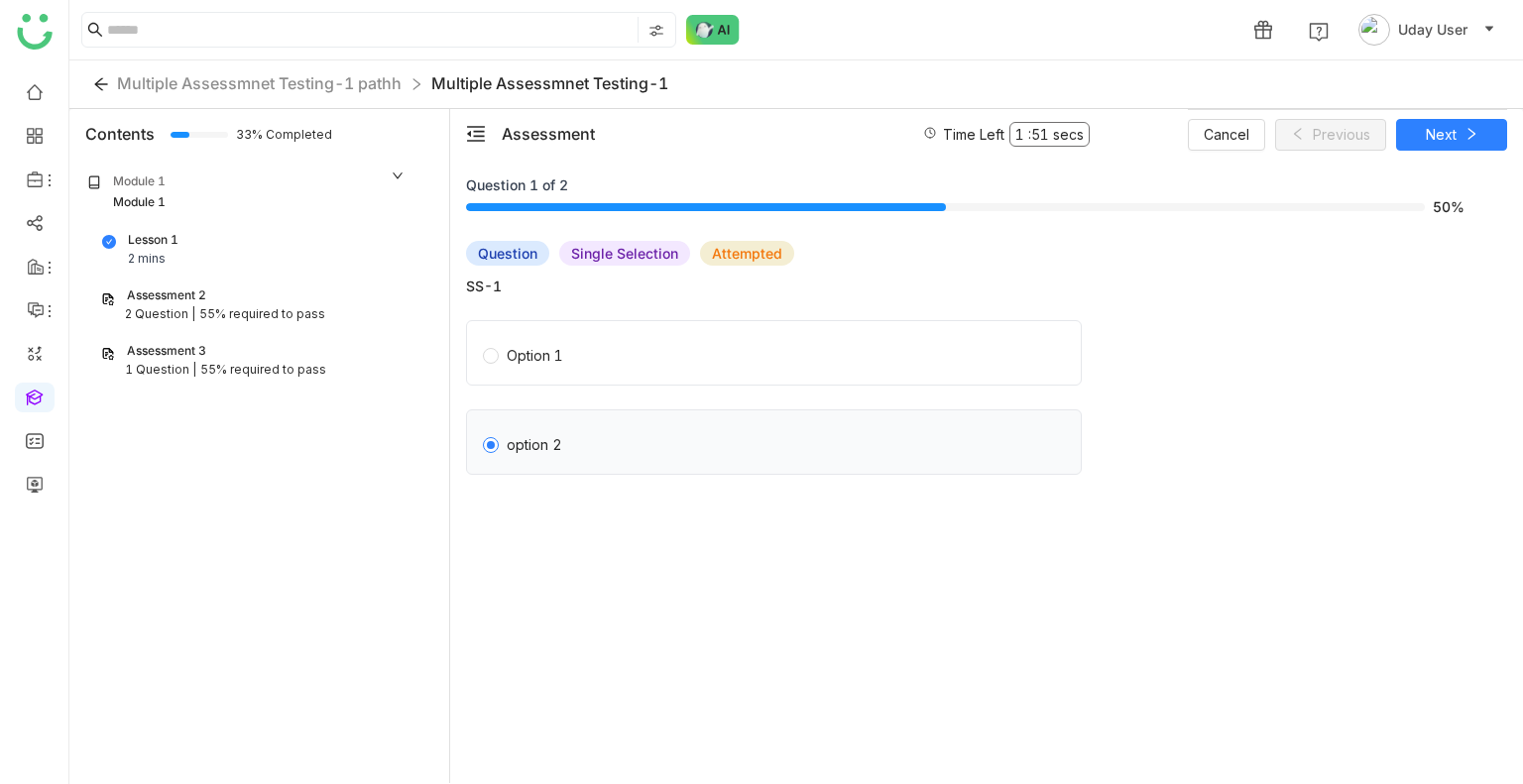 click on "option 2" 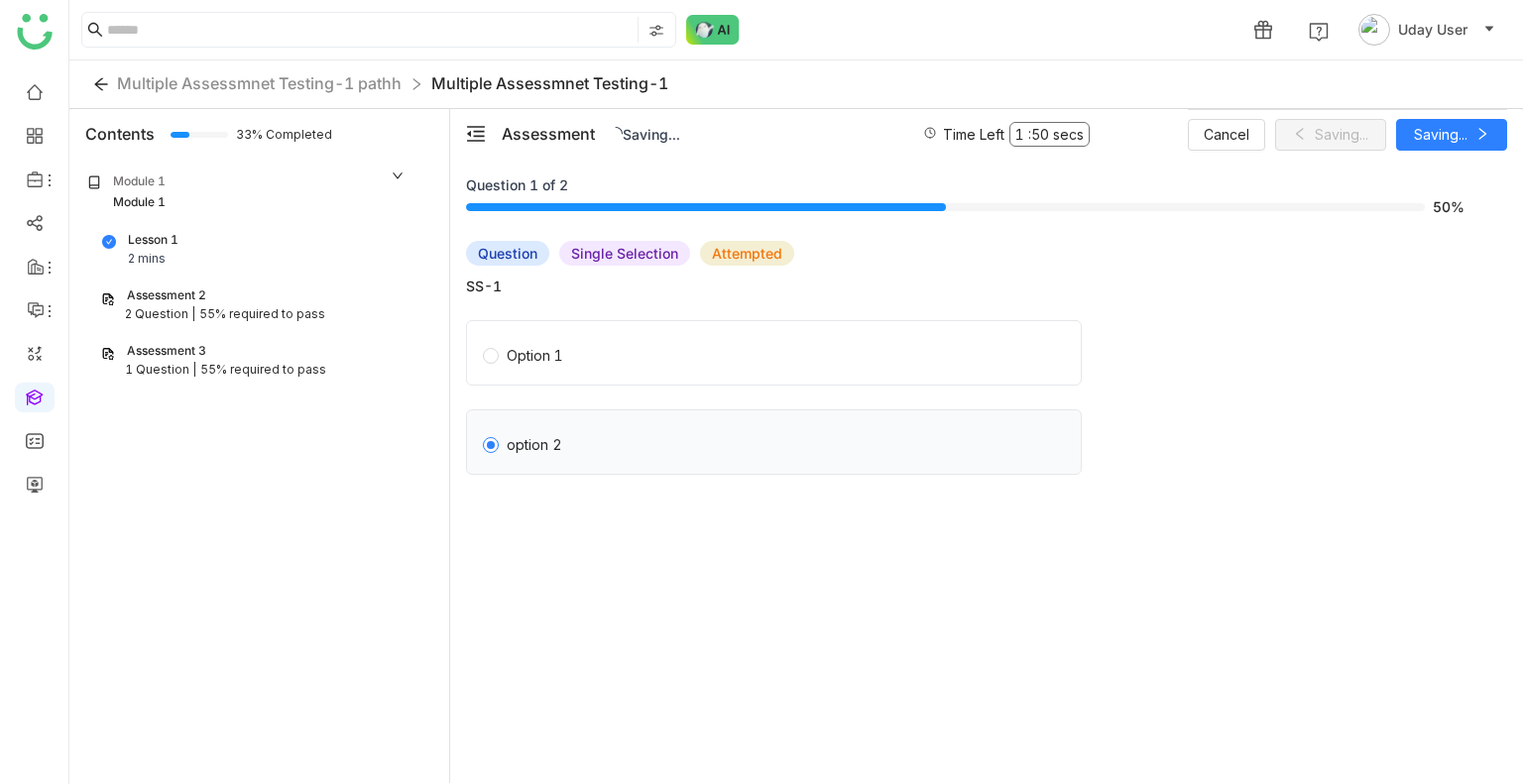 click on "option 2" 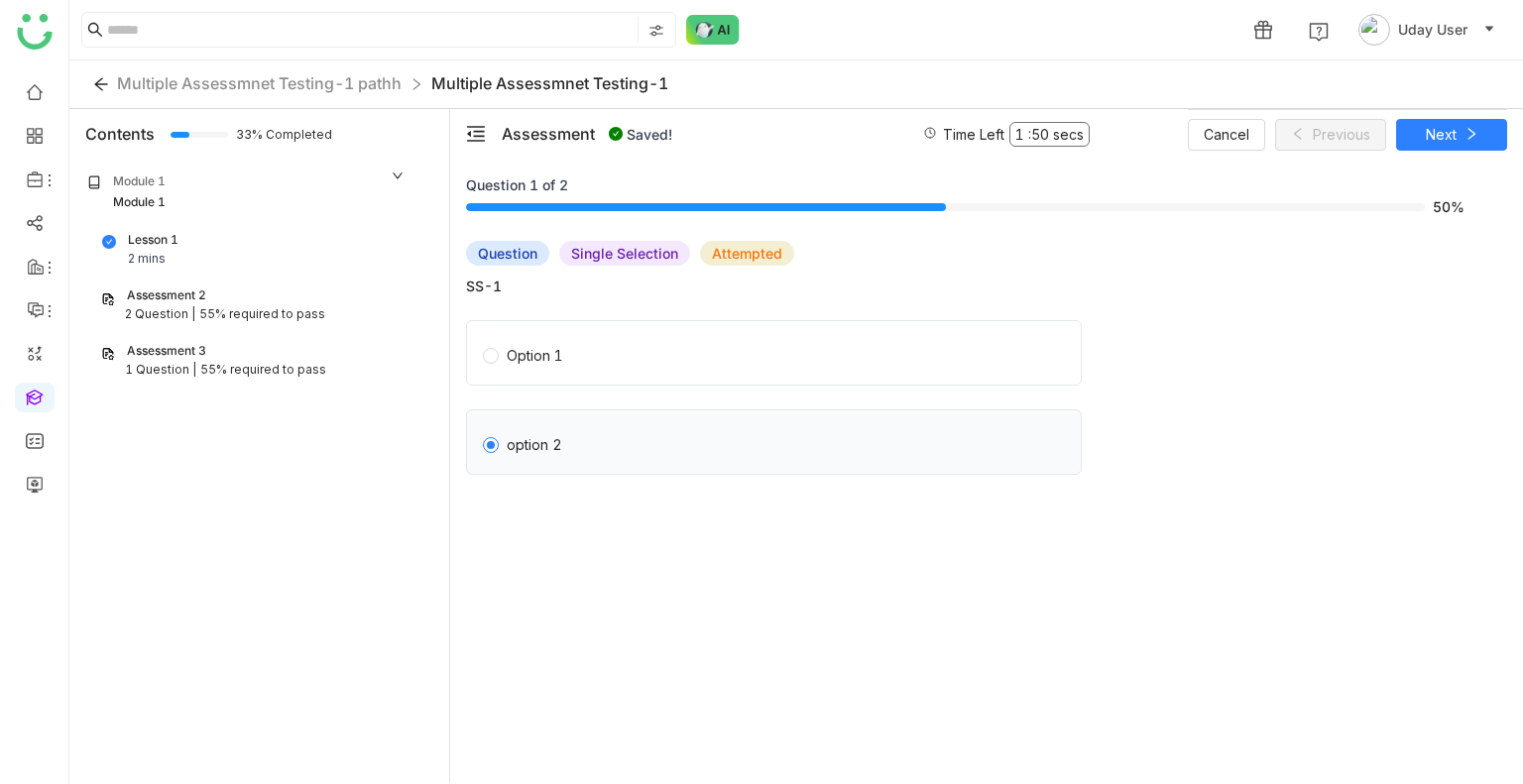 click on "option 2" 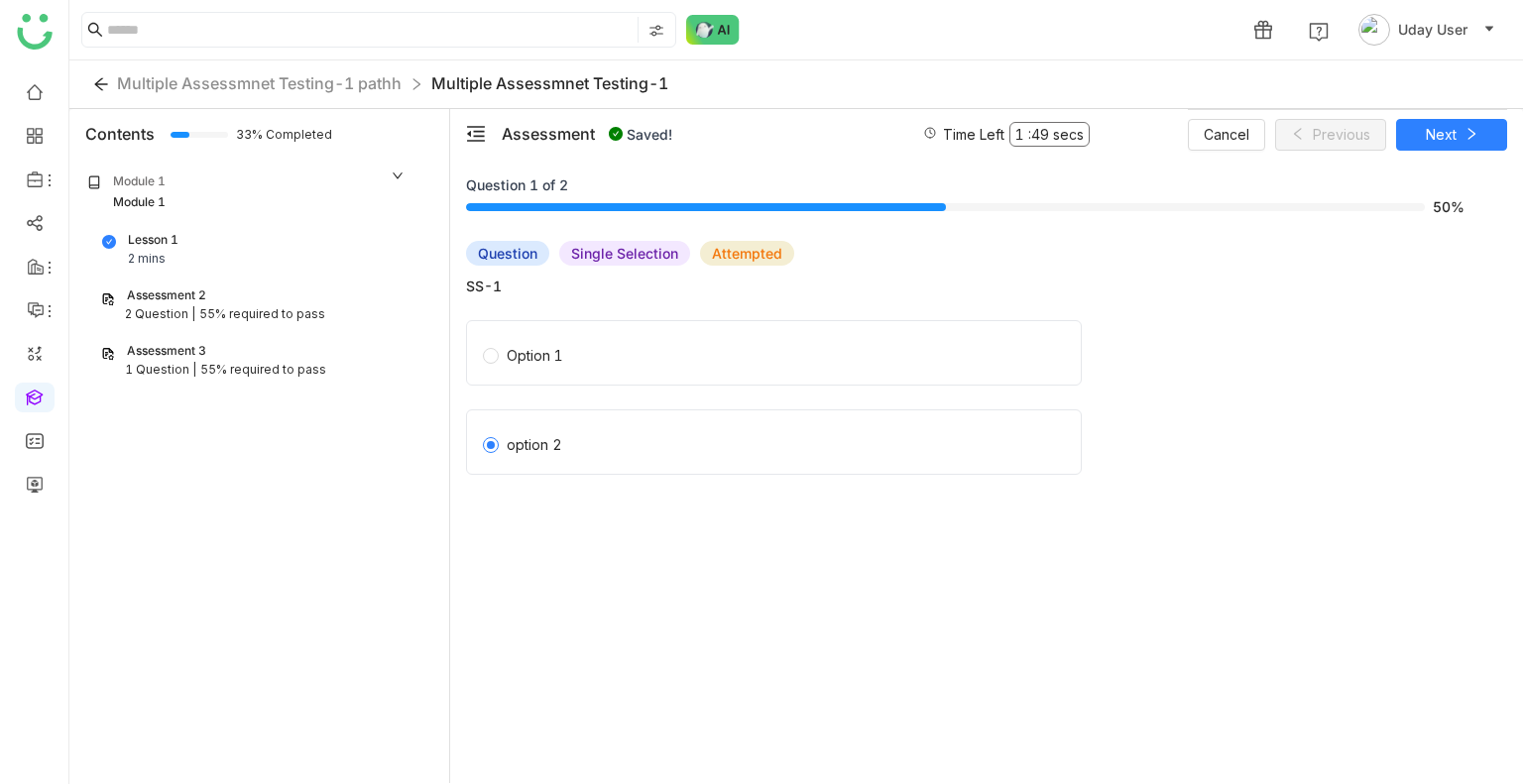 click on "option 2" 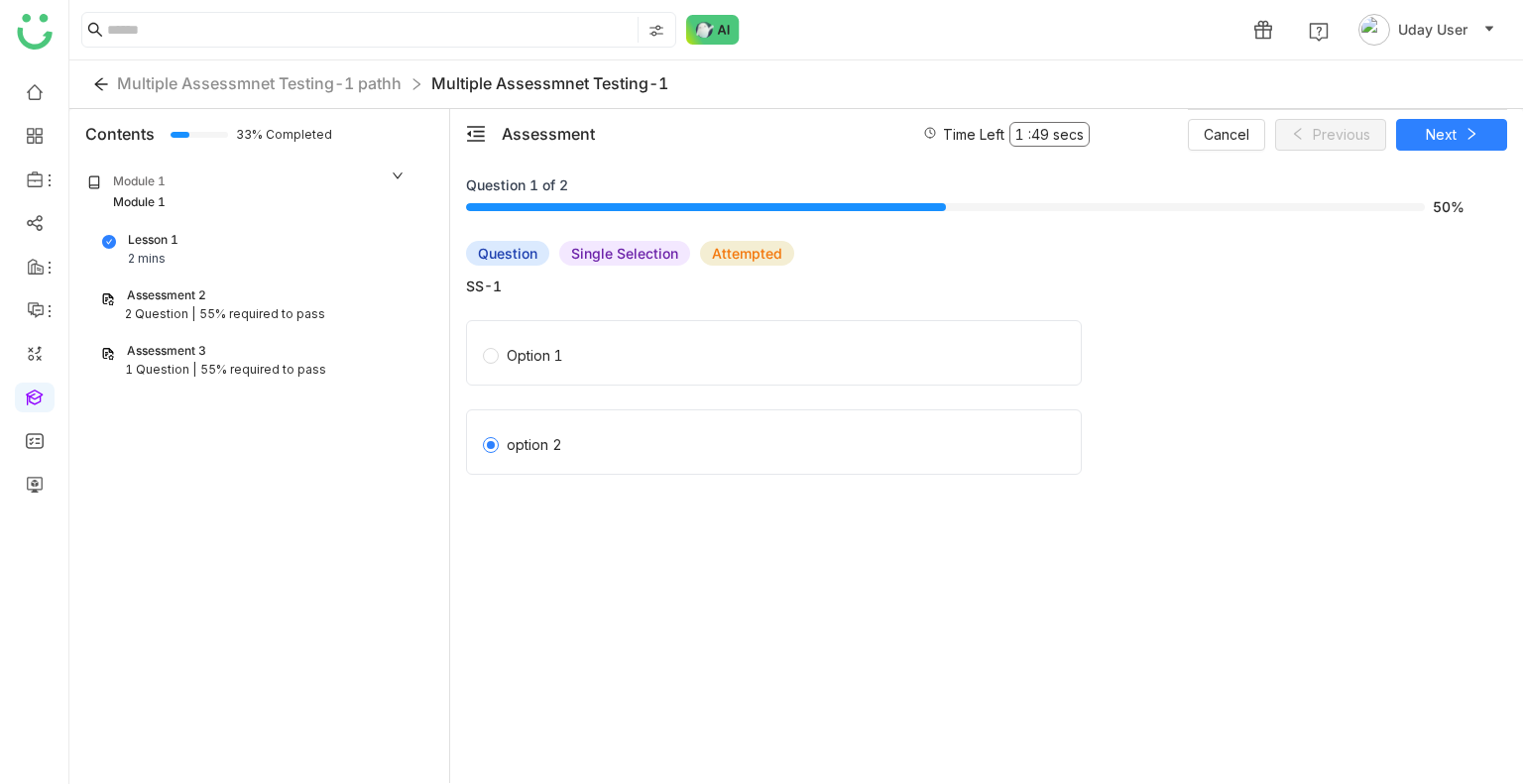 click on "option 2" 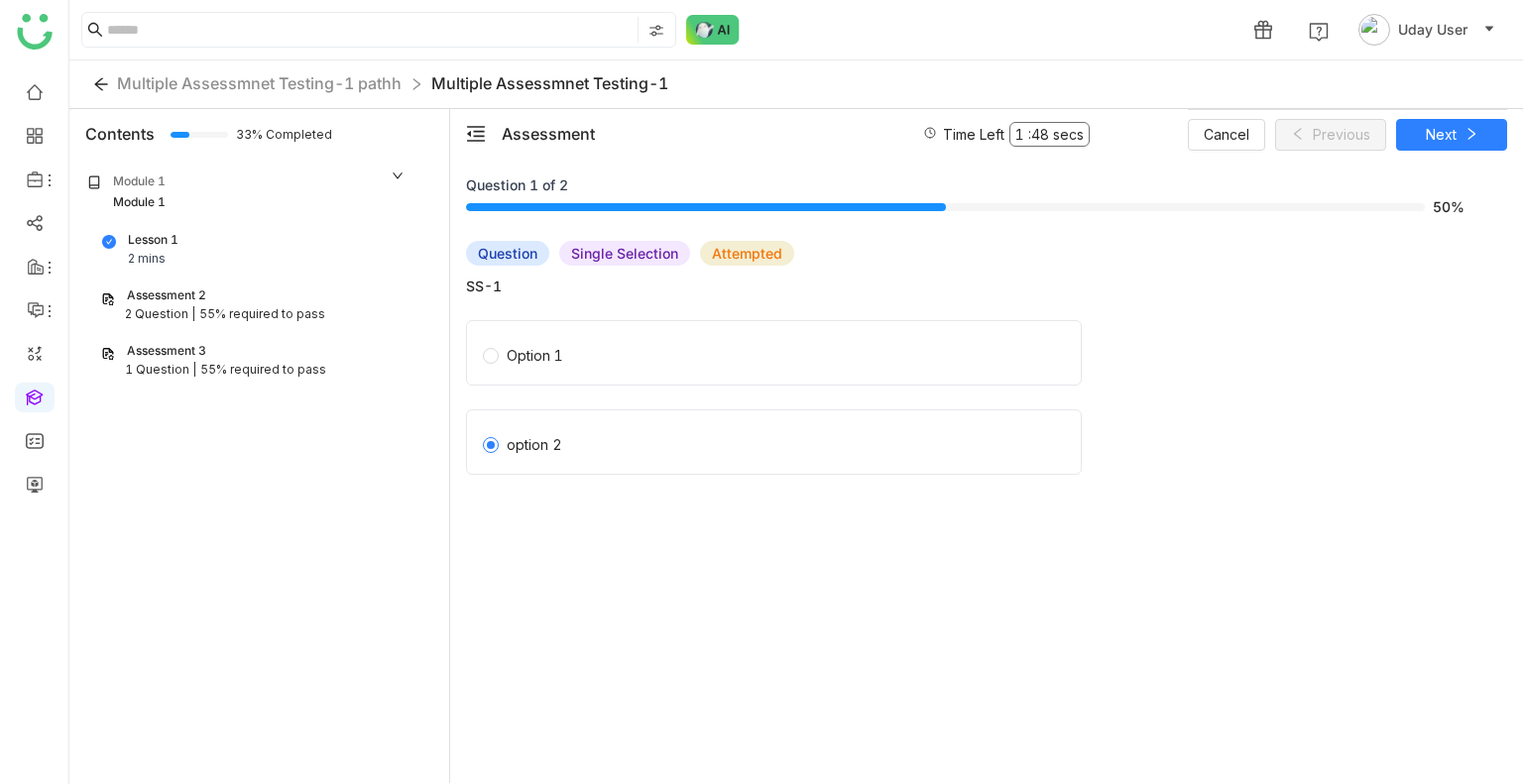 click on "option 2" 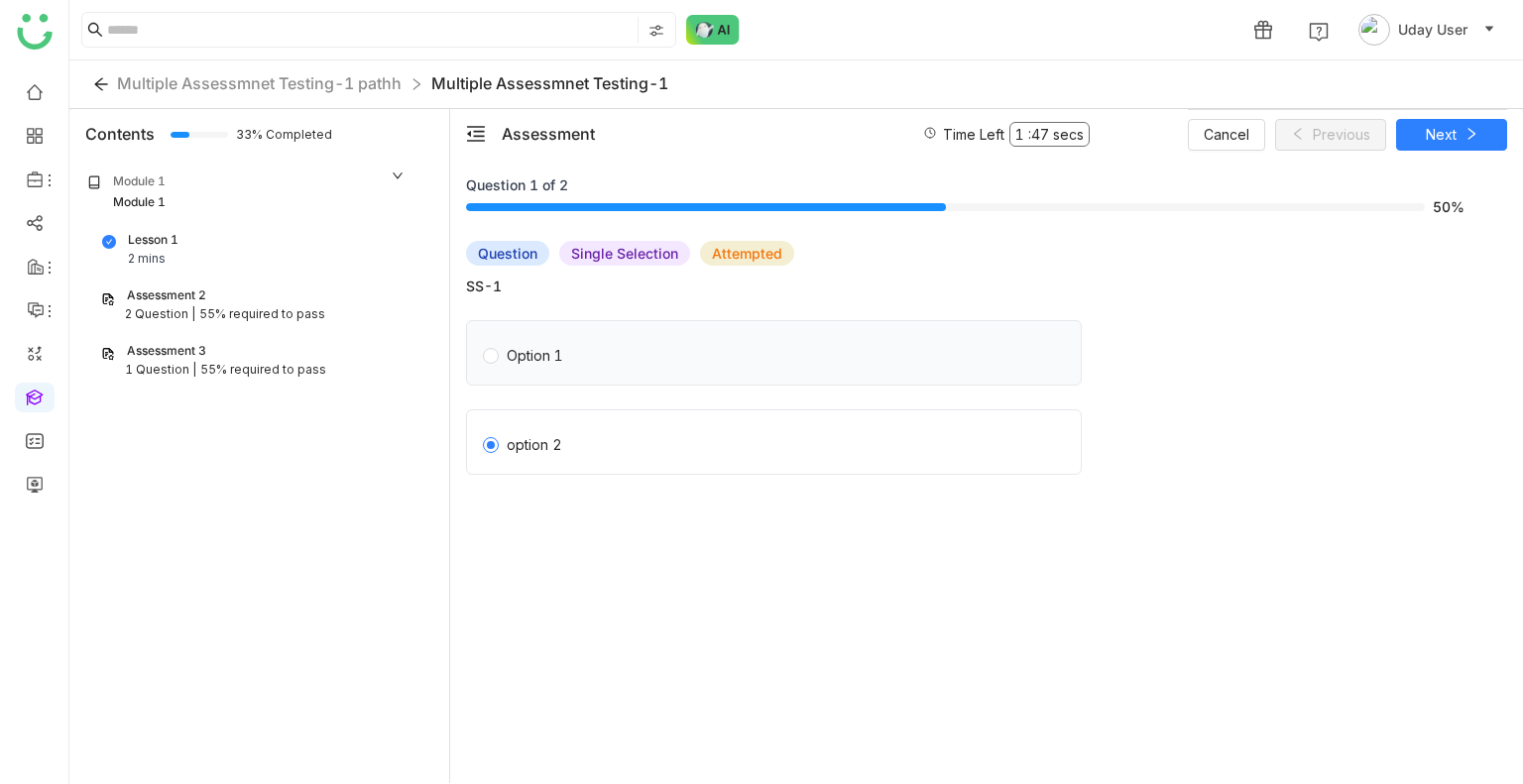 click on "Option 1" 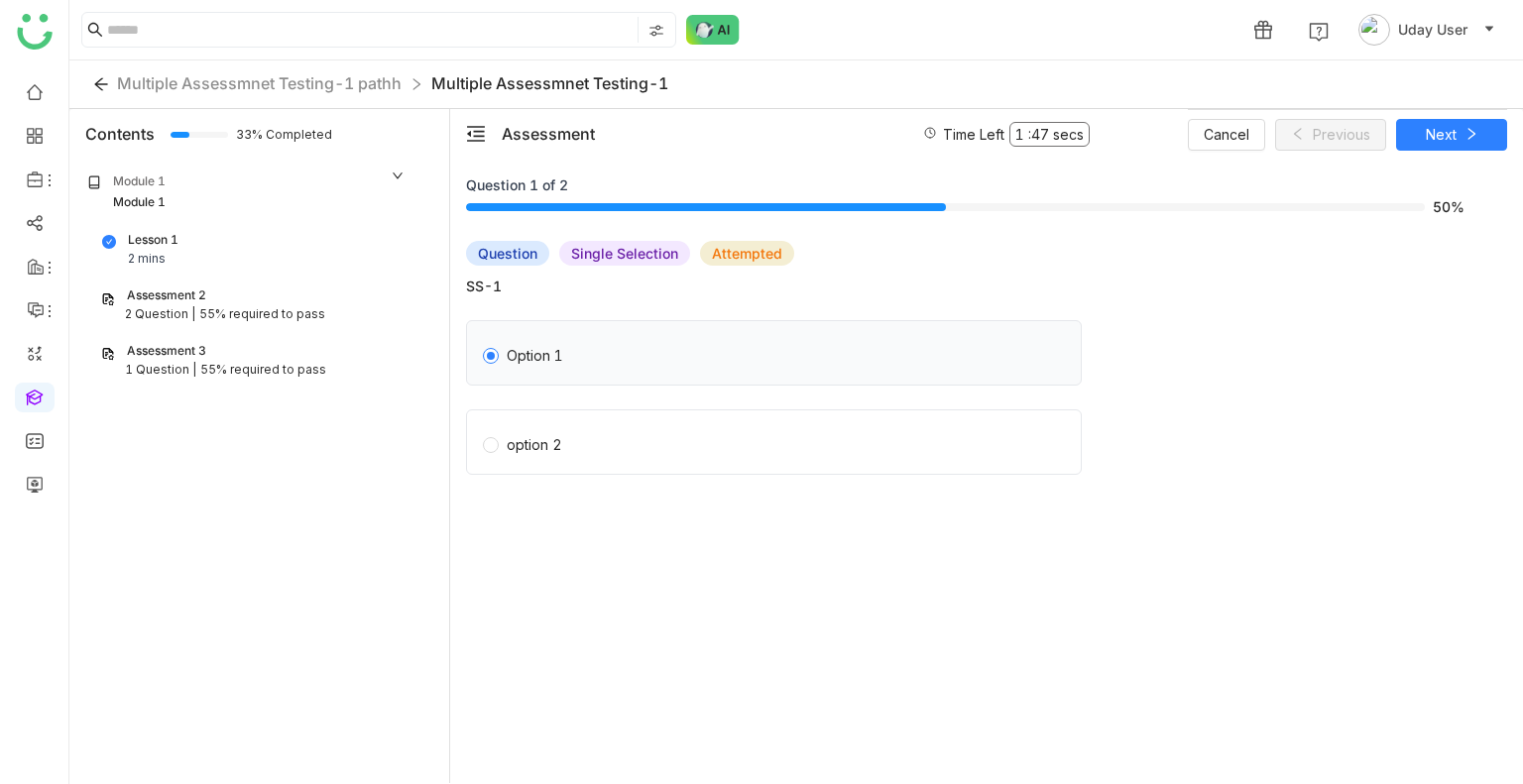 click on "Option 1" 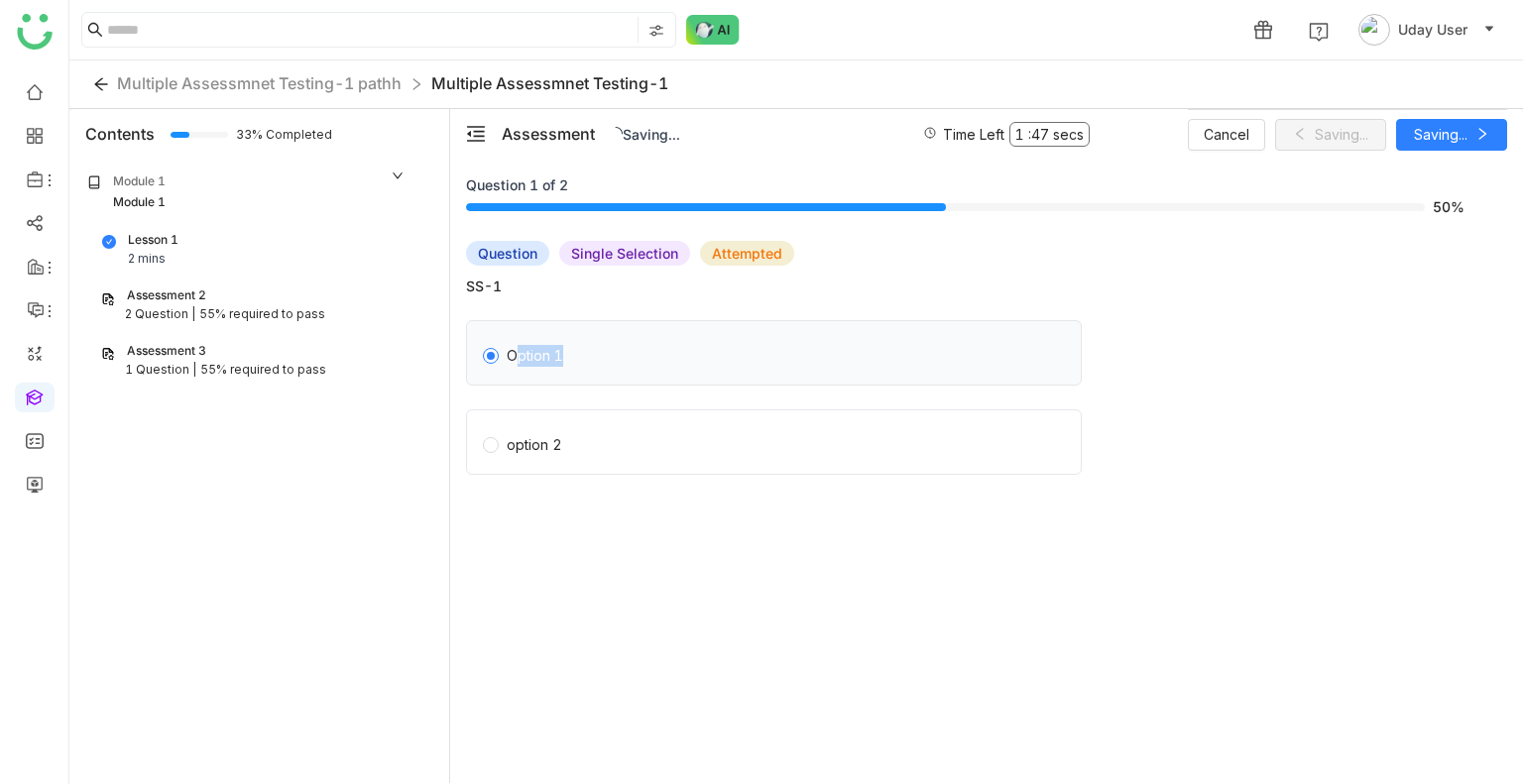 click on "Option 1" 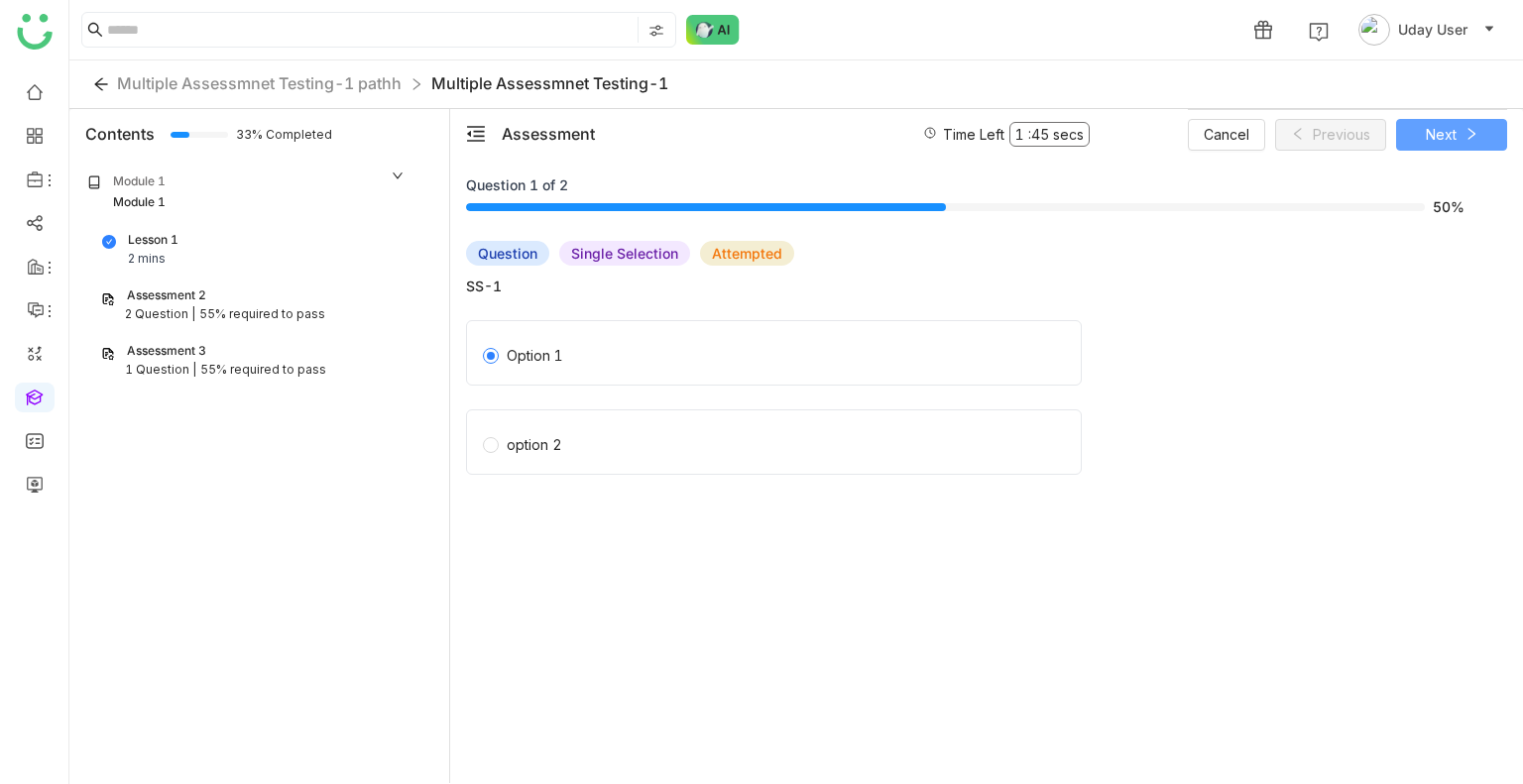 click on "Next" at bounding box center (1441, 135) 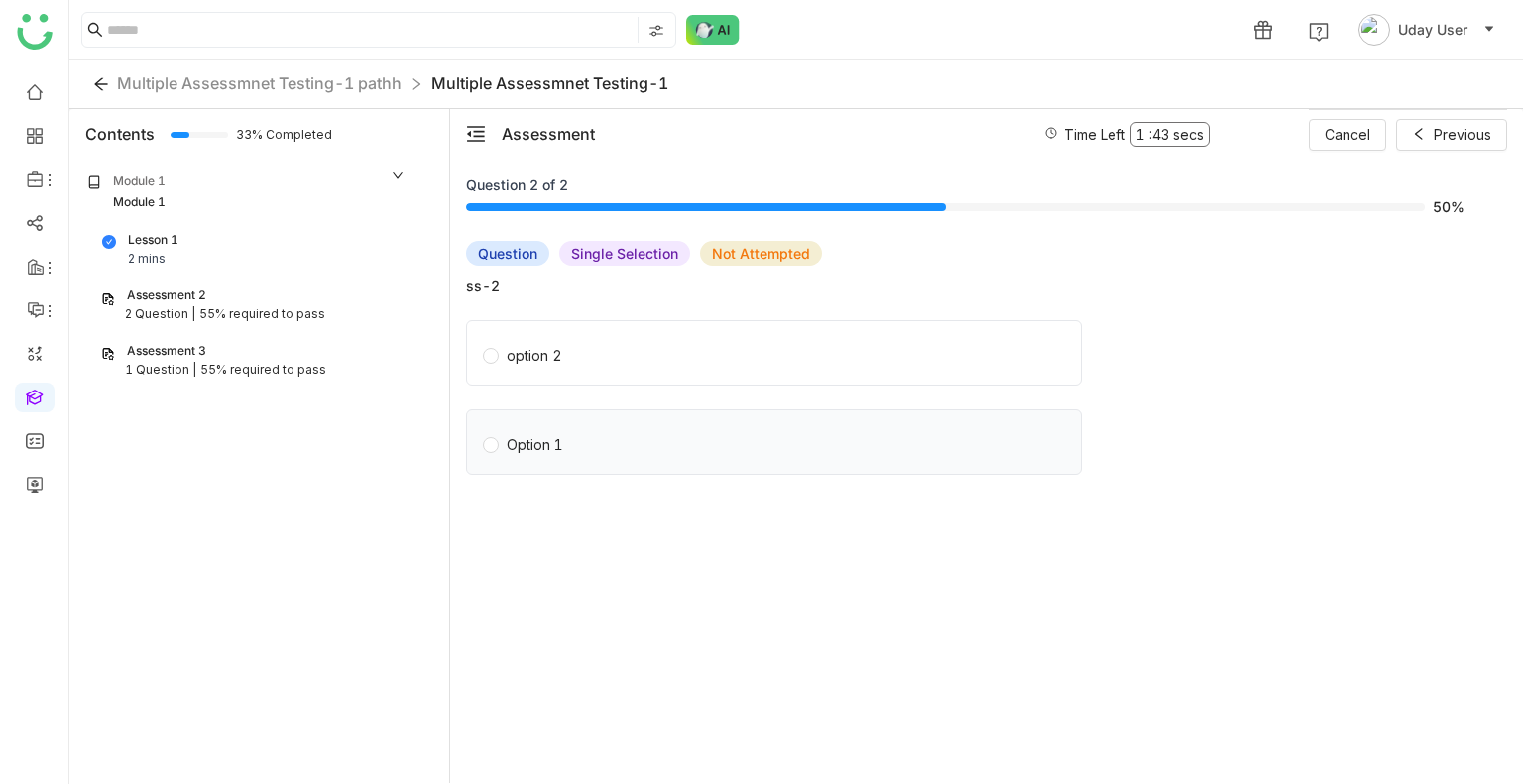 click on "Option 1" 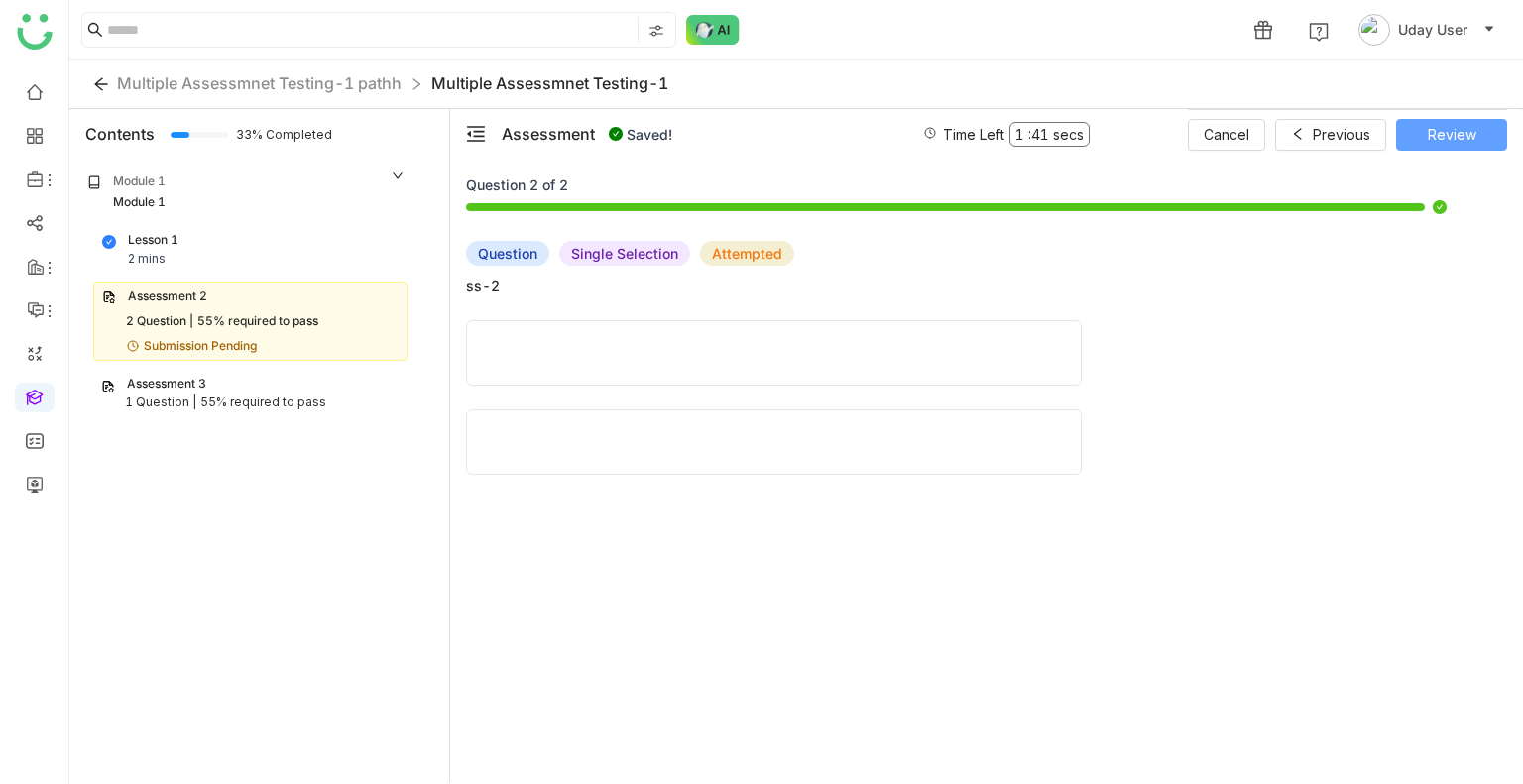 click on "Review" at bounding box center [1452, 135] 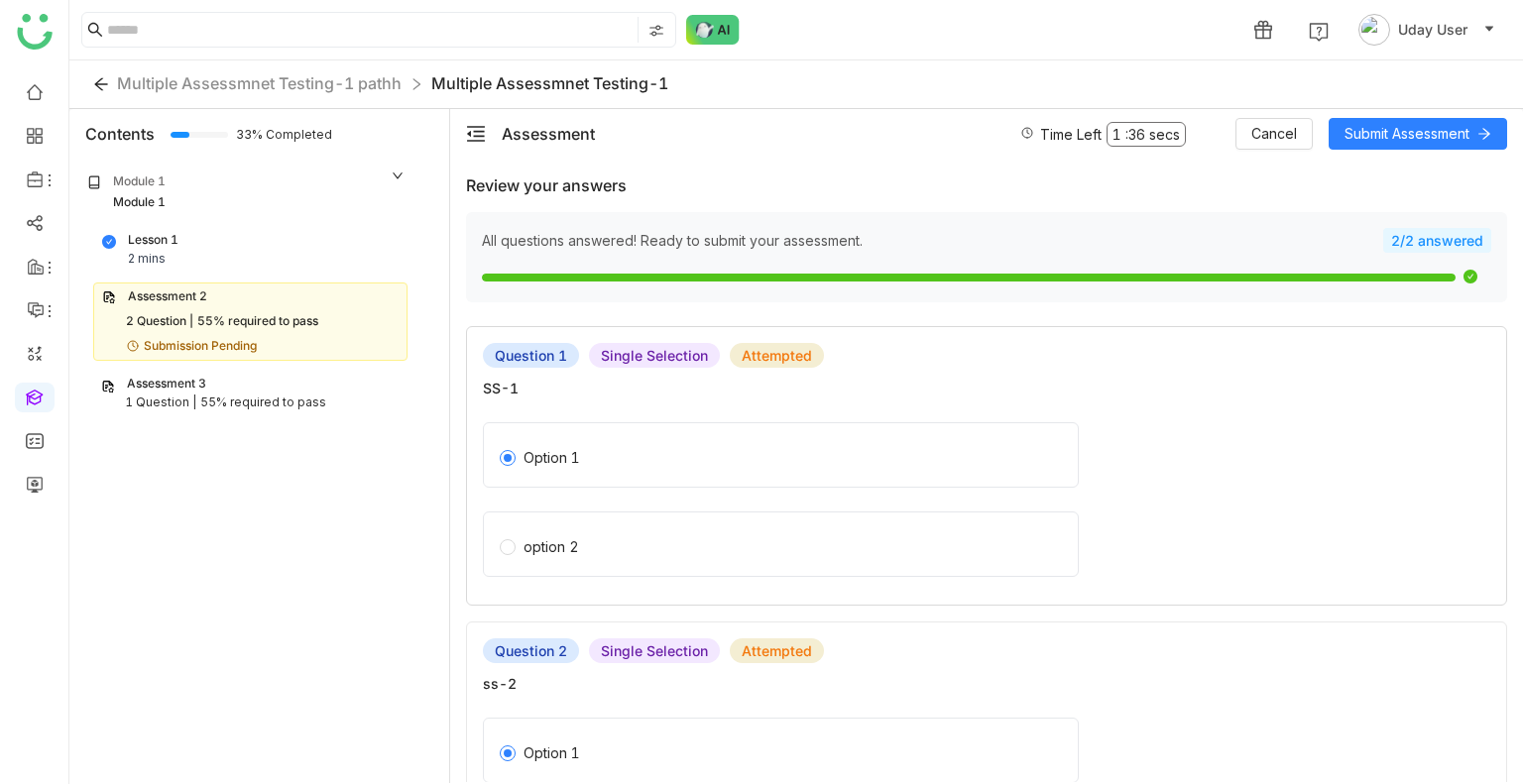 scroll, scrollTop: 133, scrollLeft: 0, axis: vertical 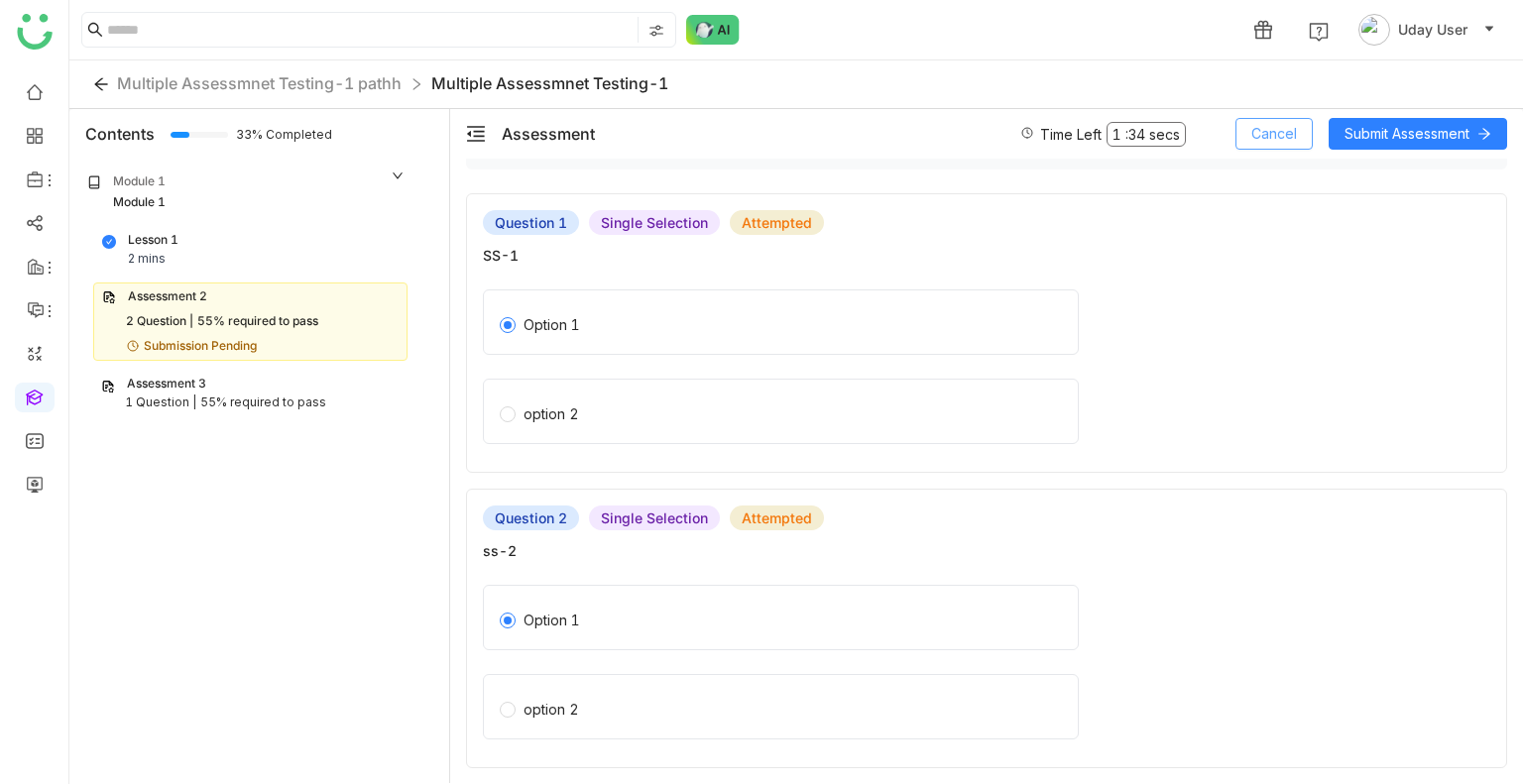 click on "Cancel" at bounding box center [1274, 134] 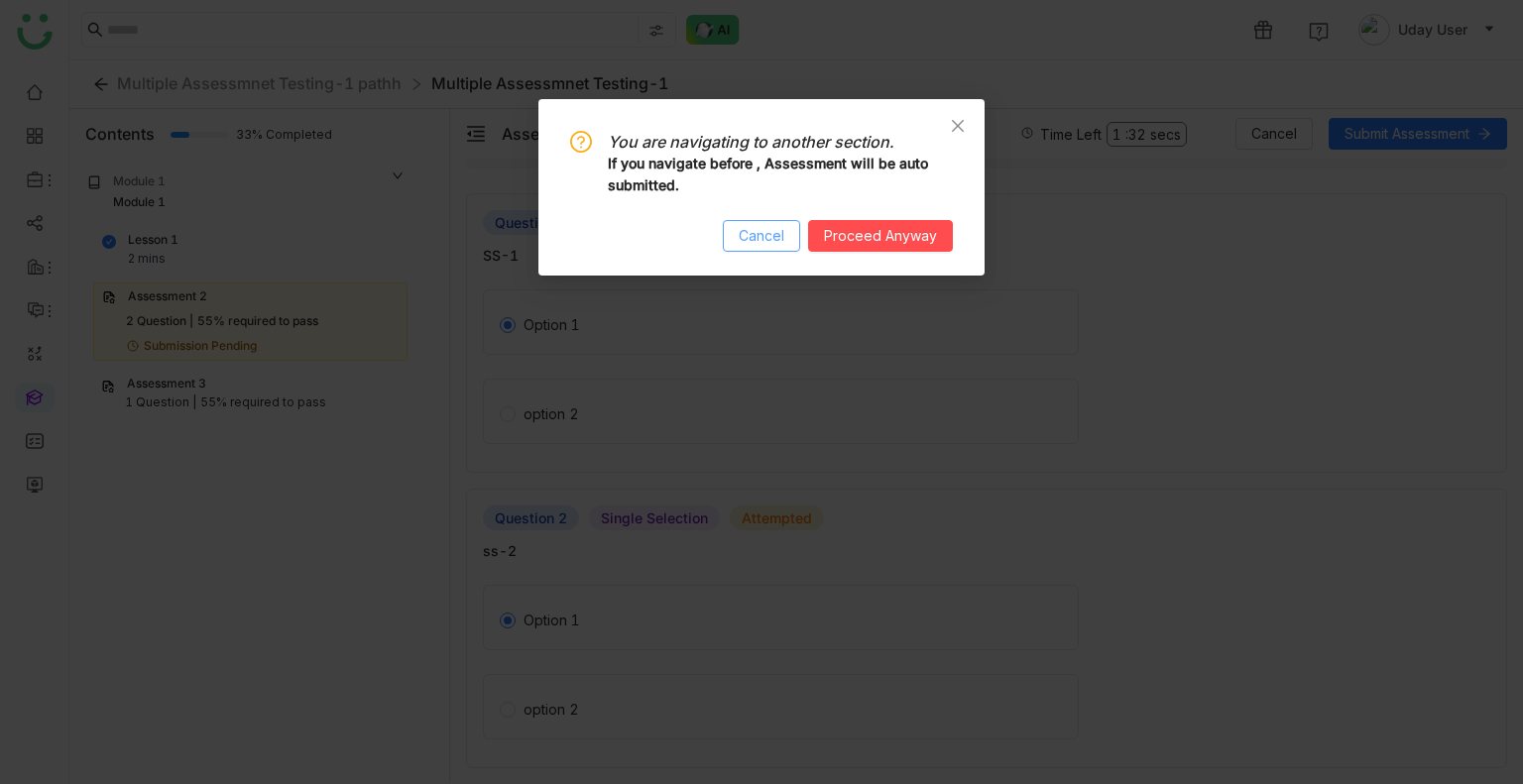 click on "Cancel" at bounding box center [762, 236] 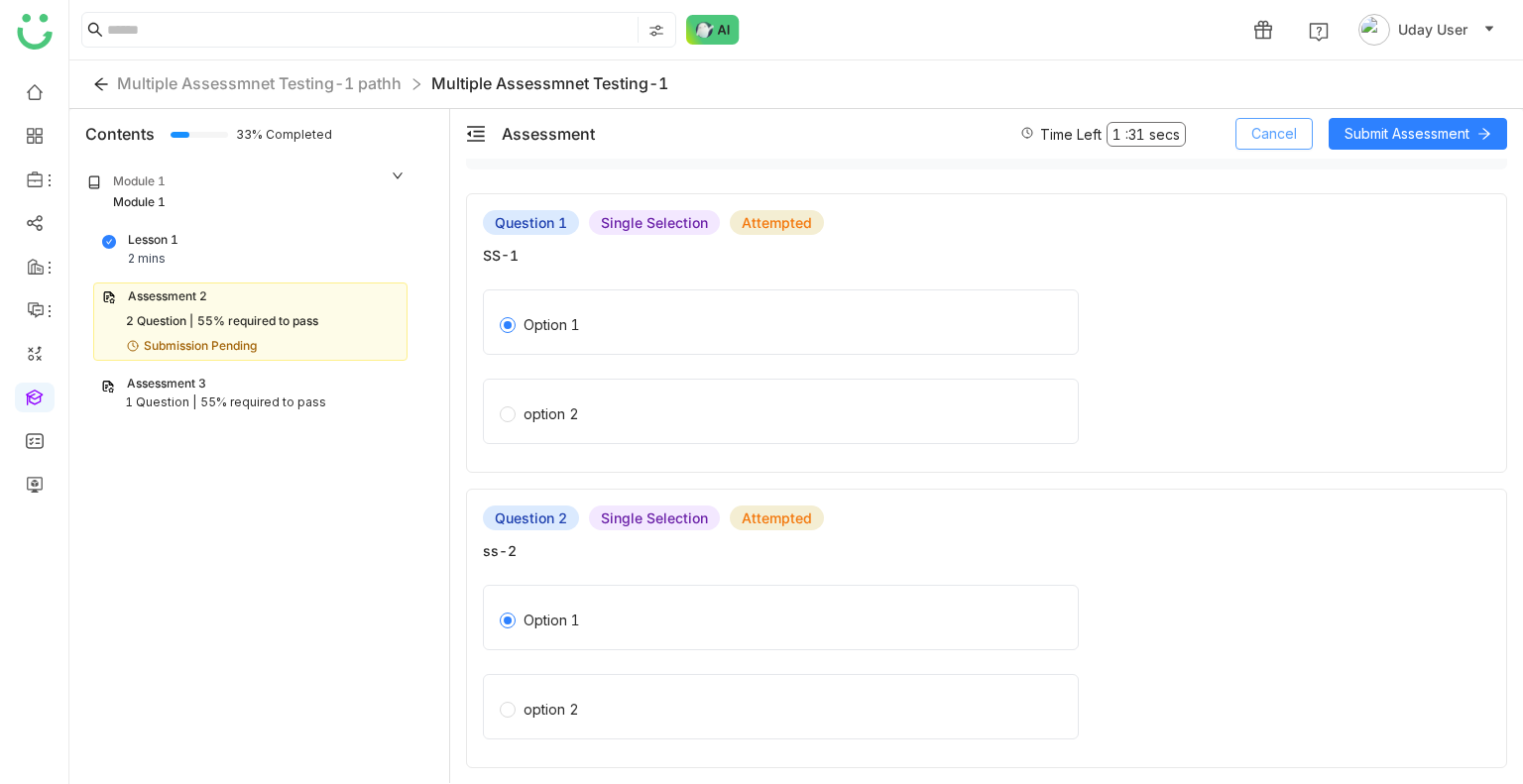 click on "Cancel" at bounding box center [1274, 134] 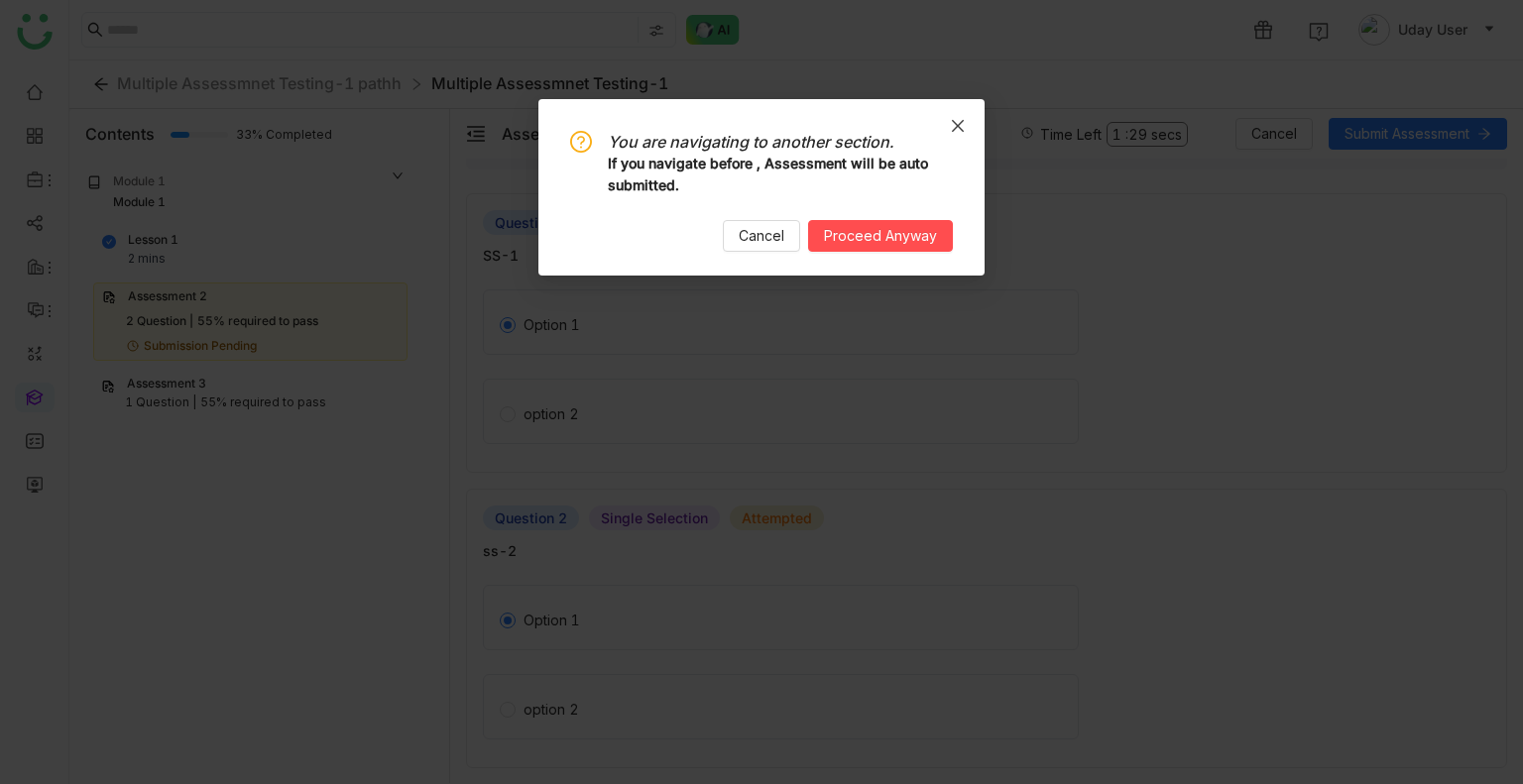 click 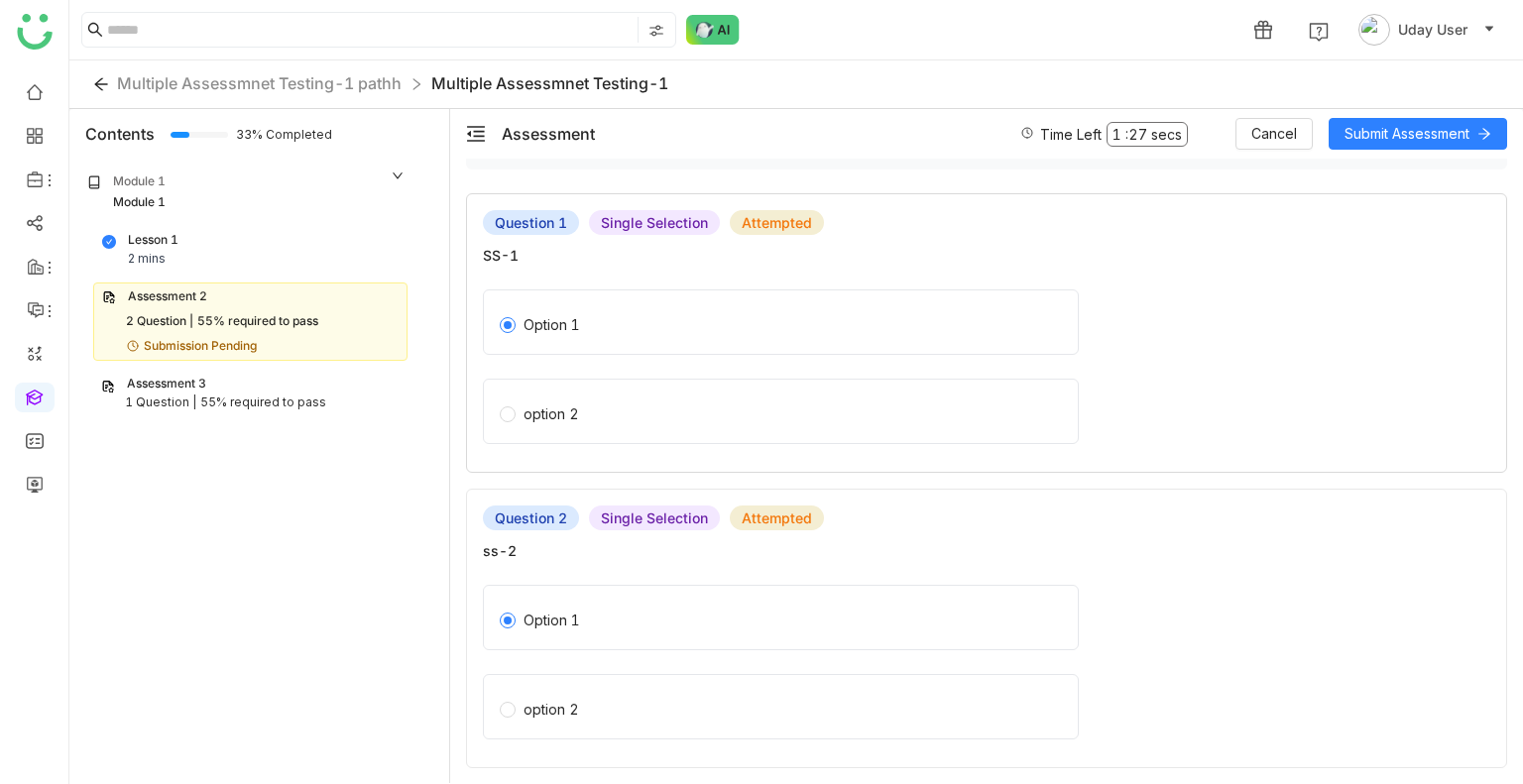 click on "option 2" 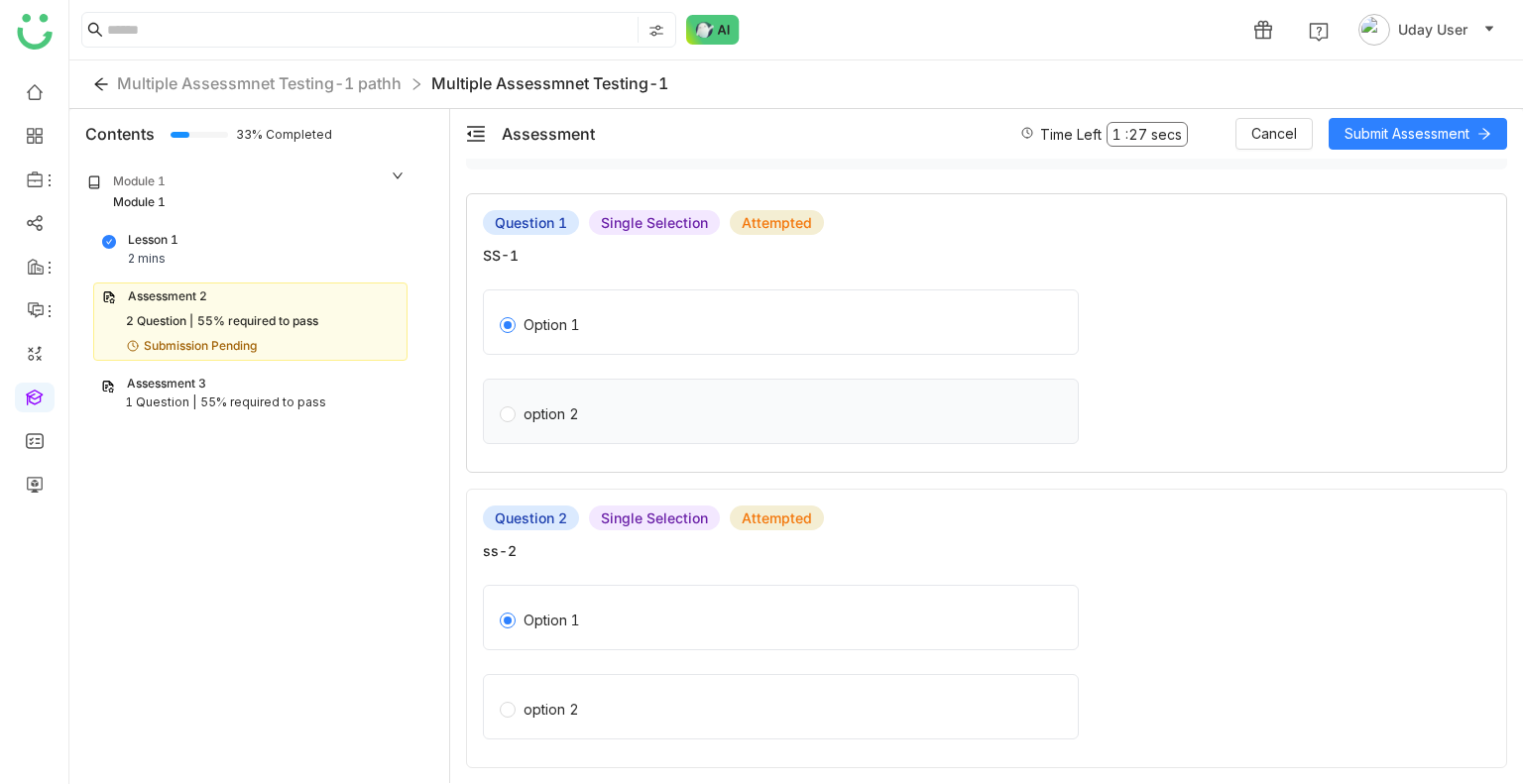 click on "option 2" 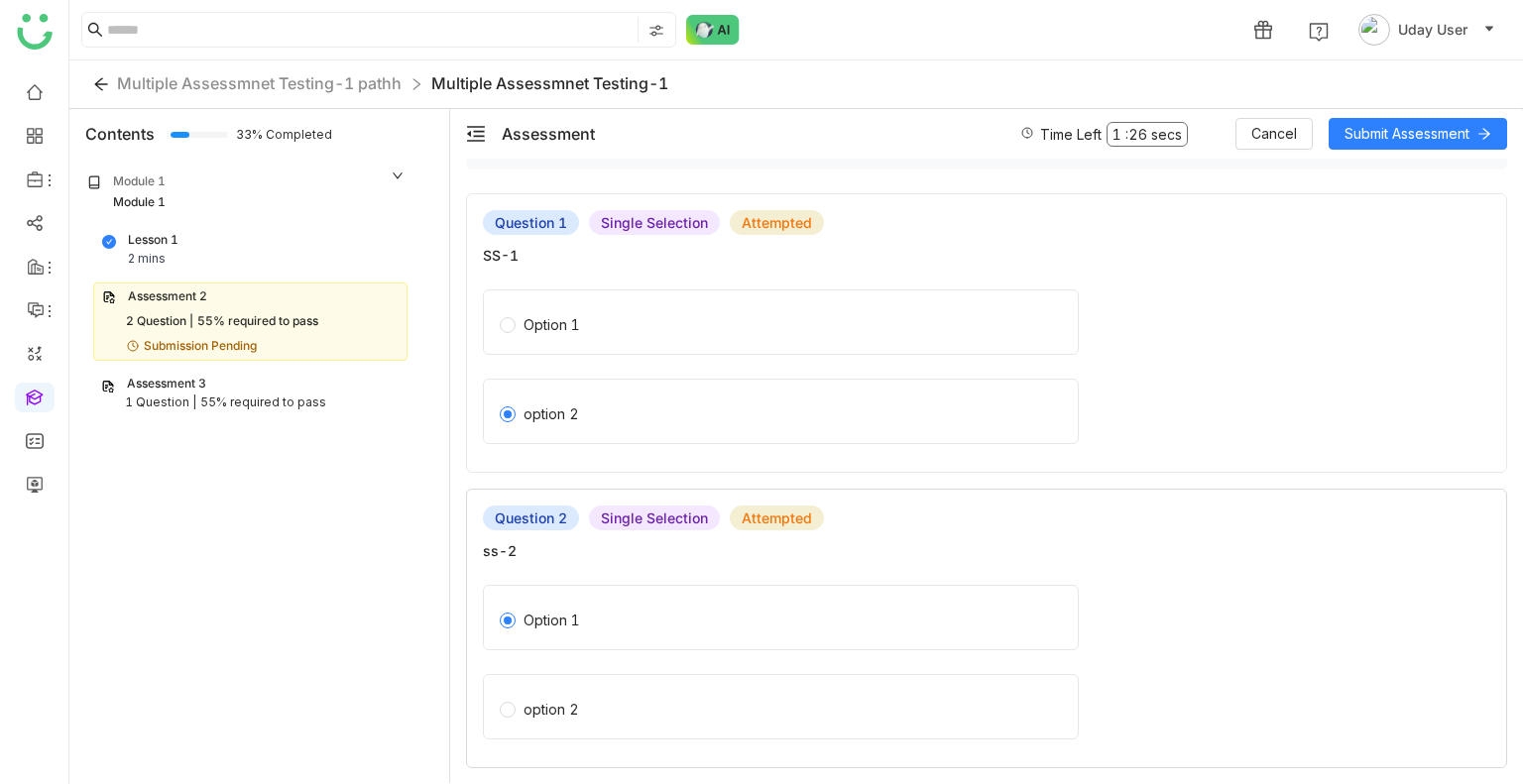 click on "Option 1   option 2" 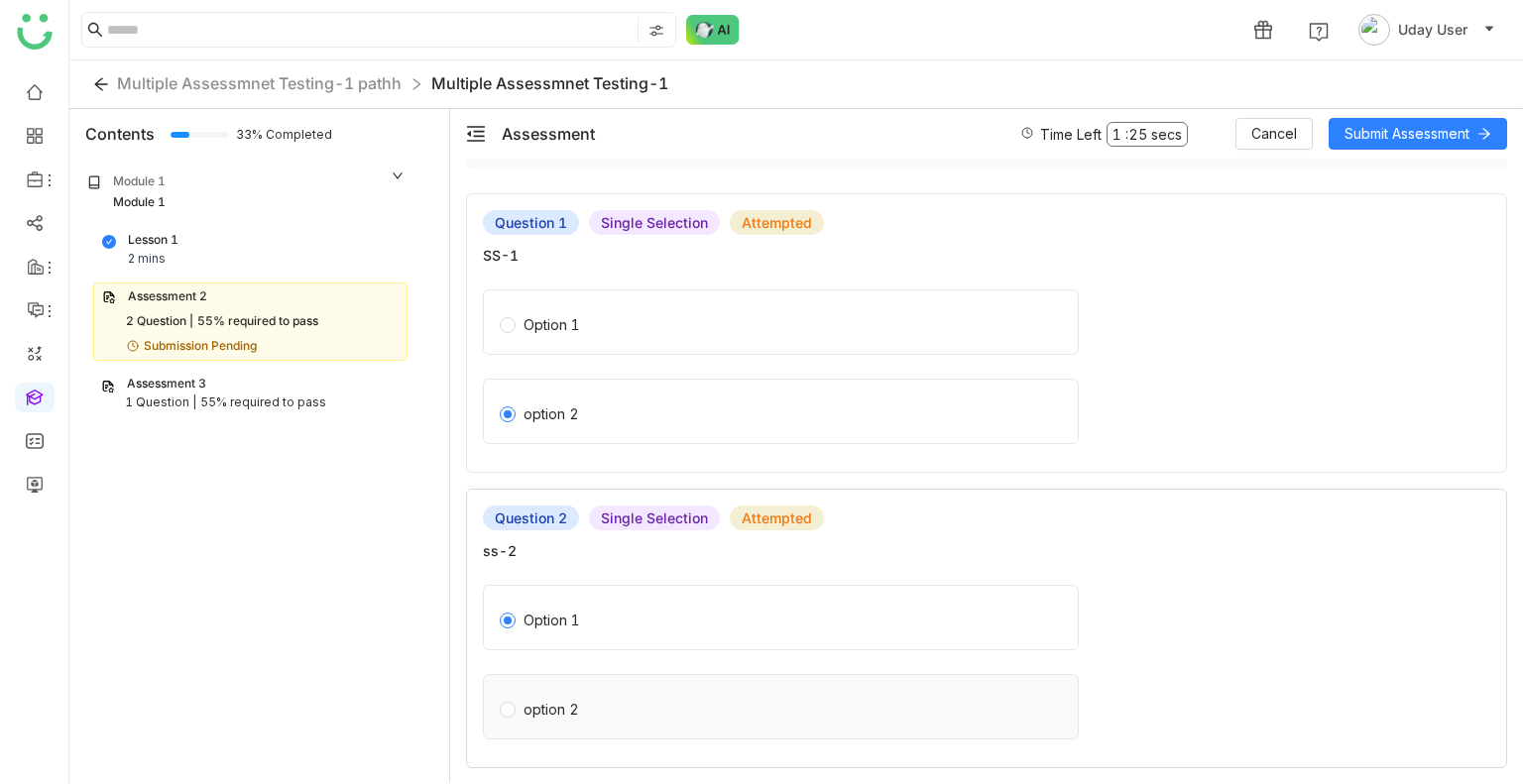 click on "option 2" 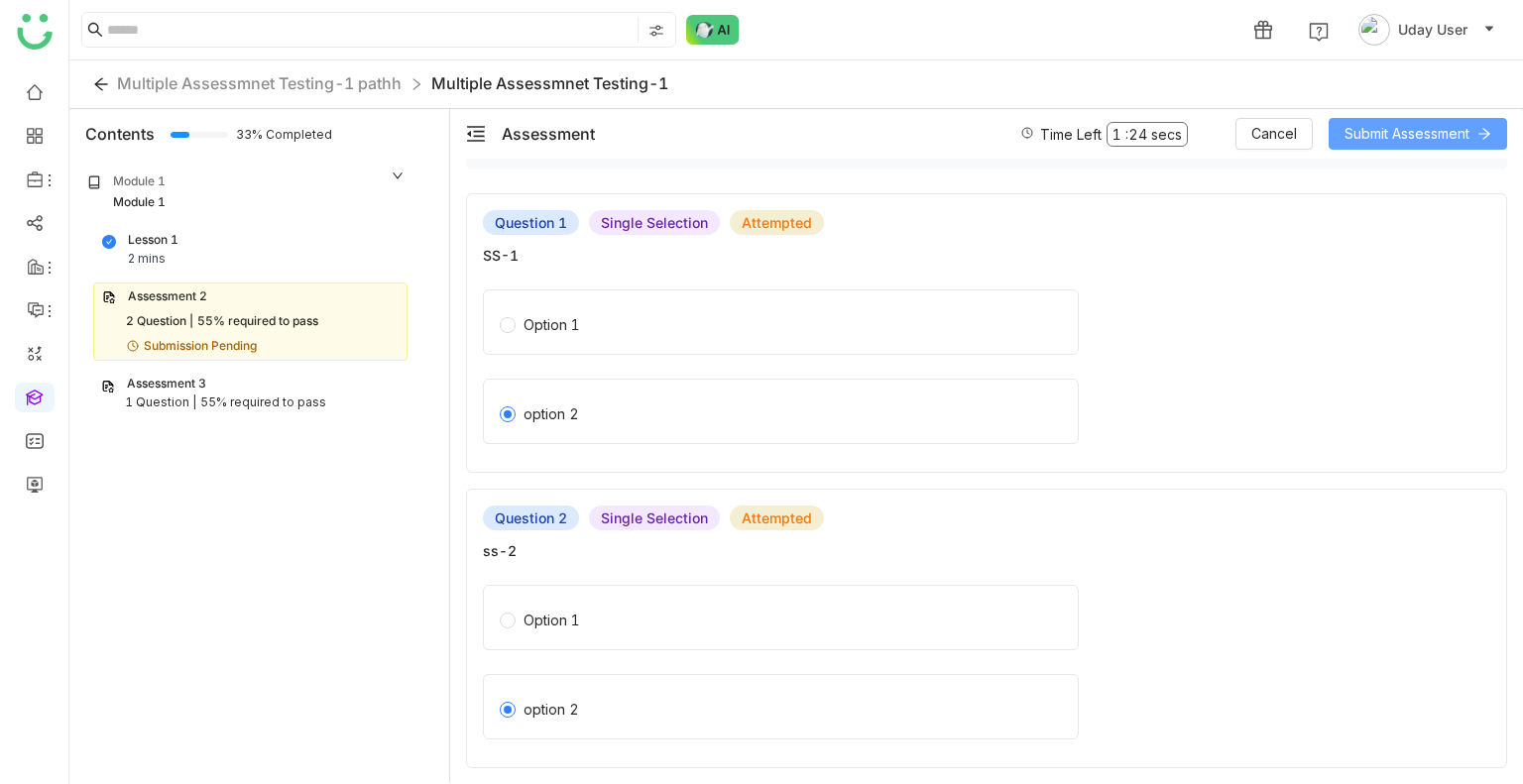 click on "Submit Assessment" at bounding box center [1407, 134] 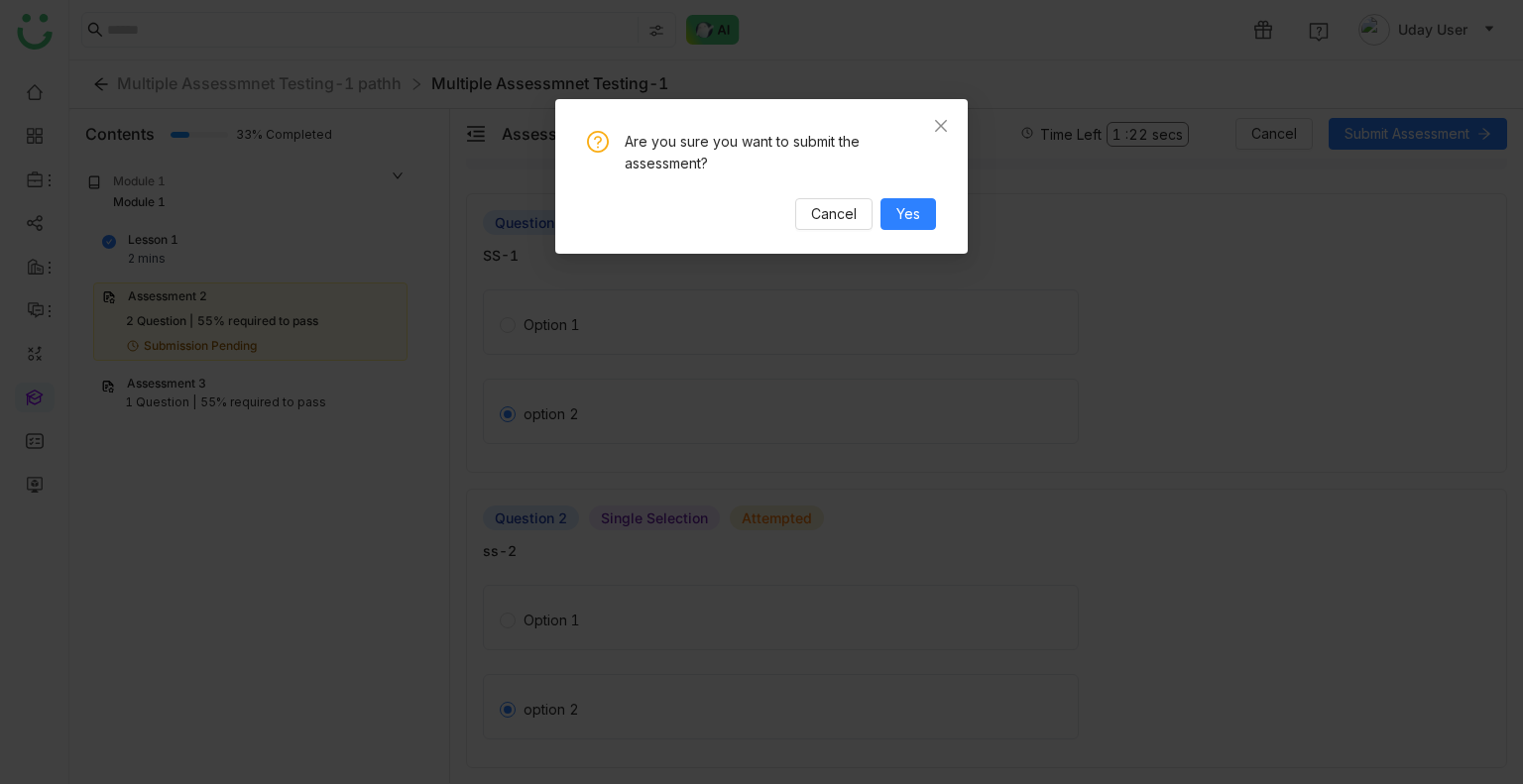 click on "Are you sure you want to submit the assessment?  Cancel   Yes" at bounding box center [762, 176] 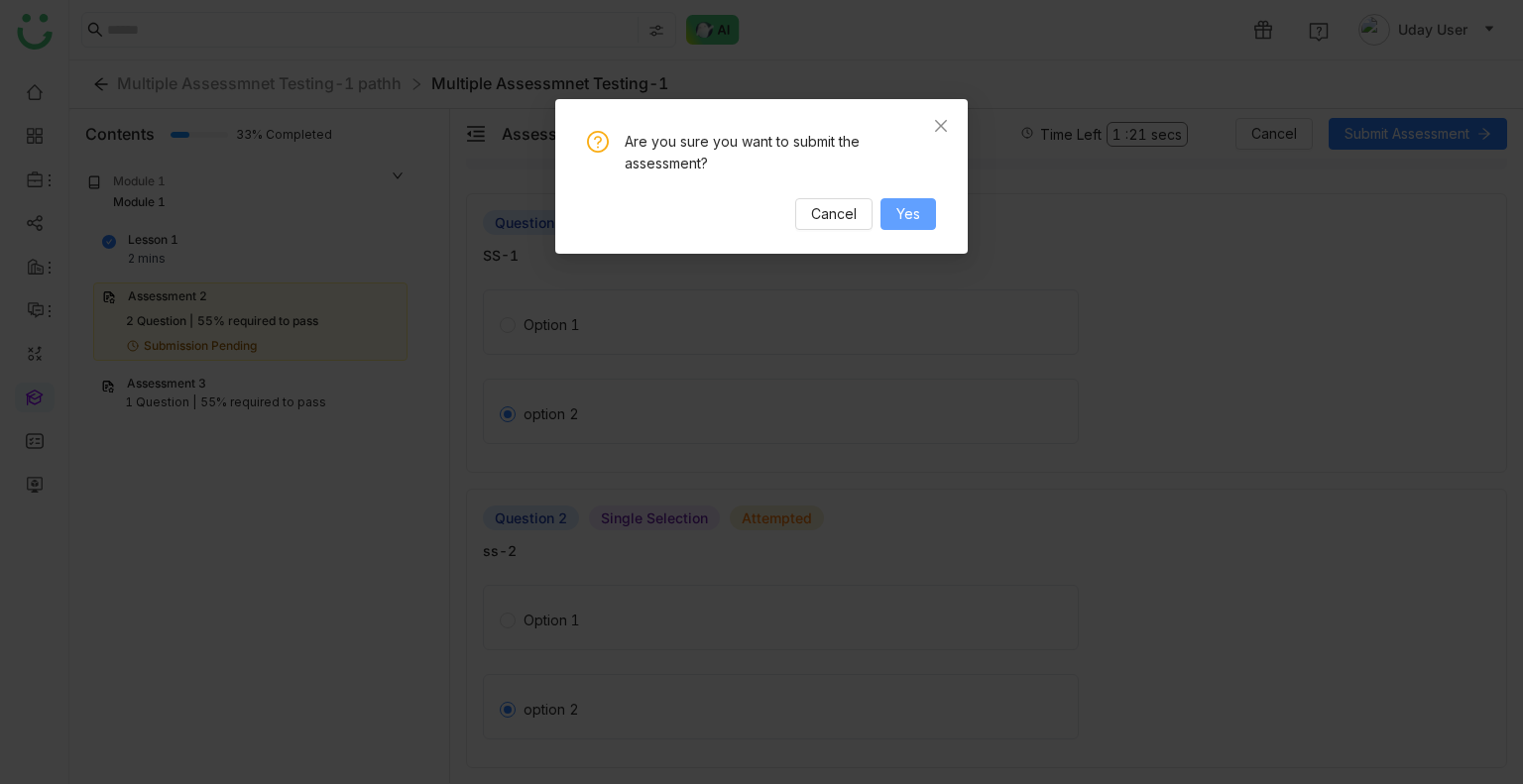 click on "Yes" at bounding box center [908, 214] 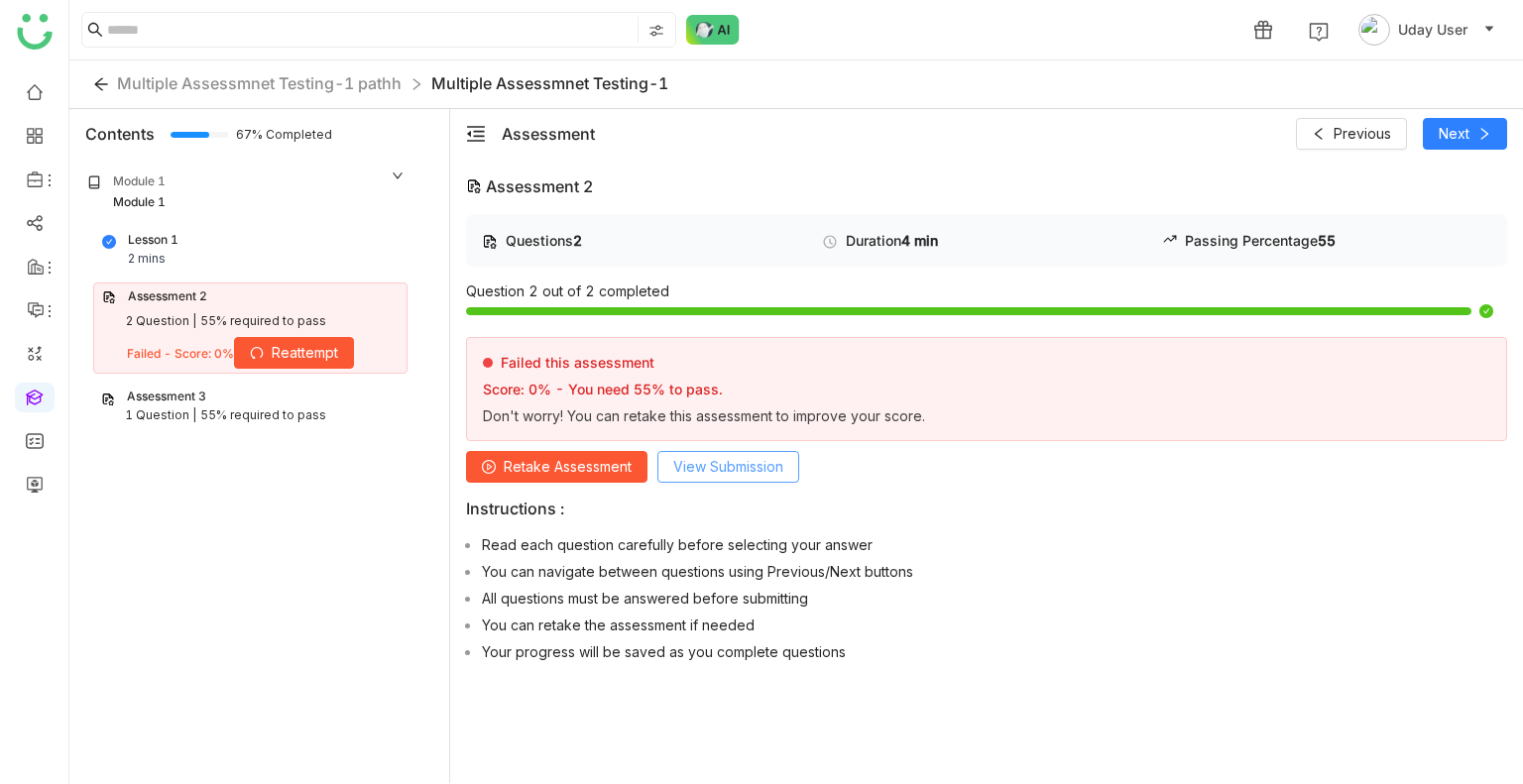 click on "View Submission" 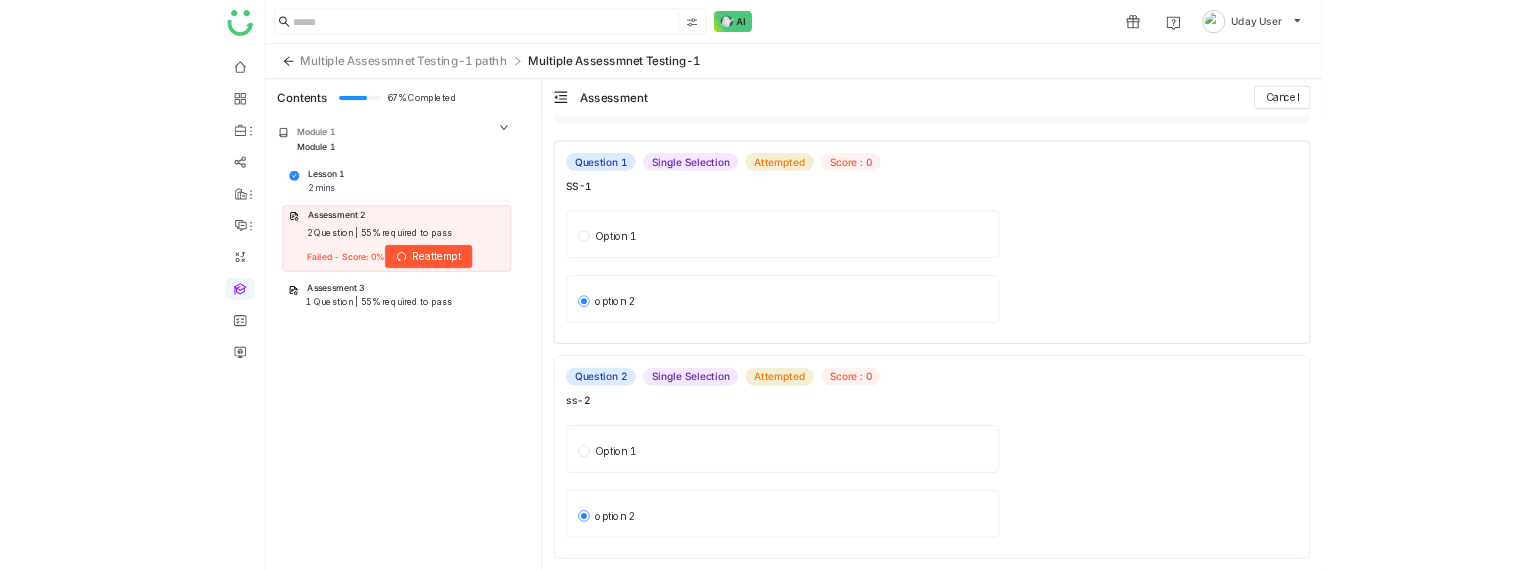 scroll, scrollTop: 0, scrollLeft: 0, axis: both 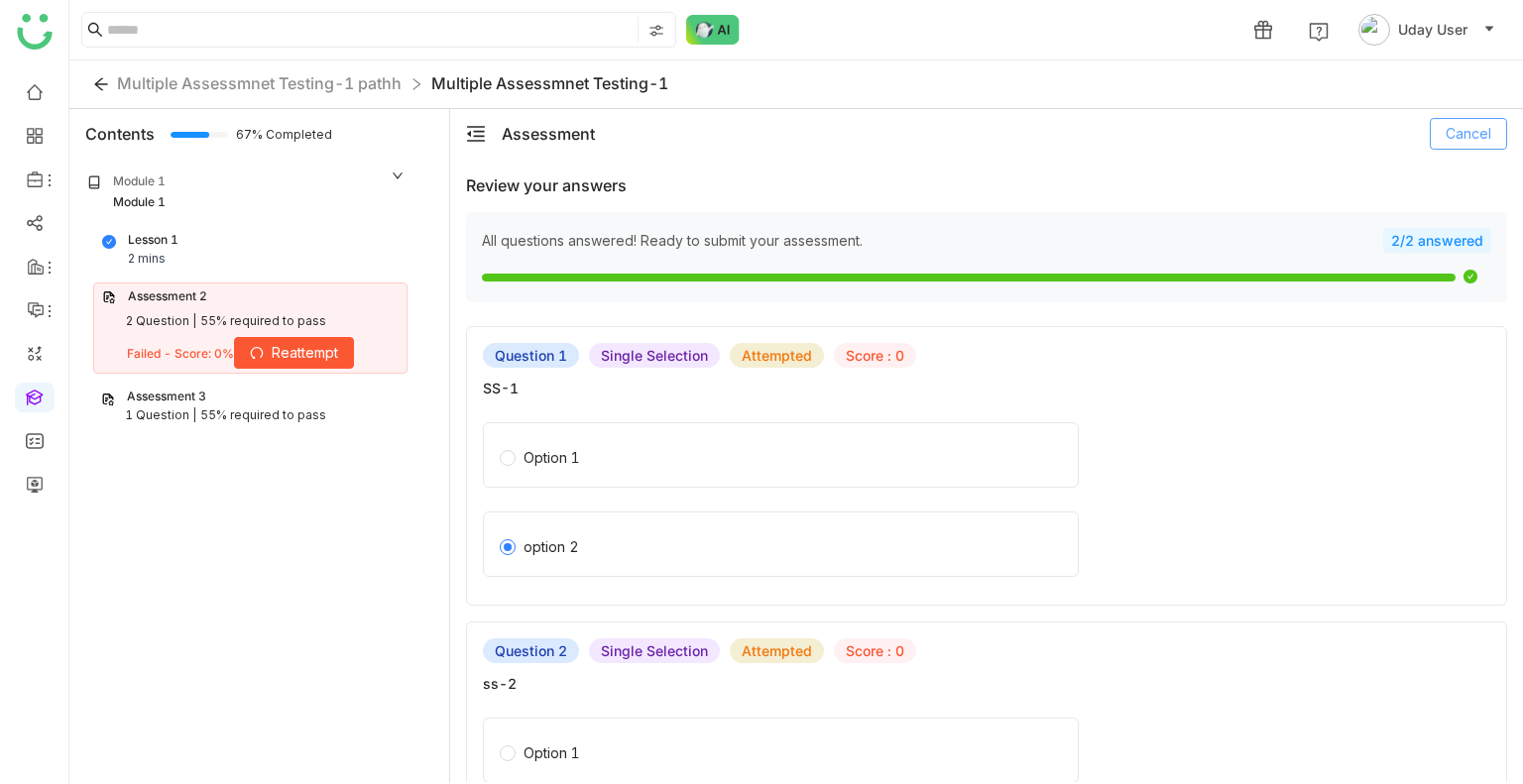 click on "Cancel" at bounding box center (1468, 134) 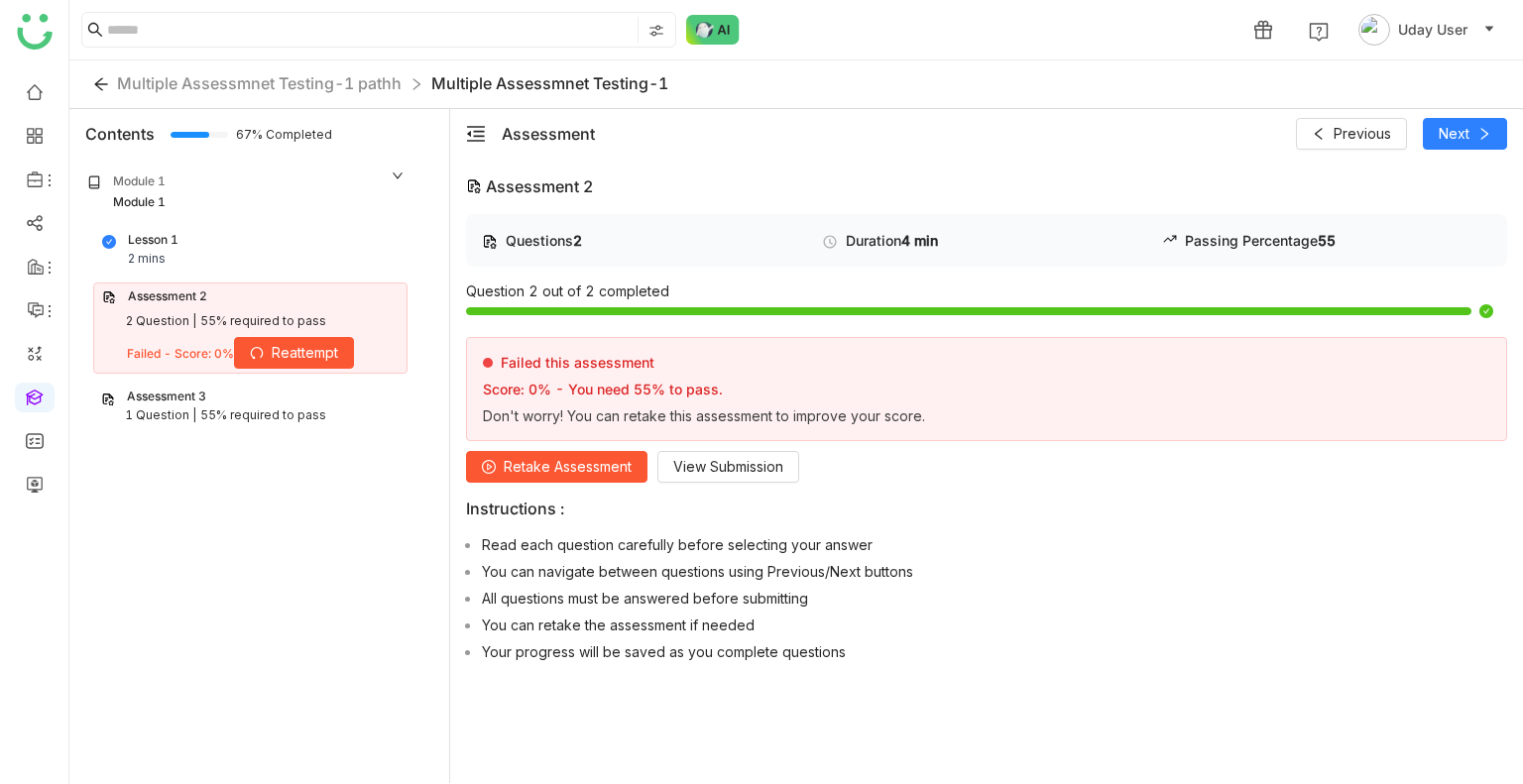 click on "Retake Assessment" 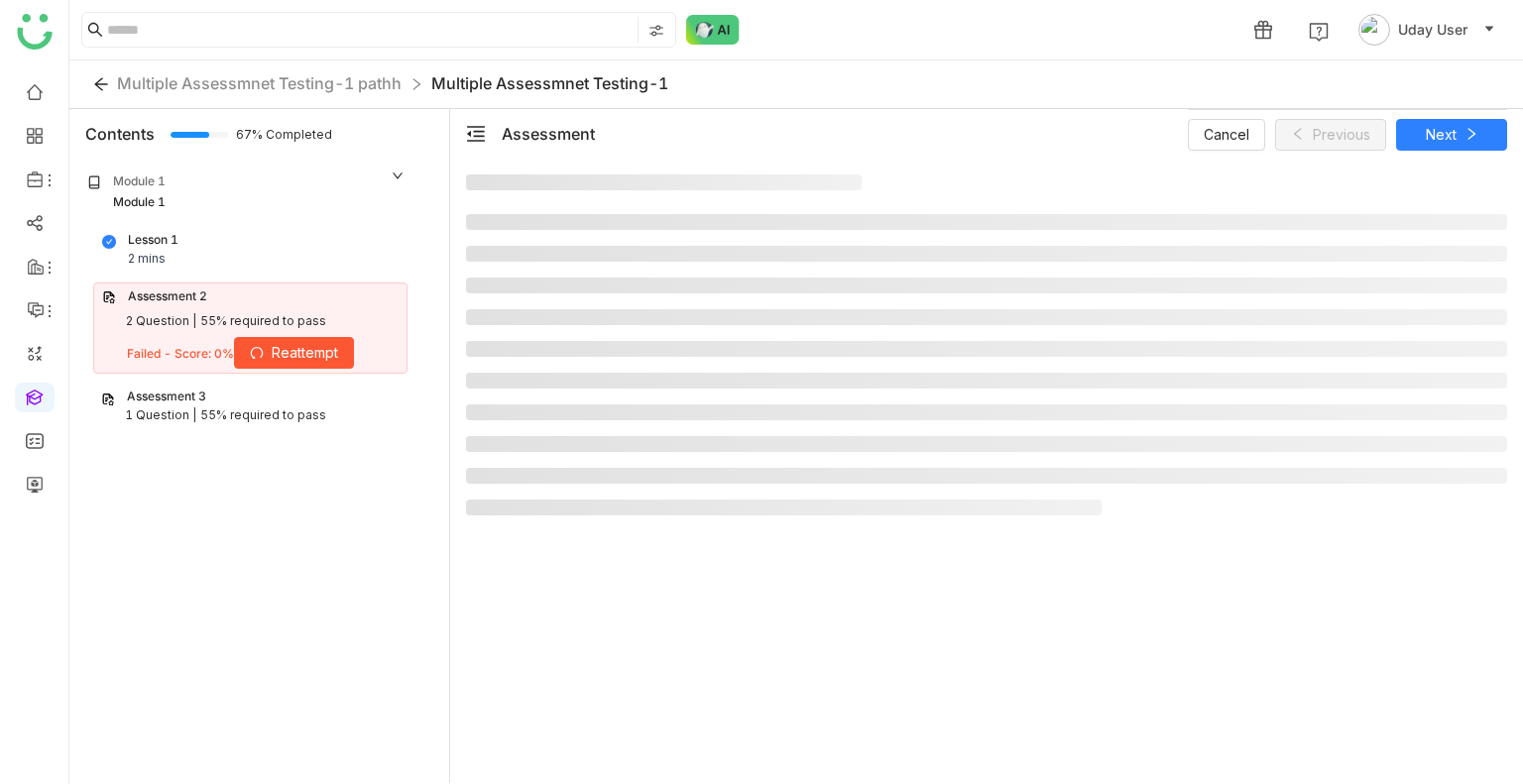 click 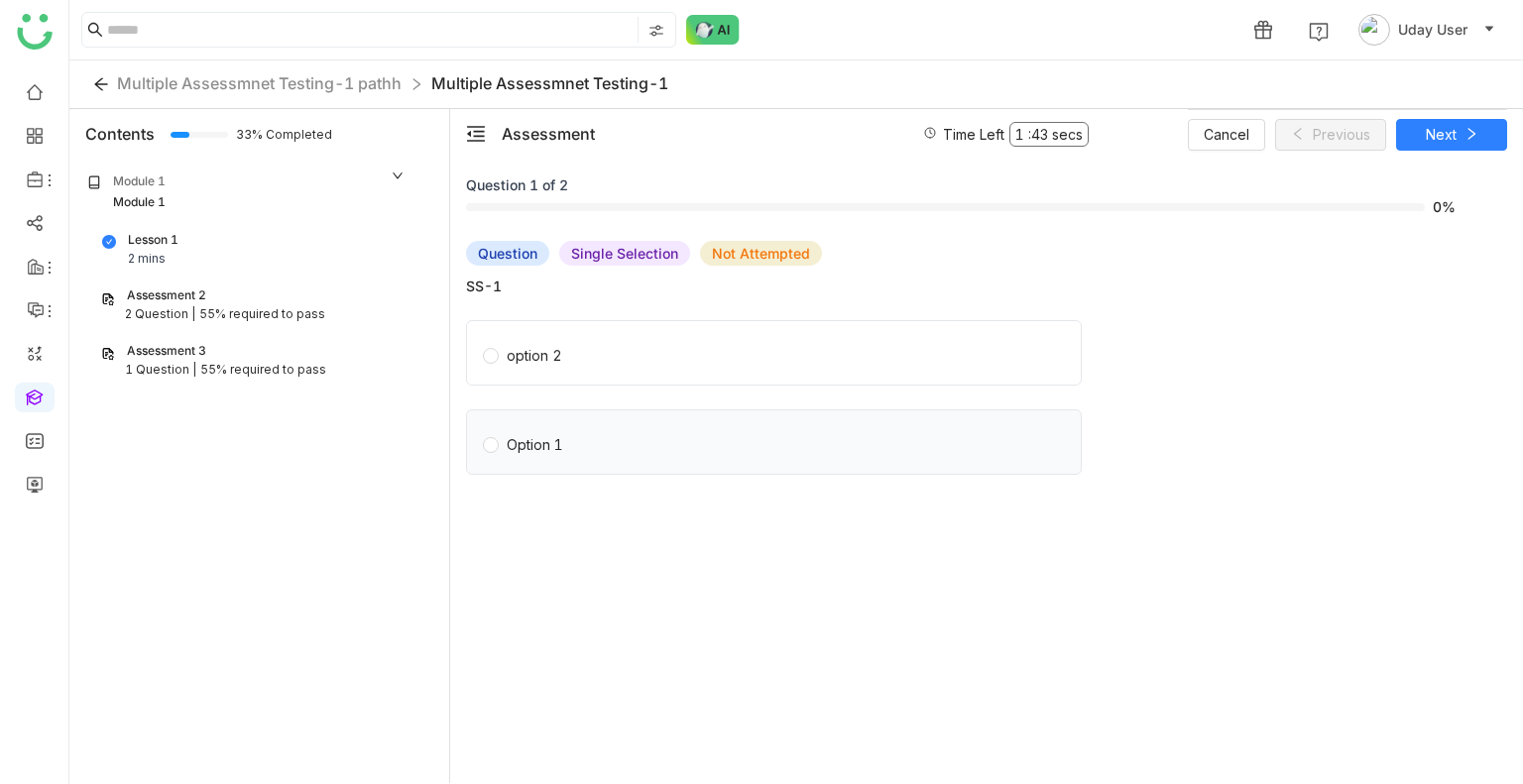 click on "Option 1" 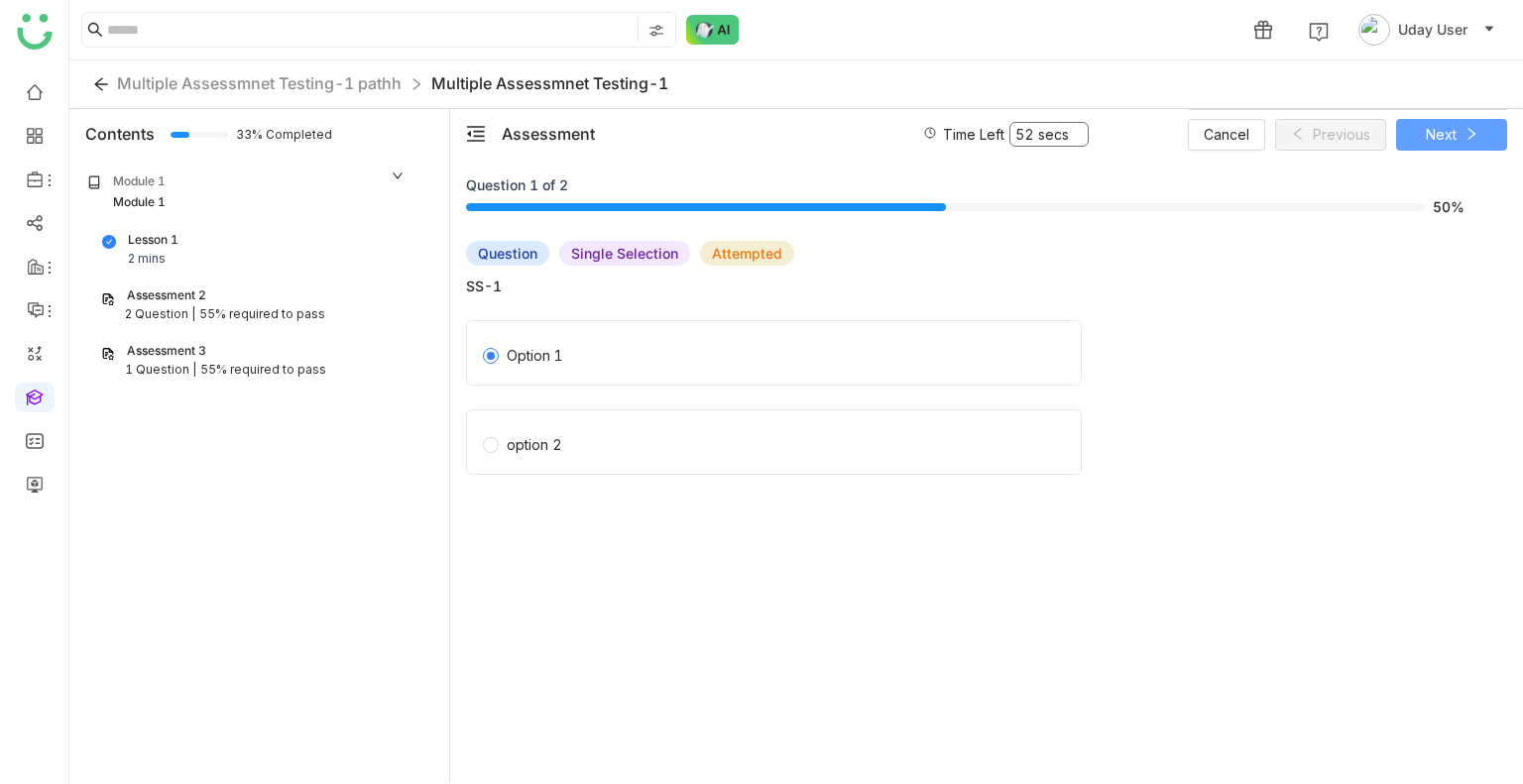 click on "Next" at bounding box center [1441, 135] 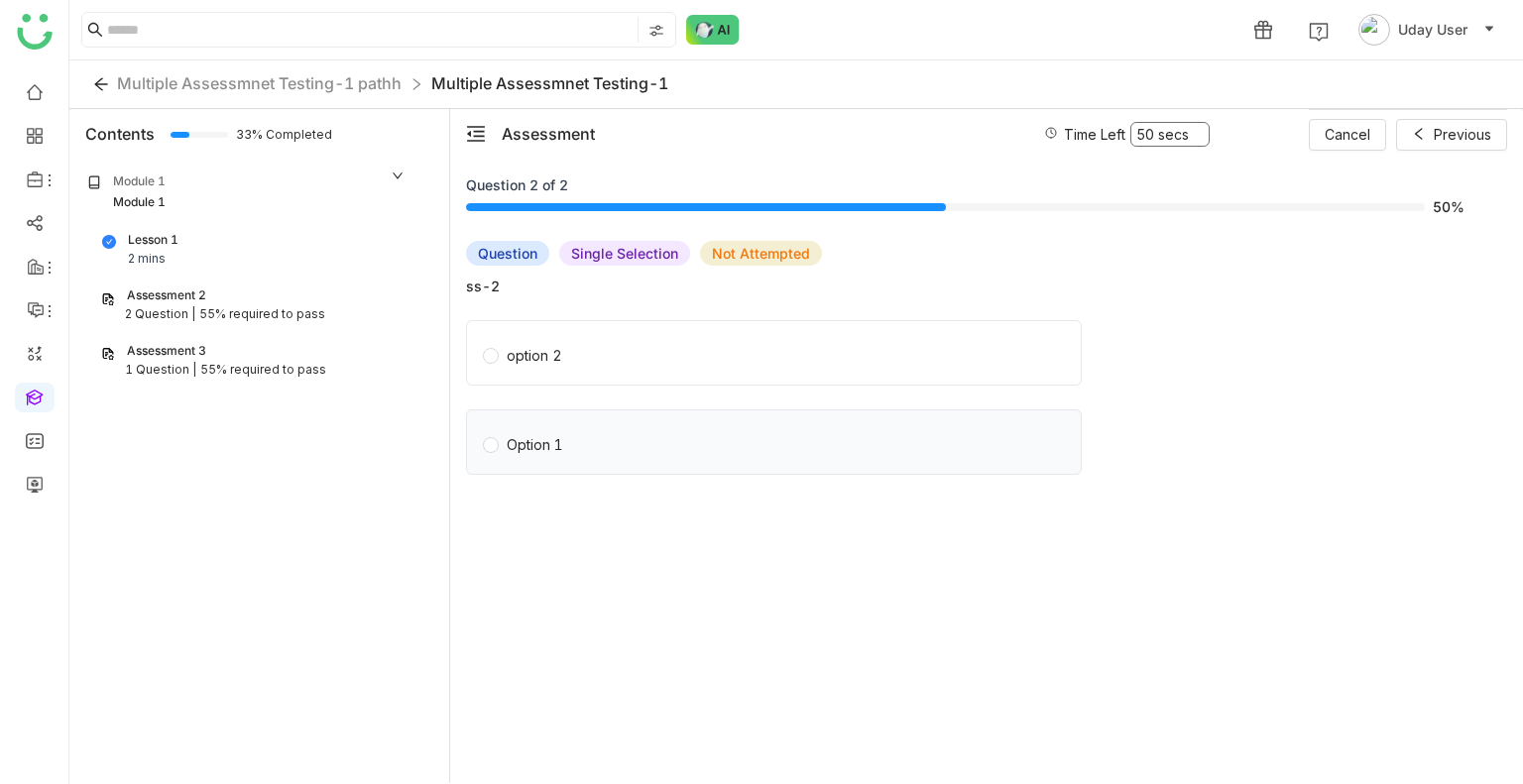 click on "Option 1" 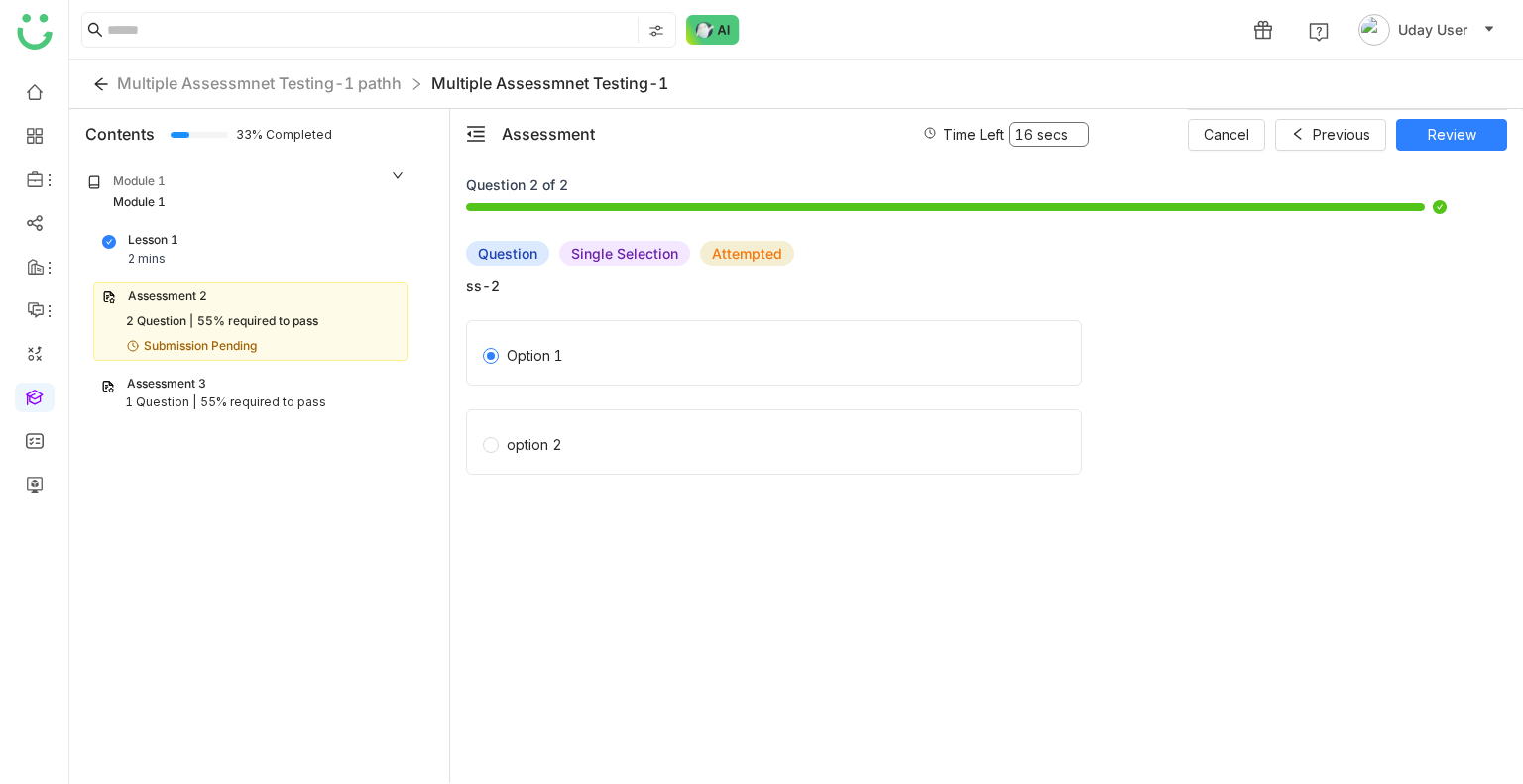 click on "1 Question |" at bounding box center (161, 402) 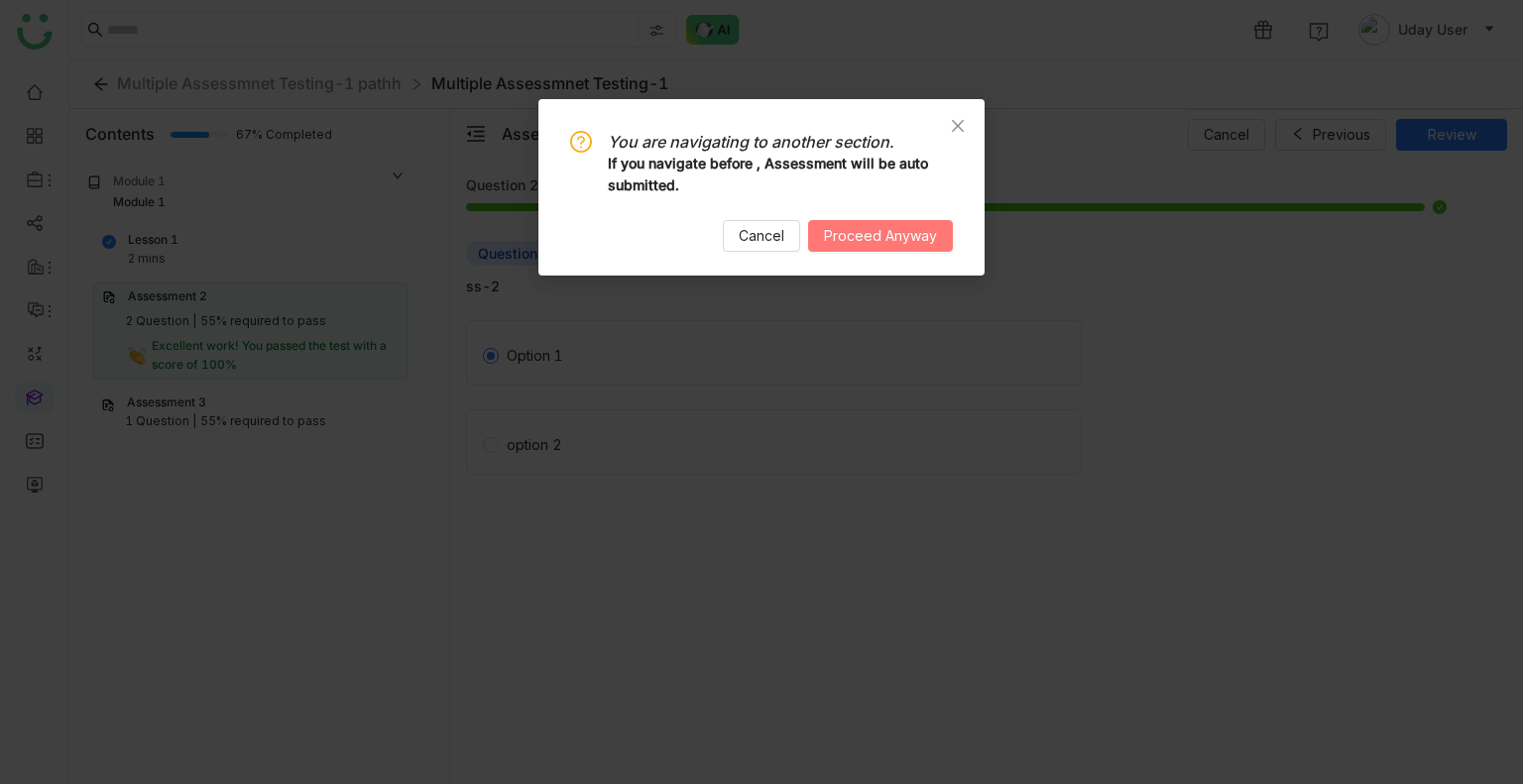 click on "Proceed Anyway" at bounding box center [880, 236] 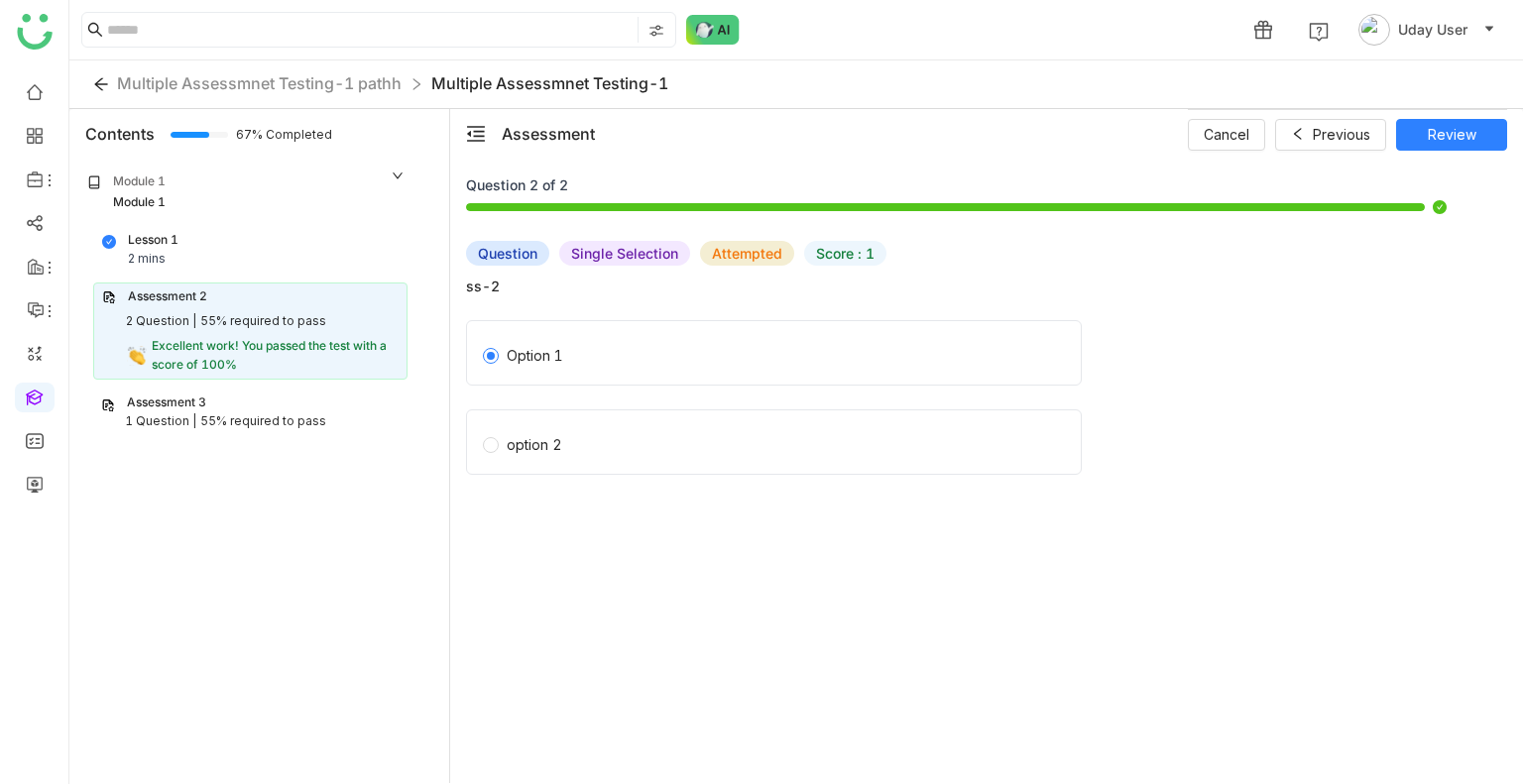click on "option 2" 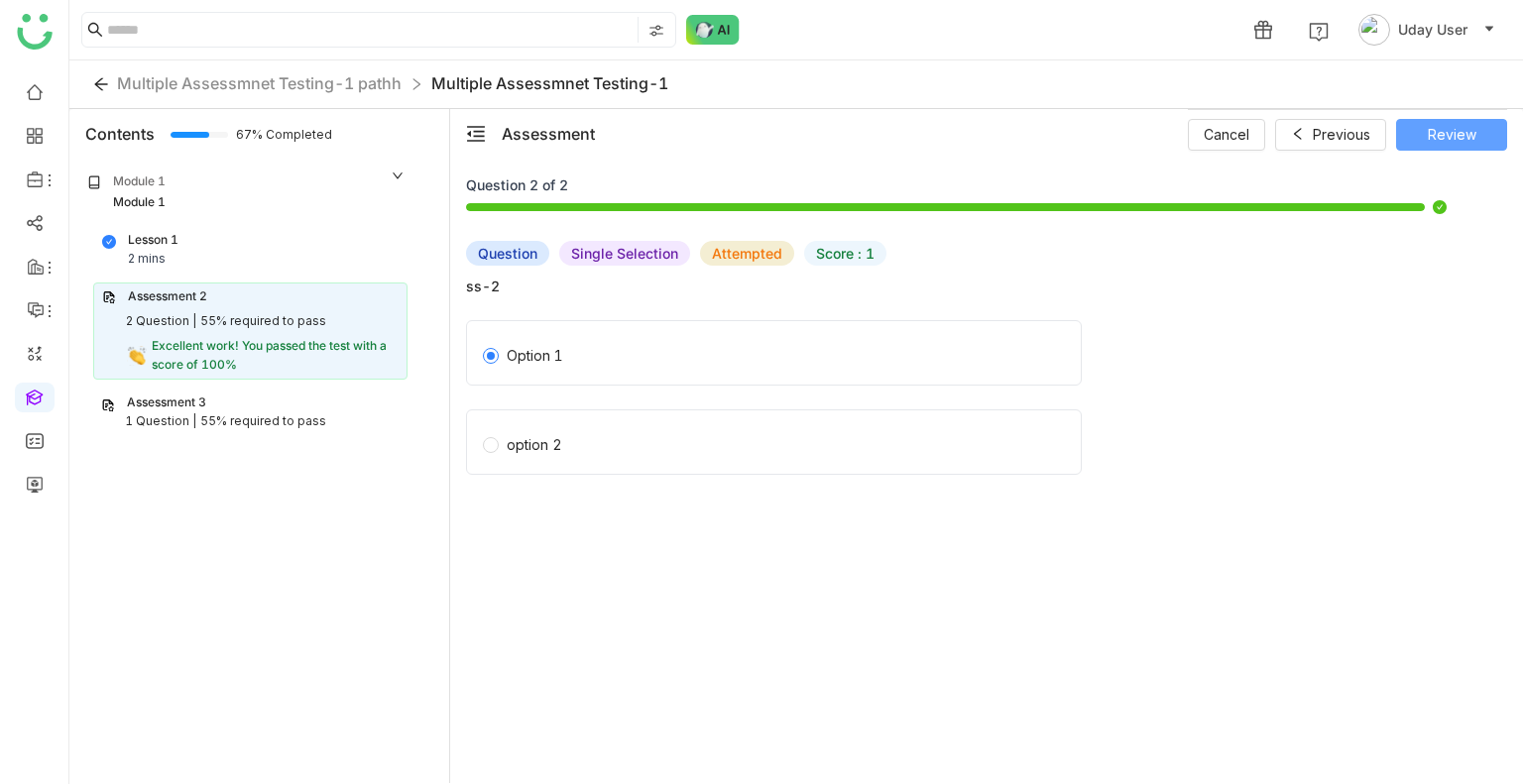 click on "Review" at bounding box center (1452, 135) 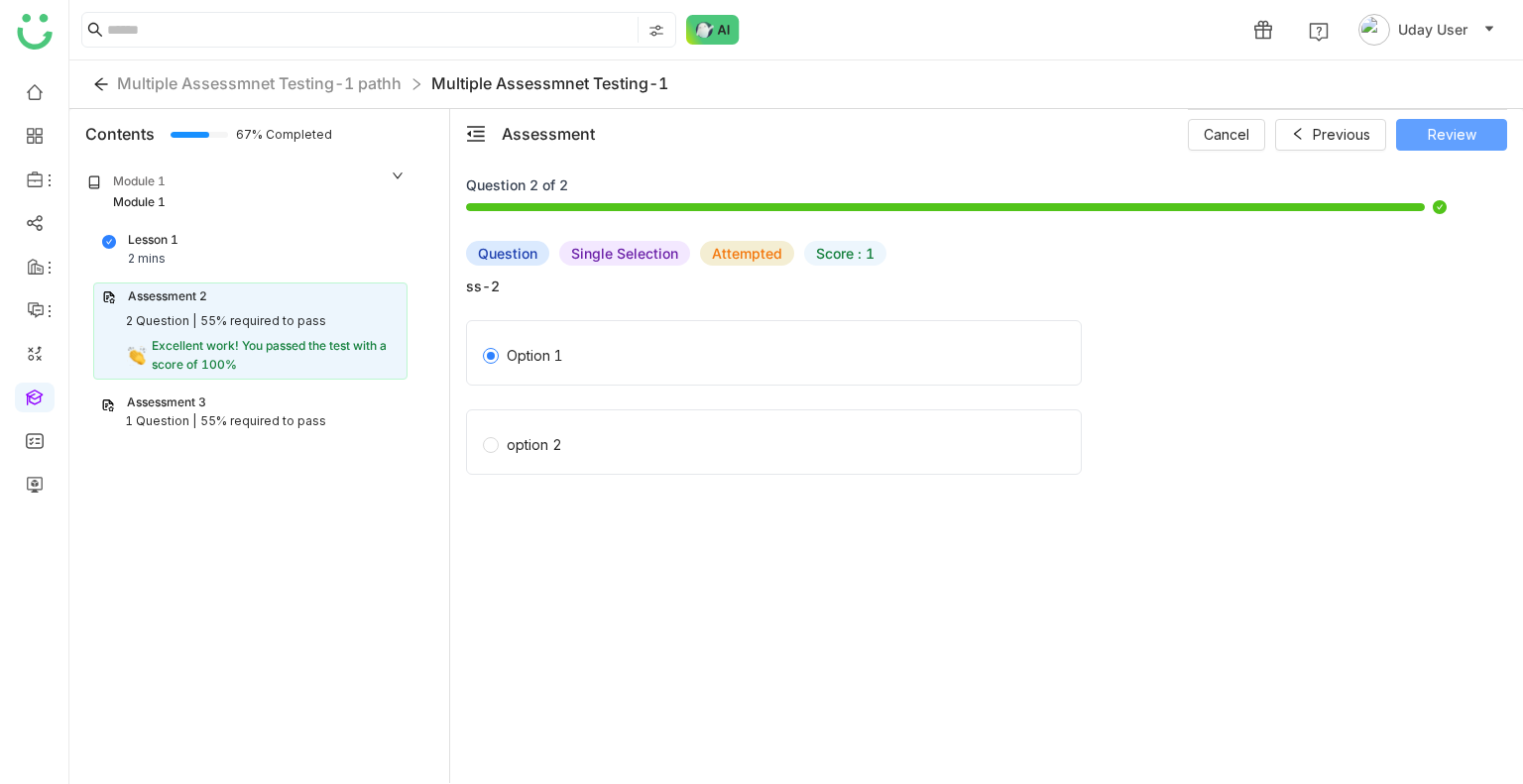click on "Review" at bounding box center (1452, 135) 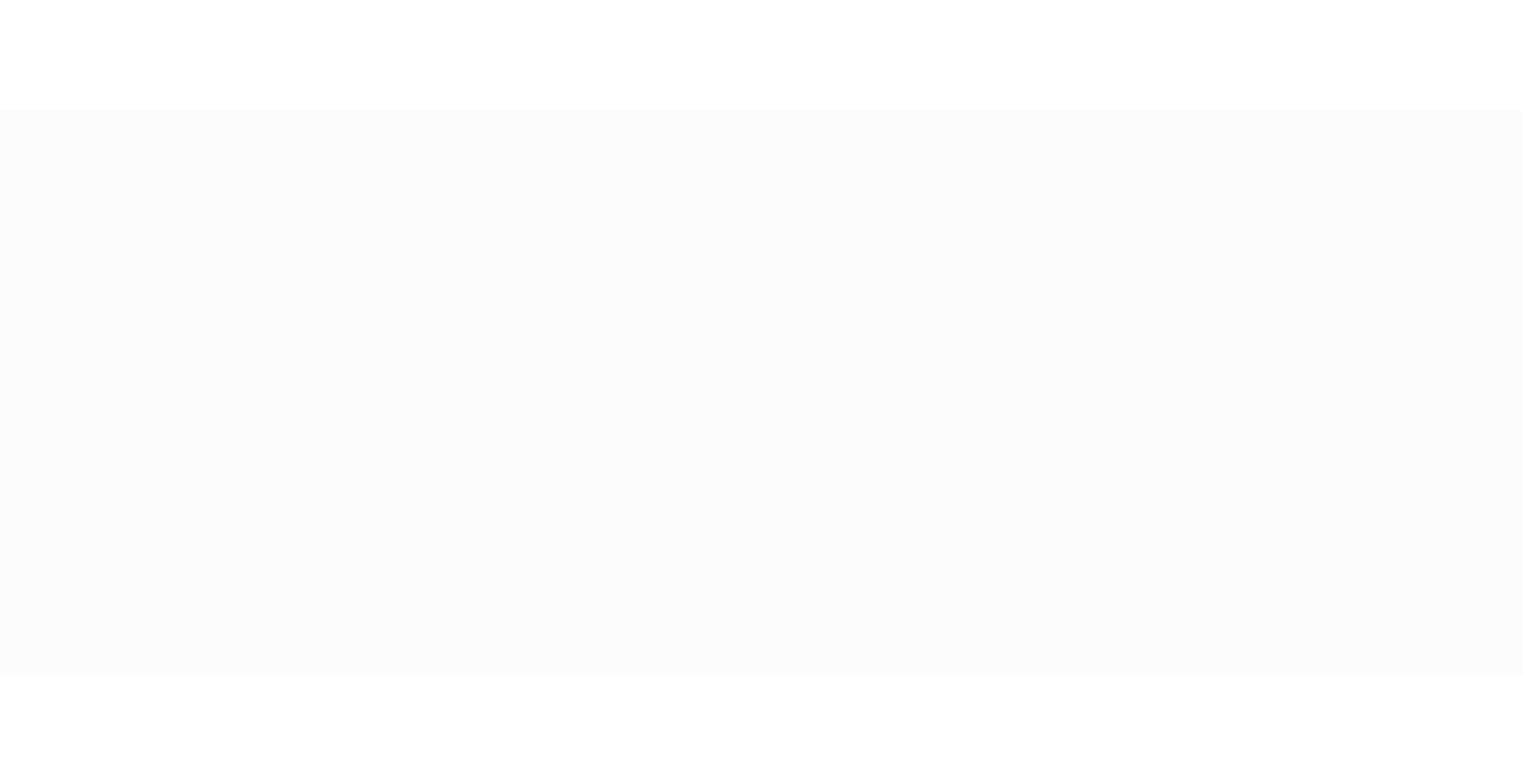 scroll, scrollTop: 0, scrollLeft: 0, axis: both 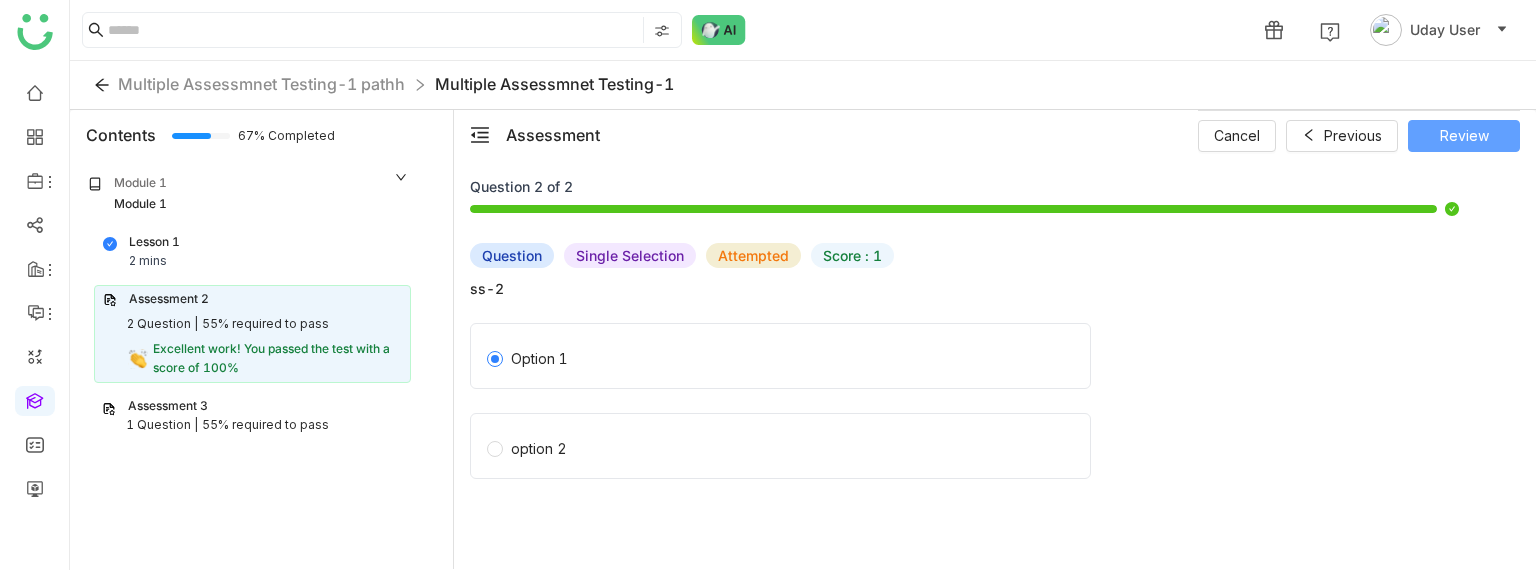 click on "Review" at bounding box center [1464, 136] 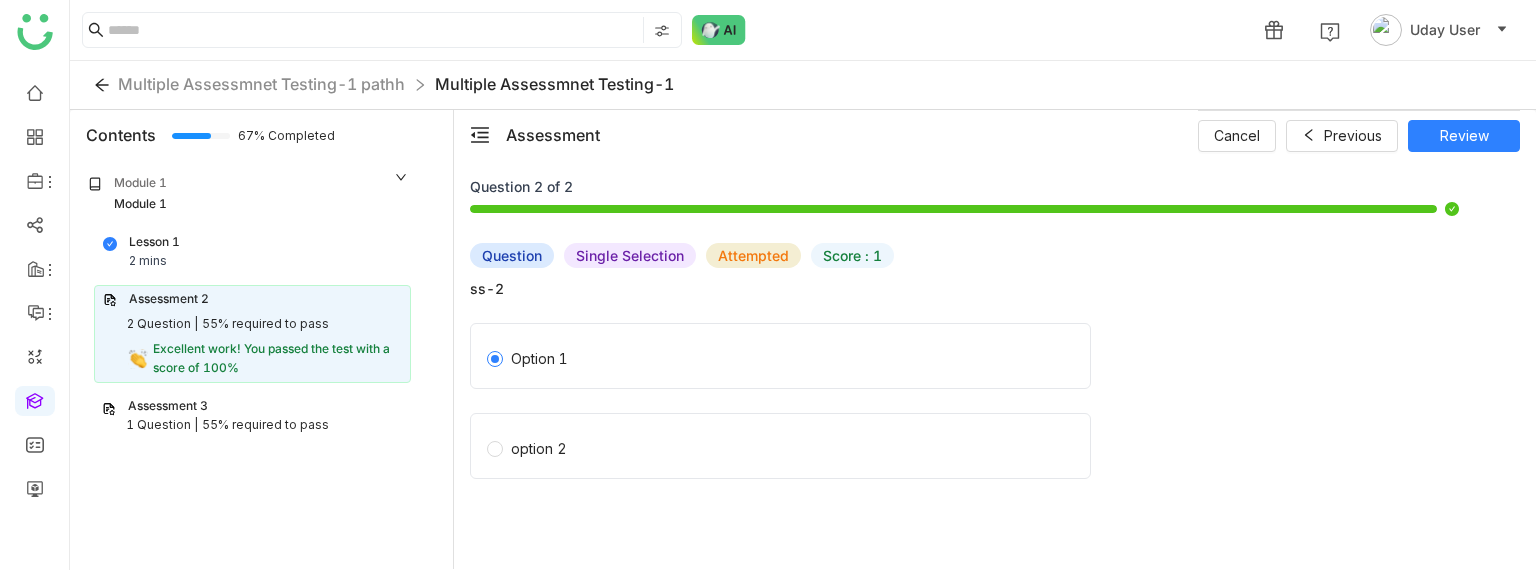 click on "1 [STREET] [NAME] Multiple Assessmnet Testing-1 pathh Multiple Assessmnet Testing-1 Contents 67% Completed Module 1 Module 1 Lesson 1 2 mins Assessment 2 2 Question | 55% required to pass Excellent work! You passed the test with a score of 100% Assessment 3 1 Question | 55% required to pass Assessment Cancel Previous Review Question 2 of 2 Question Single Selection Attempted Score : 1 ss-2 Option 1 option 2 Start
Application Update Required
We've recently updated our application and it looks like your browser is trying to use older files.
Please try the following steps:
Reload Application
Still having issues? Try these steps:" at bounding box center (768, 285) 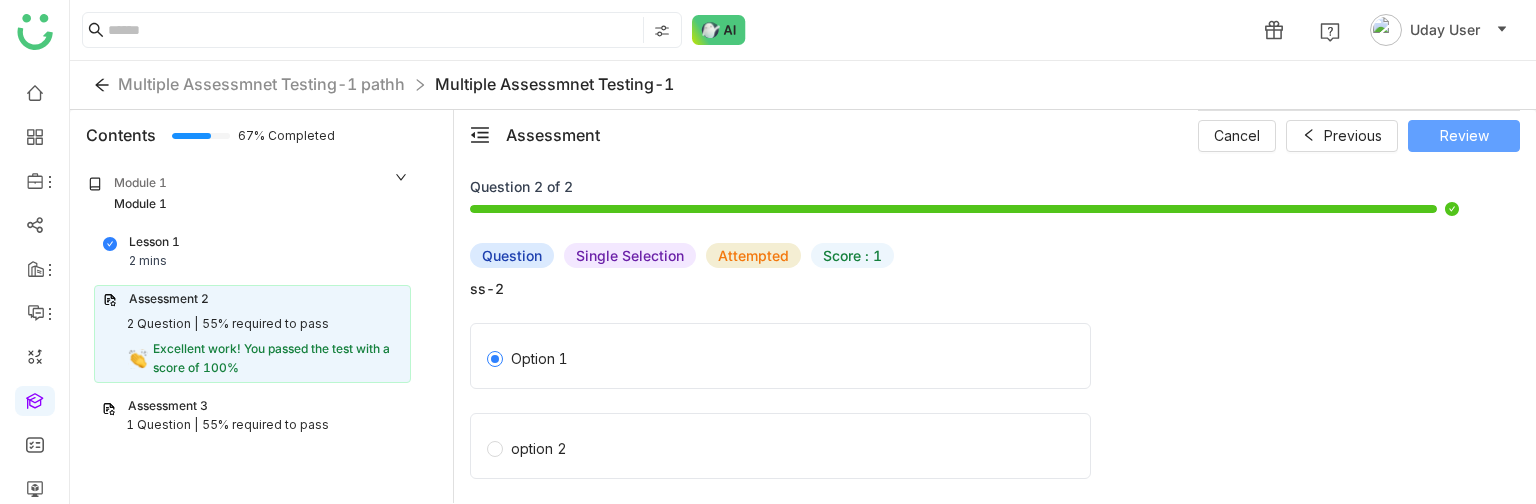 drag, startPoint x: 1446, startPoint y: 111, endPoint x: 1461, endPoint y: 148, distance: 39.92493 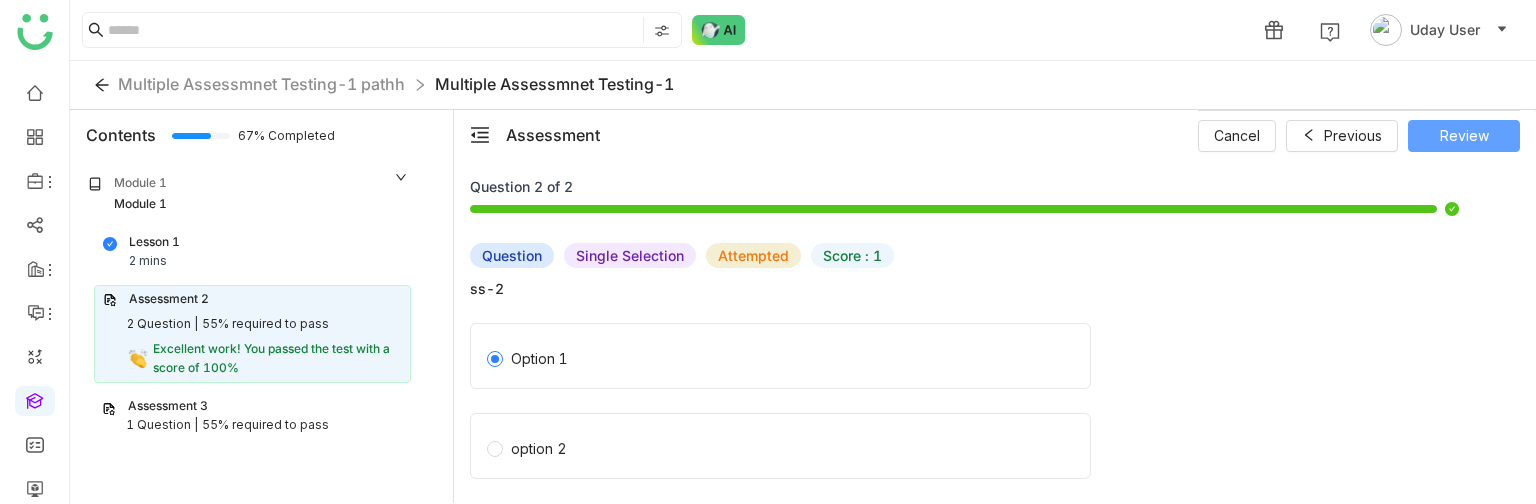 click on "Review" at bounding box center [1464, 136] 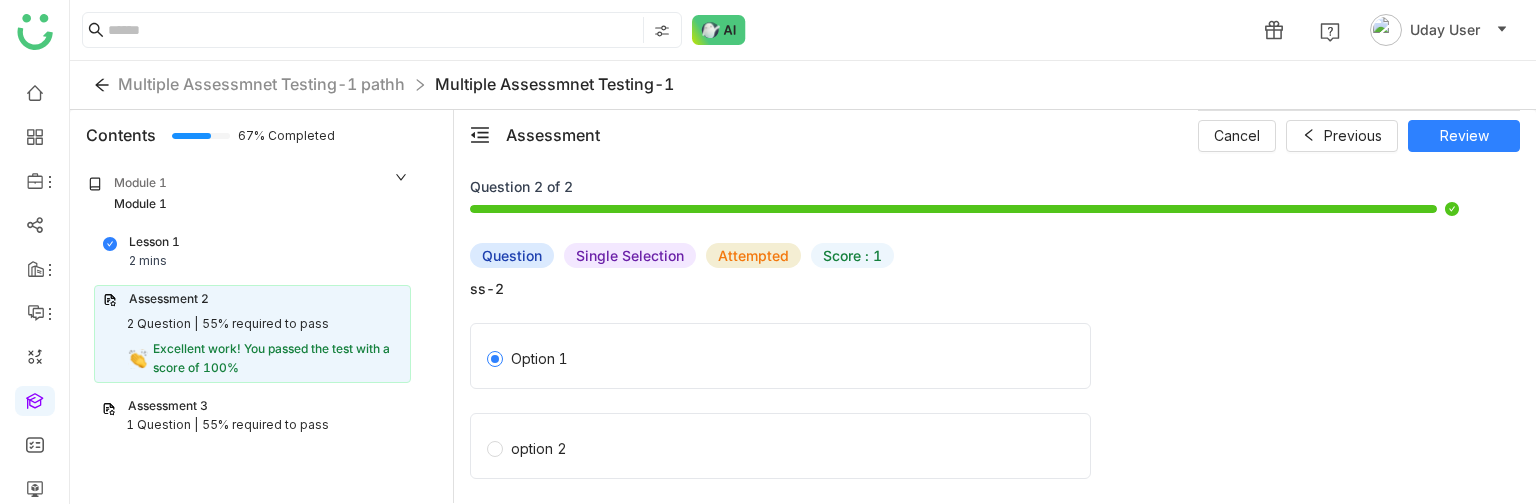 click on "Assessment 3" at bounding box center [252, 406] 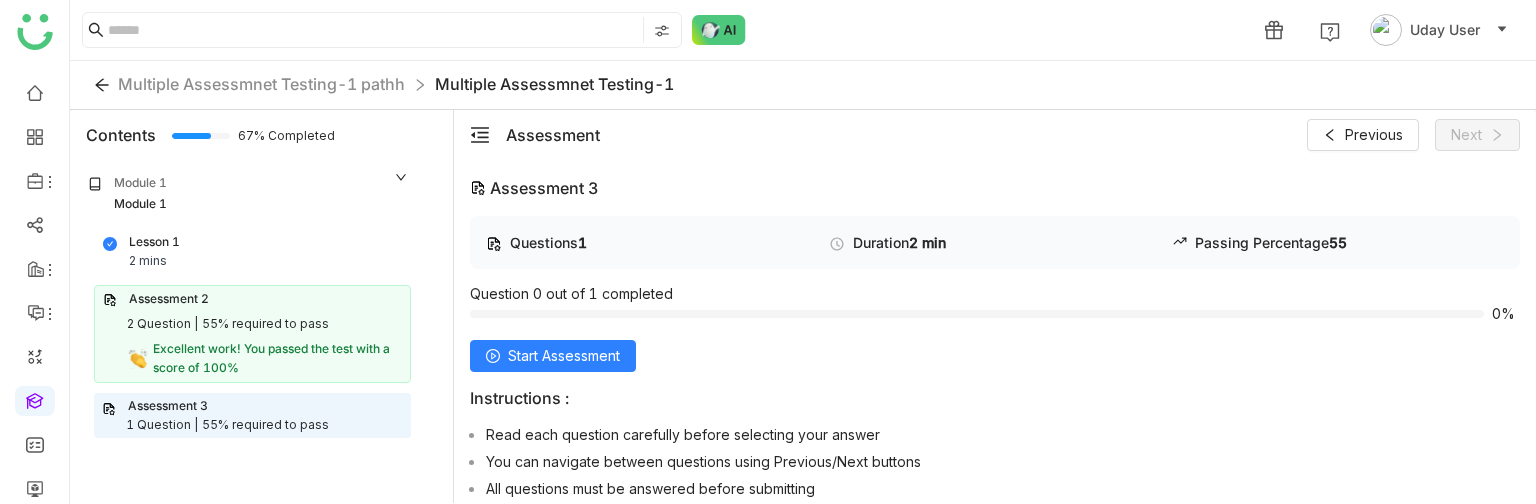 click on "Excellent work! You passed the test with a score of 100%" at bounding box center (271, 358) 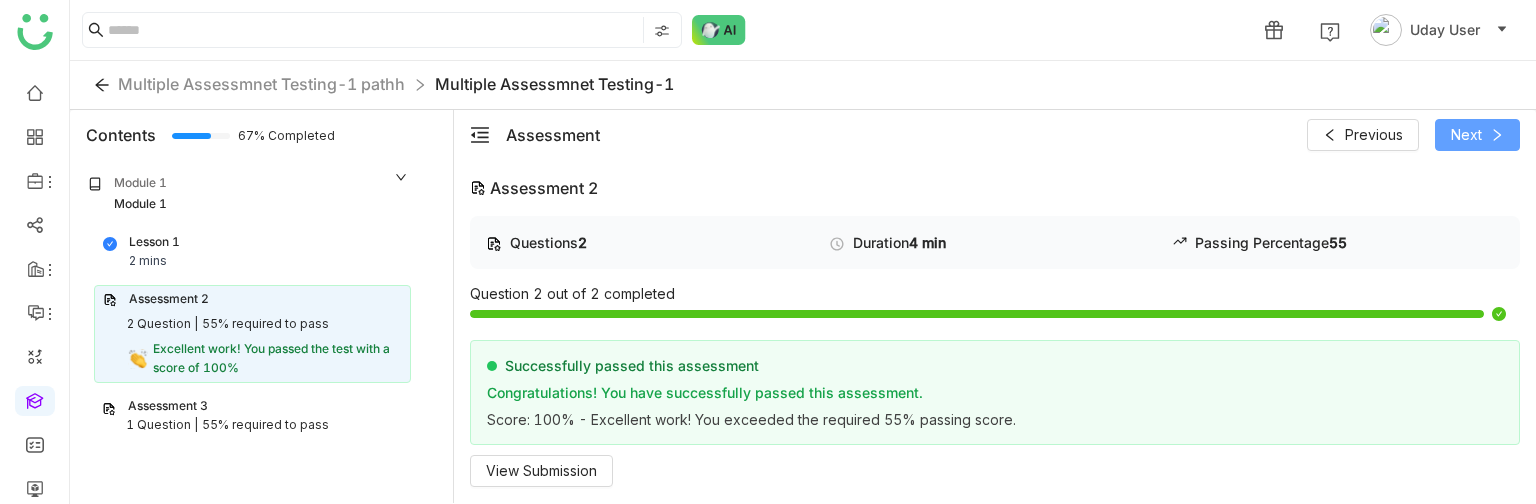 click 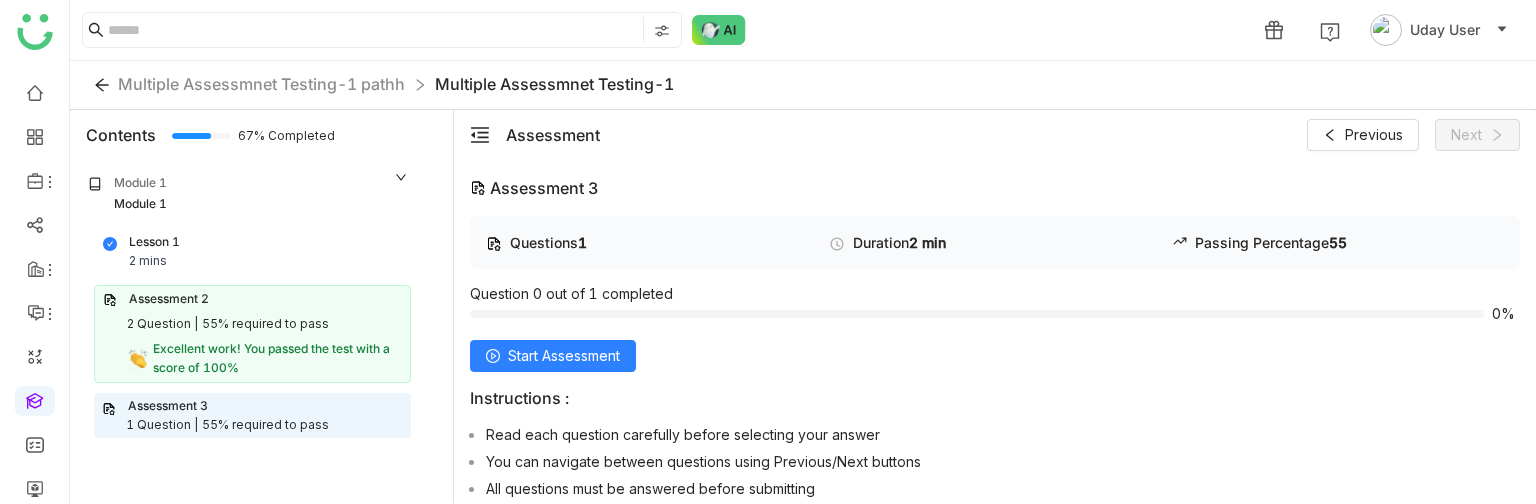 click on "Assessment 2   2 Question |   55% required to pass  Excellent work! You passed the test with a score of 100%" at bounding box center [252, 333] 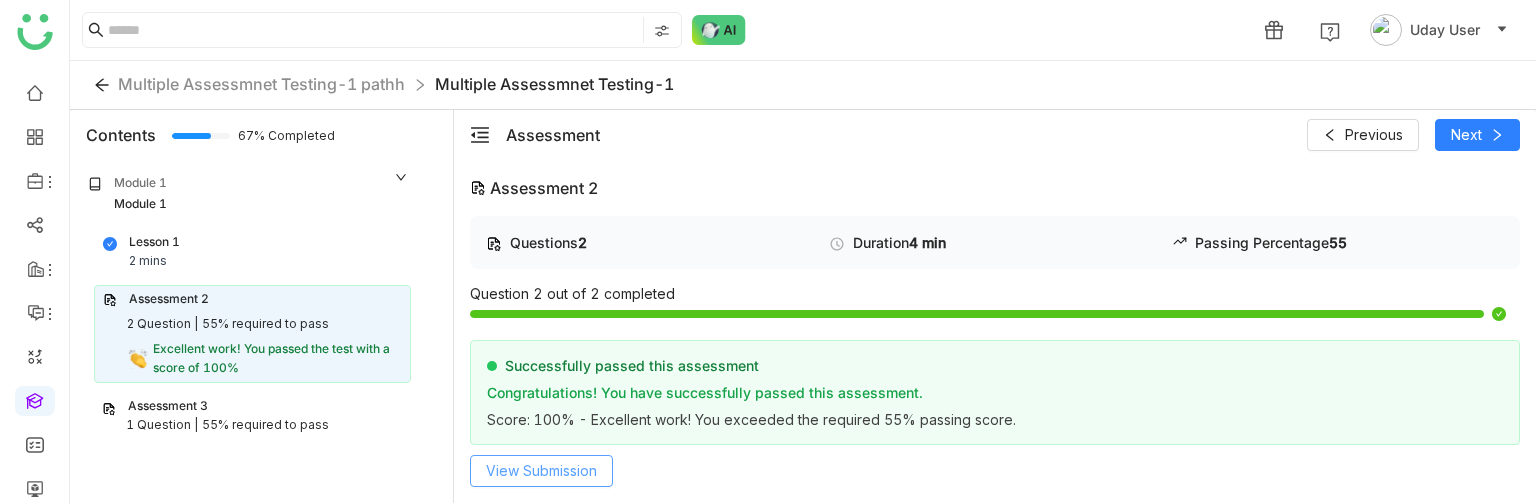 click on "View Submission" 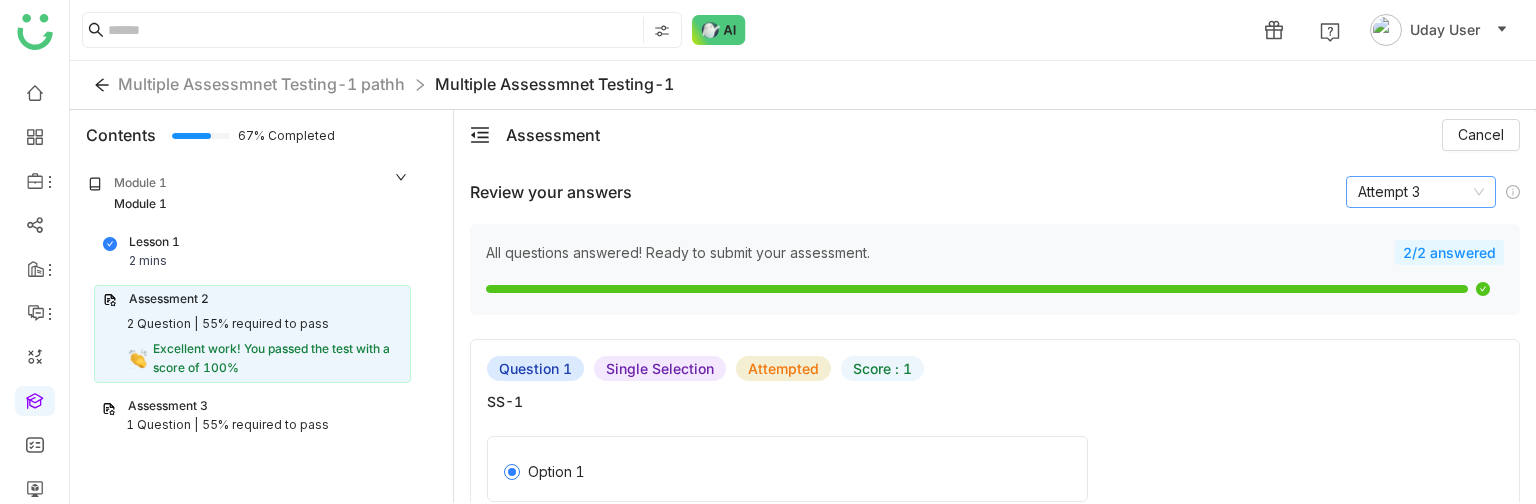click on "Attempt 3" 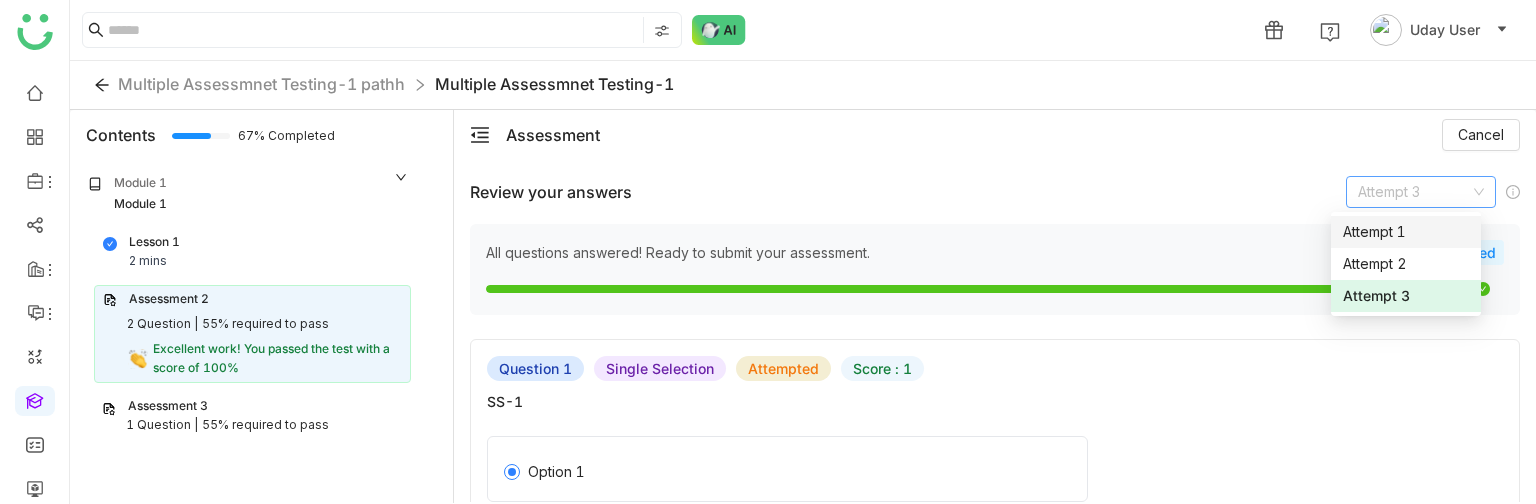 click on "Attempt 1" at bounding box center [1406, 232] 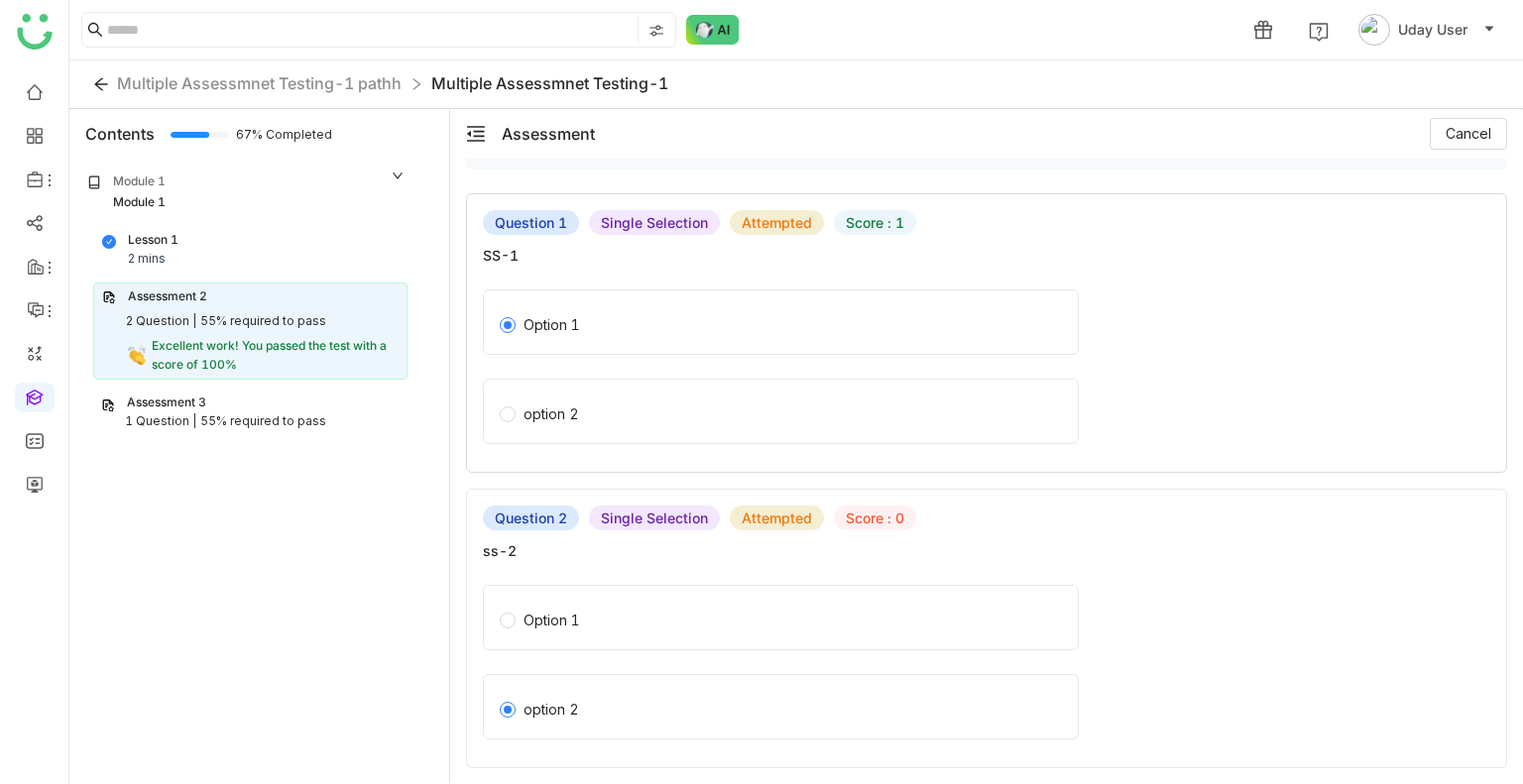 scroll, scrollTop: 0, scrollLeft: 0, axis: both 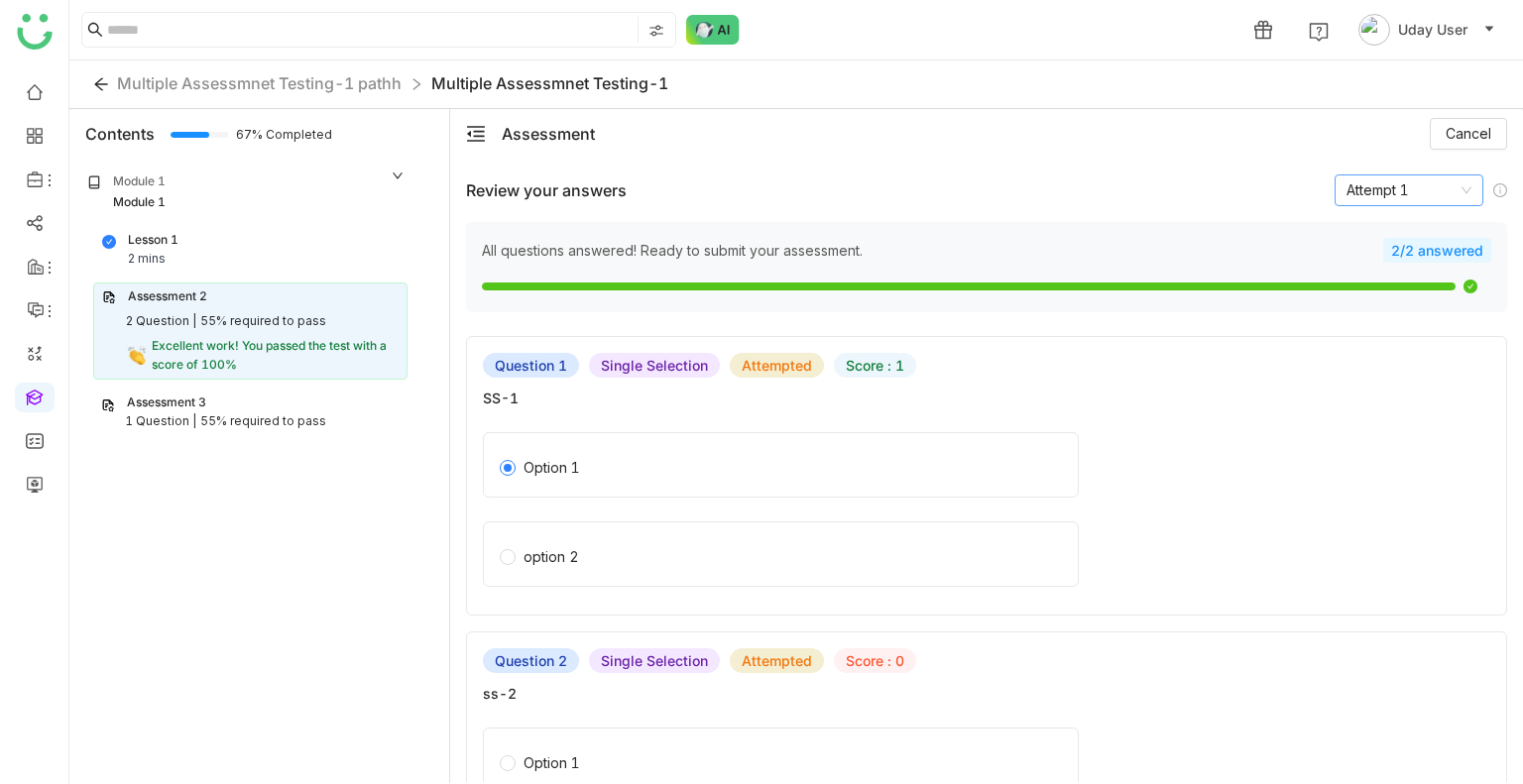 click on "Attempt 1" 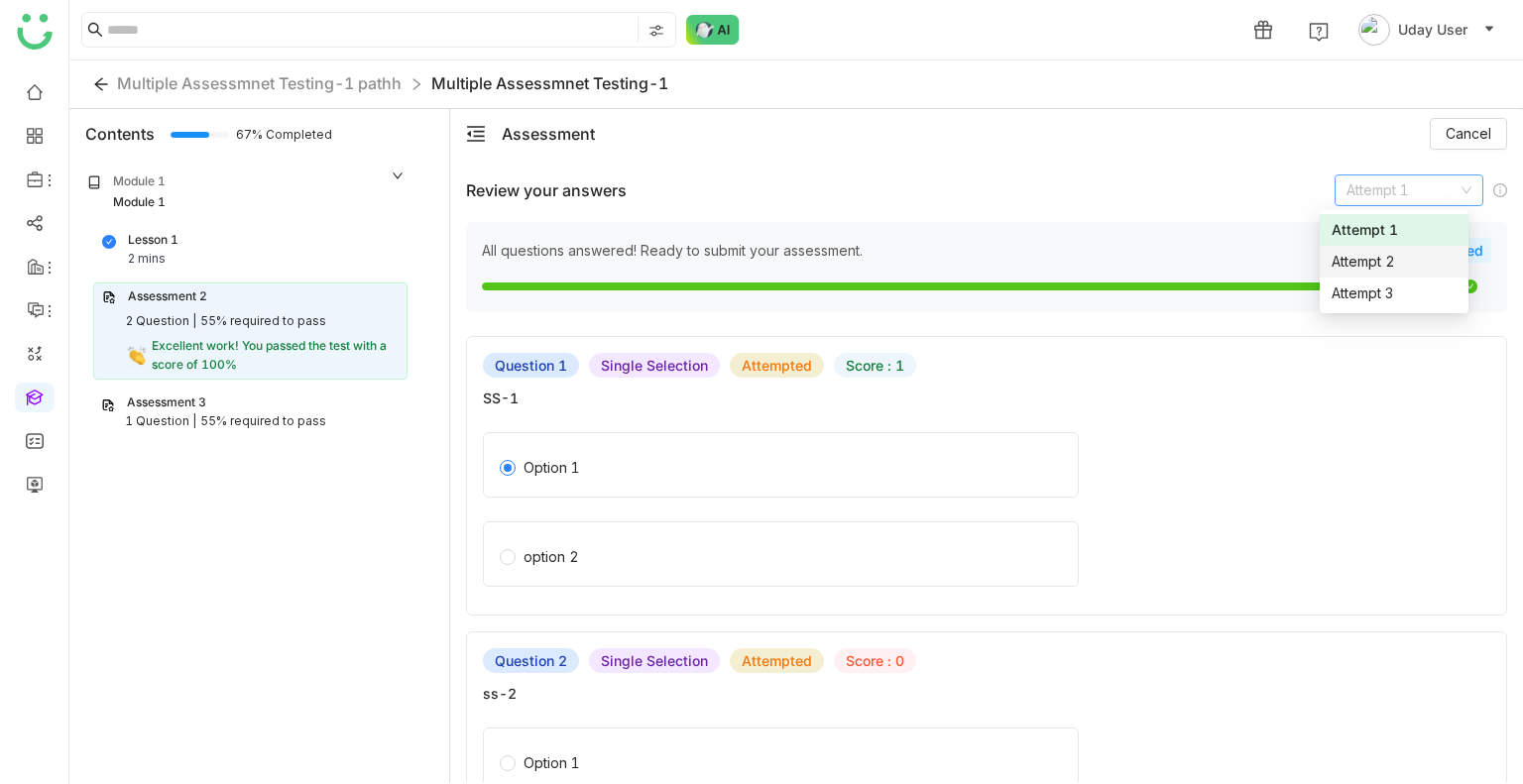 click on "Attempt 2" at bounding box center (1394, 262) 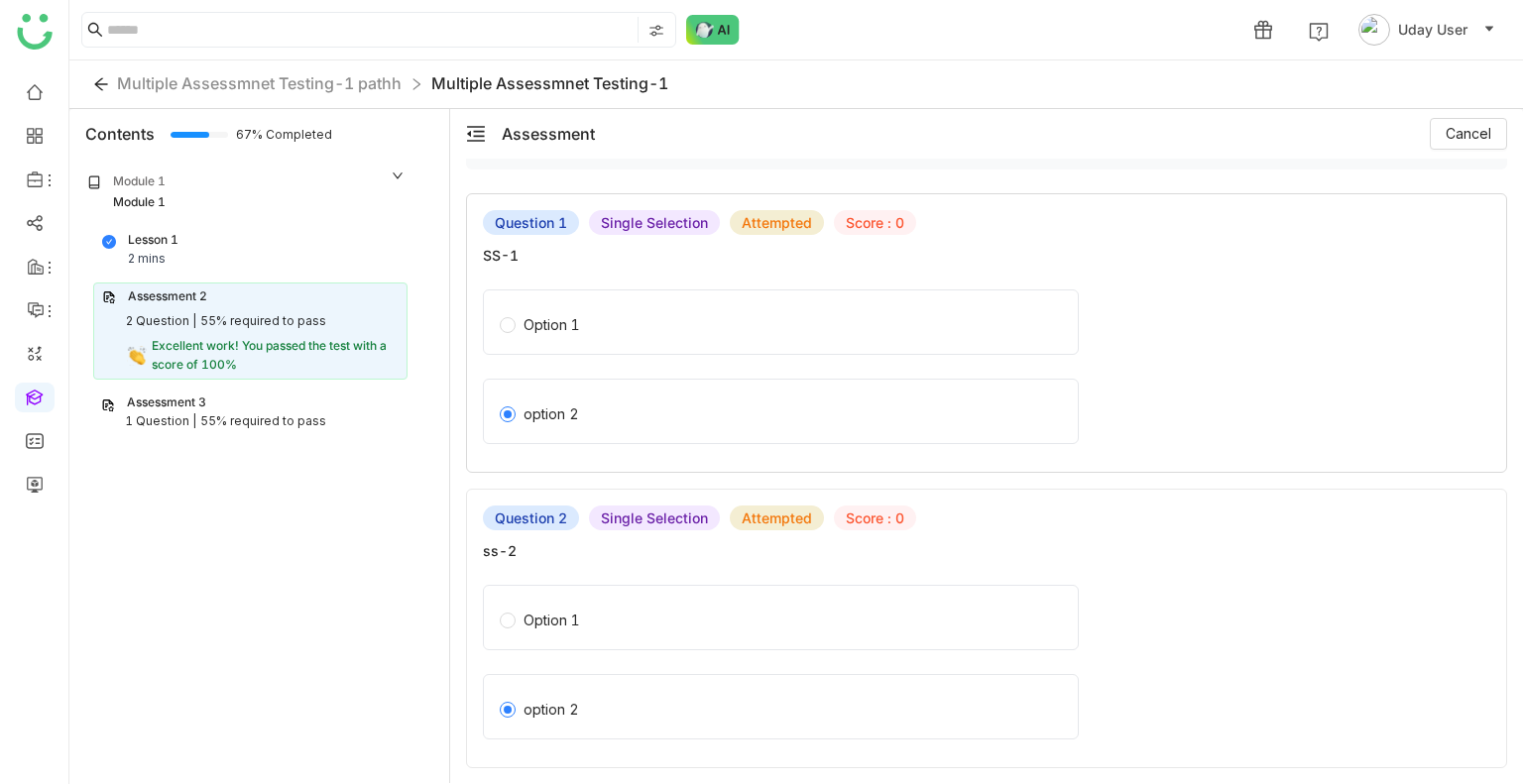 scroll, scrollTop: 0, scrollLeft: 0, axis: both 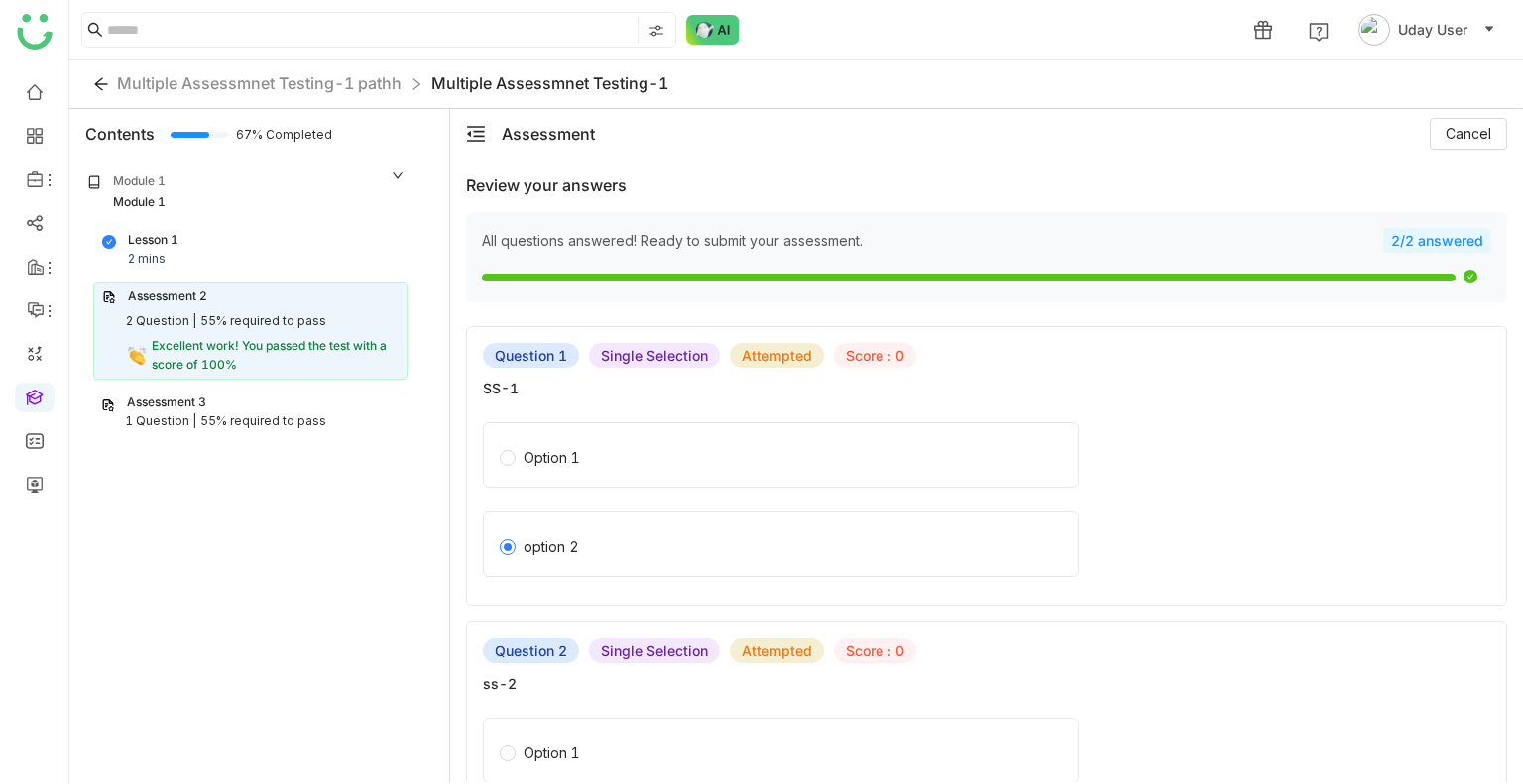 click on "Review your answers   All questions answered! Ready to submit your assessment.   2/2 answered  Question 1  Single Selection  Attempted Score : 0 SS-1  Option 1   option 2   Question 2  Single Selection  Attempted Score : 0 ss-2  Option 1   option 2" 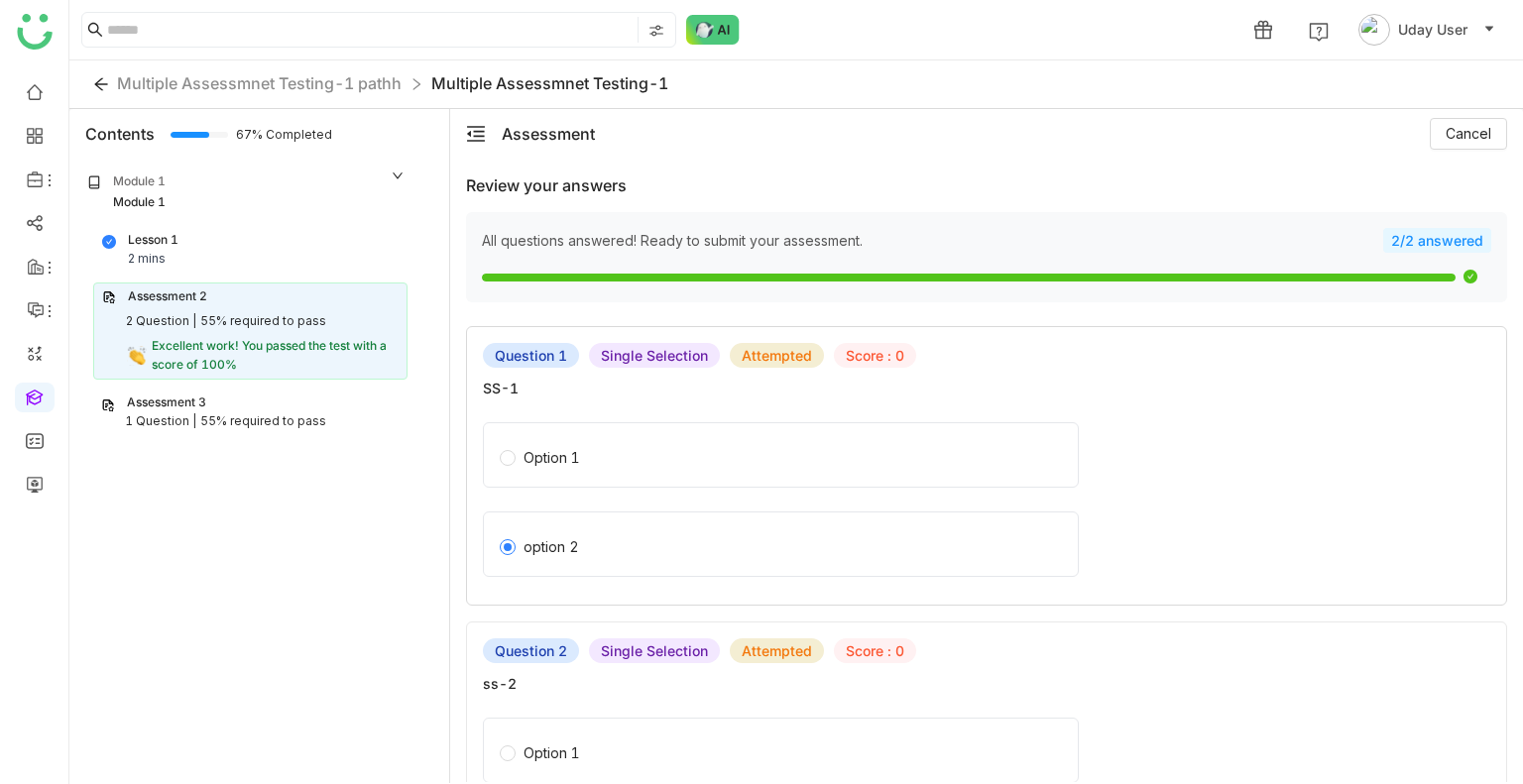 scroll, scrollTop: 133, scrollLeft: 0, axis: vertical 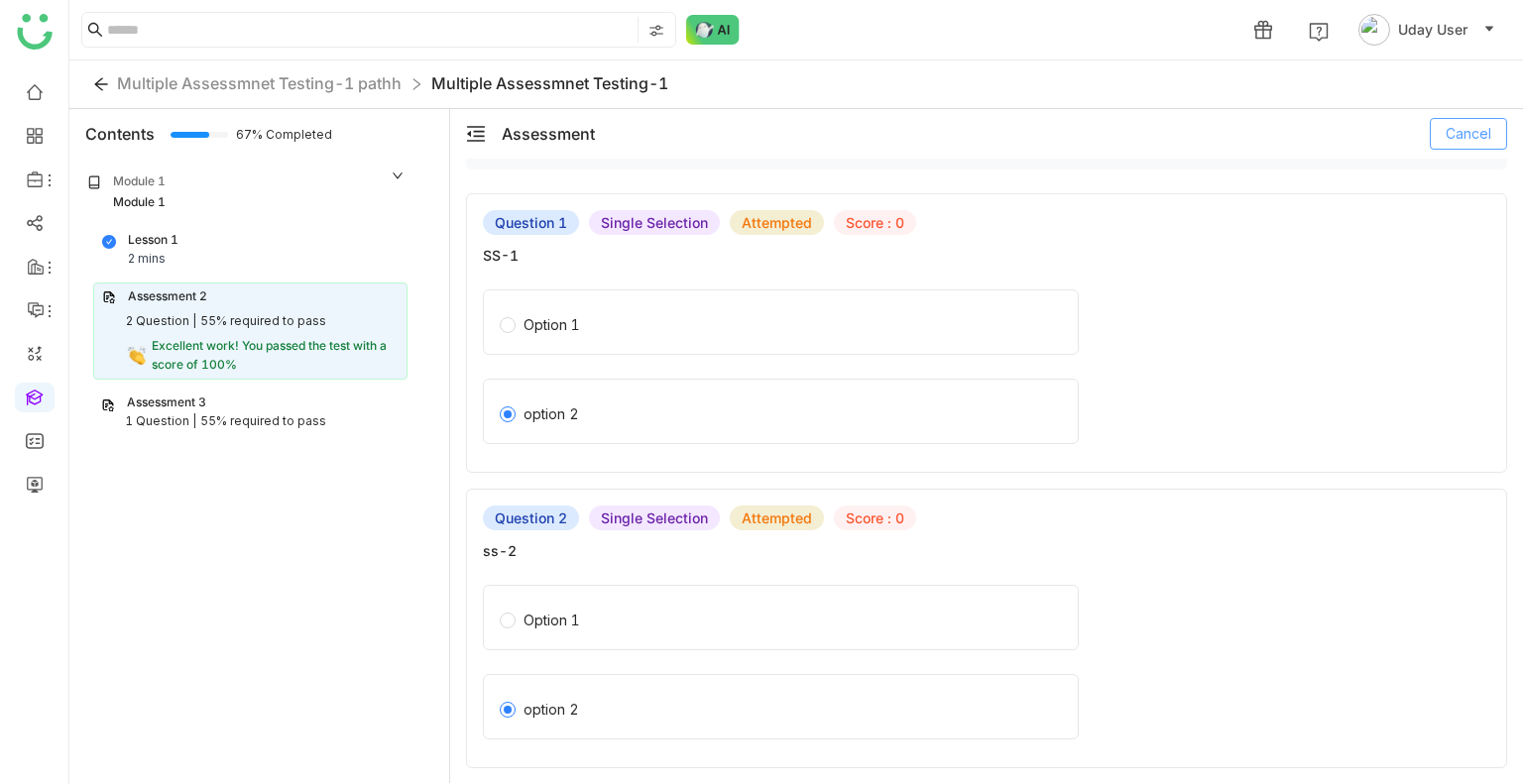 click on "Cancel" at bounding box center (1468, 134) 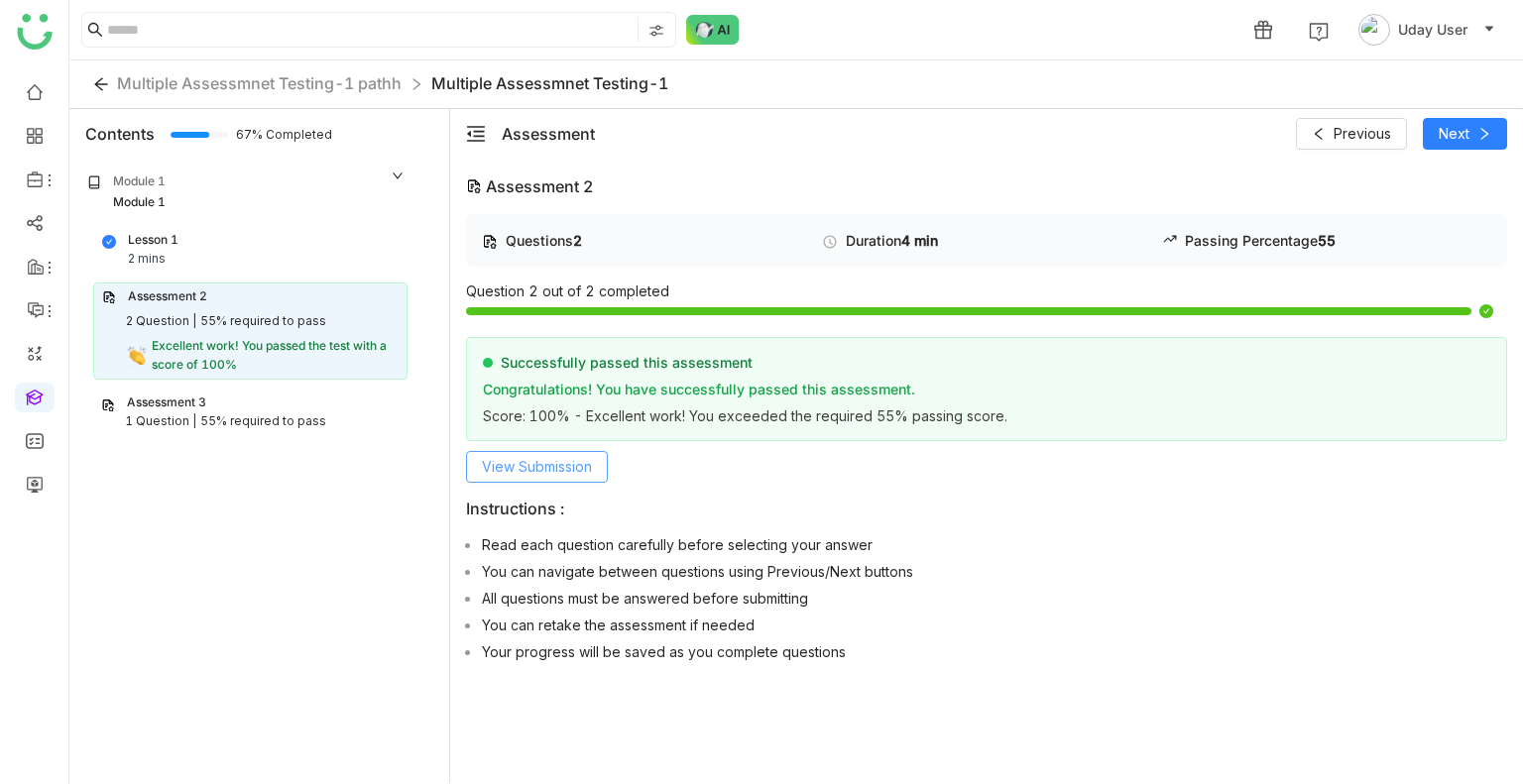 click on "View Submission" 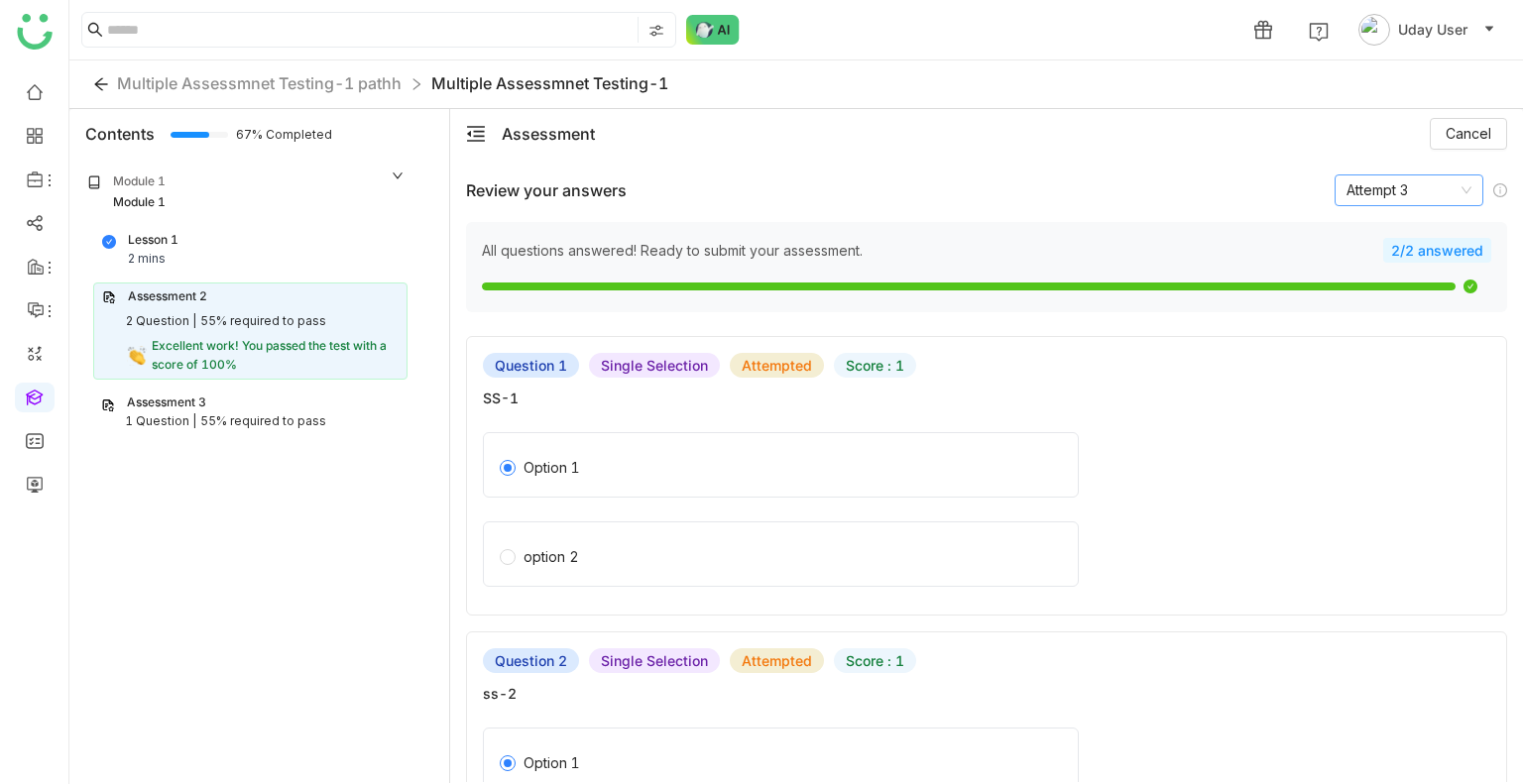 click on "Attempt 3" 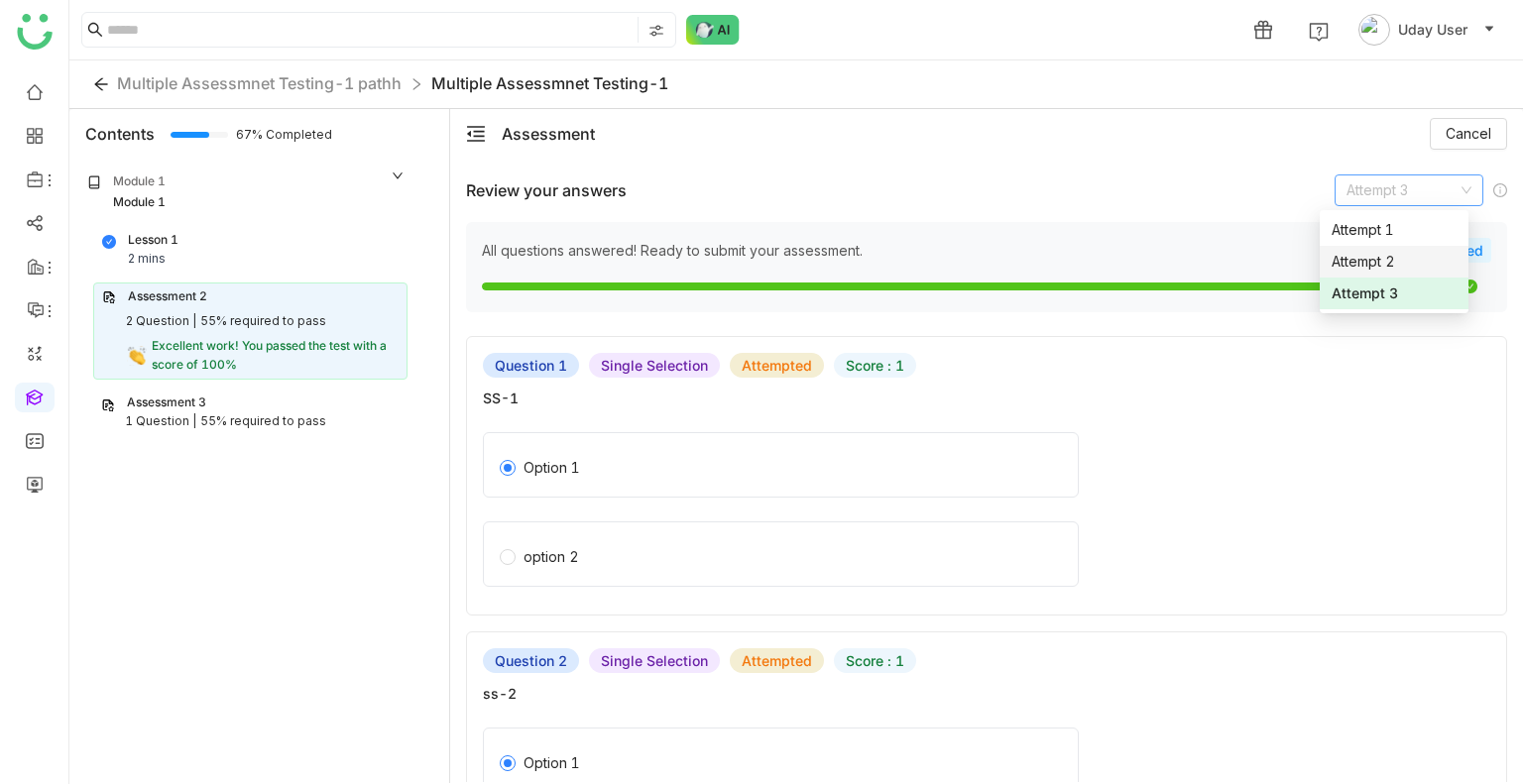click on "Attempt 2" at bounding box center [1394, 262] 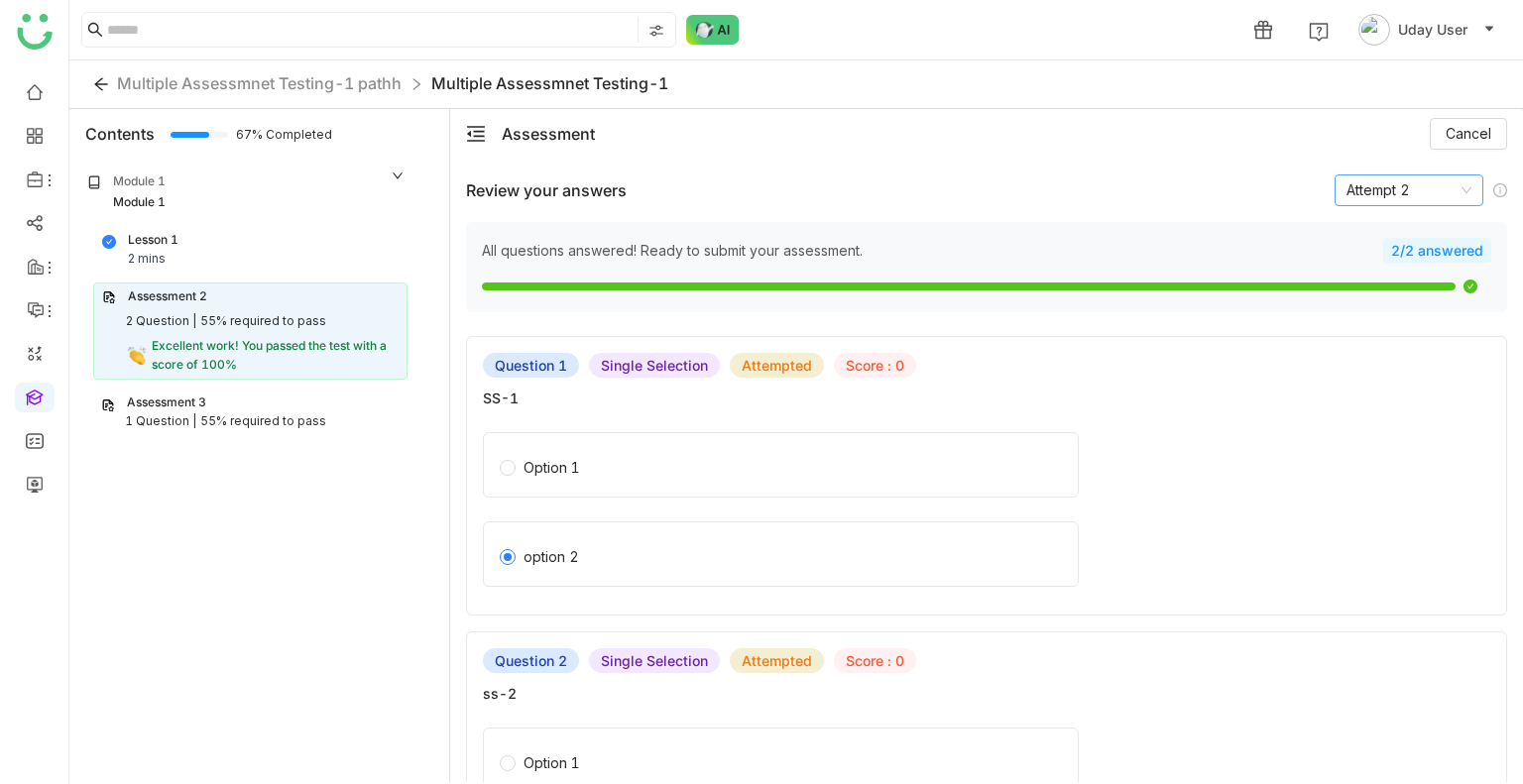 drag, startPoint x: 1372, startPoint y: 170, endPoint x: 1372, endPoint y: 189, distance: 19 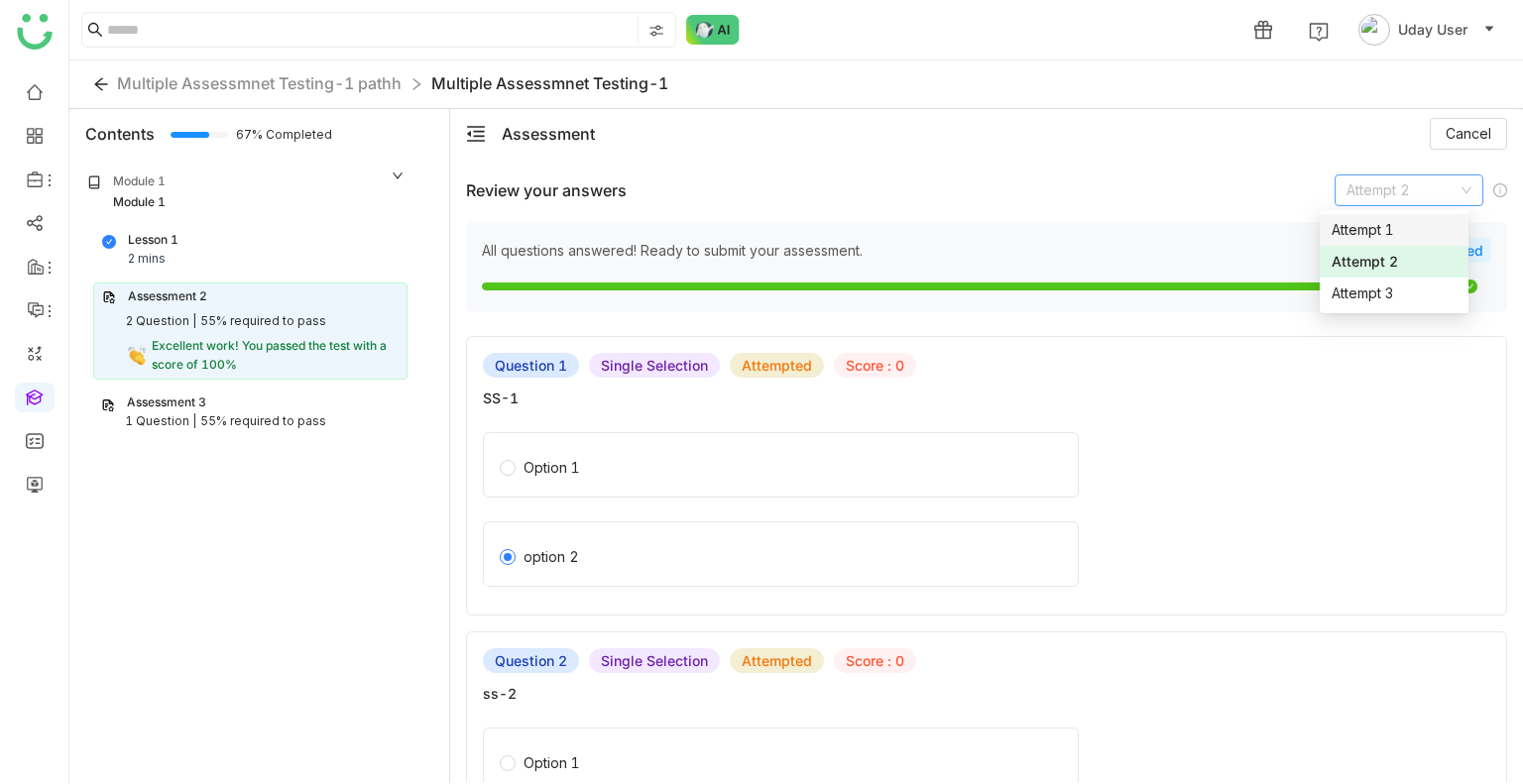 click on "Attempt 1" at bounding box center (1394, 230) 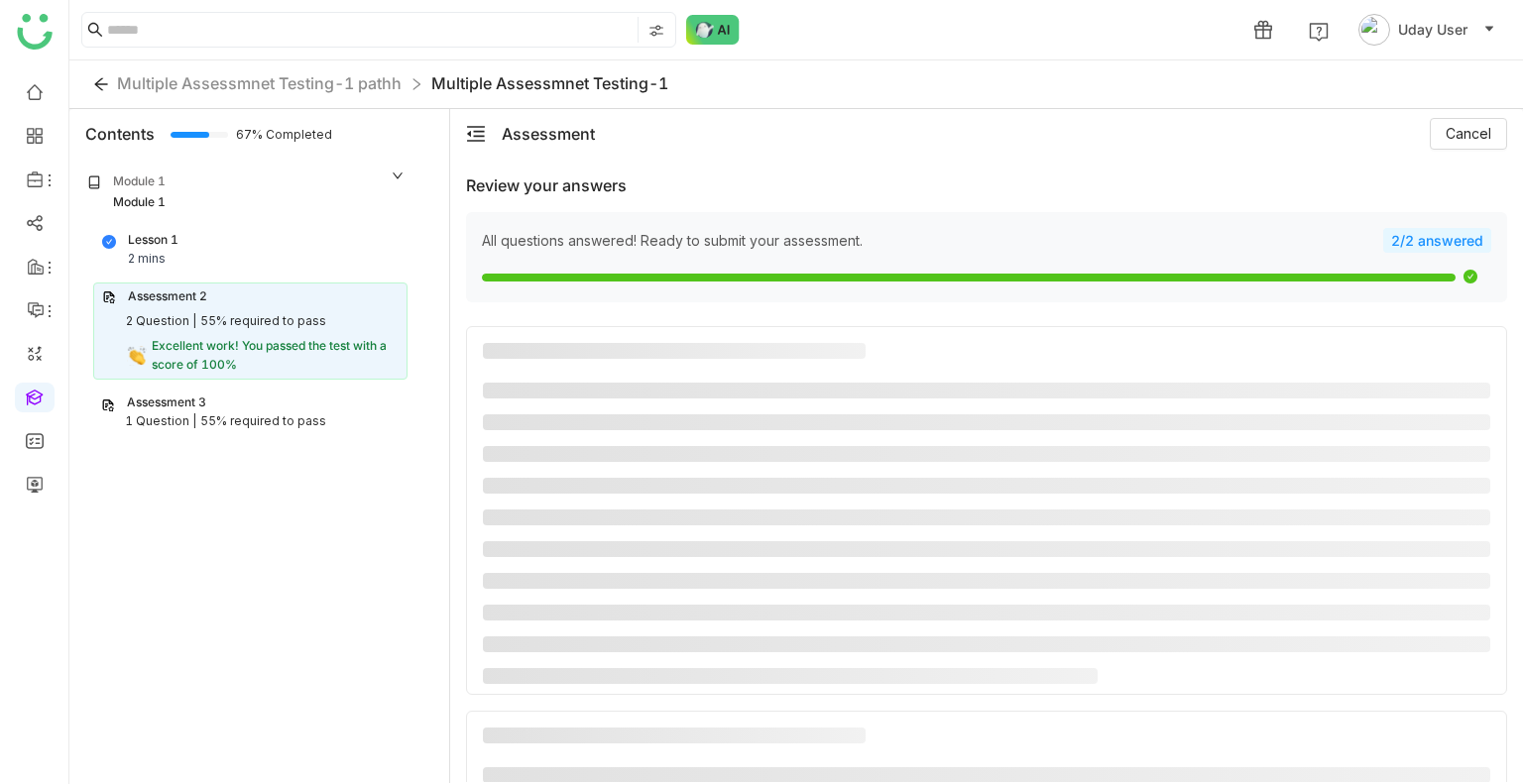 click on "Review your answers   All questions answered! Ready to submit your assessment.   2/2 answered" 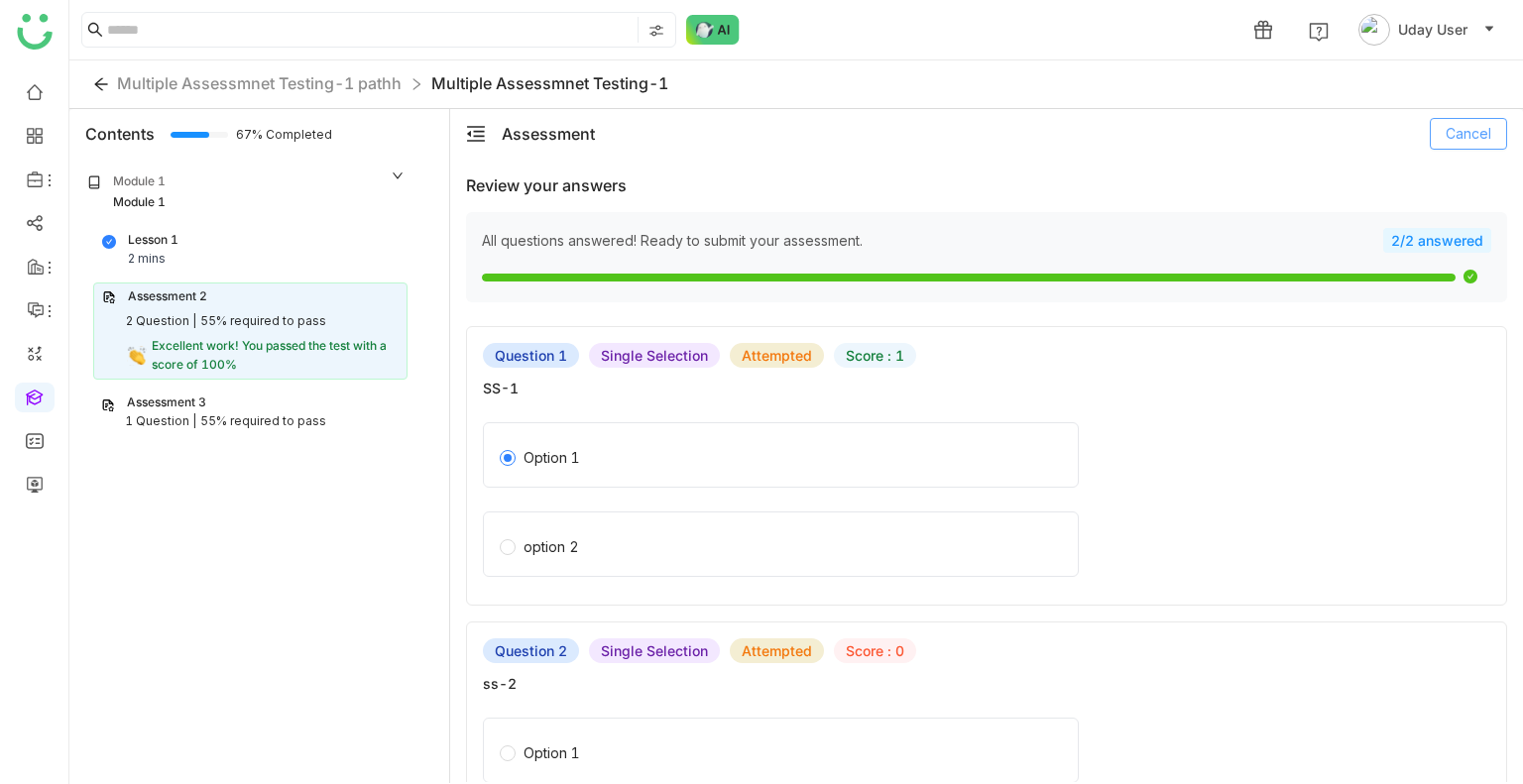 click on "Cancel" at bounding box center [1468, 134] 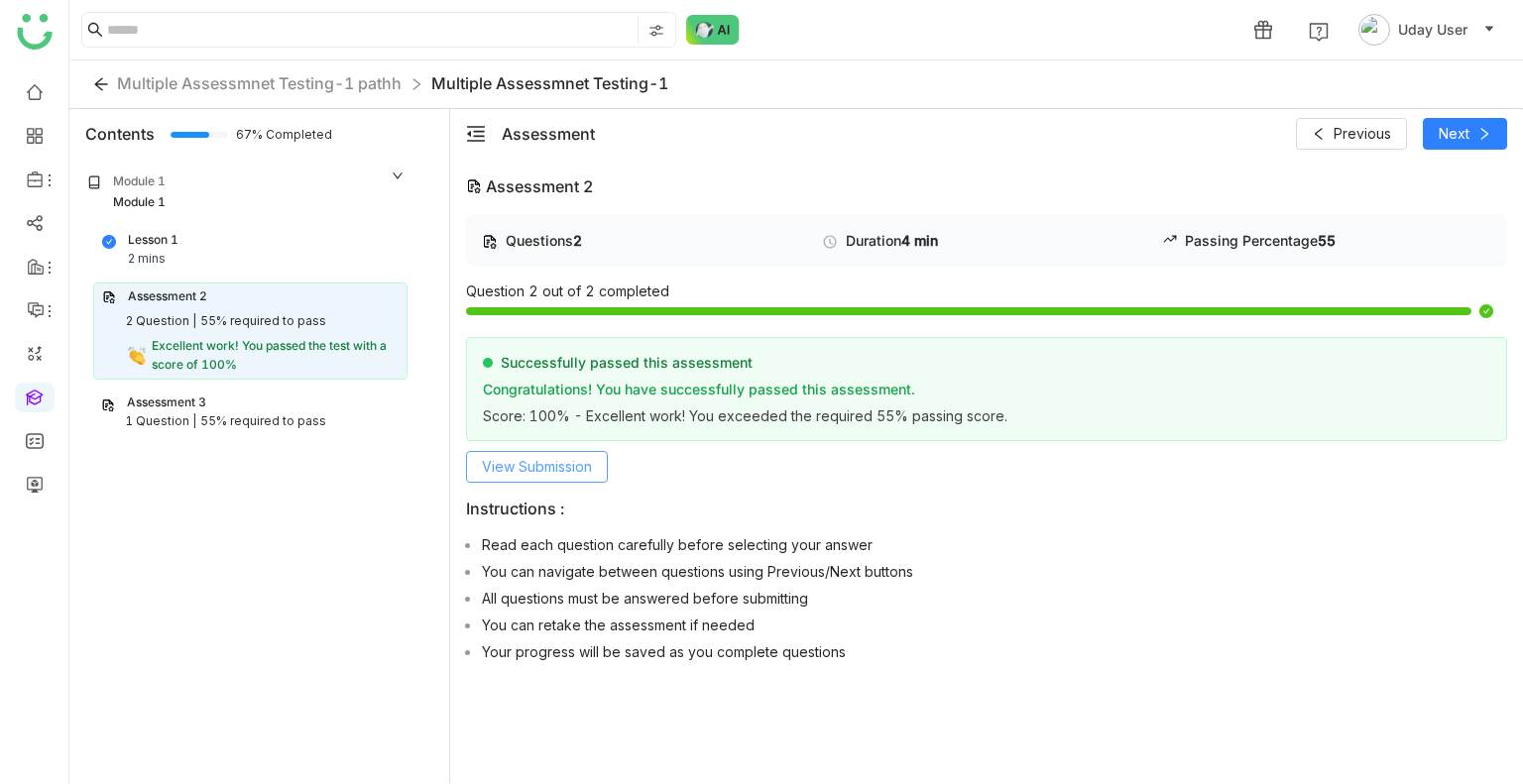click on "View Submission" 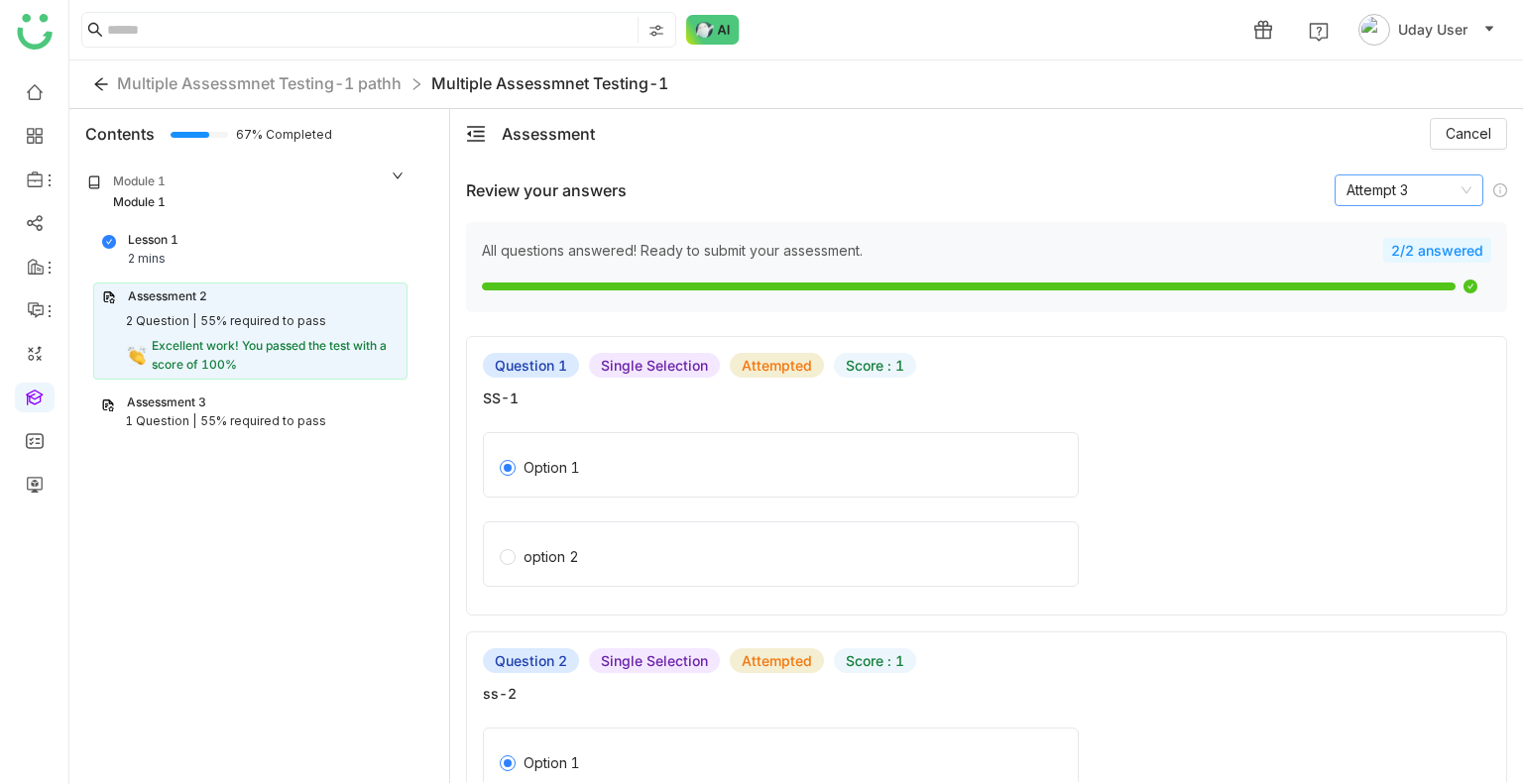 click on "Attempt 3" 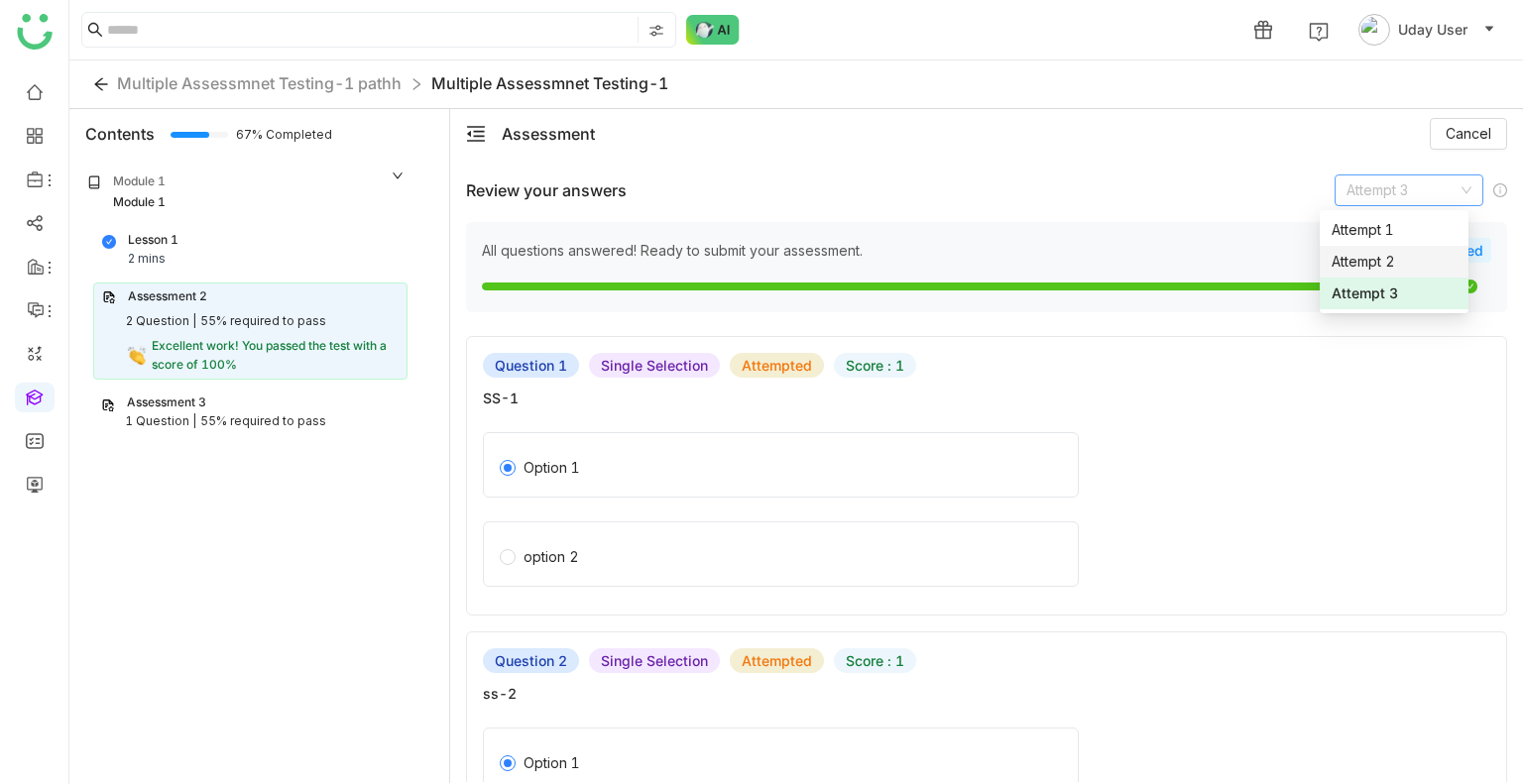 click on "Attempt 2" at bounding box center [1394, 262] 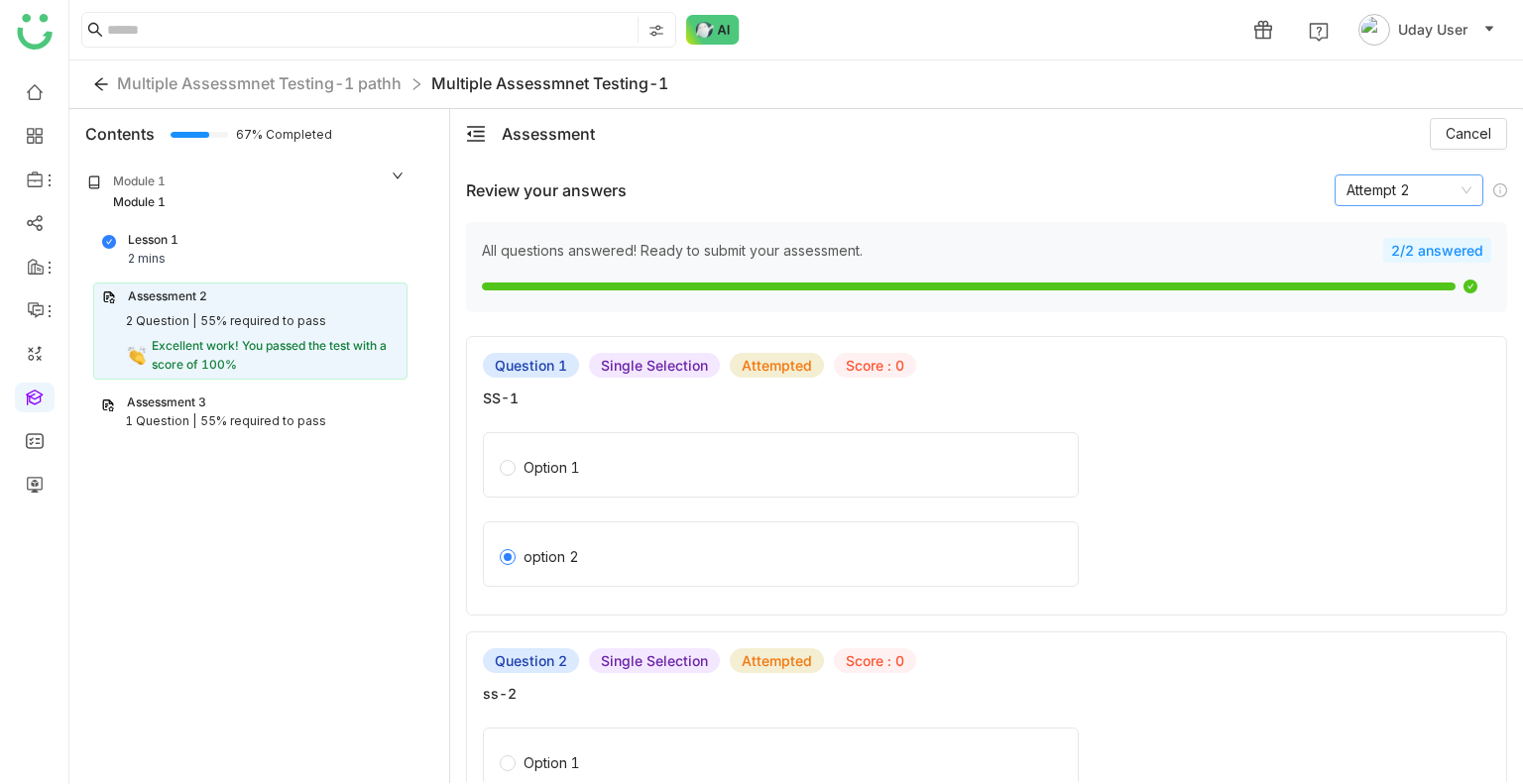 click on "Attempt 2" 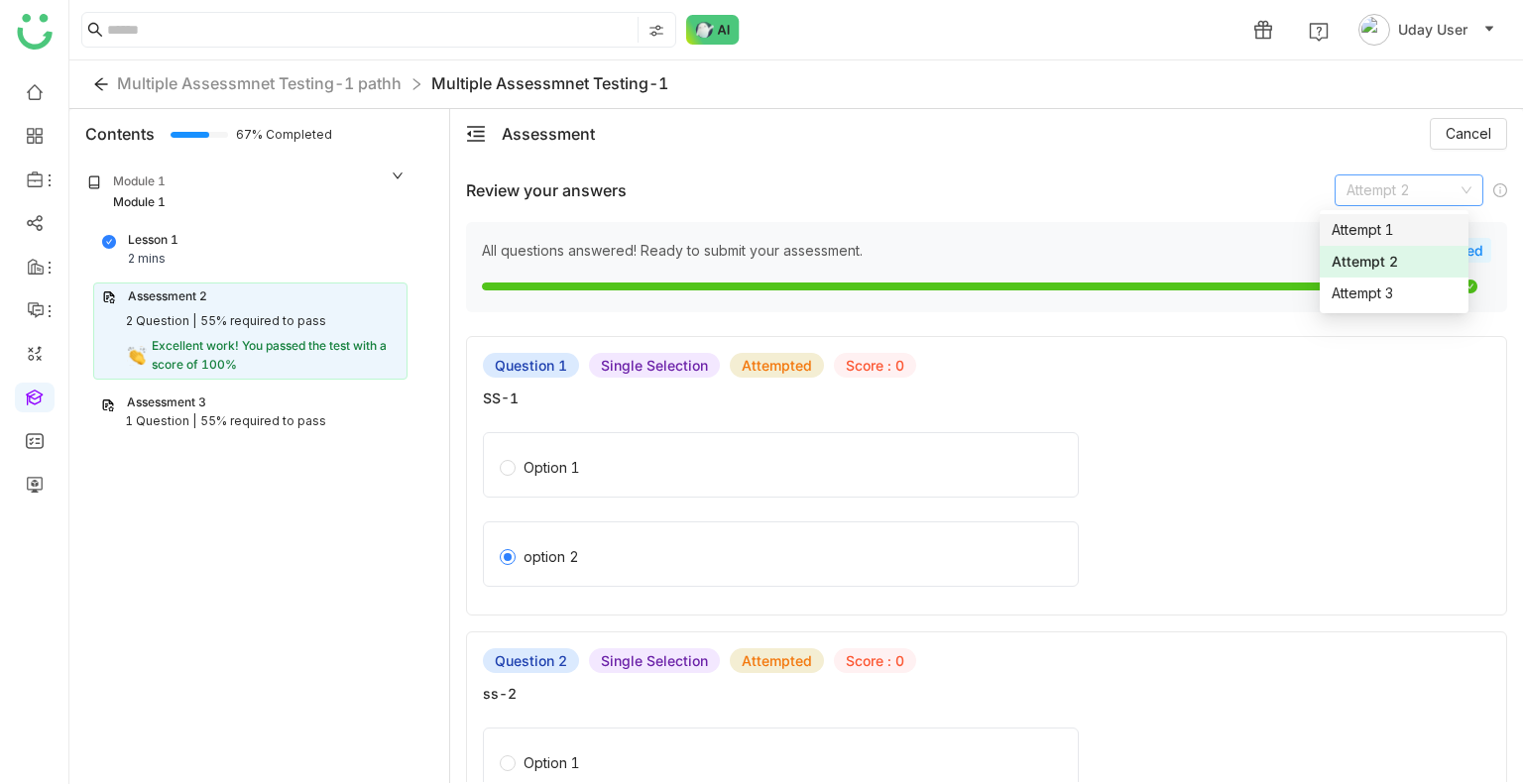 click on "Attempt 1" at bounding box center [1394, 230] 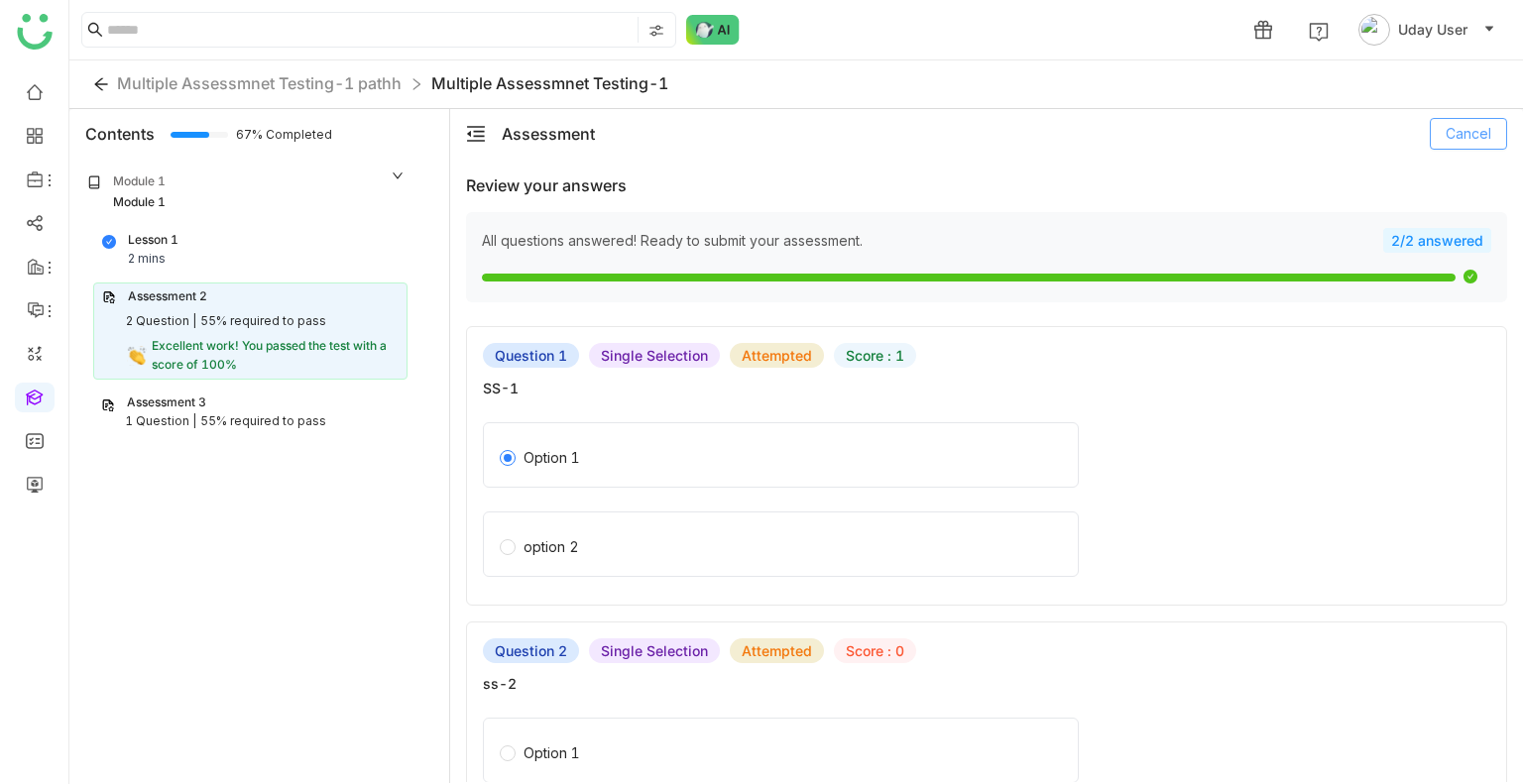 click on "Cancel" at bounding box center (1468, 134) 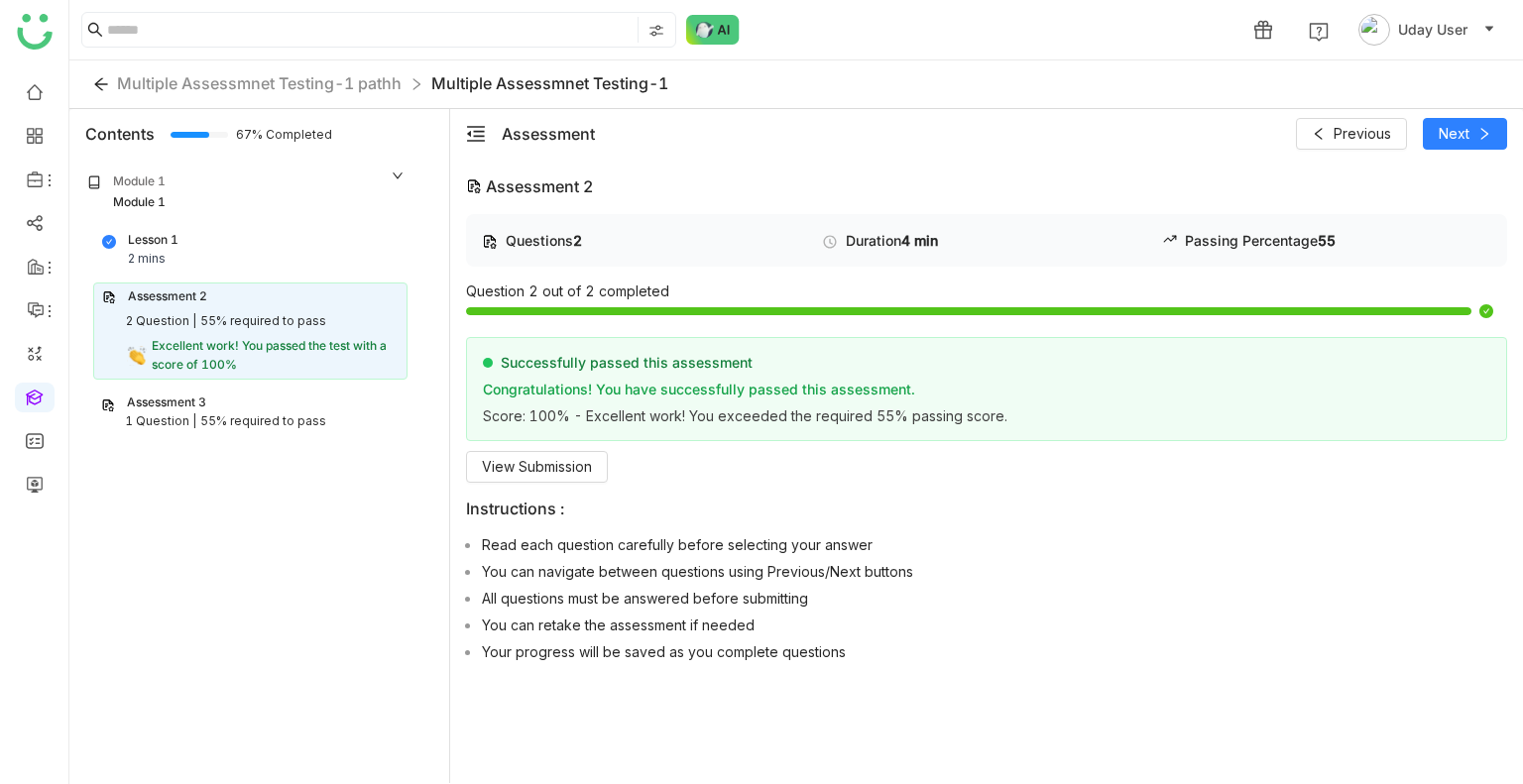 click on "55% required to pass" at bounding box center [263, 421] 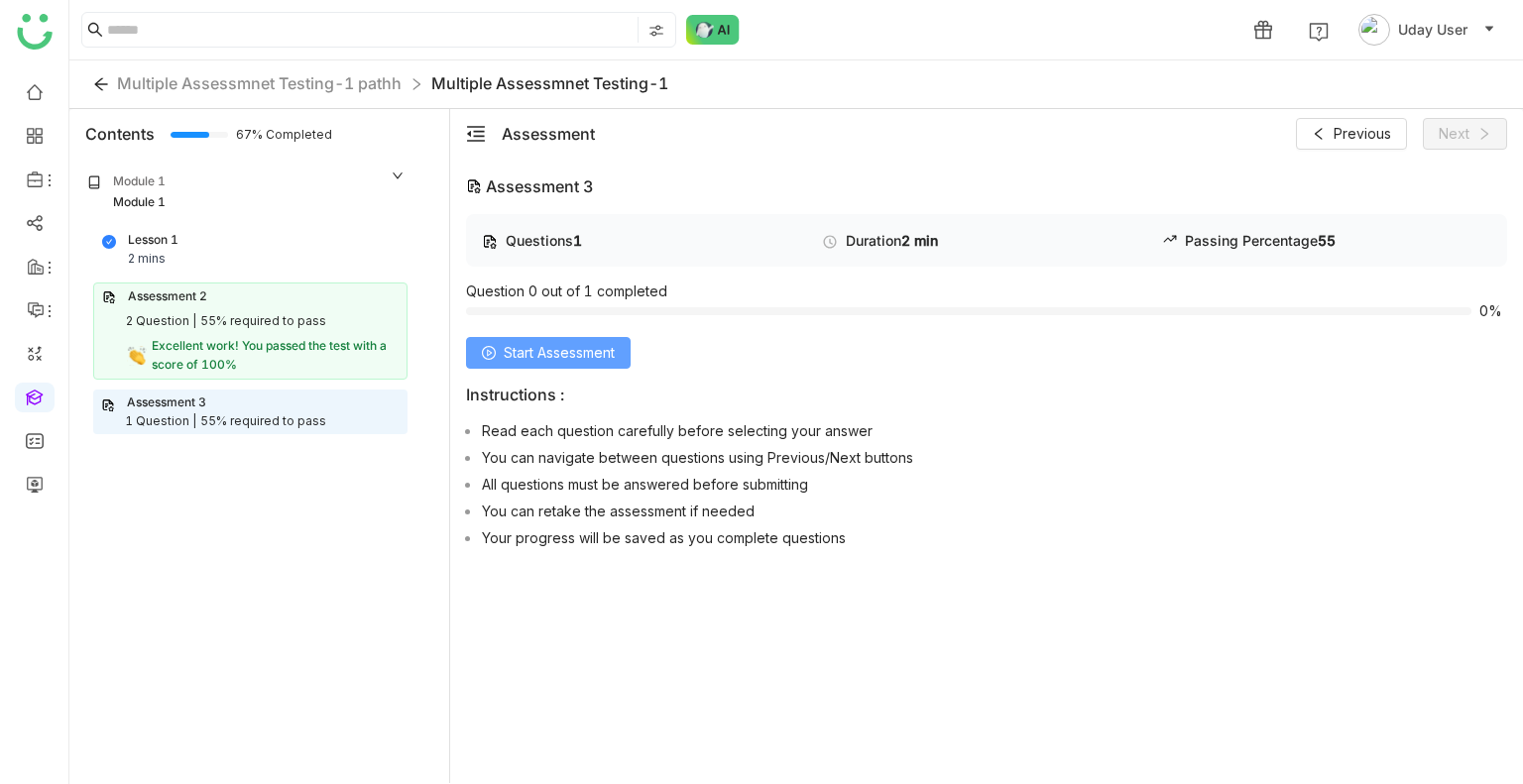 click on "Start Assessment" 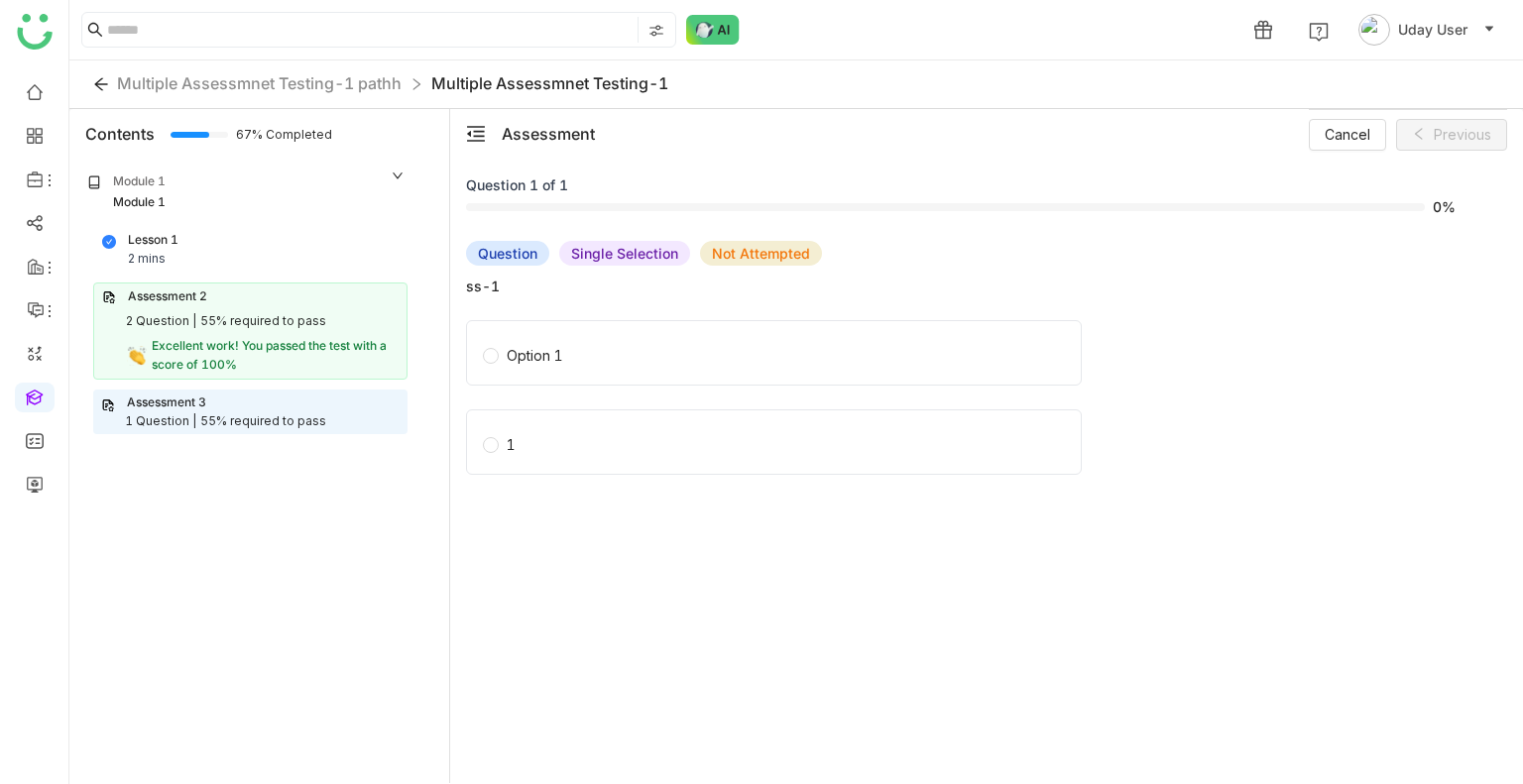 click on "Option 1" 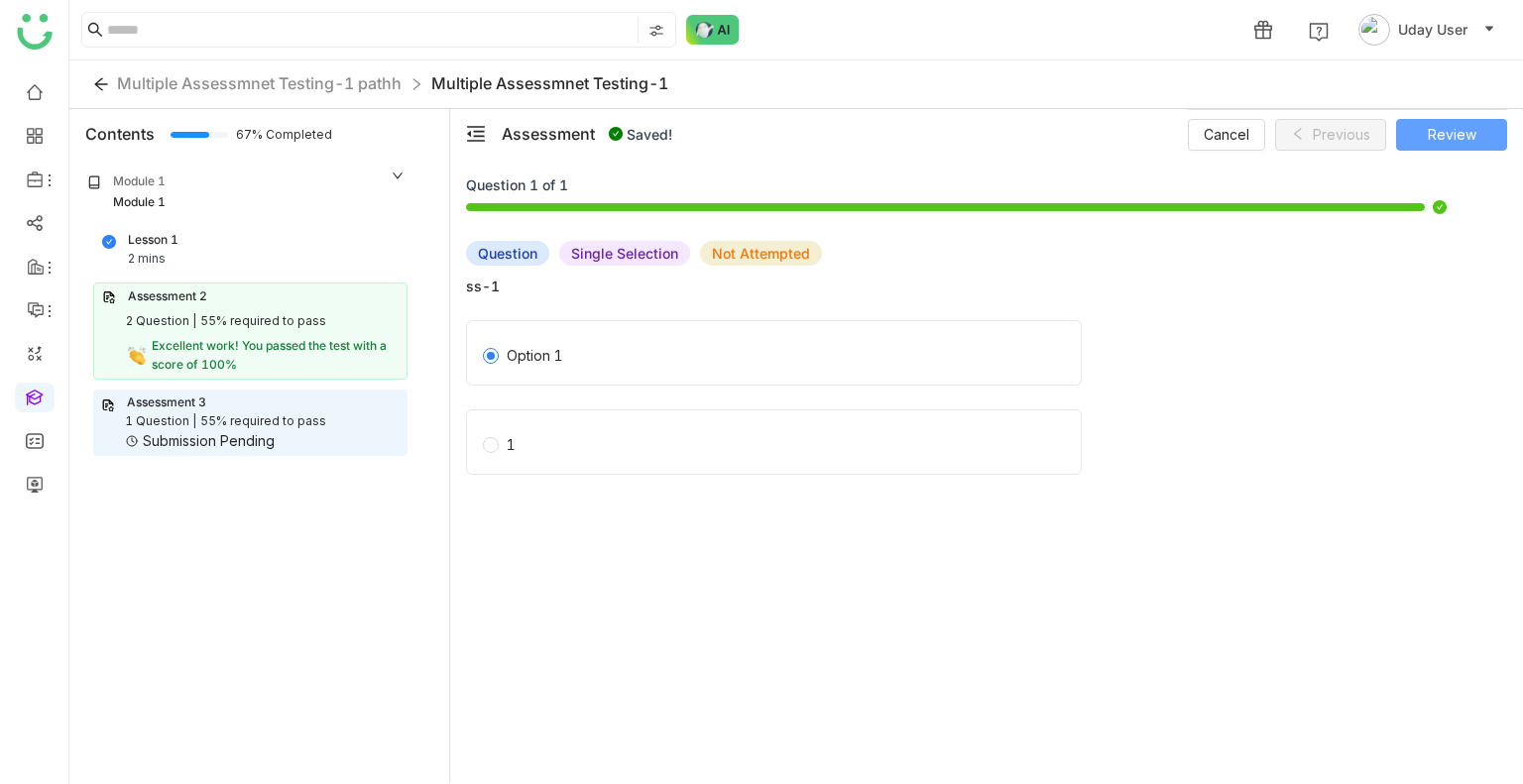 click on "Review" at bounding box center (1452, 135) 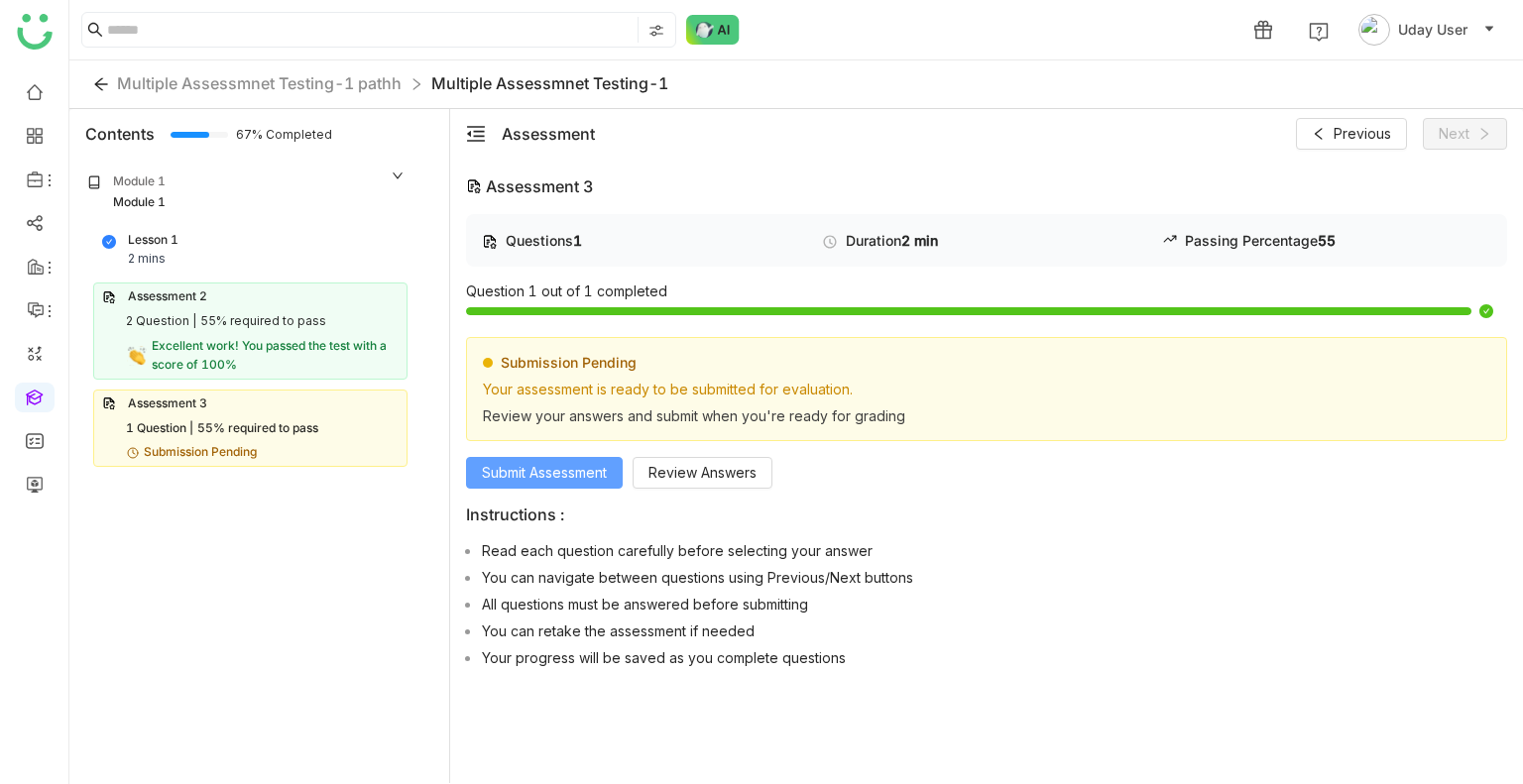 click on "Submit Assessment" 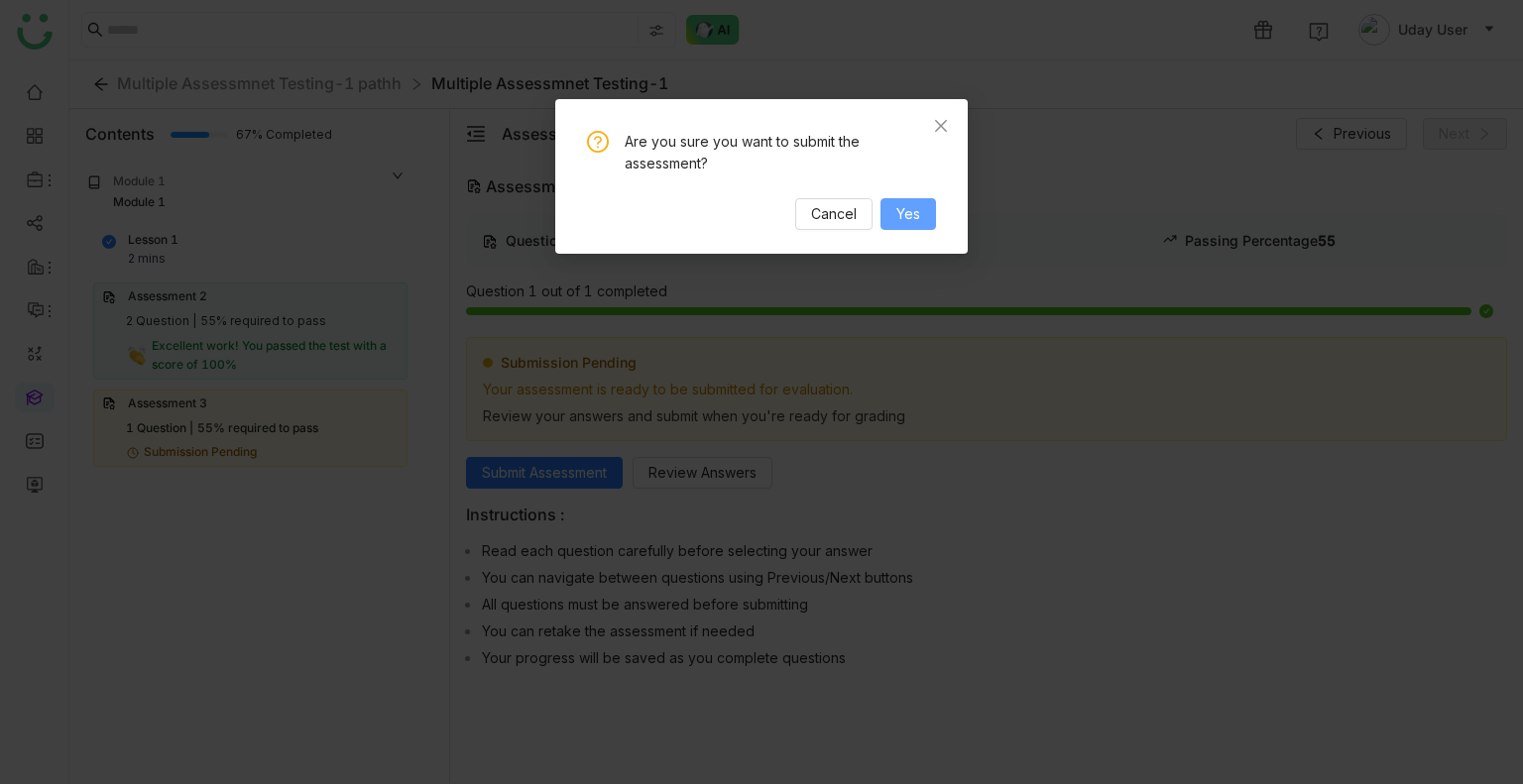 click on "Yes" at bounding box center (908, 214) 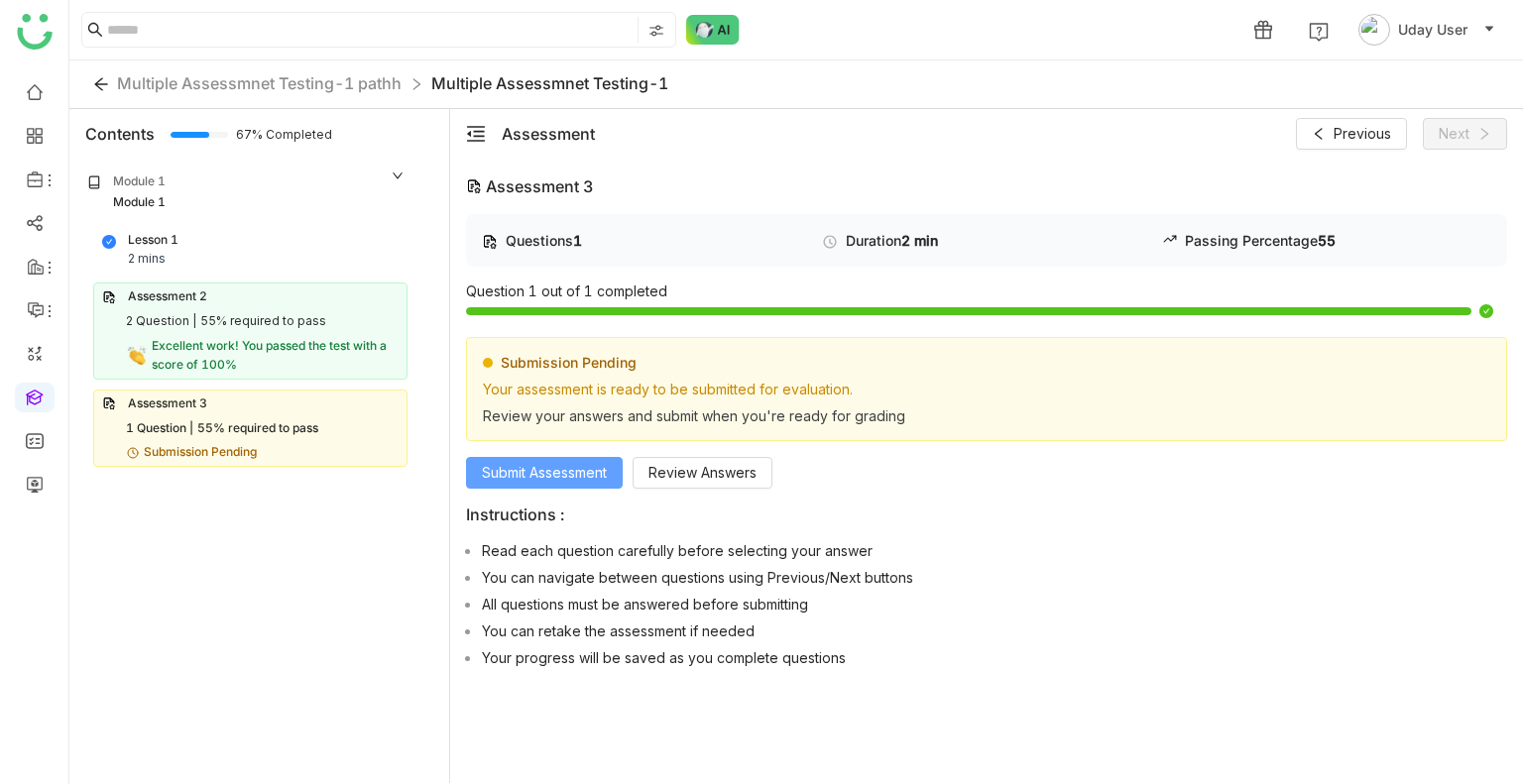 click on "Submit Assessment" 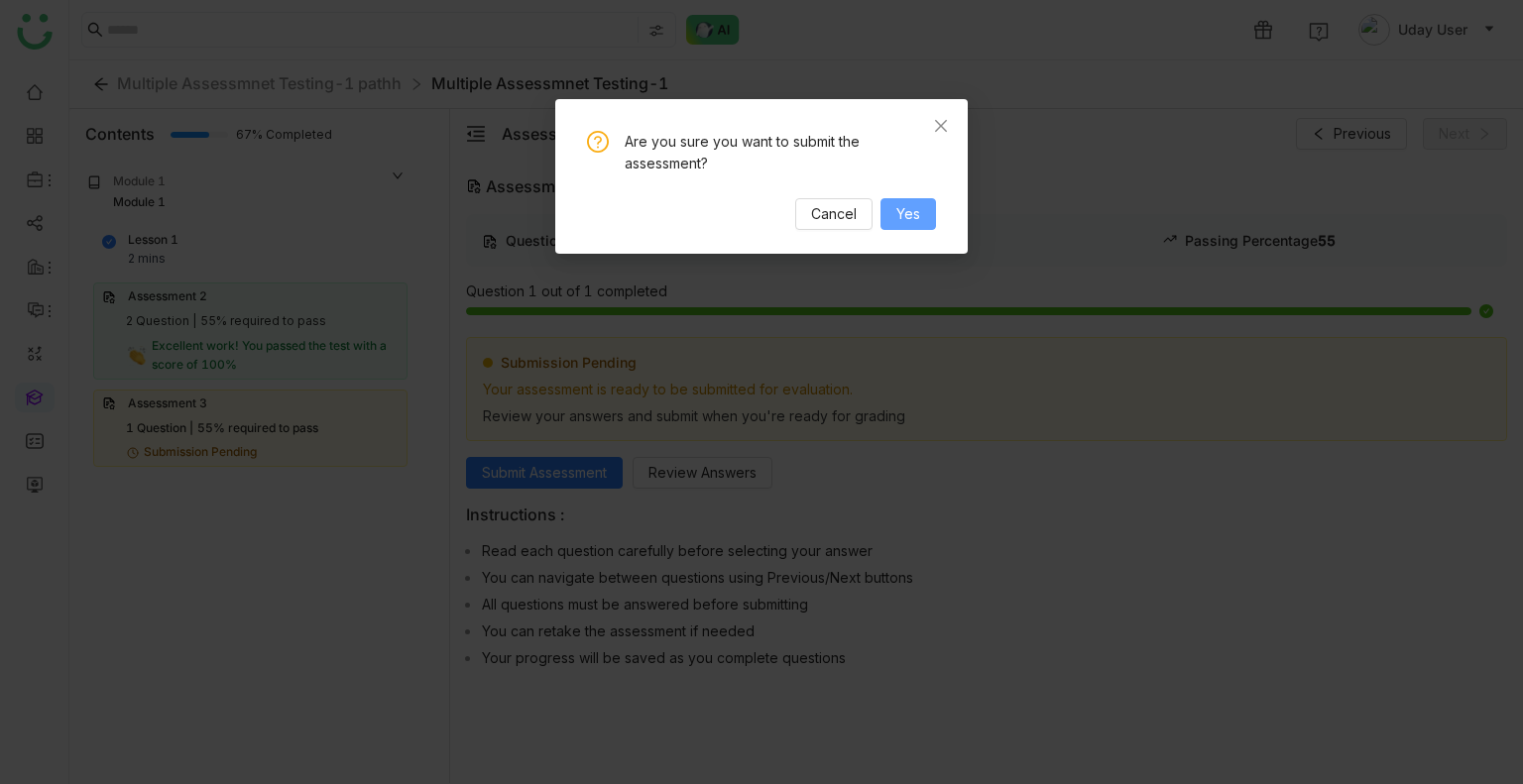 click on "Yes" at bounding box center (908, 214) 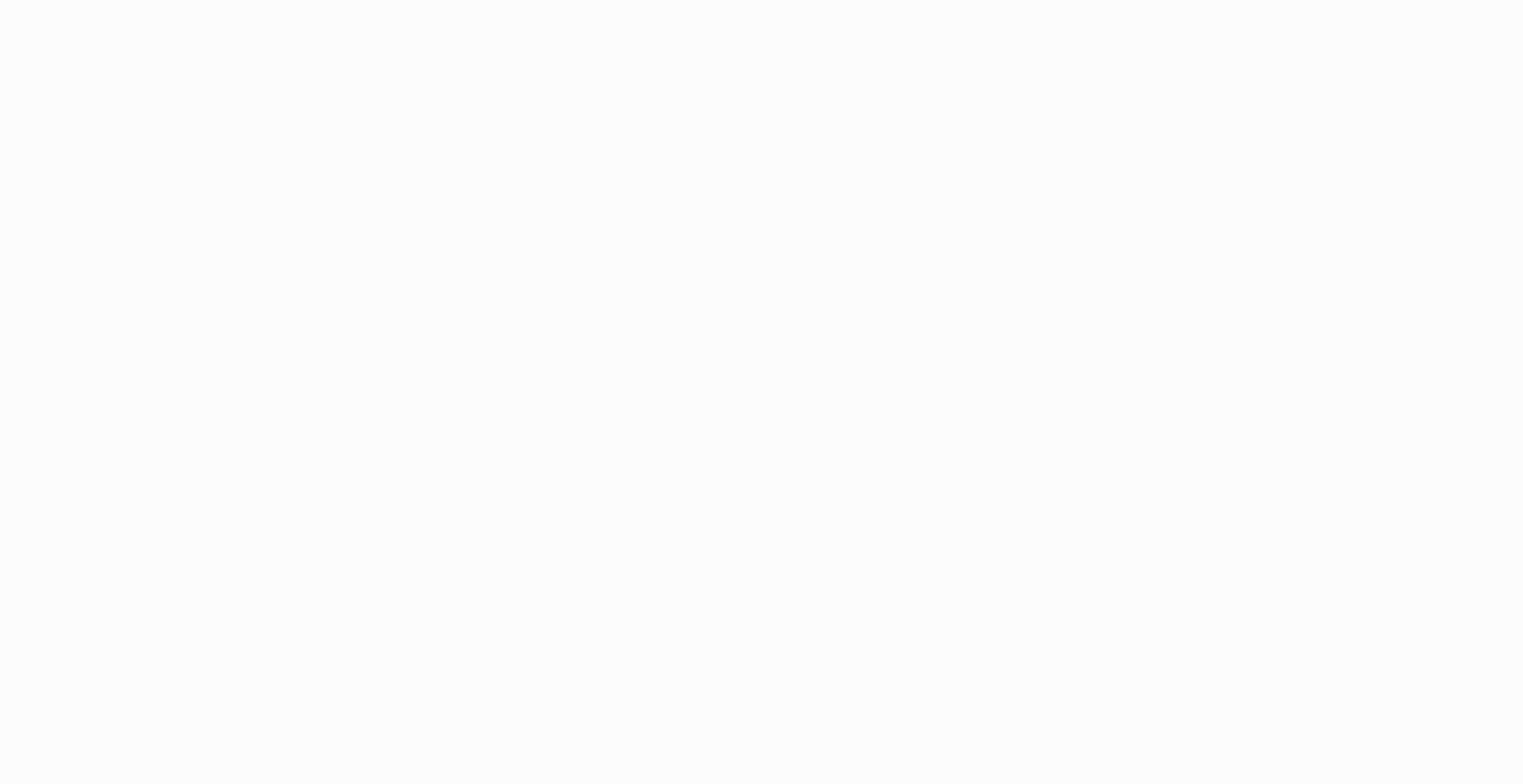 scroll, scrollTop: 0, scrollLeft: 0, axis: both 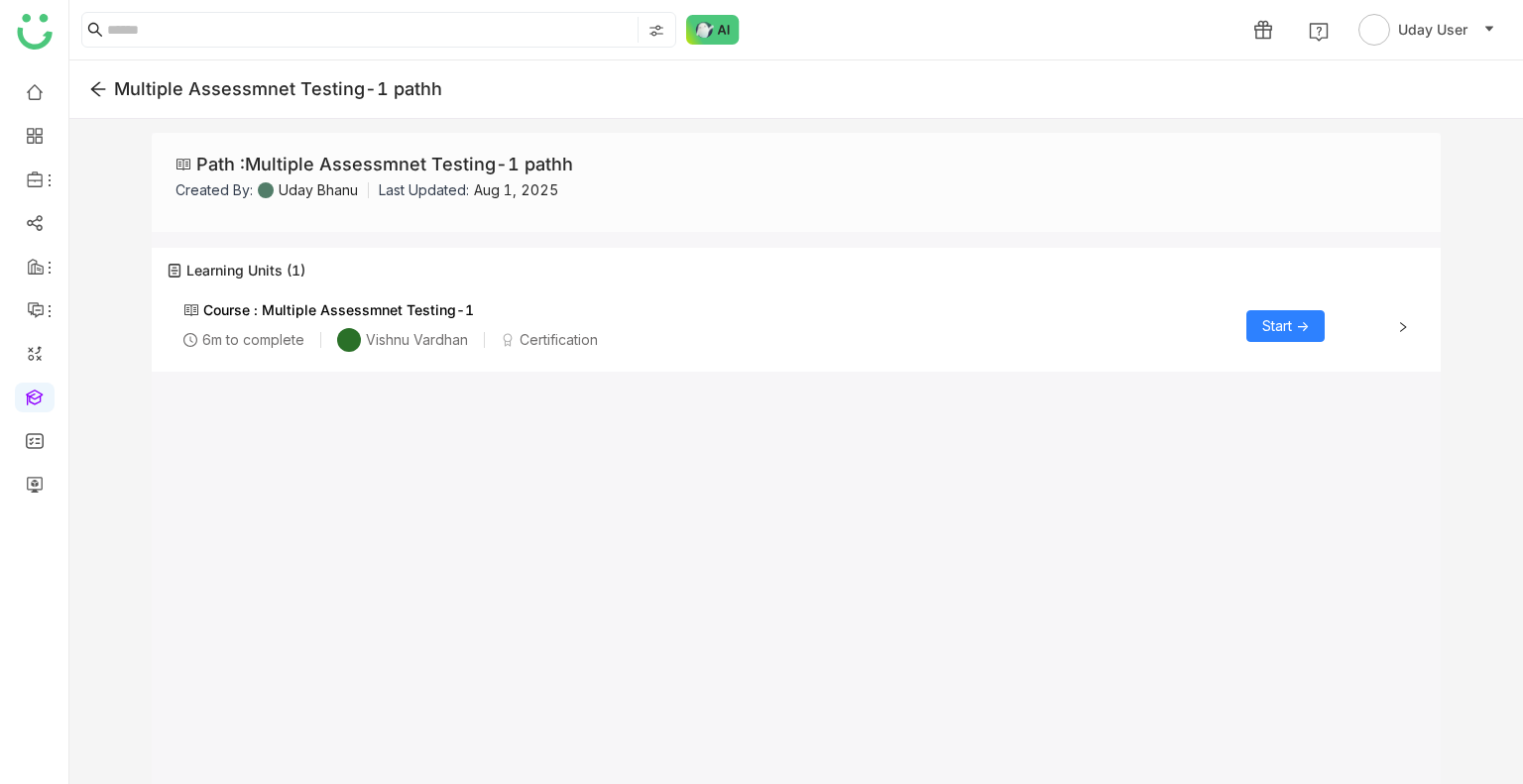 click on "Start ->" 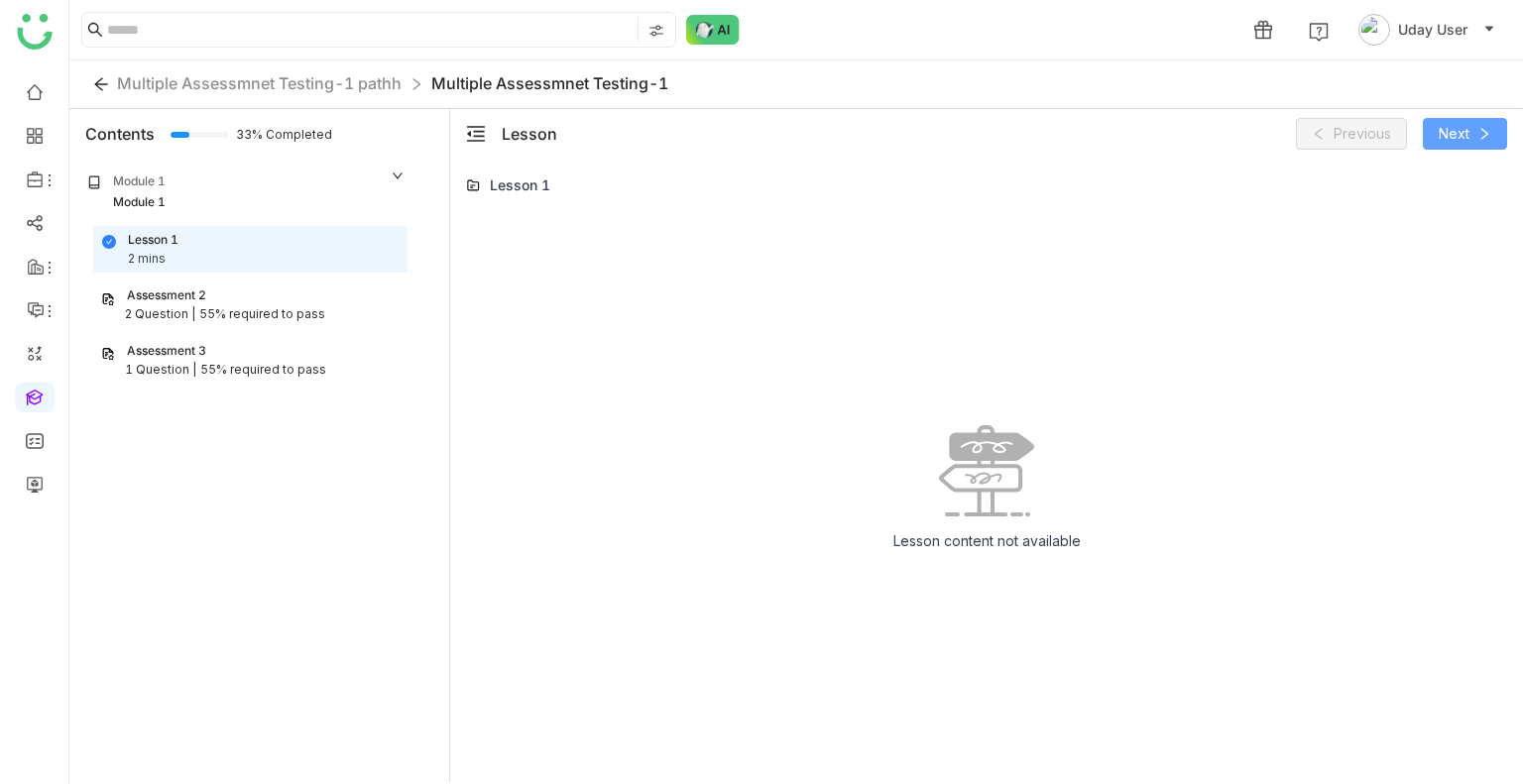 click on "Next" 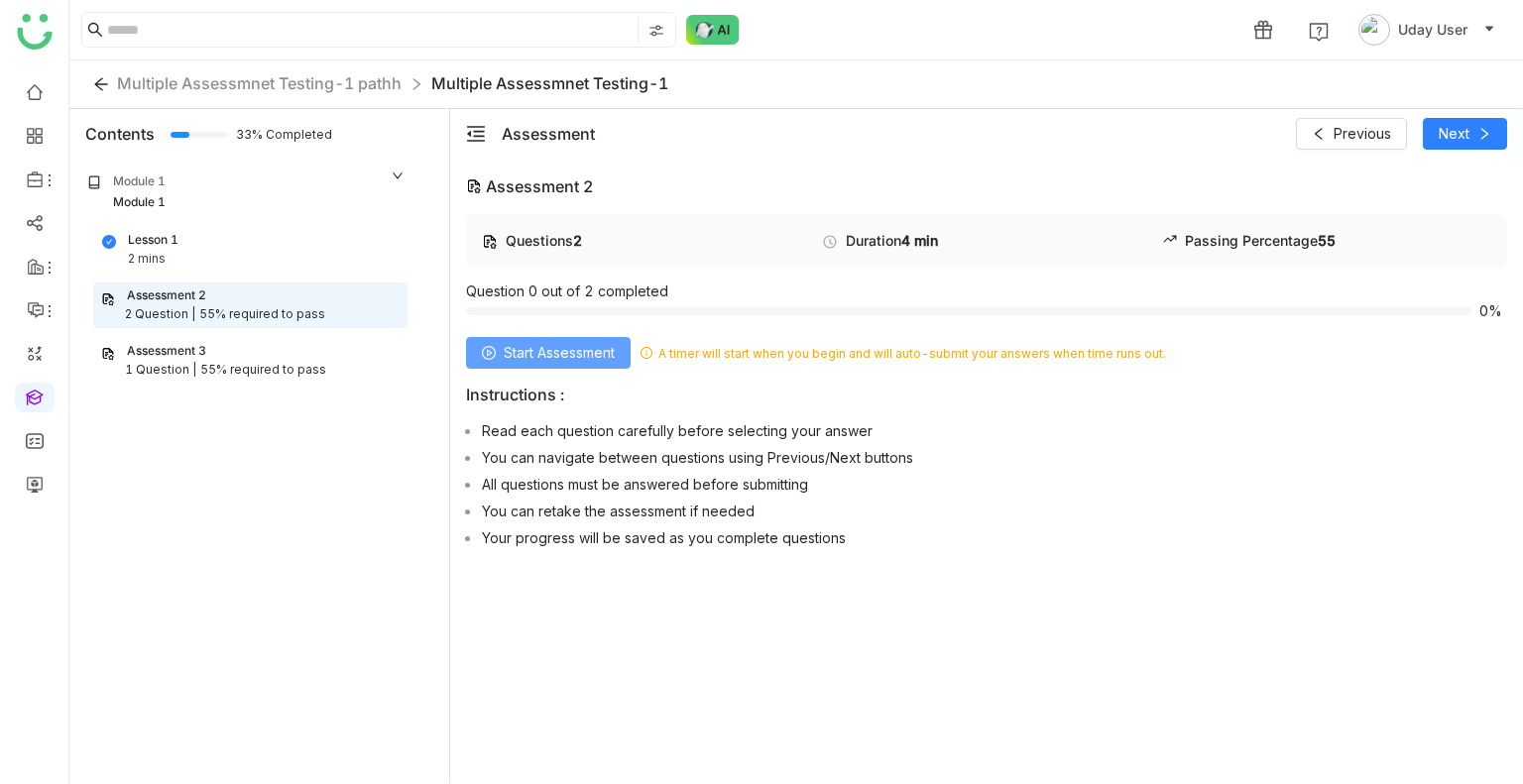 click on "Start Assessment" 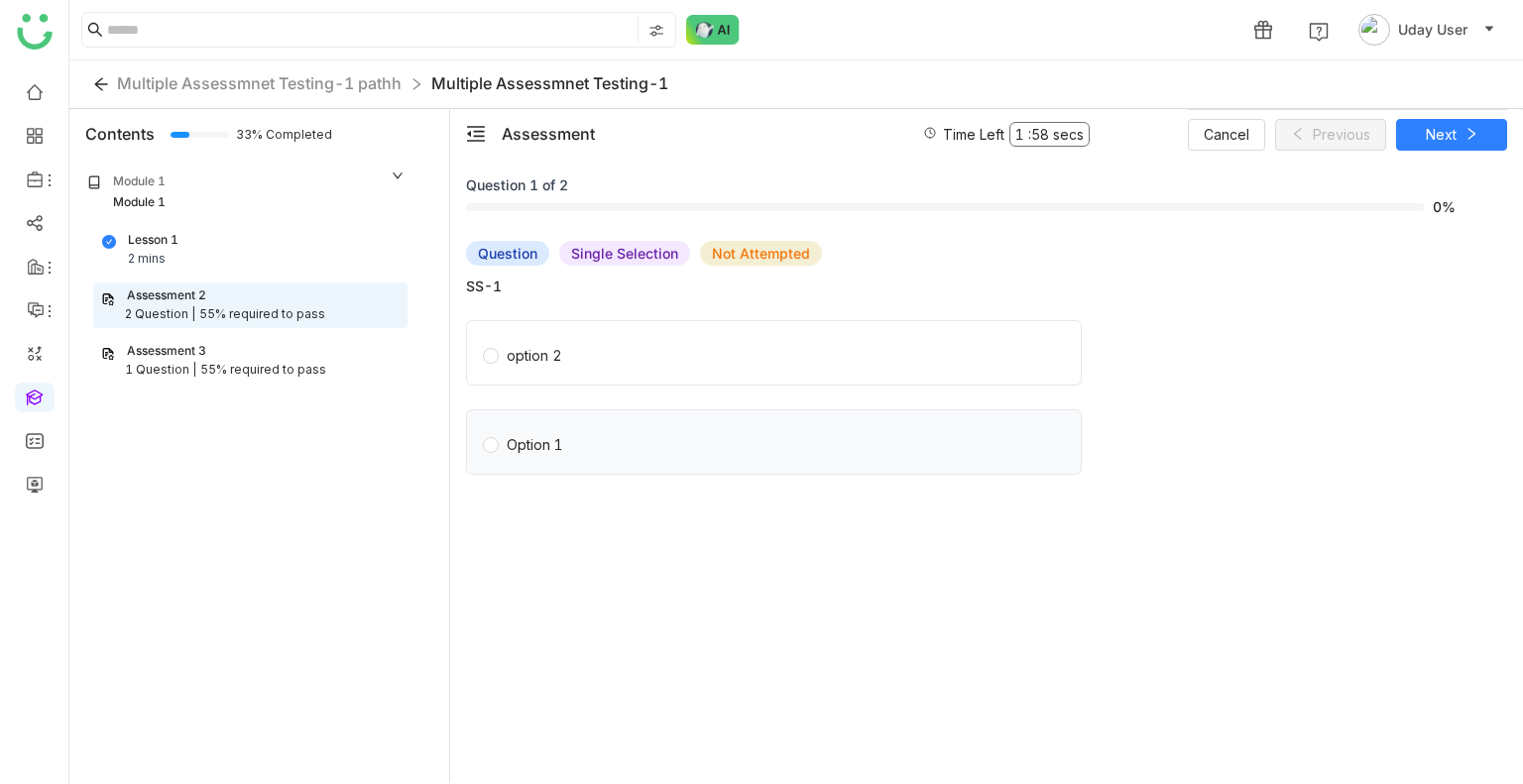 click on "Option 1" 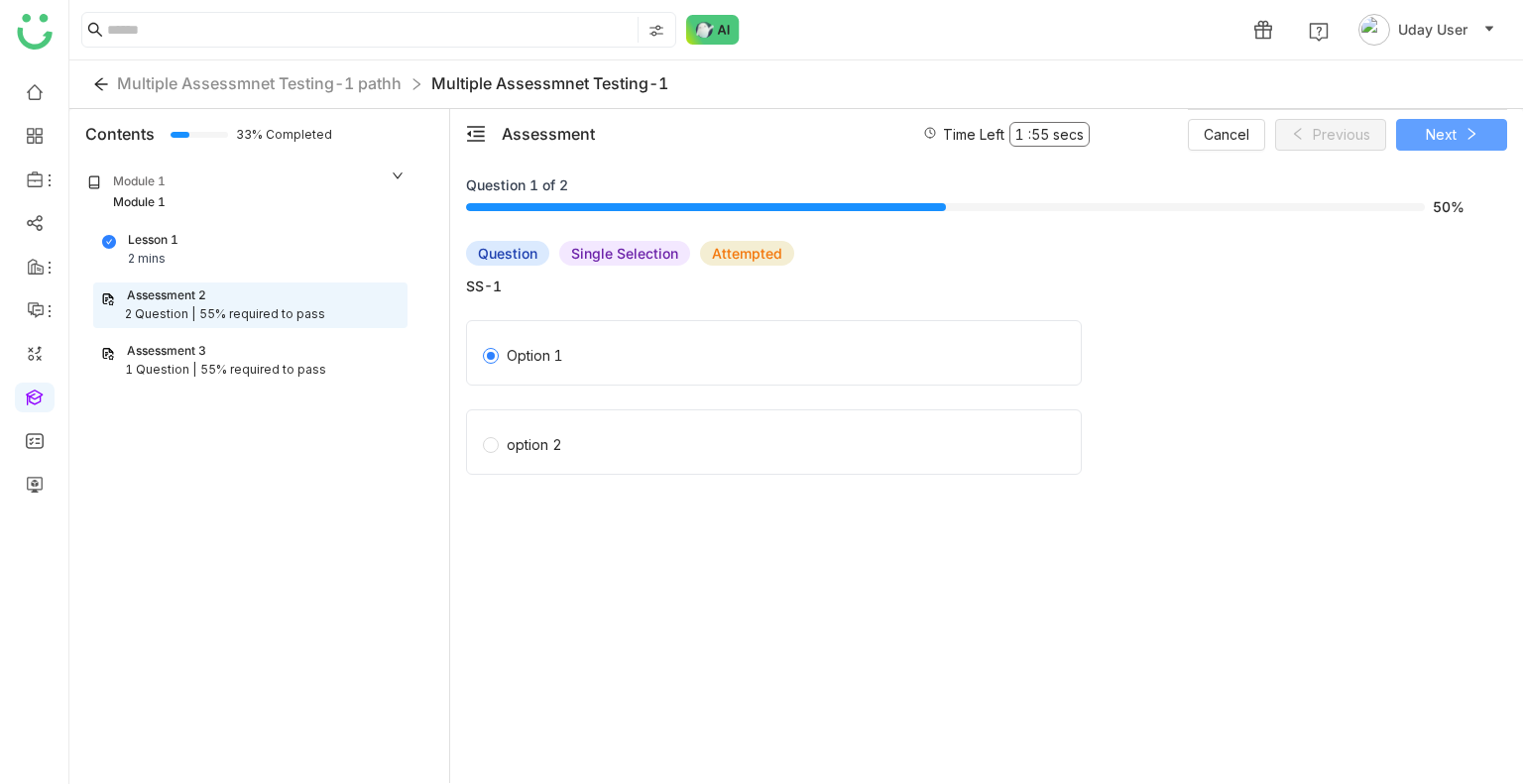 click on "Next" at bounding box center [1452, 135] 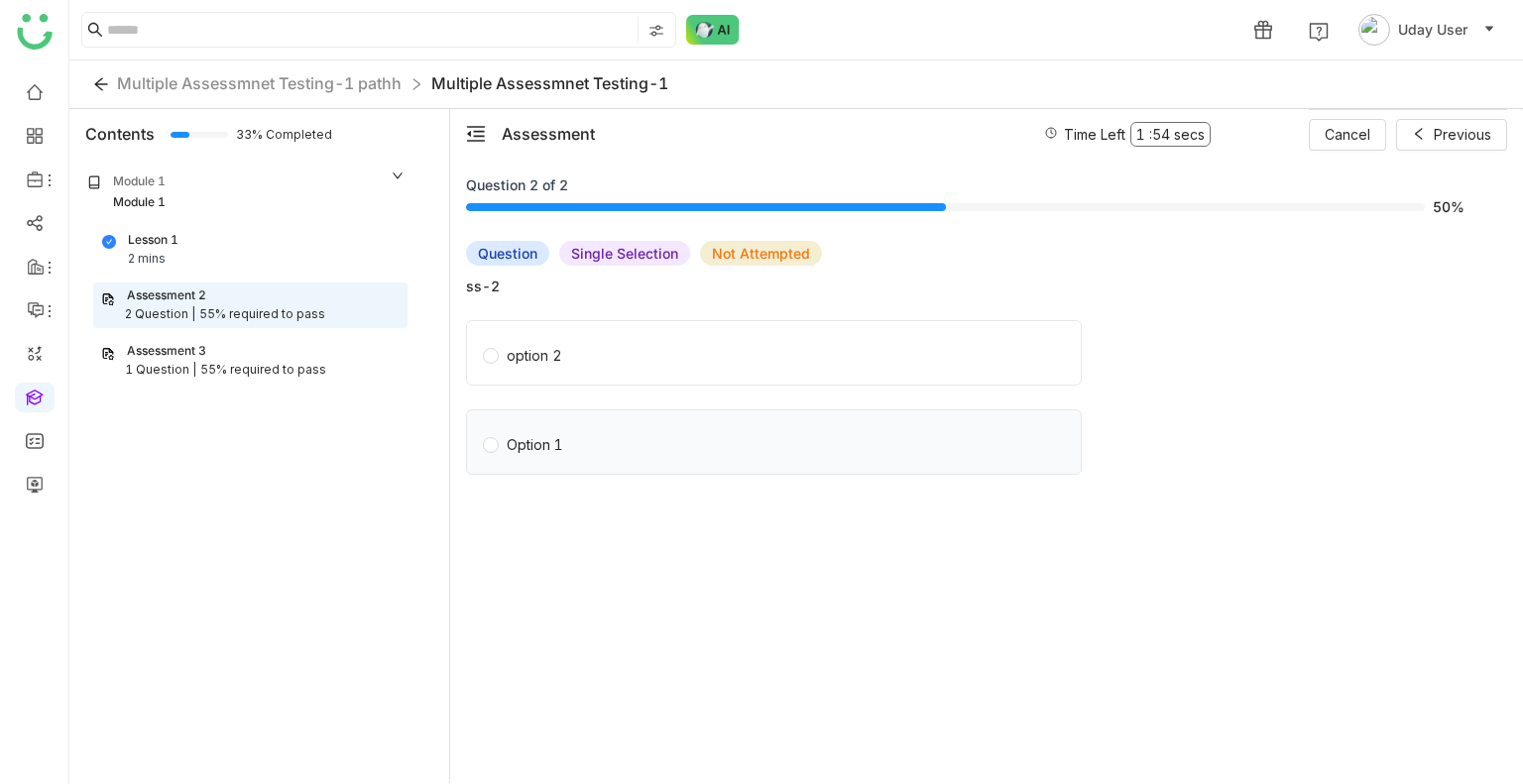 click on "Option 1" 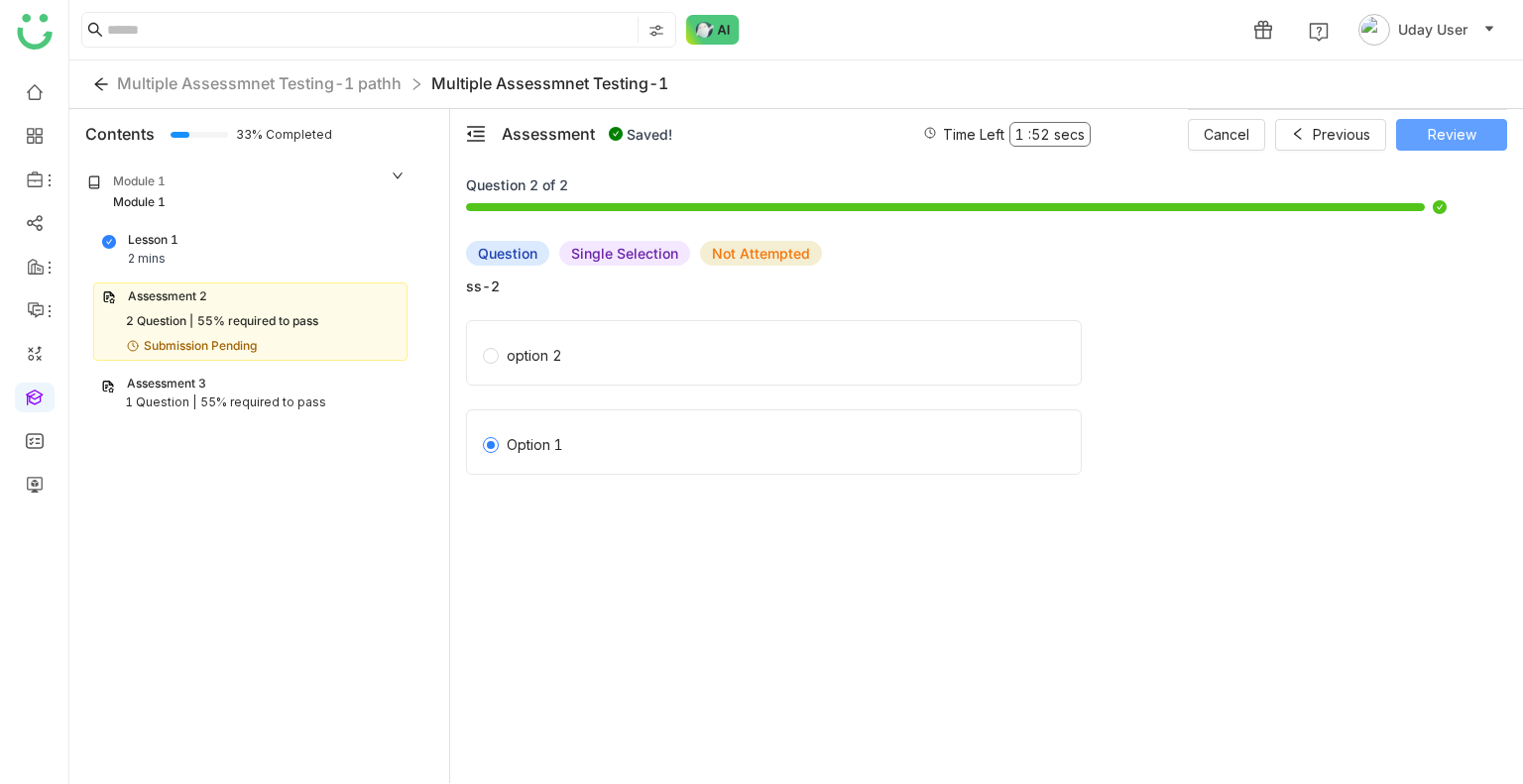 click on "Review" at bounding box center [1452, 135] 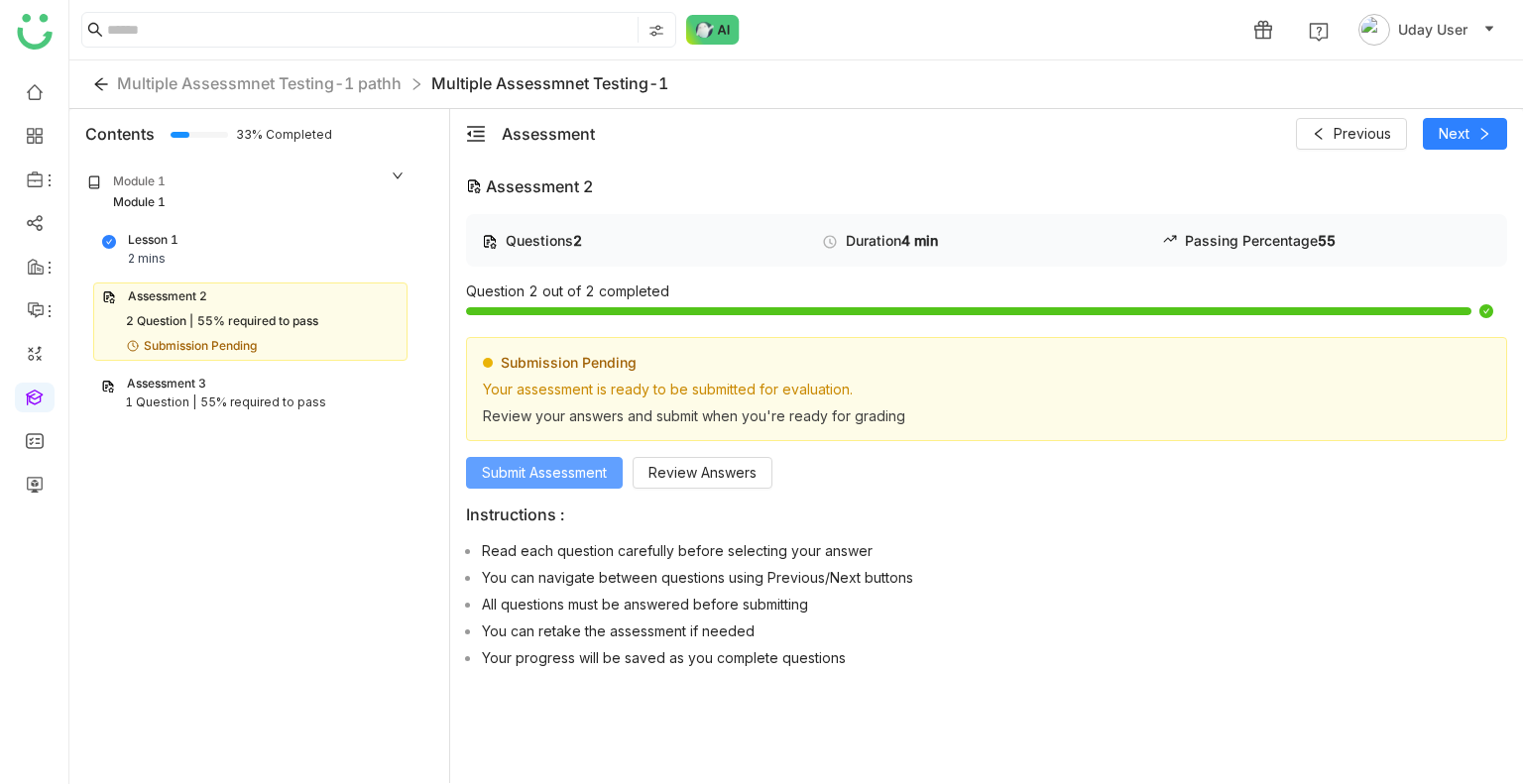 click on "Submit Assessment" 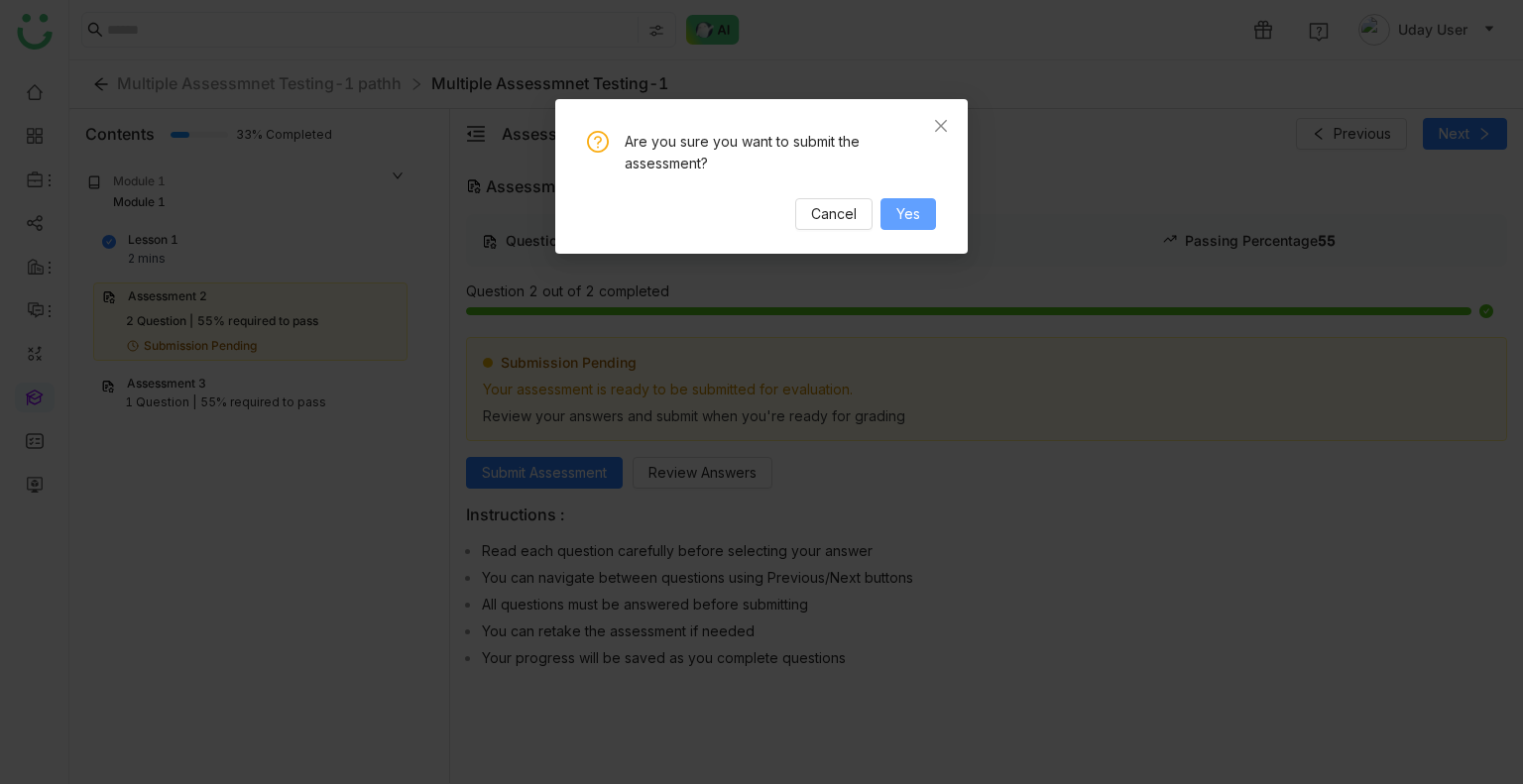 click on "Yes" at bounding box center (908, 214) 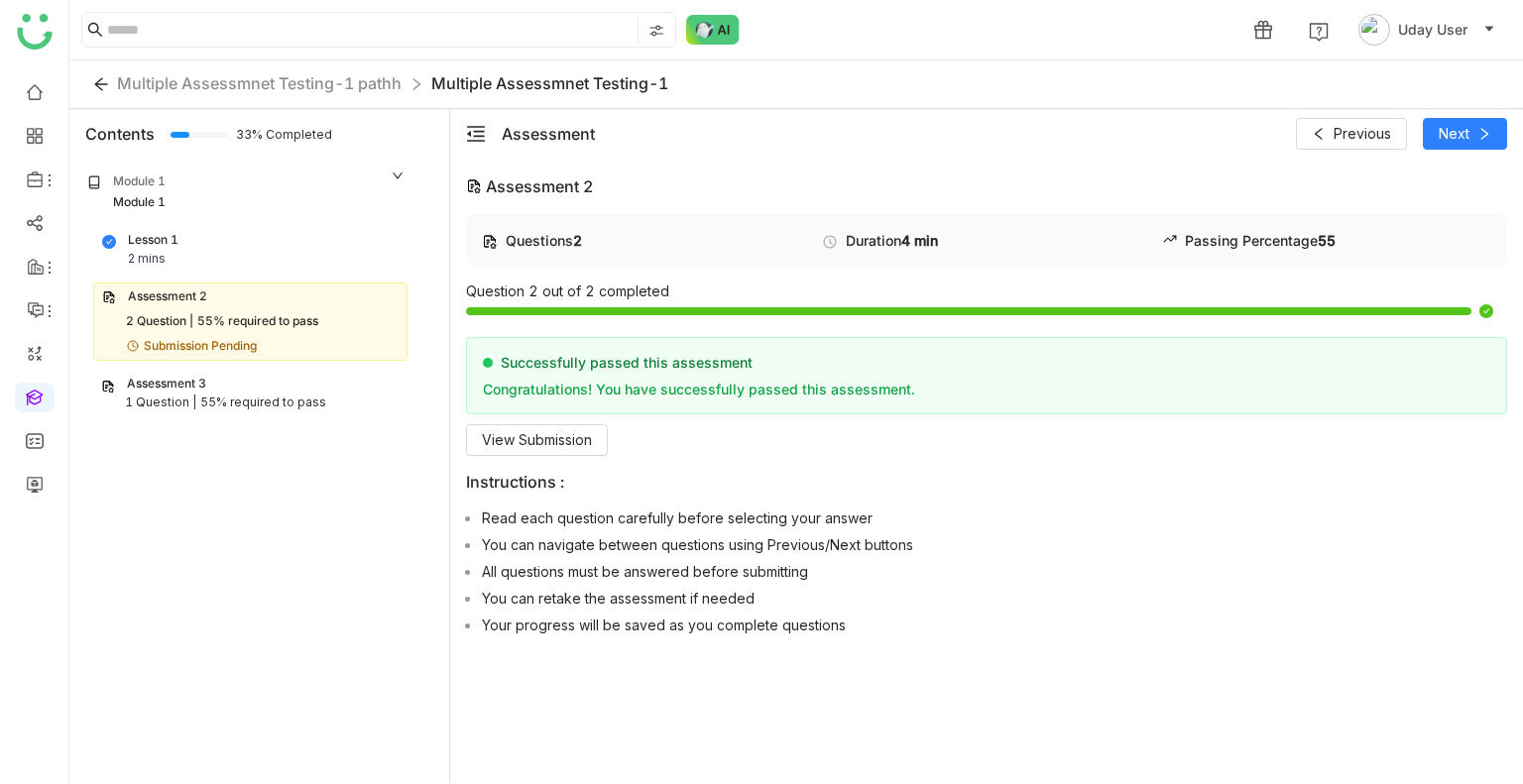 click on "55% required to pass" at bounding box center [263, 402] 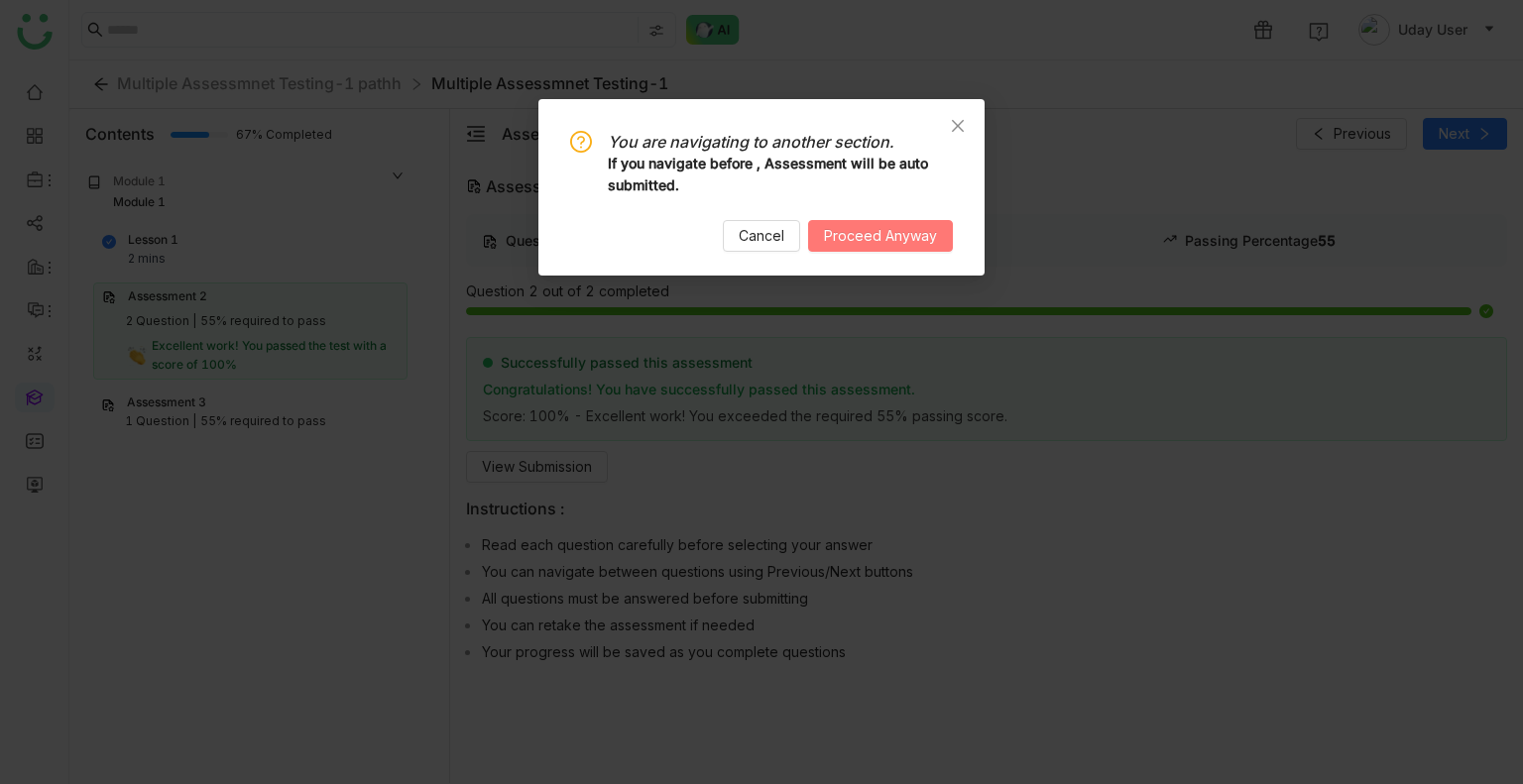 click on "Proceed Anyway" at bounding box center [880, 236] 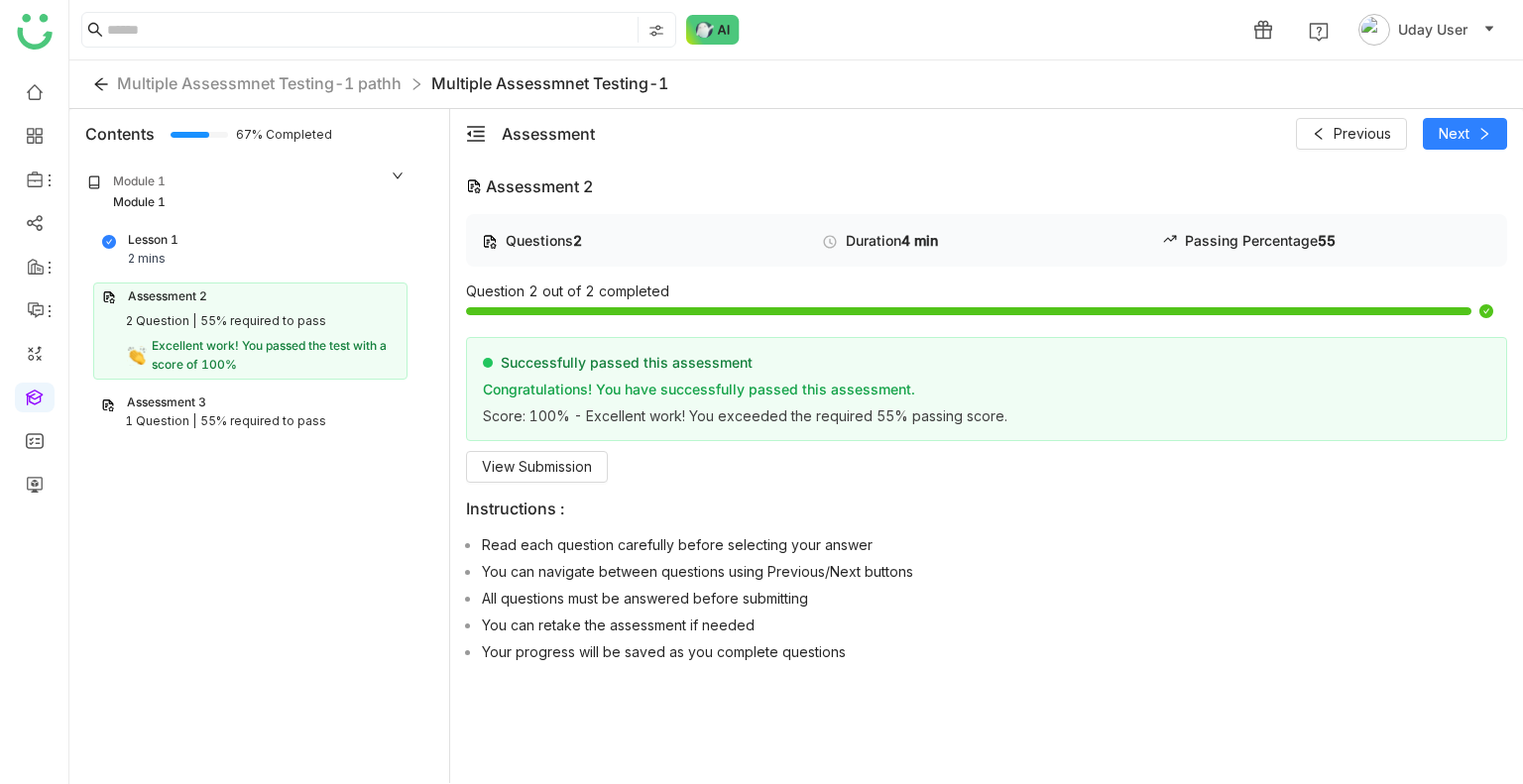 click on "Assessment 3" at bounding box center [250, 402] 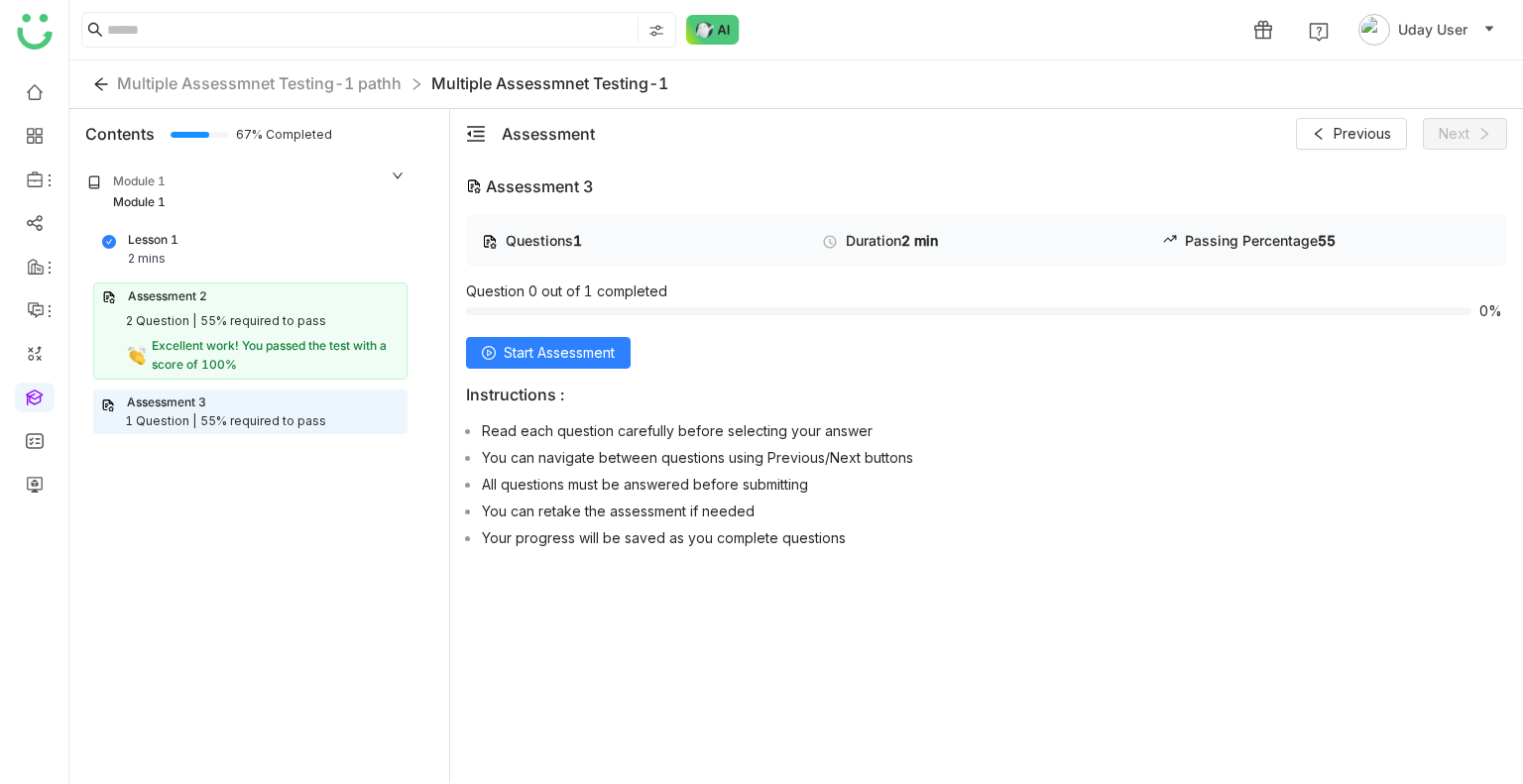 click on "Questions   1   Duration    2 min   Passing Percentage   55   Question 0 out of 1 completed   0%  Start Assessment Instructions : Read each question carefully before selecting your answer You can navigate between questions using Previous/Next buttons All questions must be answered before submitting You can retake the assessment if needed Your progress will be saved as you complete questions" 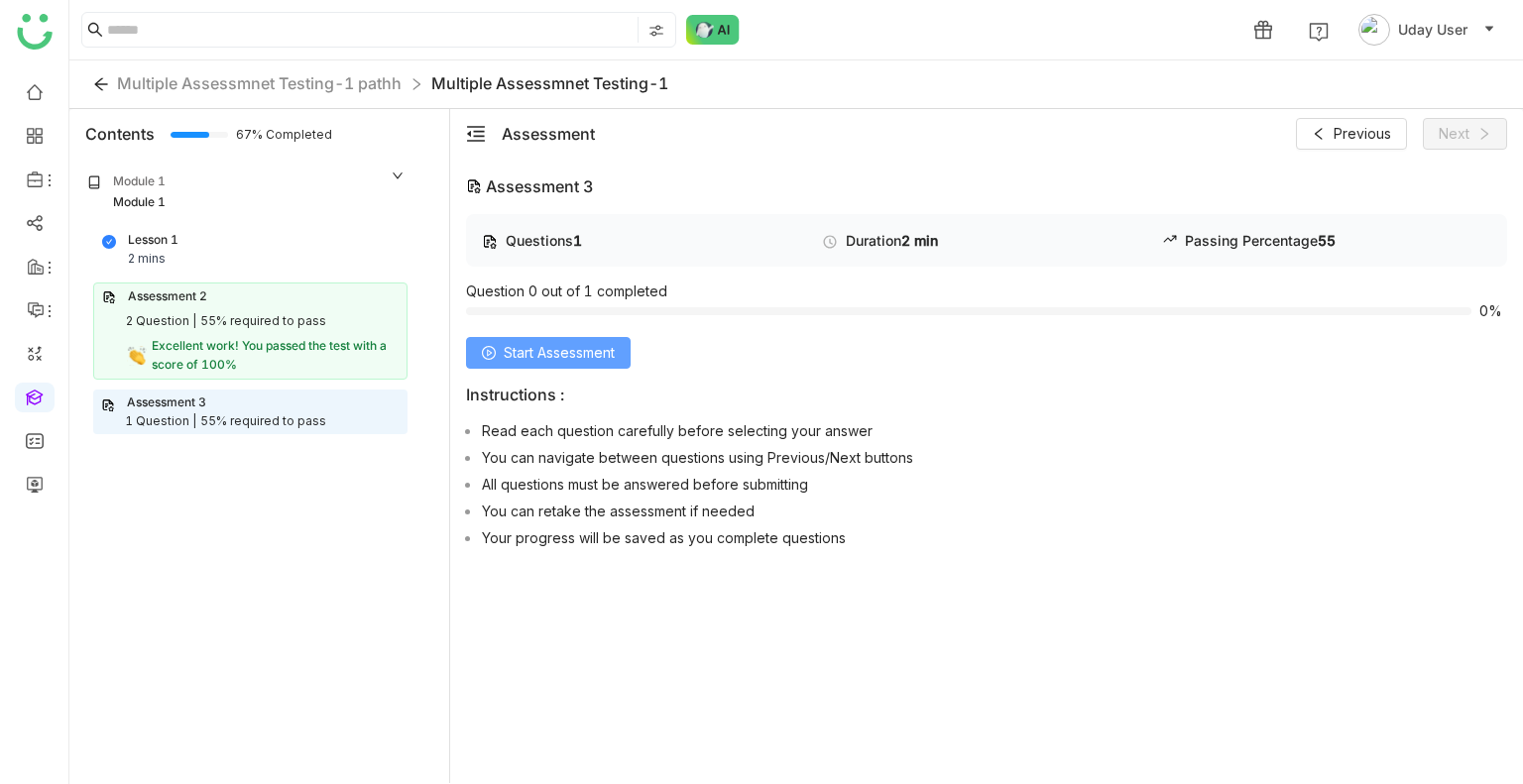 click on "Start Assessment" 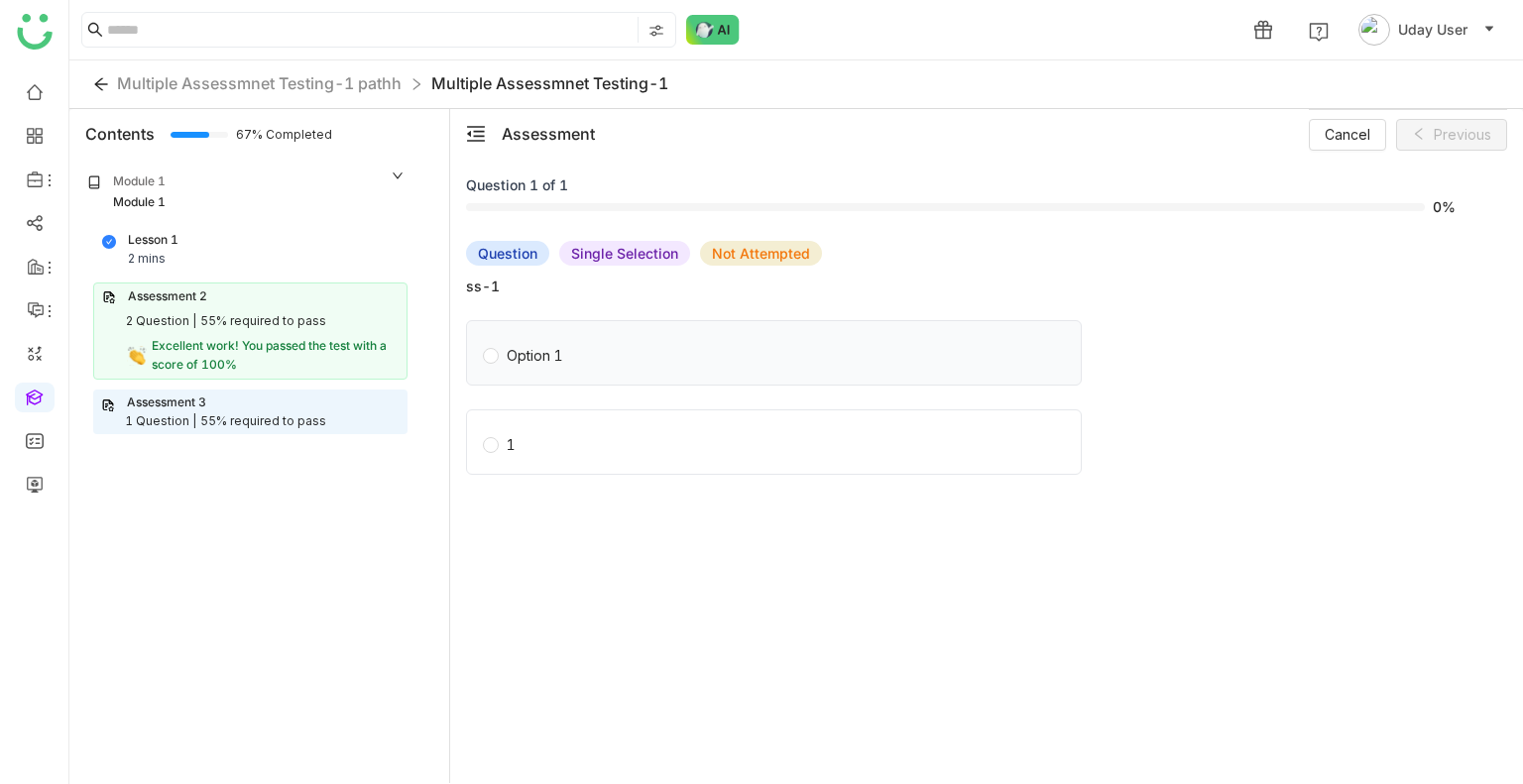 click on "Option 1" 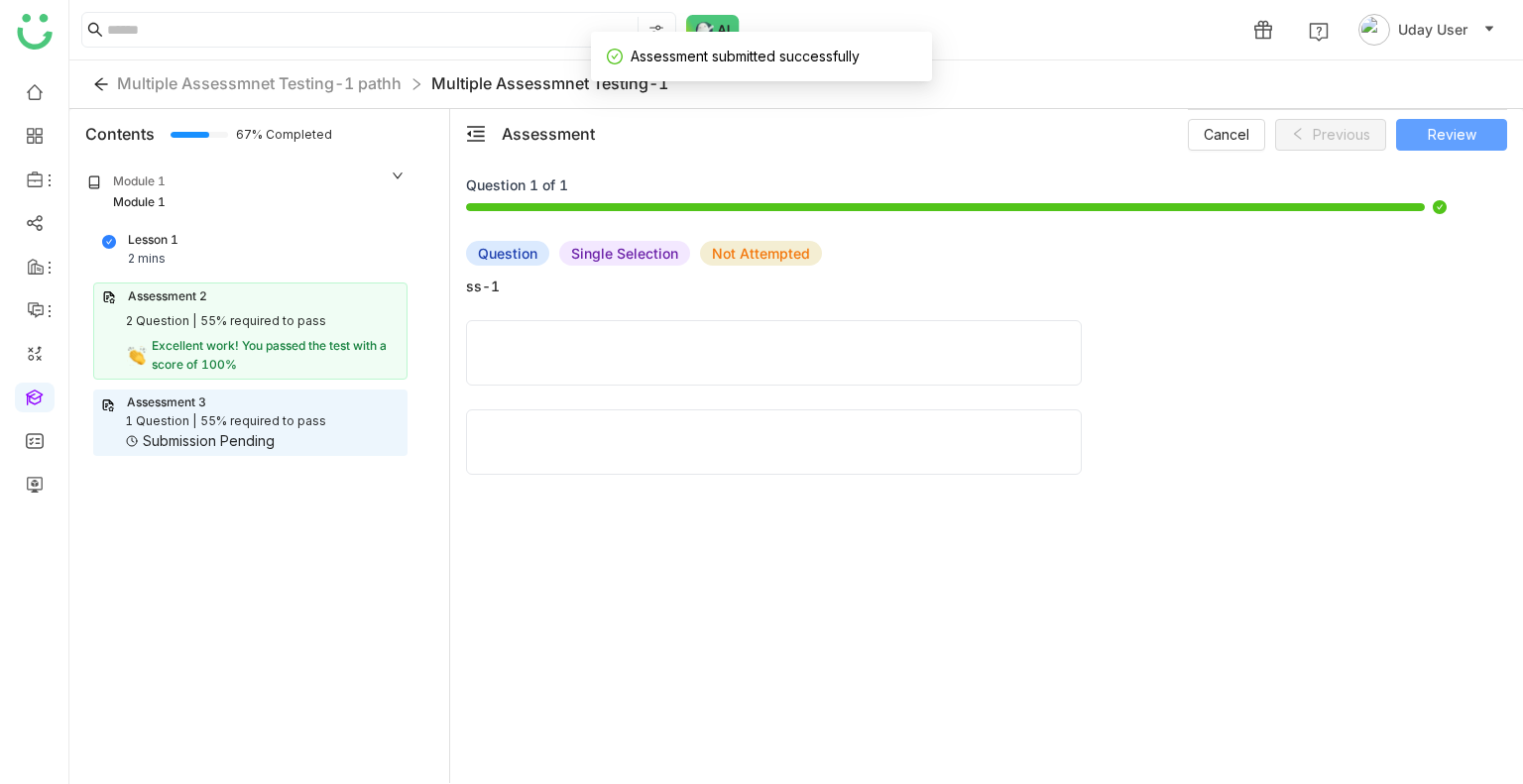 click on "Review" at bounding box center [1452, 135] 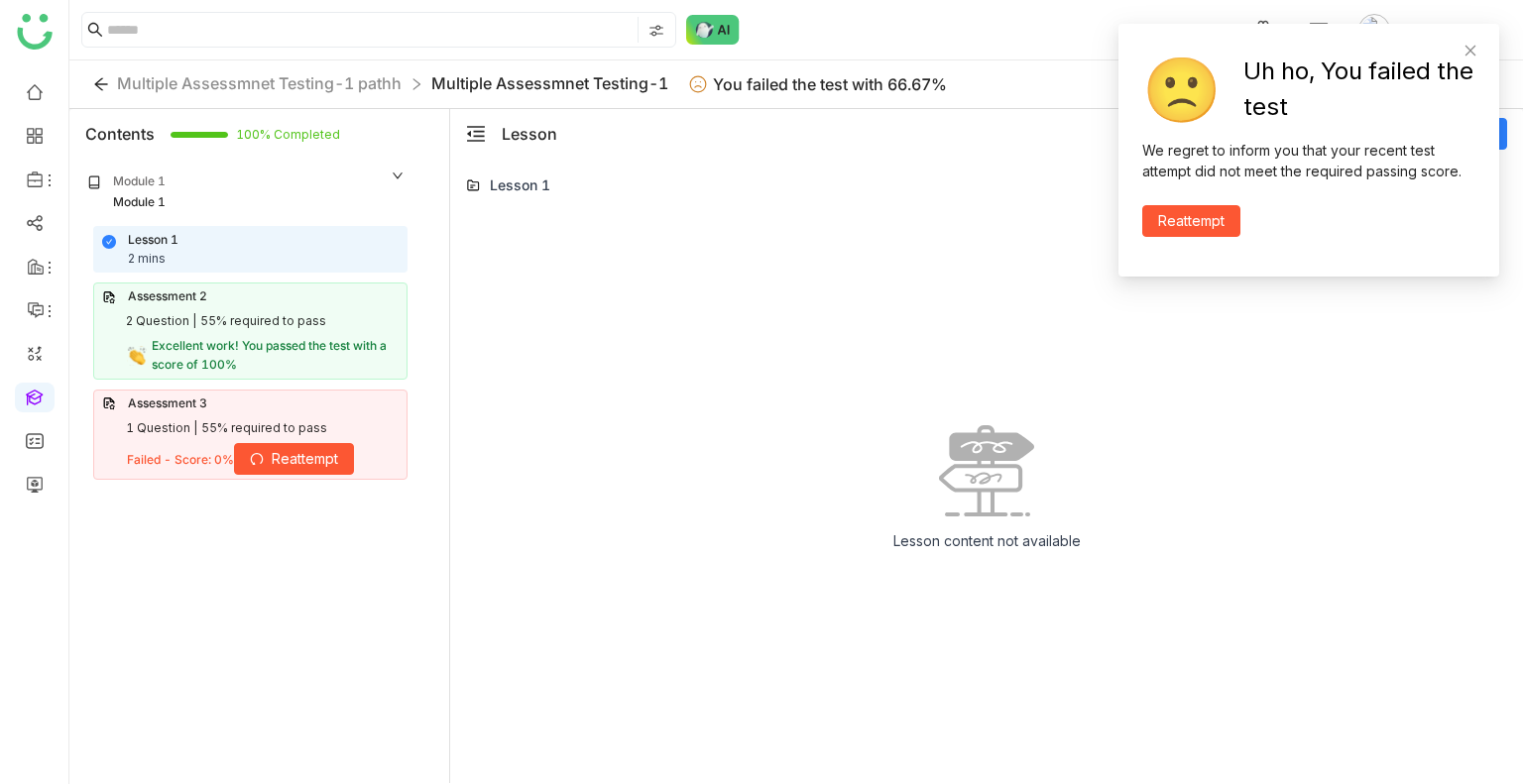 click on "Reattempt" at bounding box center (293, 459) 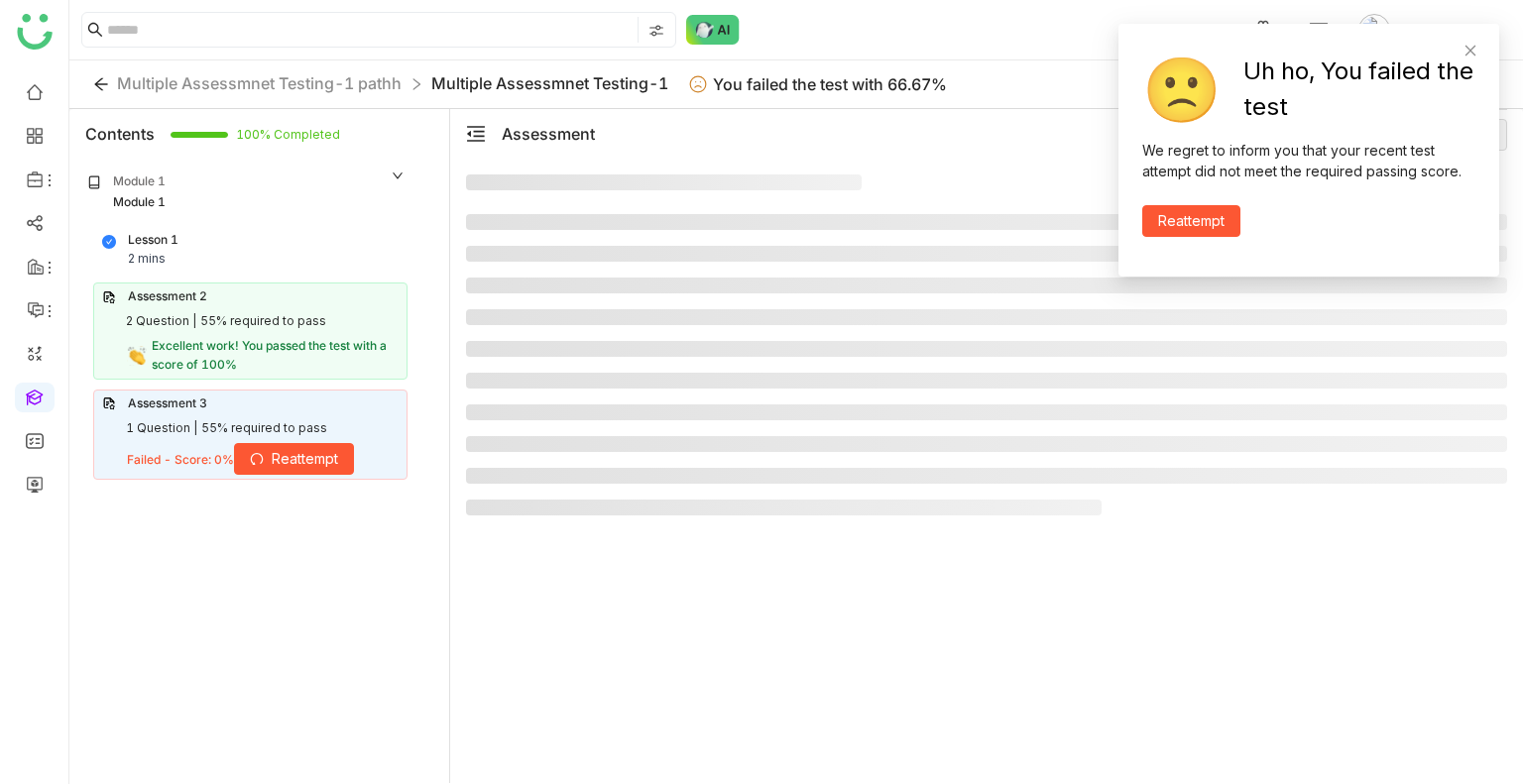 click on "Reattempt" at bounding box center [304, 459] 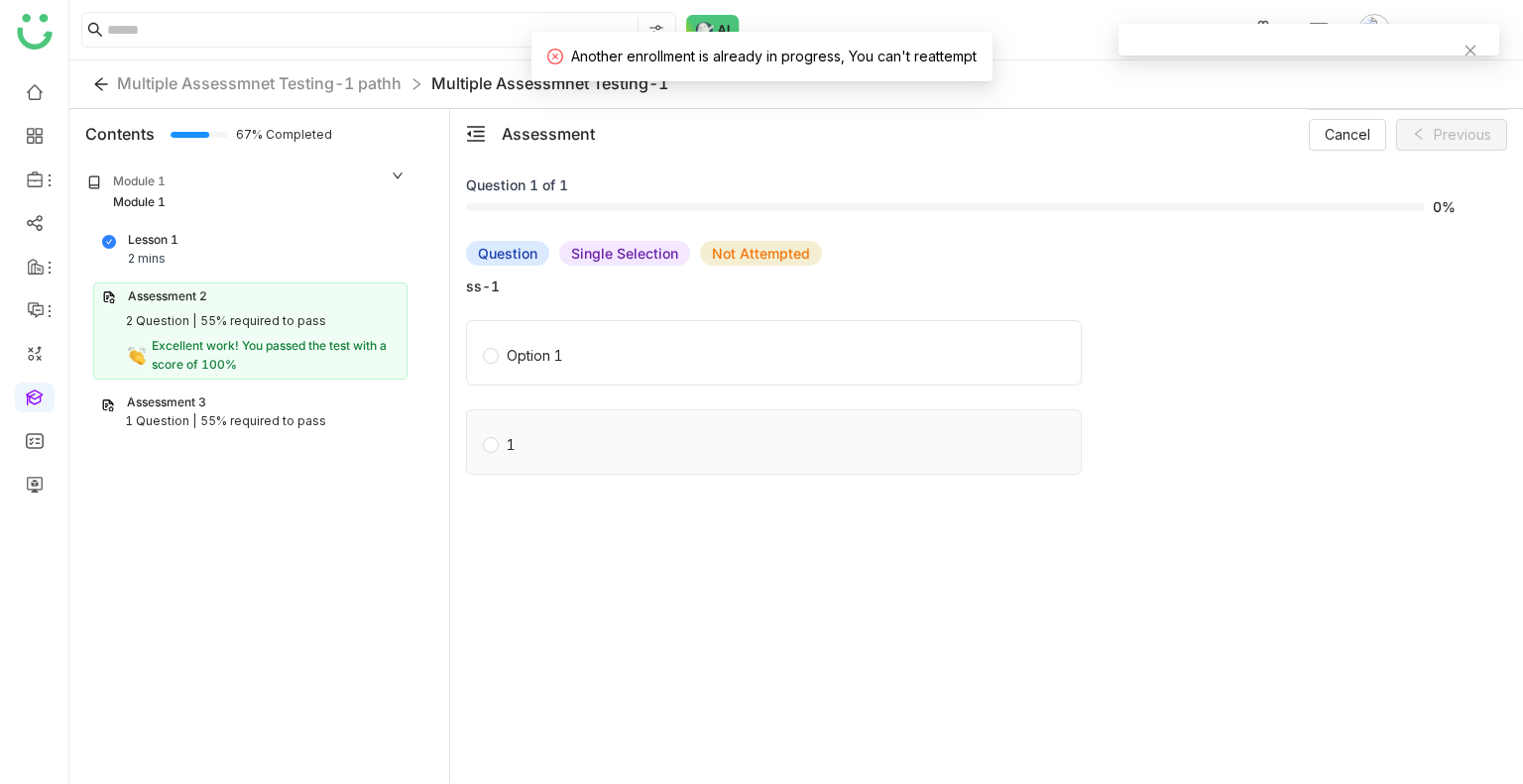 click on "1" 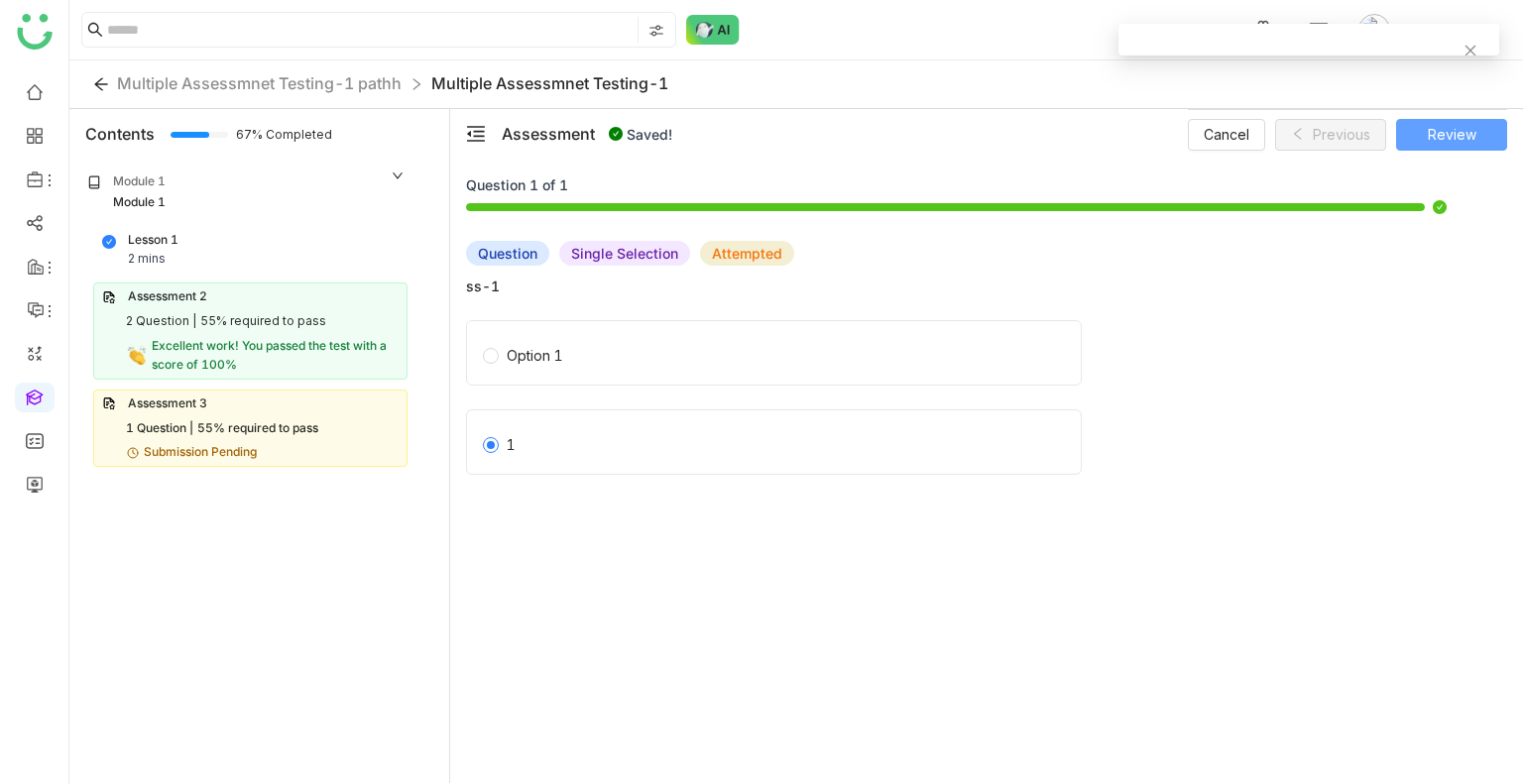 click on "Review" at bounding box center (1452, 135) 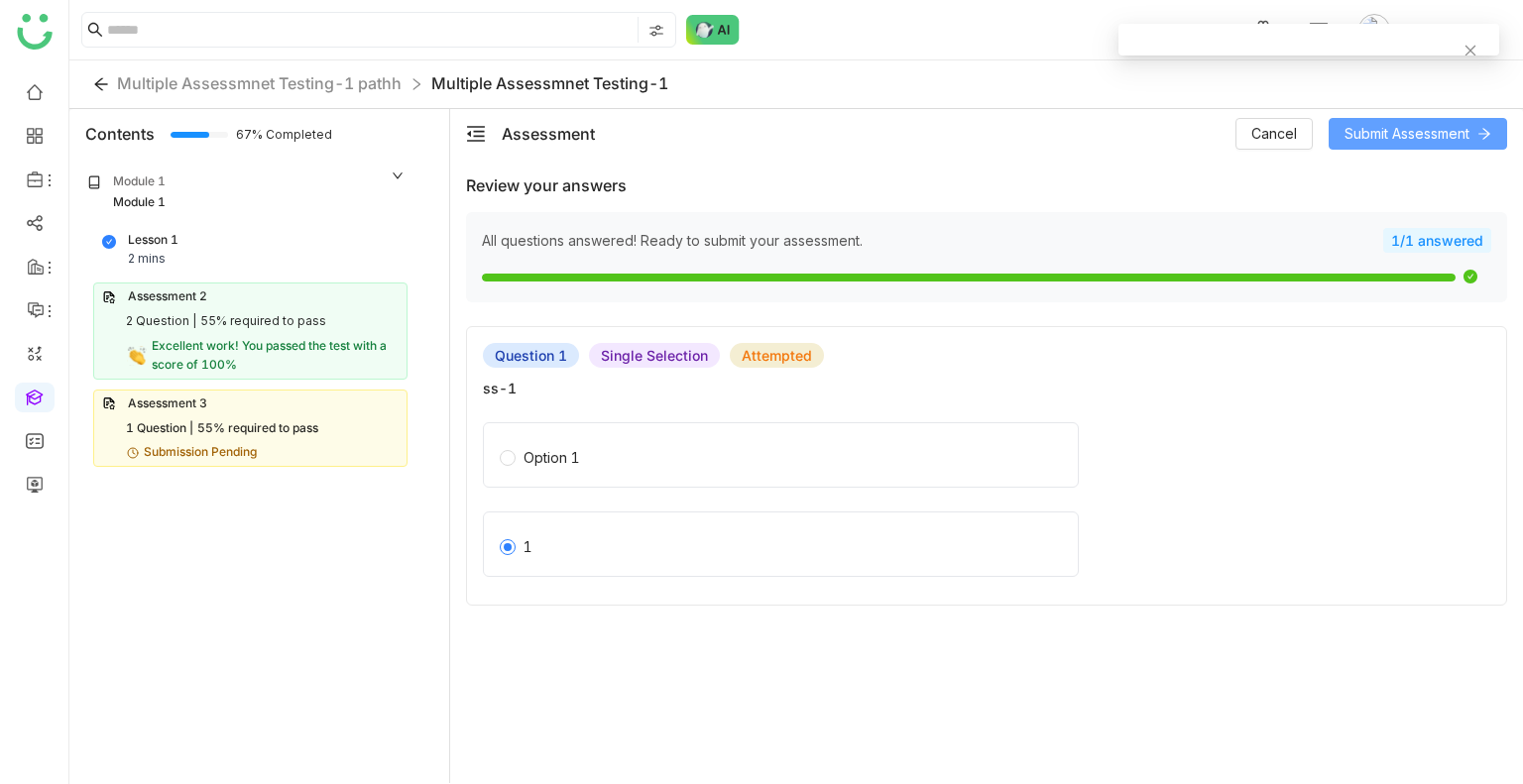 click on "Submit Assessment" at bounding box center [1407, 134] 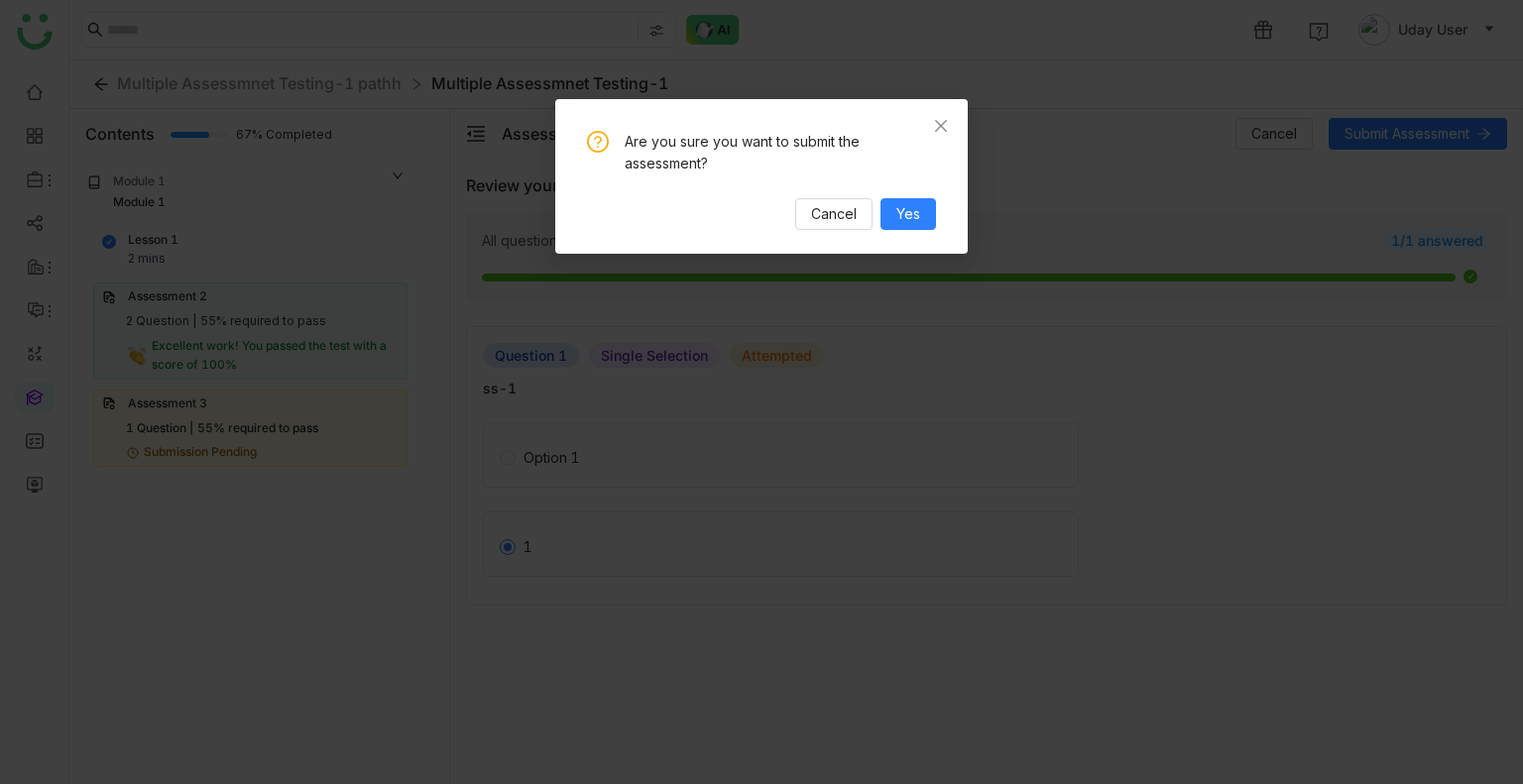 click on "Are you sure you want to submit the assessment?  Cancel   Yes" at bounding box center (762, 176) 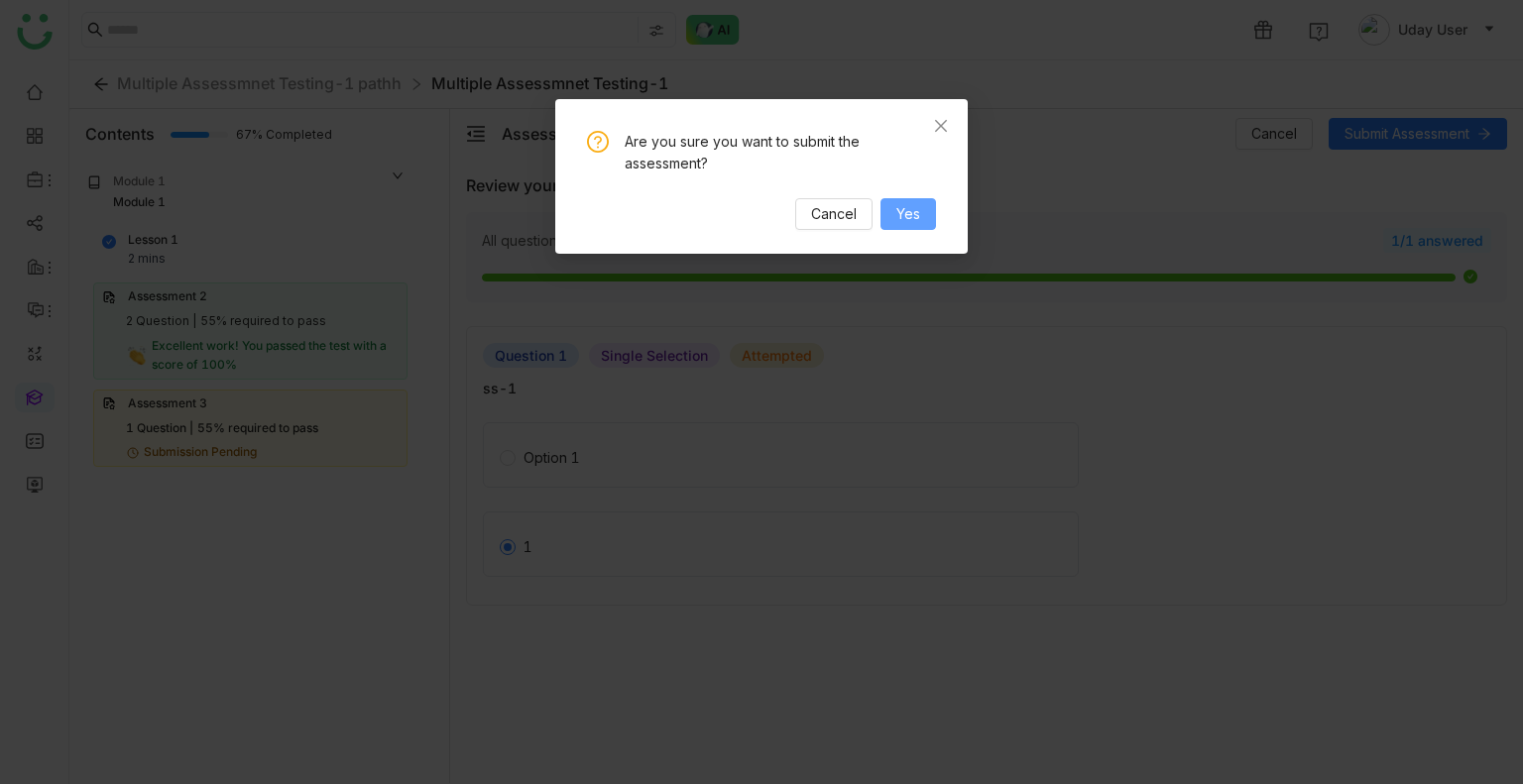 click on "Yes" at bounding box center [908, 214] 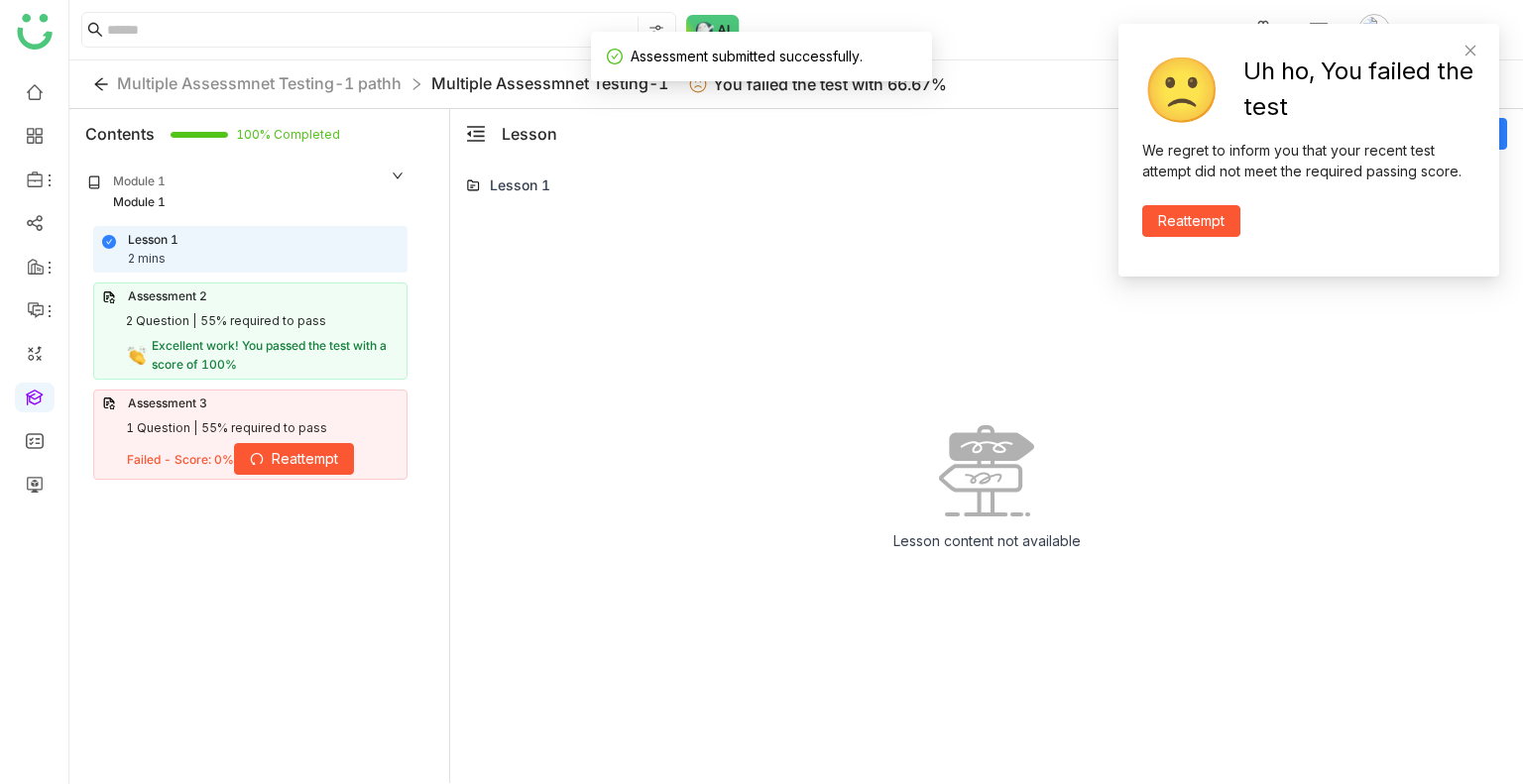 click on "Reattempt" at bounding box center (293, 459) 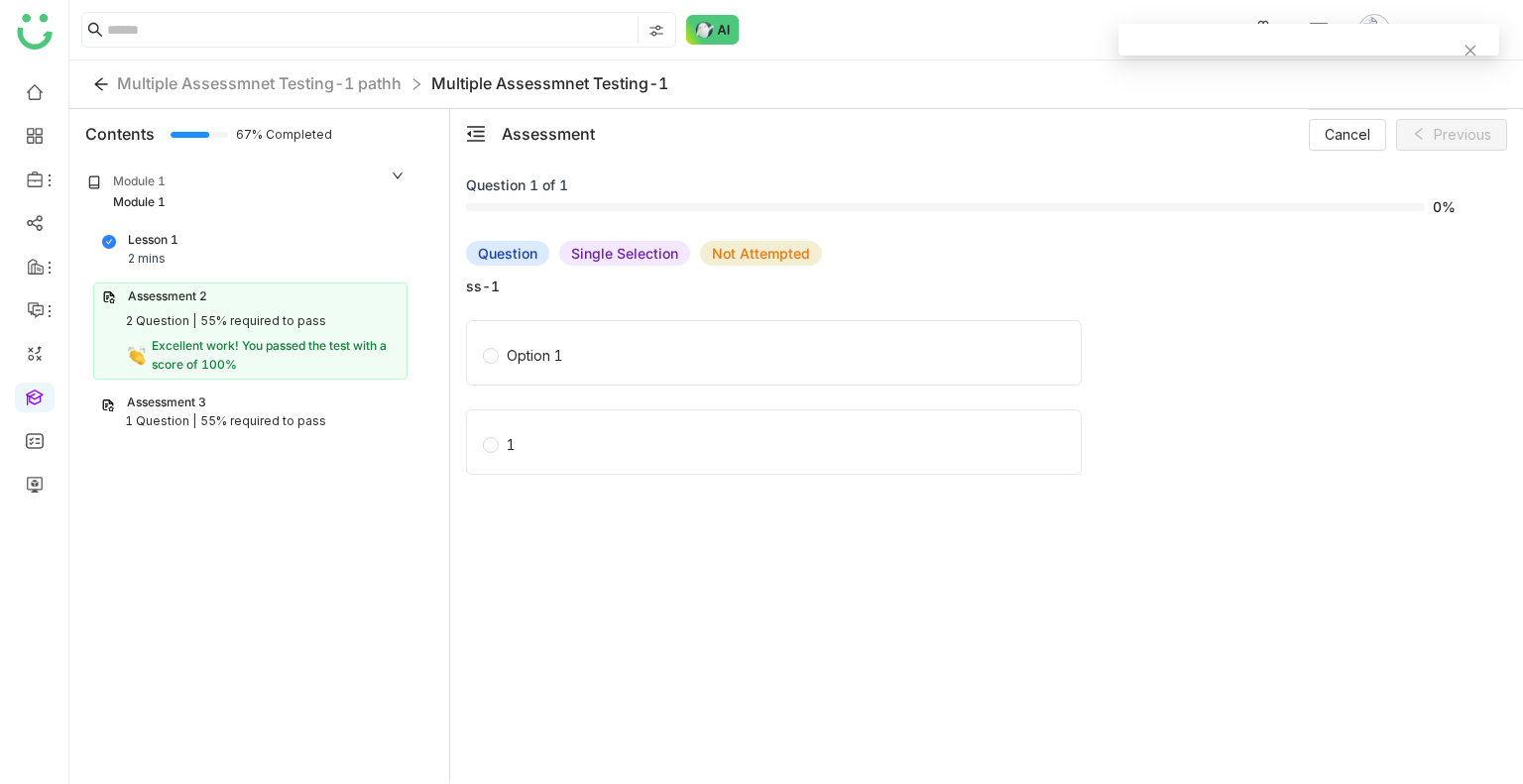 click on "Option 1" 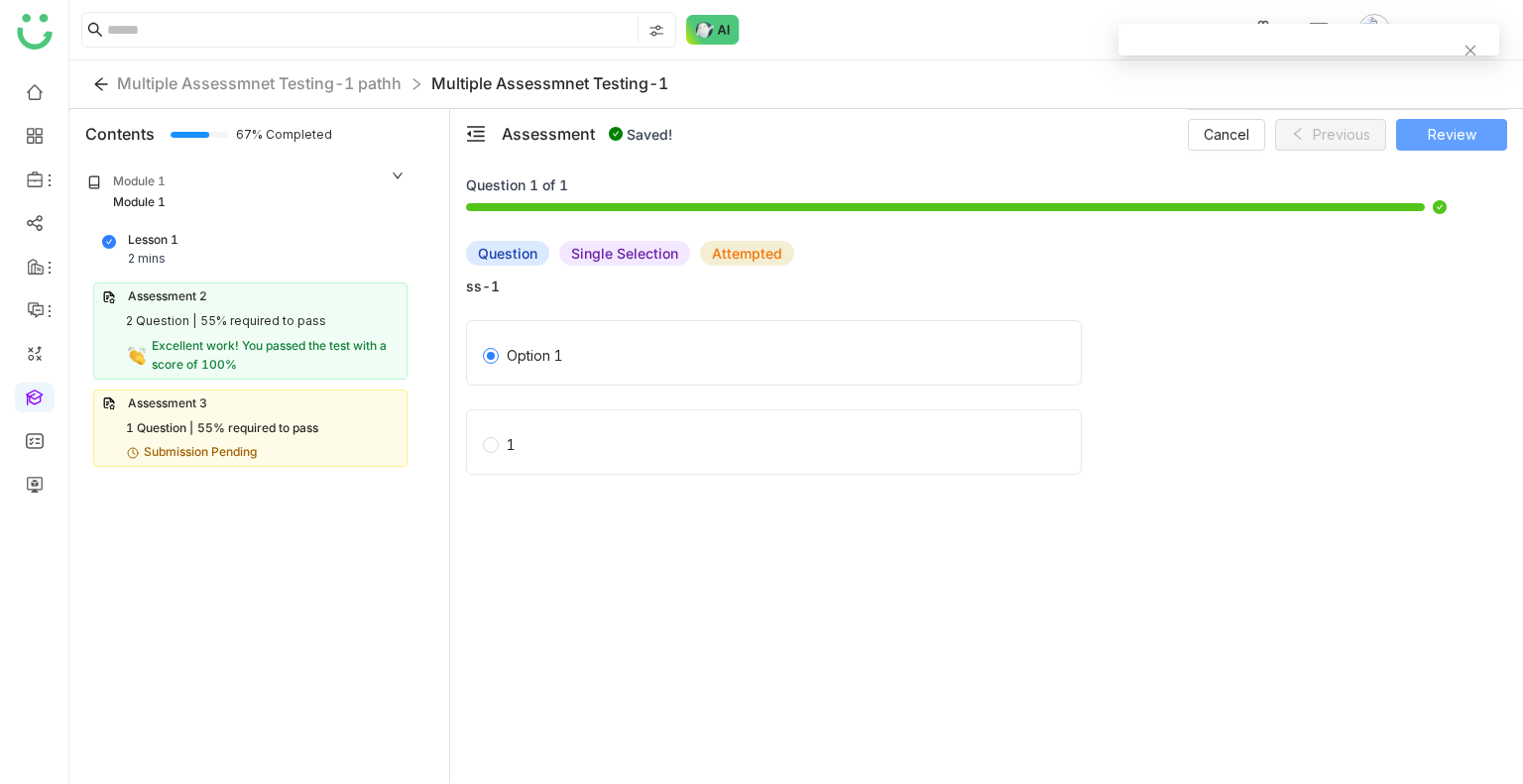 click on "Review" at bounding box center [1452, 135] 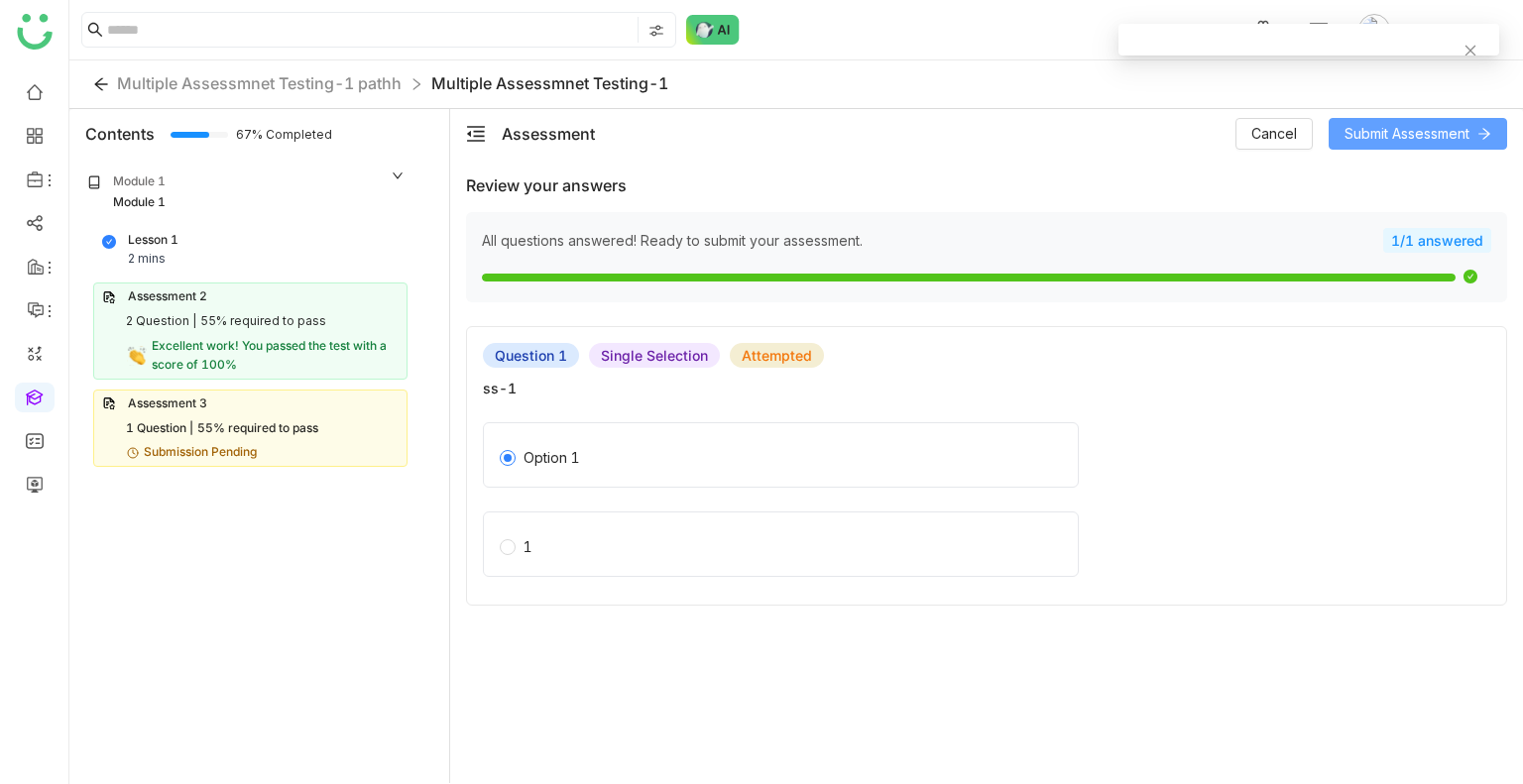 click on "Submit Assessment" at bounding box center [1407, 134] 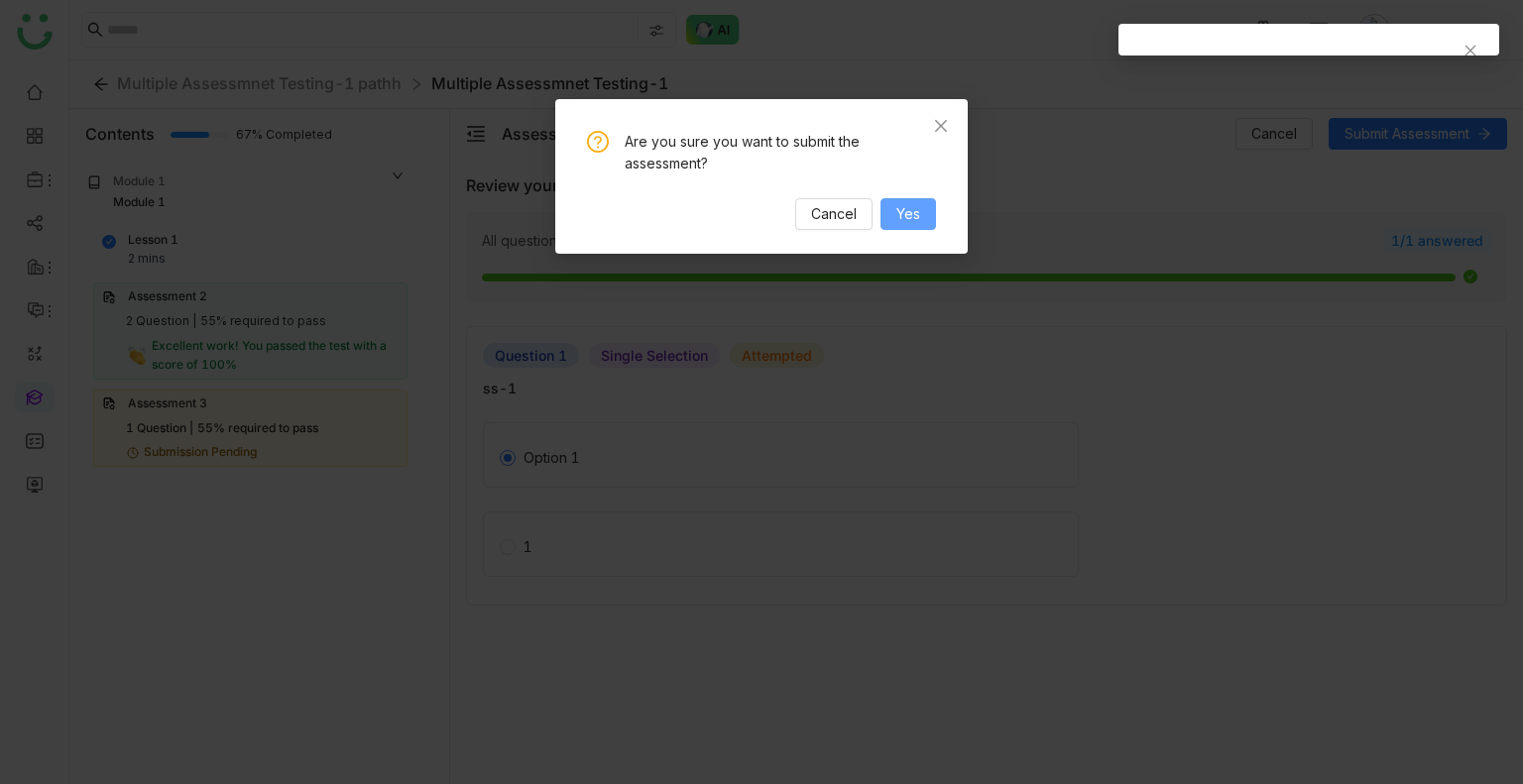 click on "Yes" at bounding box center (908, 214) 